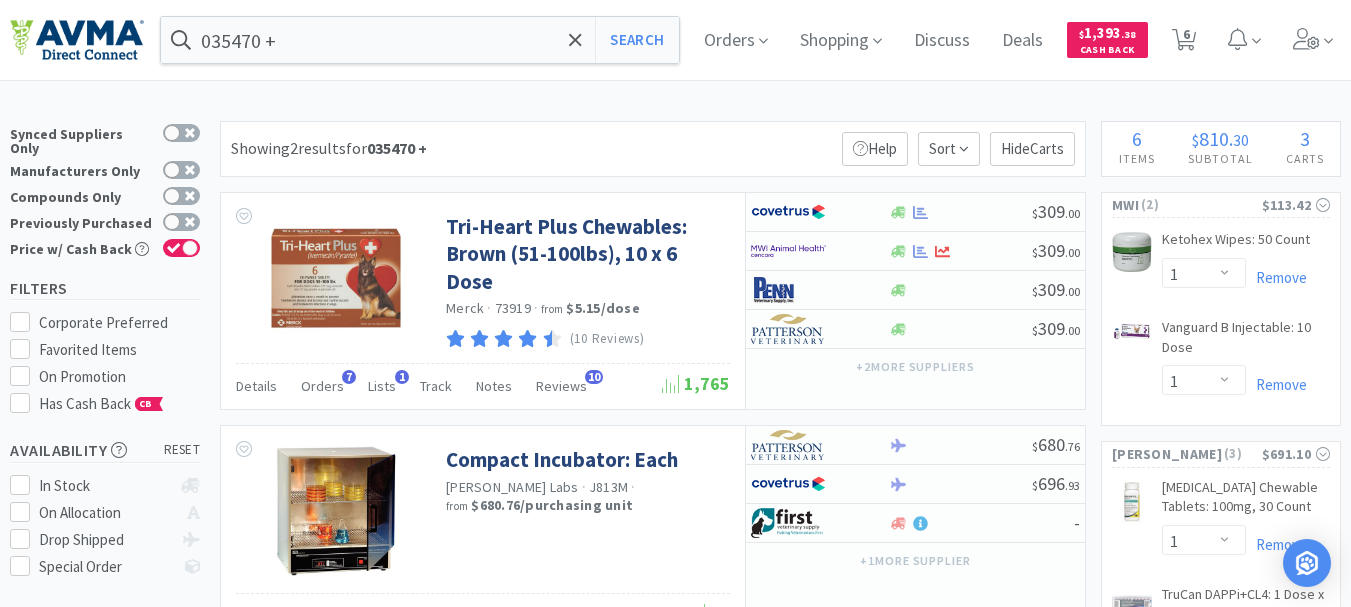 select on "1" 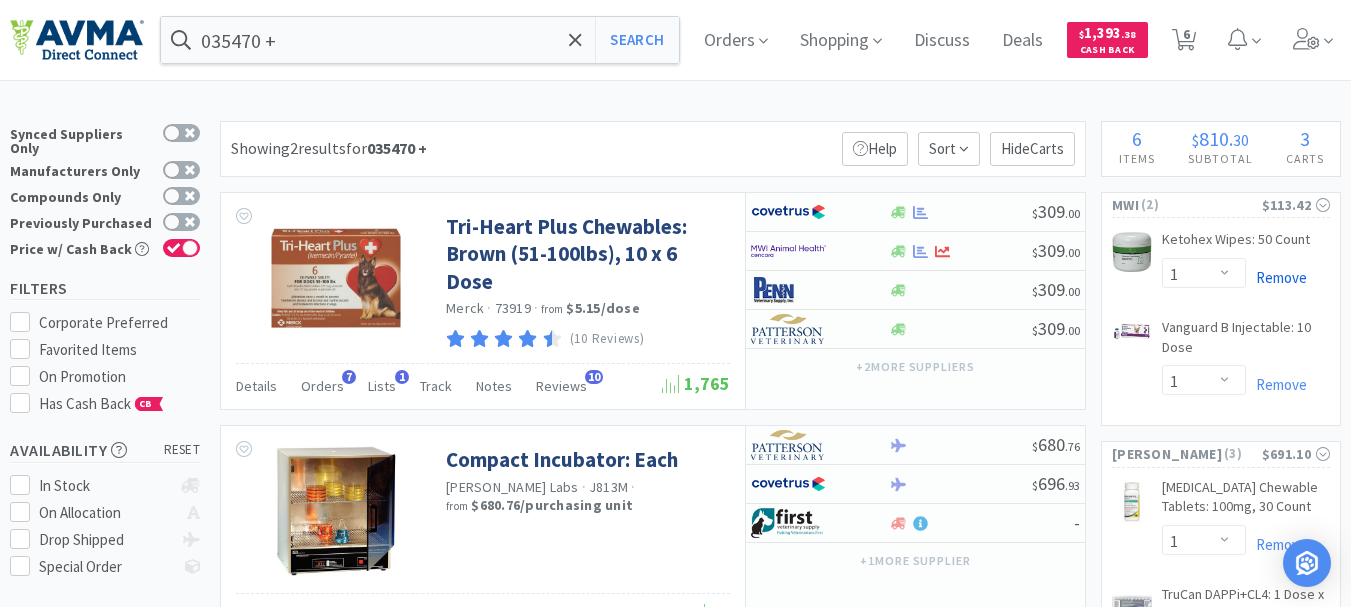 click on "Remove" at bounding box center (1276, 277) 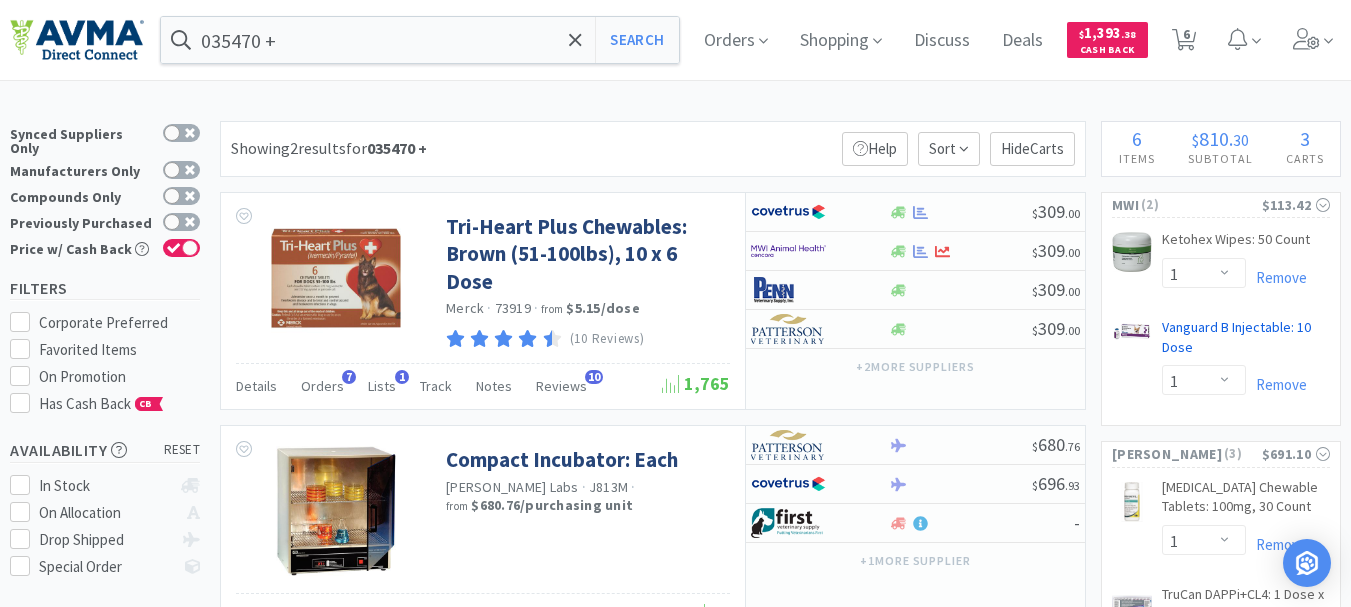 select on "1" 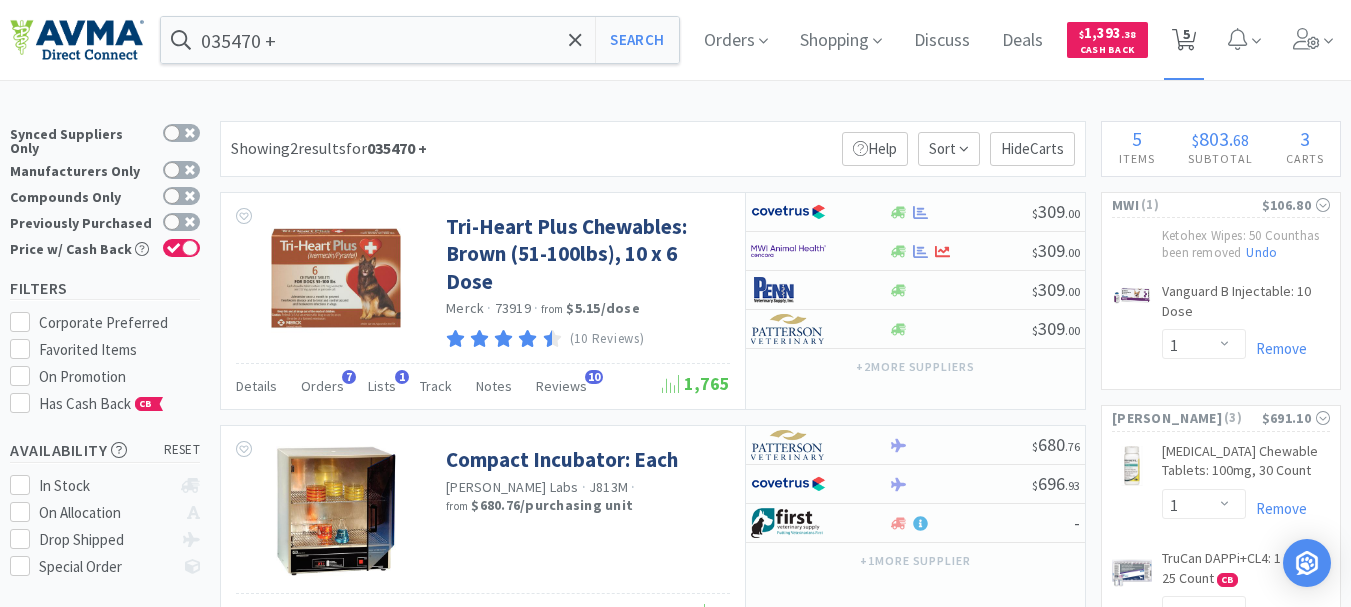 click 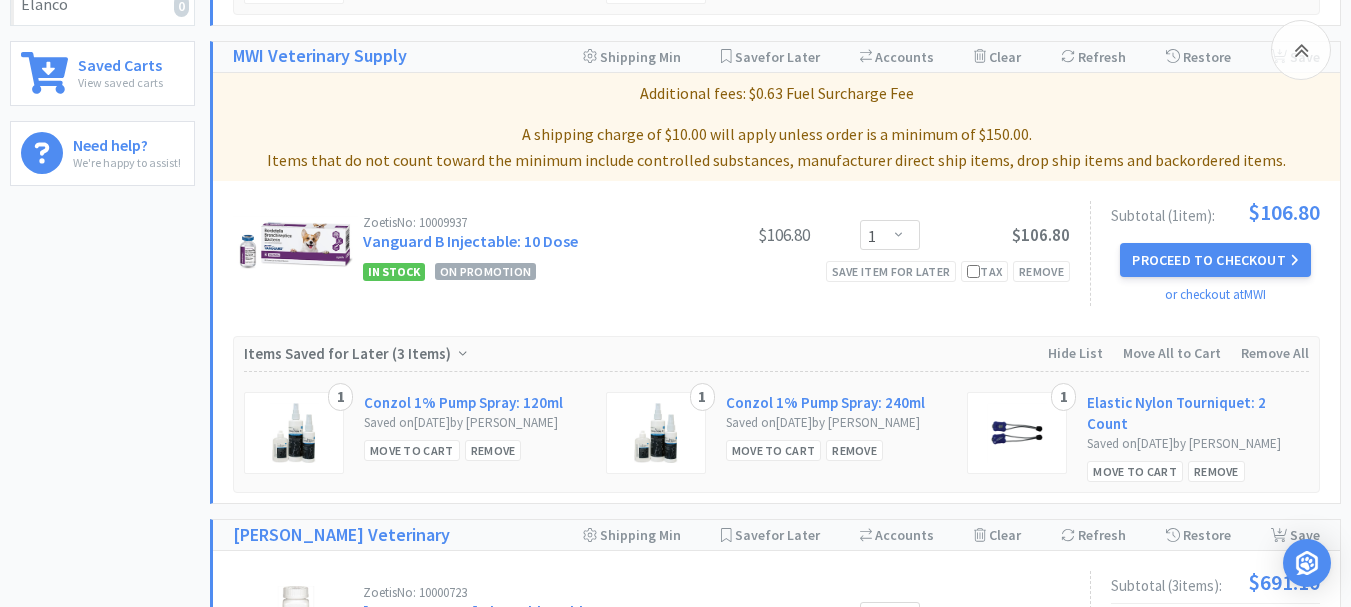 scroll, scrollTop: 700, scrollLeft: 0, axis: vertical 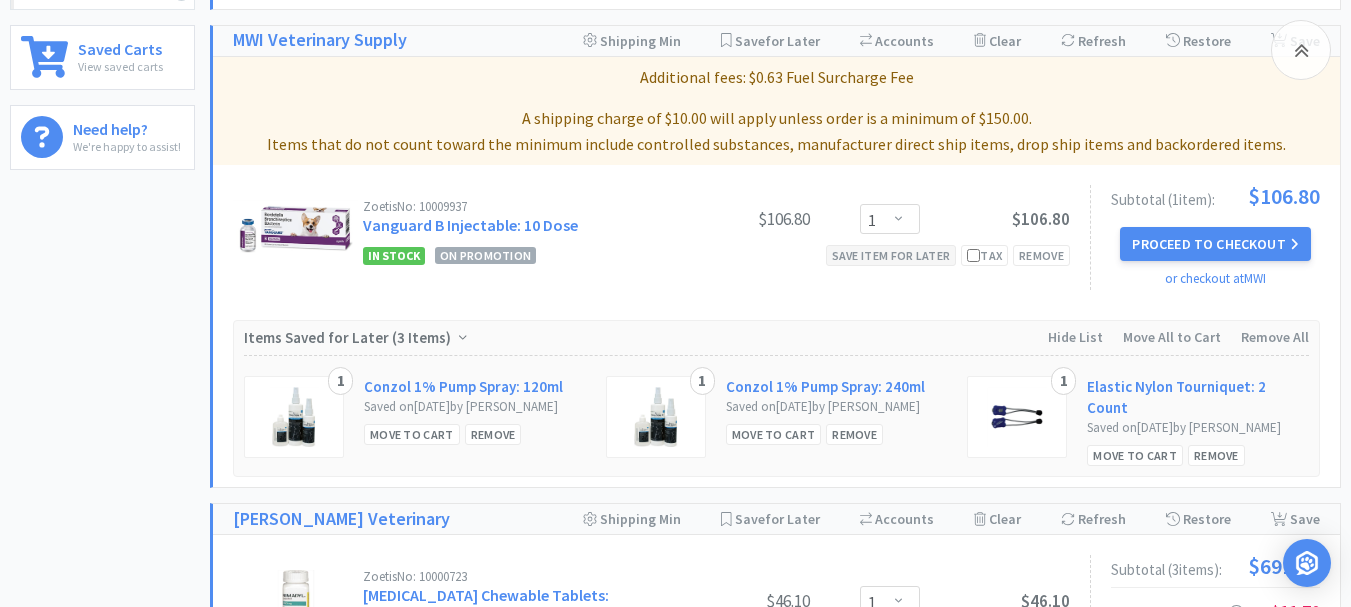 click on "Save item for later" at bounding box center (891, 255) 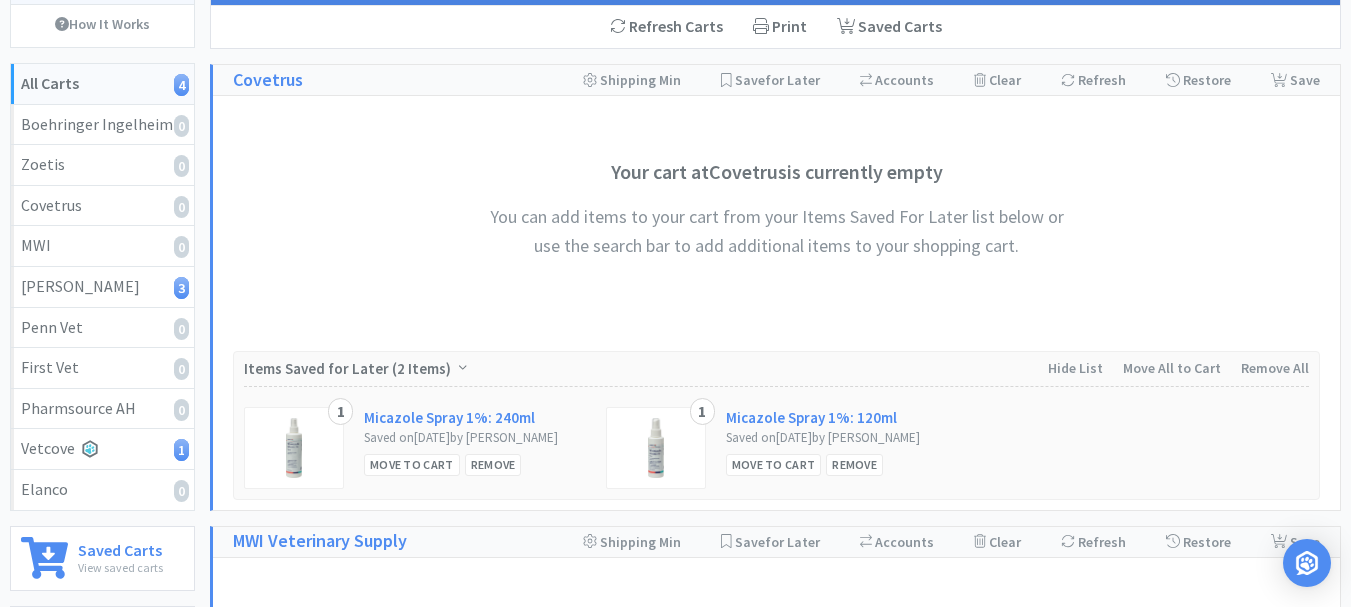 scroll, scrollTop: 0, scrollLeft: 0, axis: both 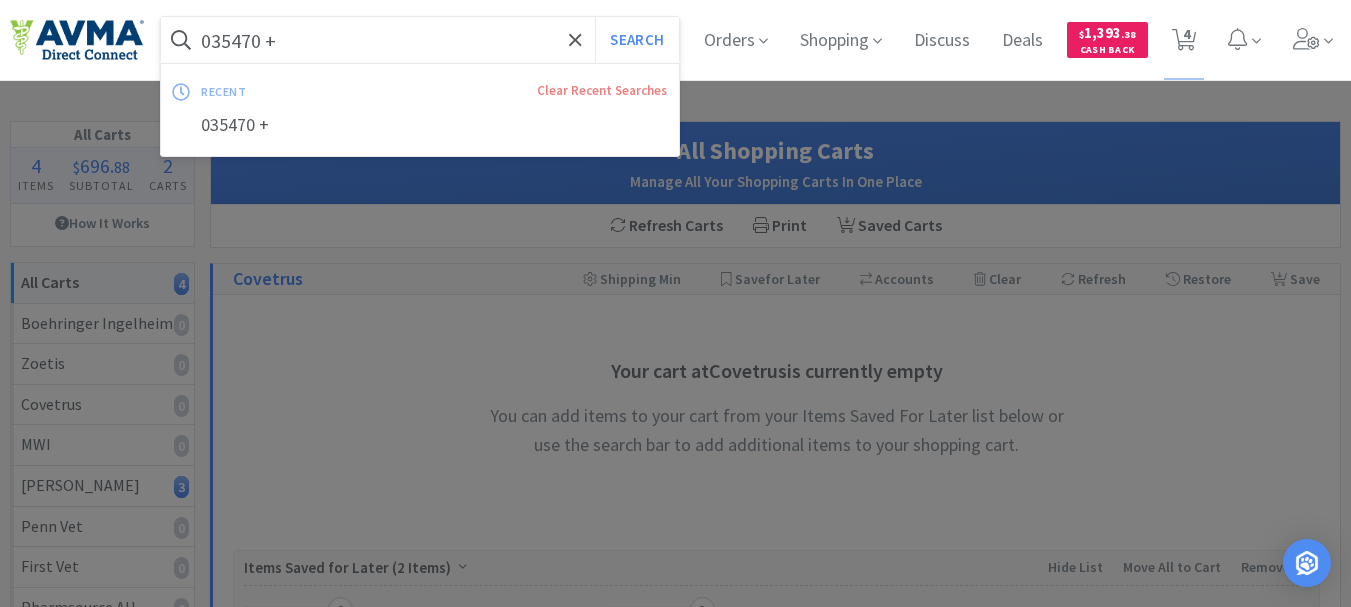 click on "035470 +" at bounding box center (420, 40) 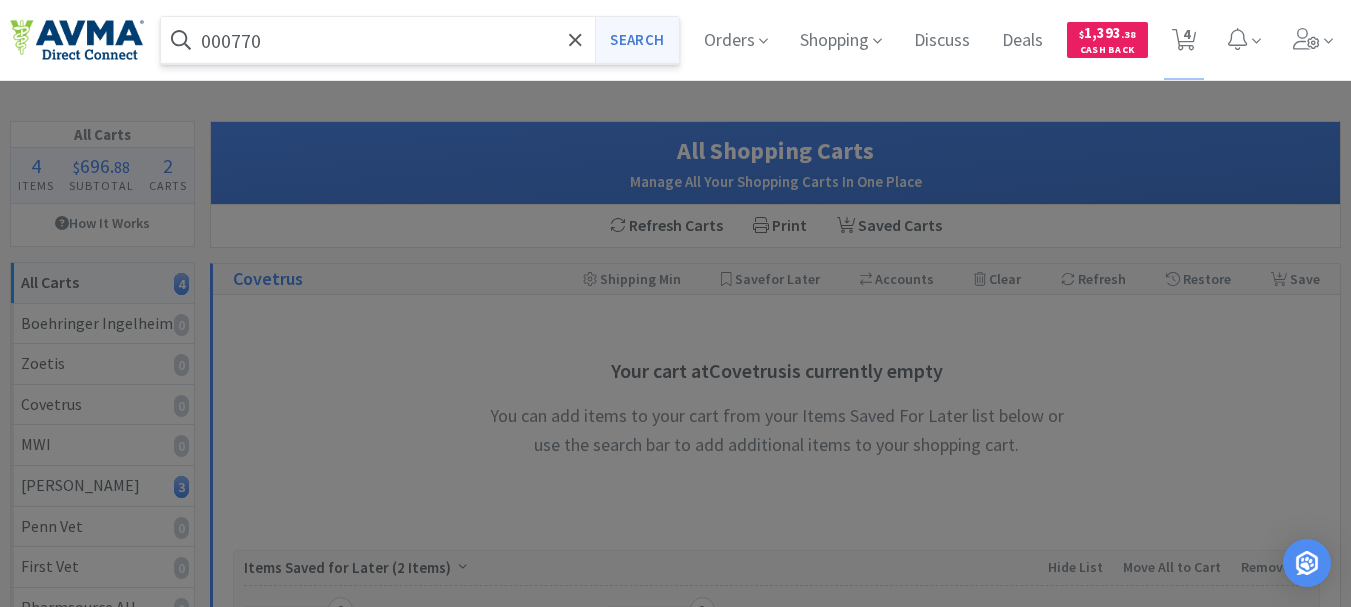 type on "000770" 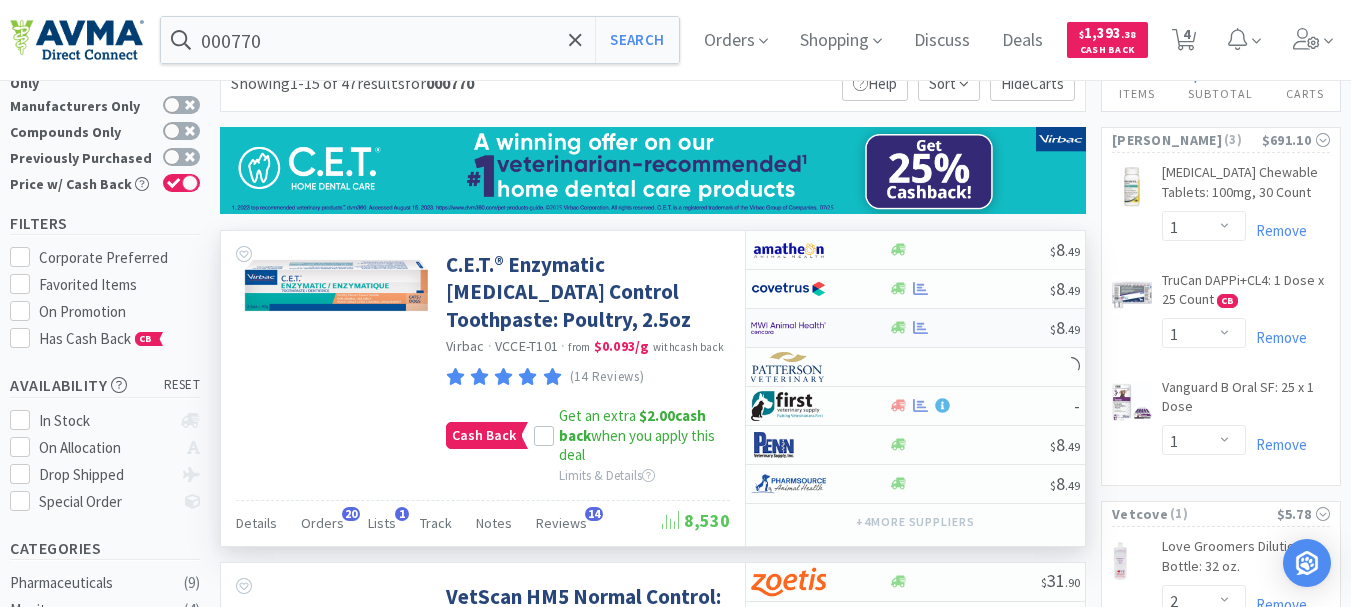 scroll, scrollTop: 100, scrollLeft: 0, axis: vertical 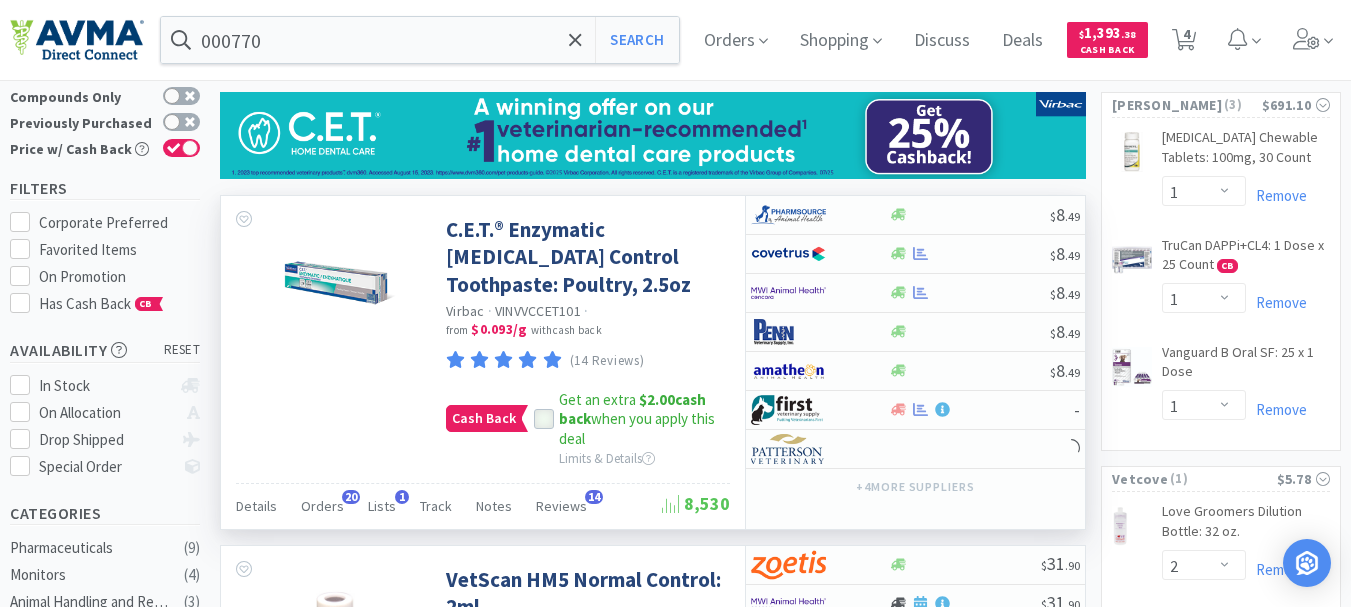 click 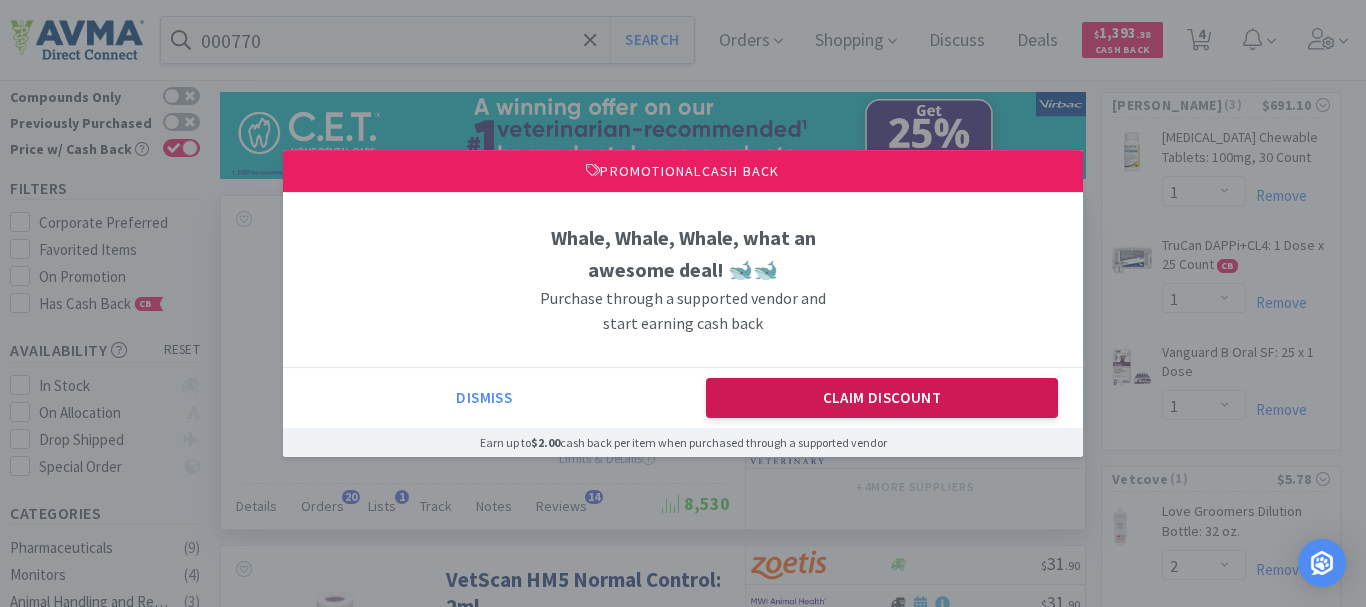 click on "Claim Discount" at bounding box center (882, 398) 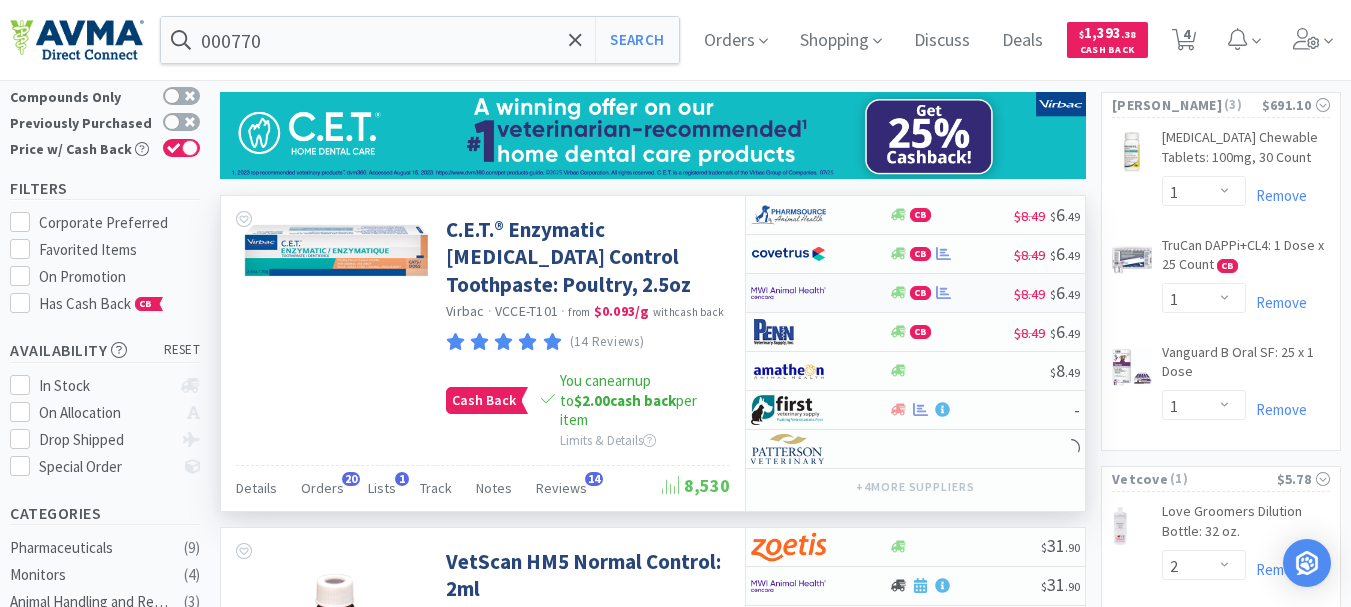 click at bounding box center (788, 293) 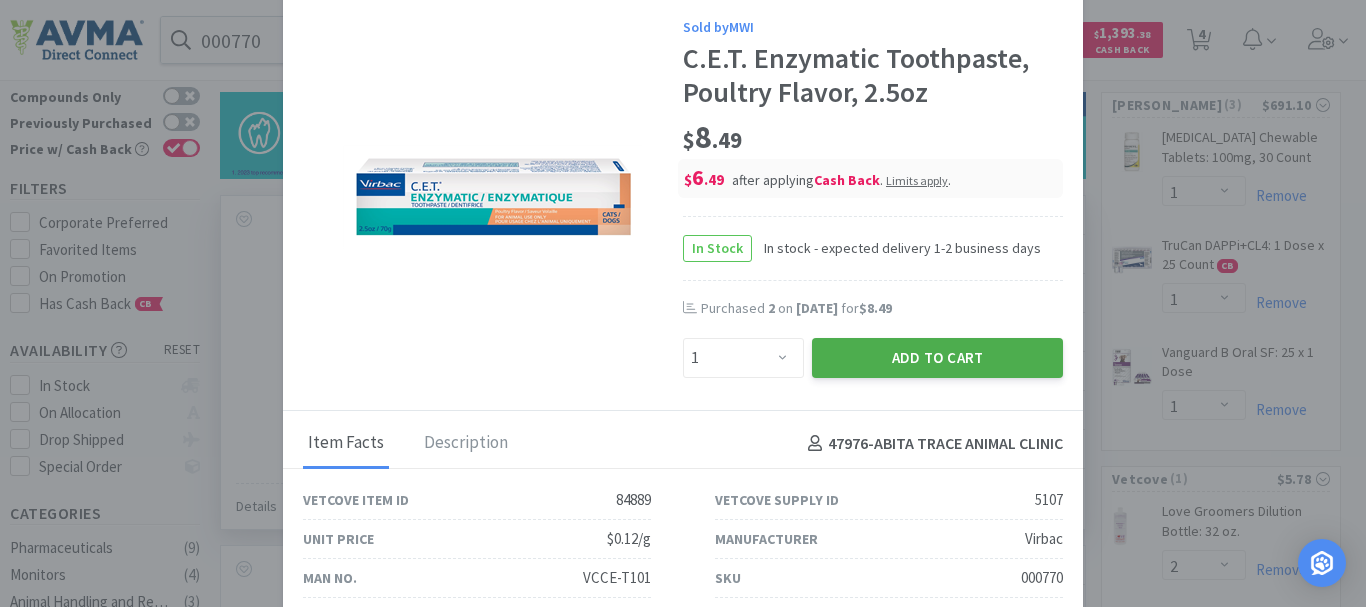 click on "Add to Cart" at bounding box center (937, 358) 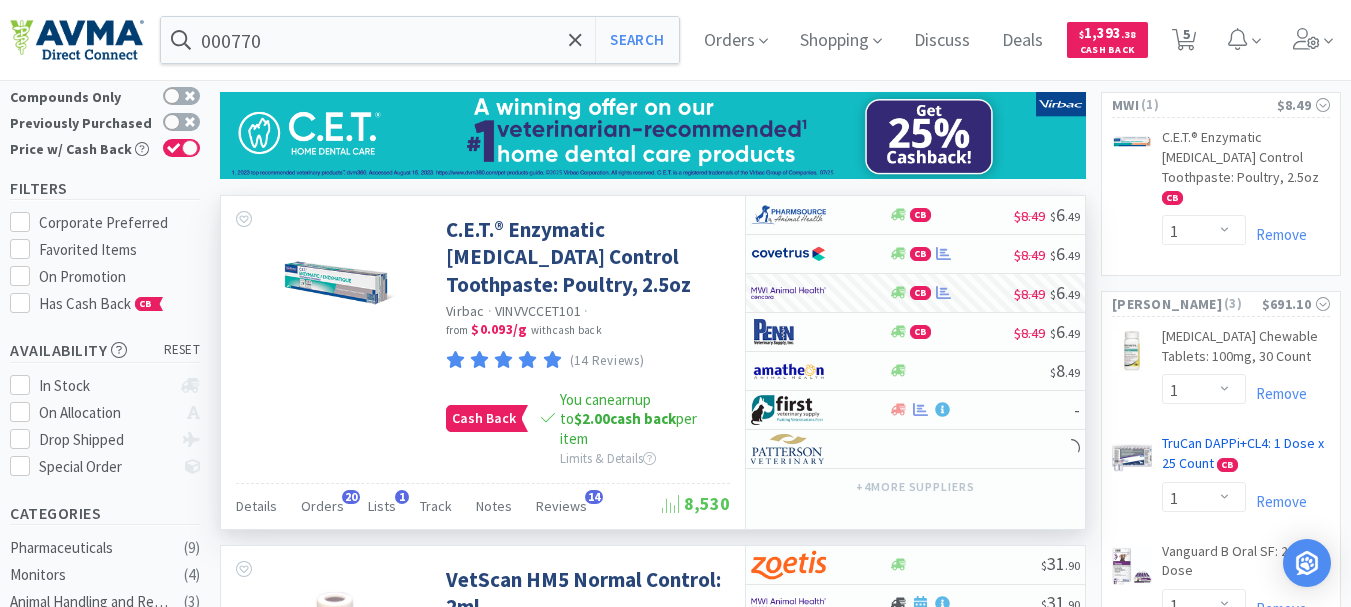 scroll, scrollTop: 0, scrollLeft: 0, axis: both 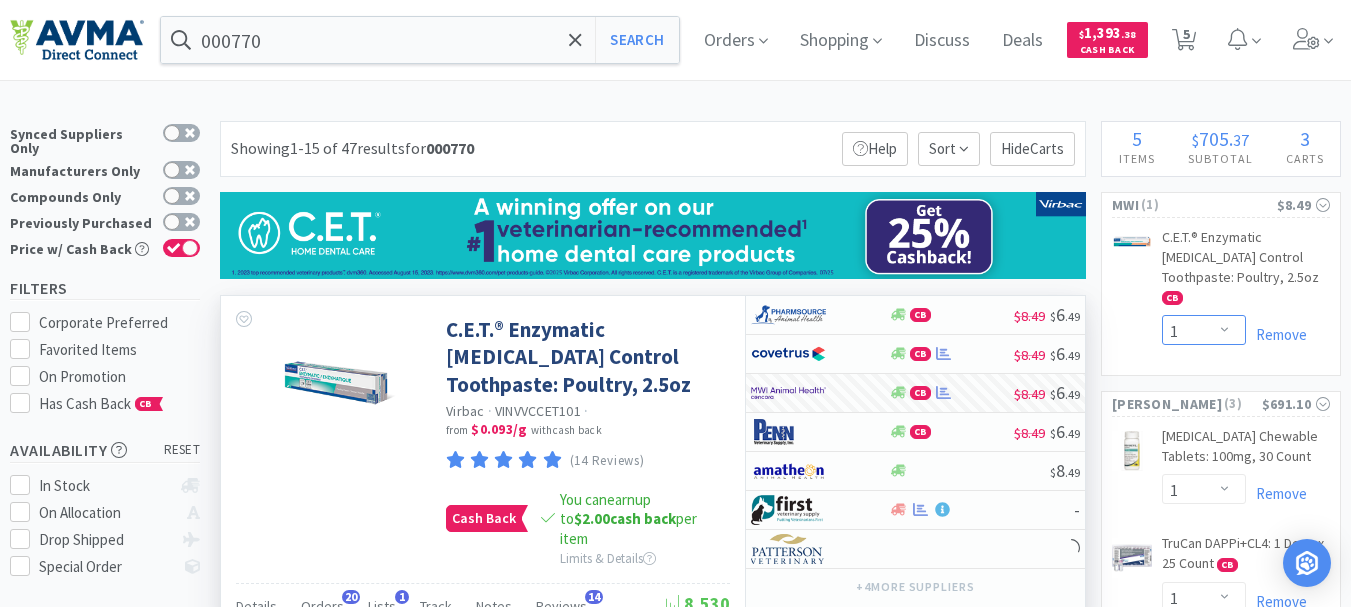 click on "Enter Quantity 1 2 3 4 5 6 7 8 9 10 11 12 13 14 15 16 17 18 19 20 Enter Quantity" at bounding box center (1204, 330) 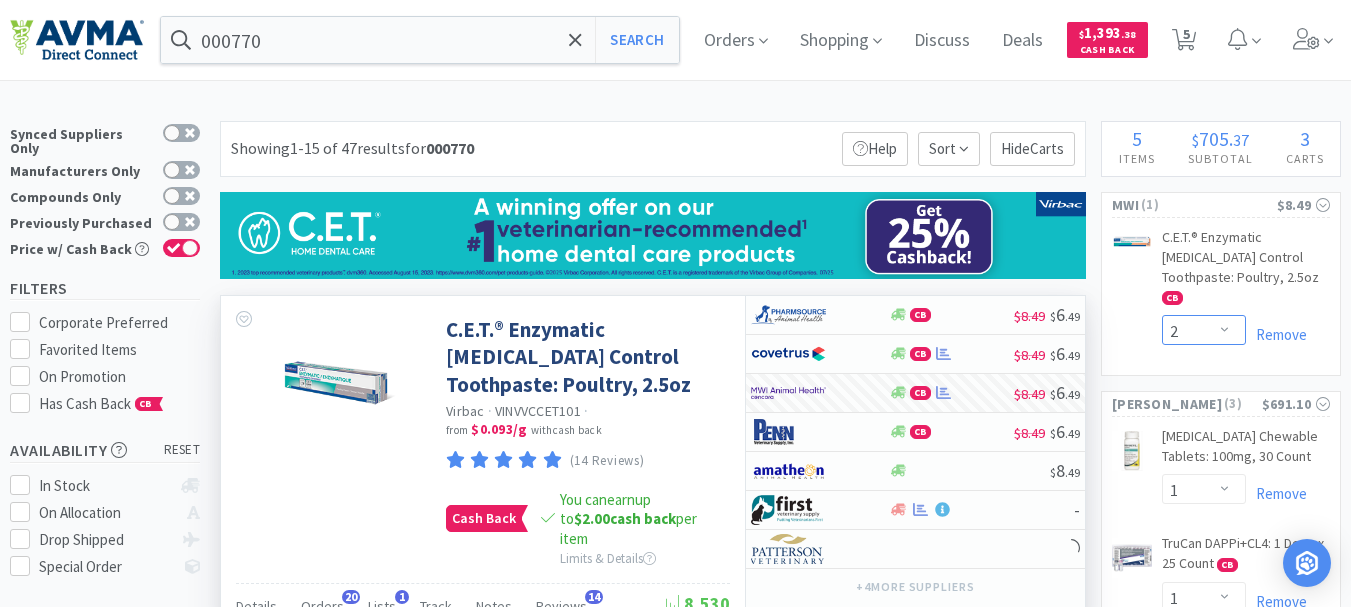 click on "Enter Quantity 1 2 3 4 5 6 7 8 9 10 11 12 13 14 15 16 17 18 19 20 Enter Quantity" at bounding box center [1204, 330] 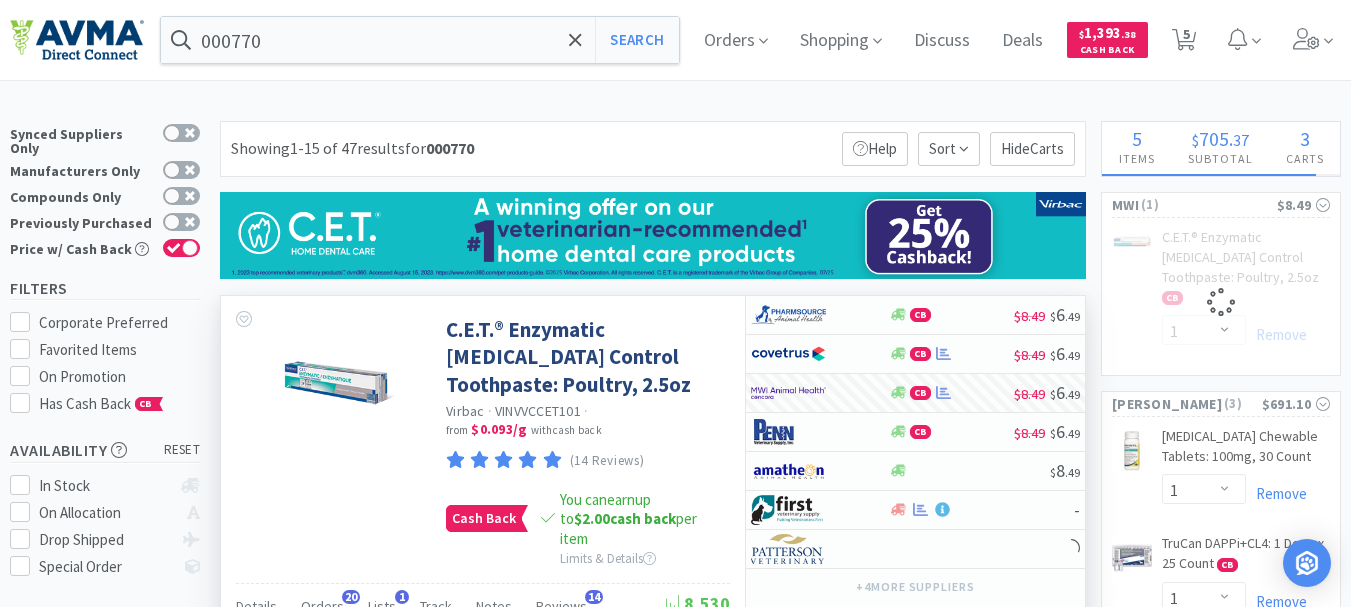 select on "2" 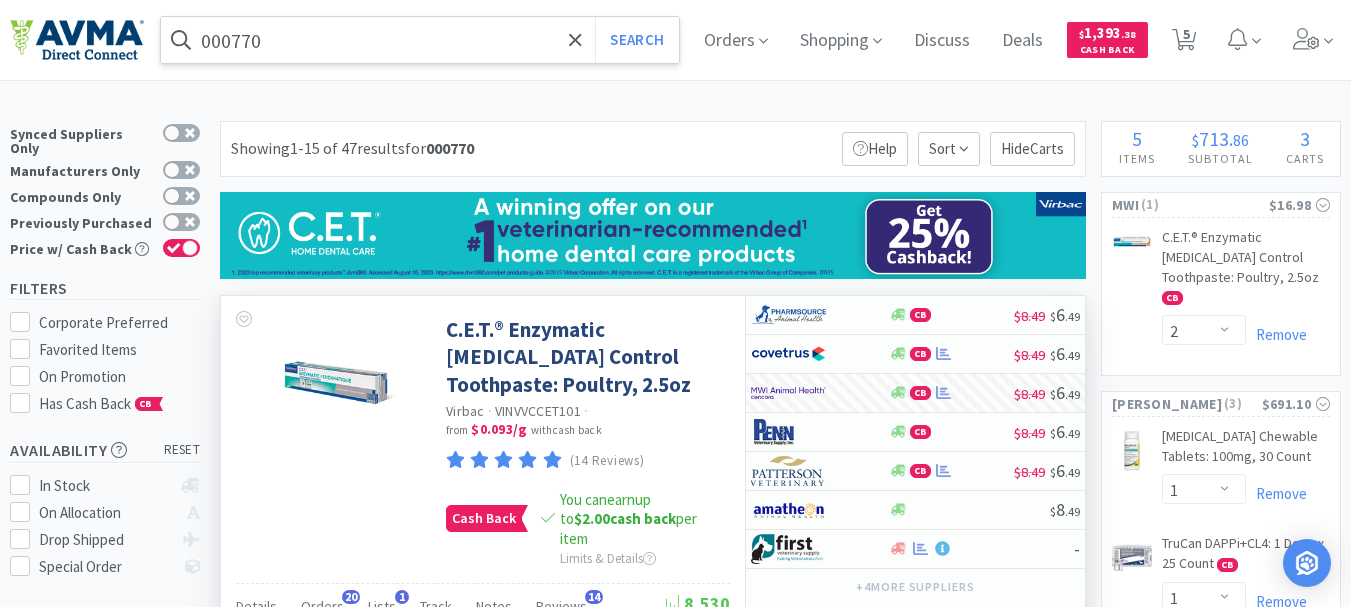 click on "000770" at bounding box center (420, 40) 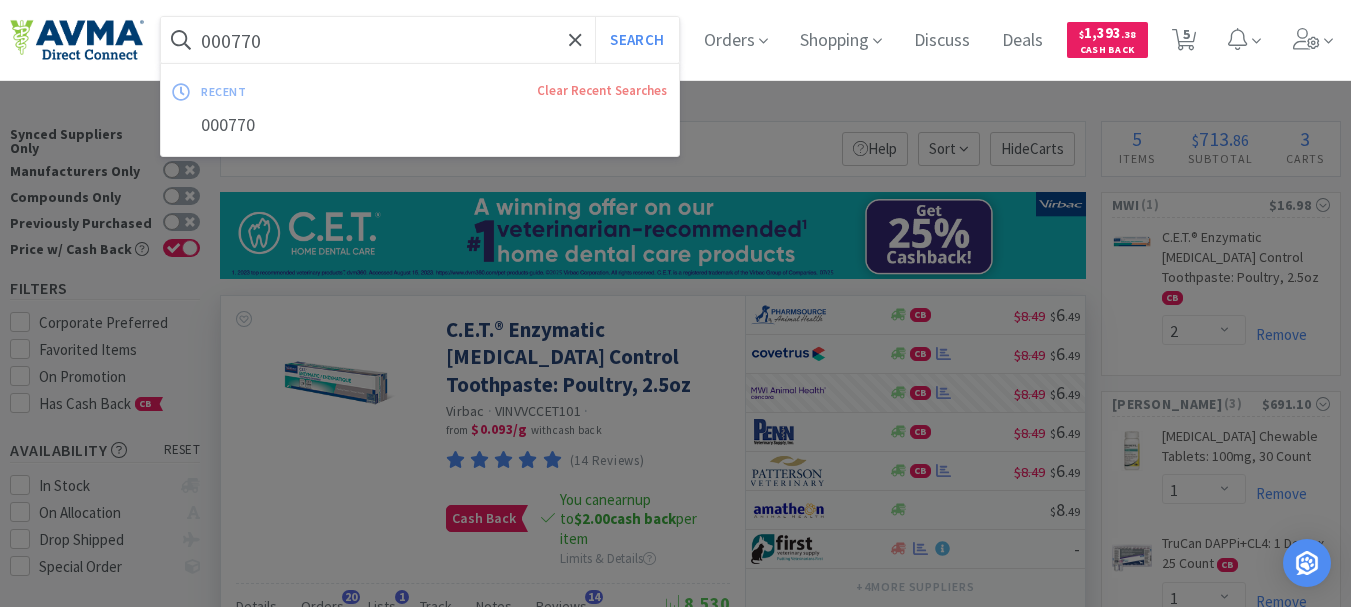 paste on "35862" 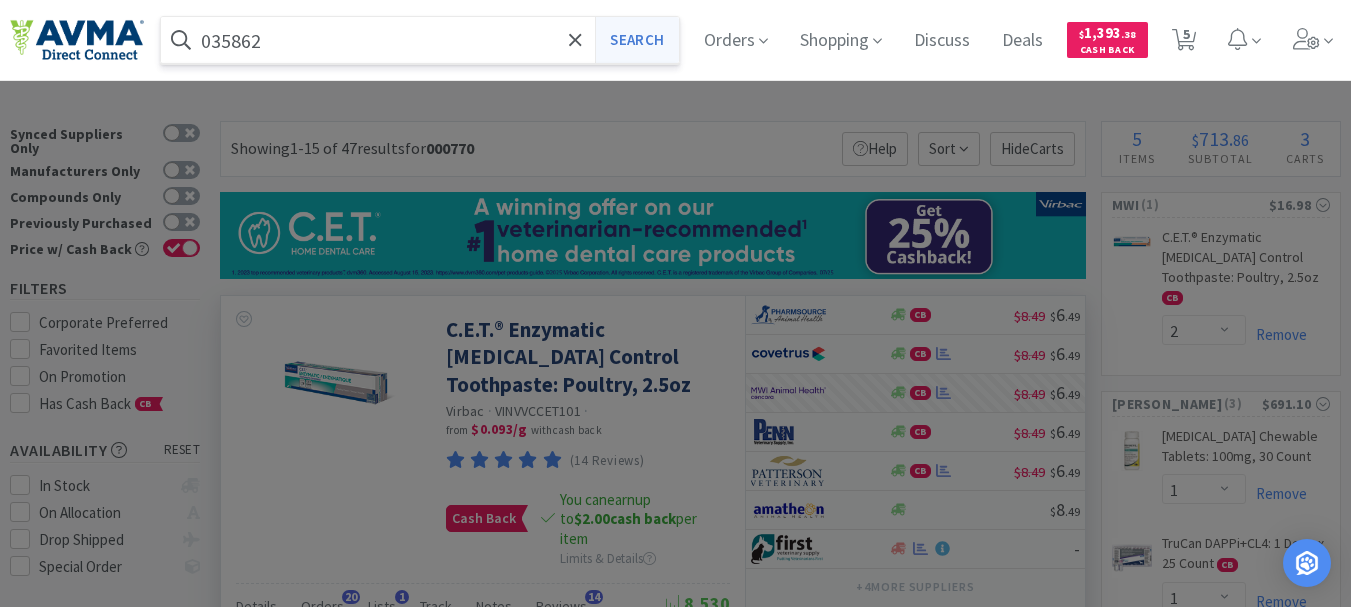 type on "035862" 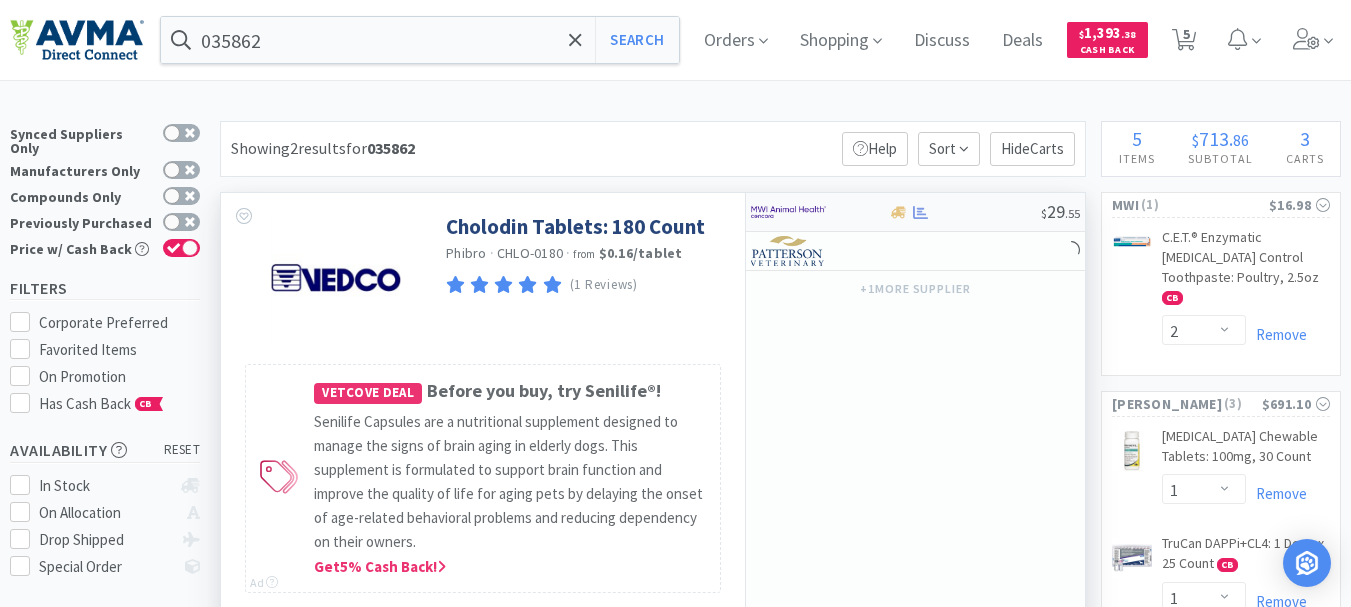 click at bounding box center [788, 212] 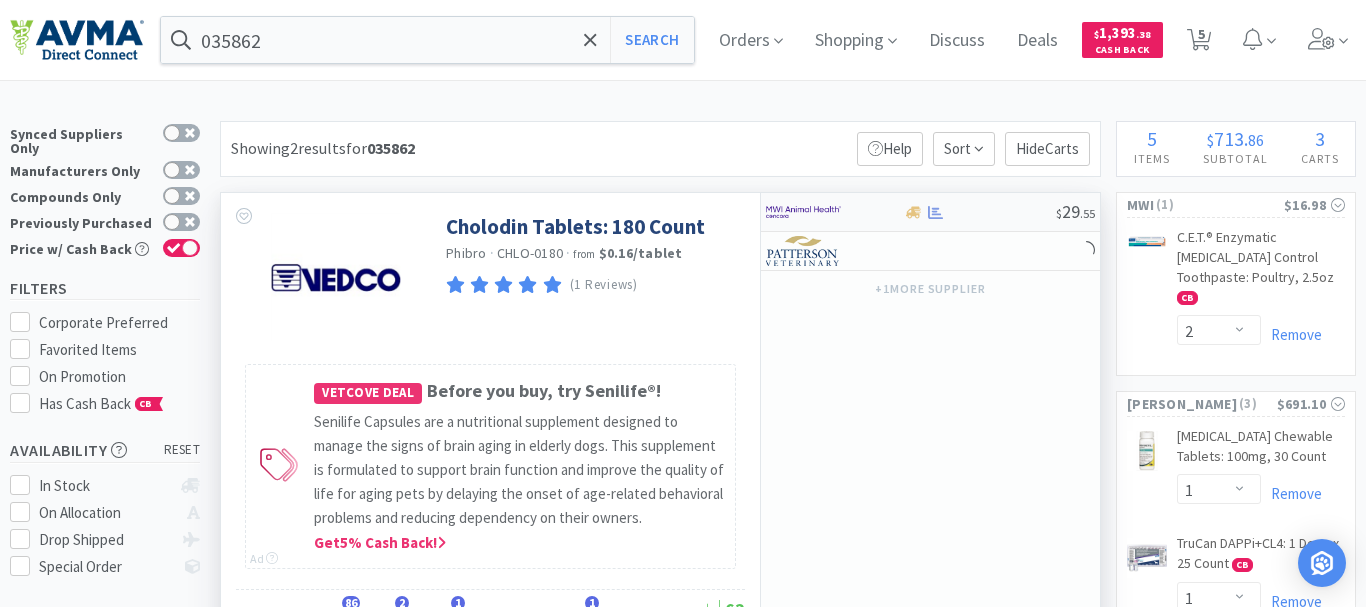 select on "1" 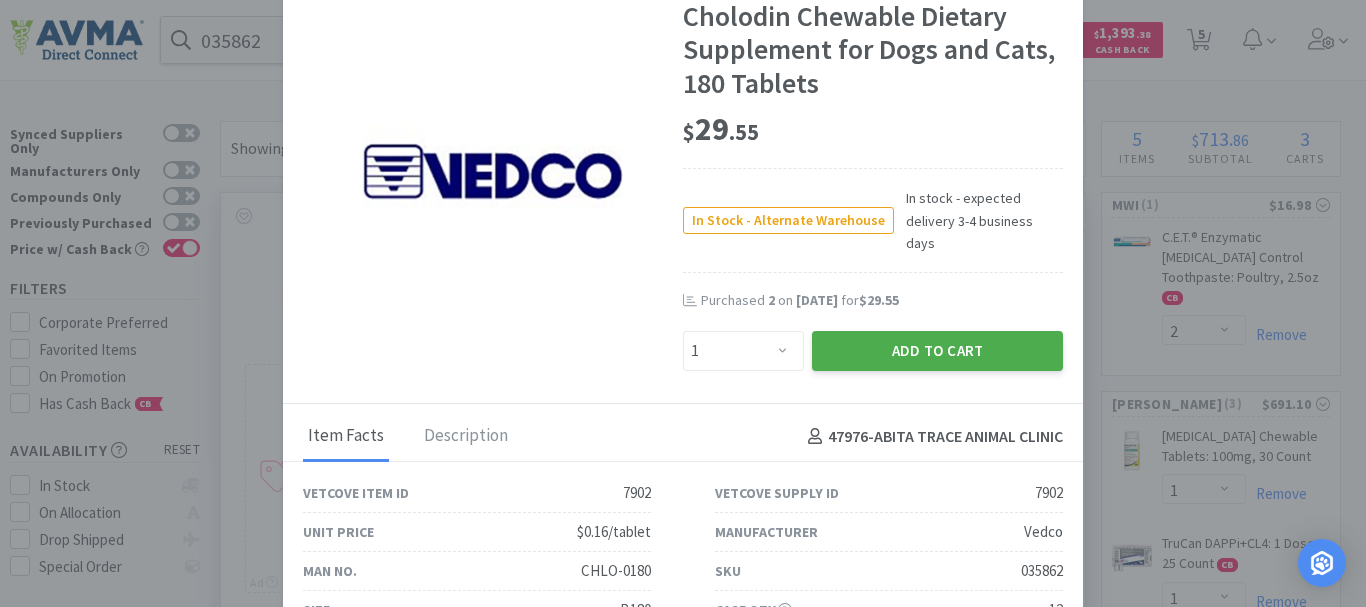 click on "Add to Cart" at bounding box center [937, 351] 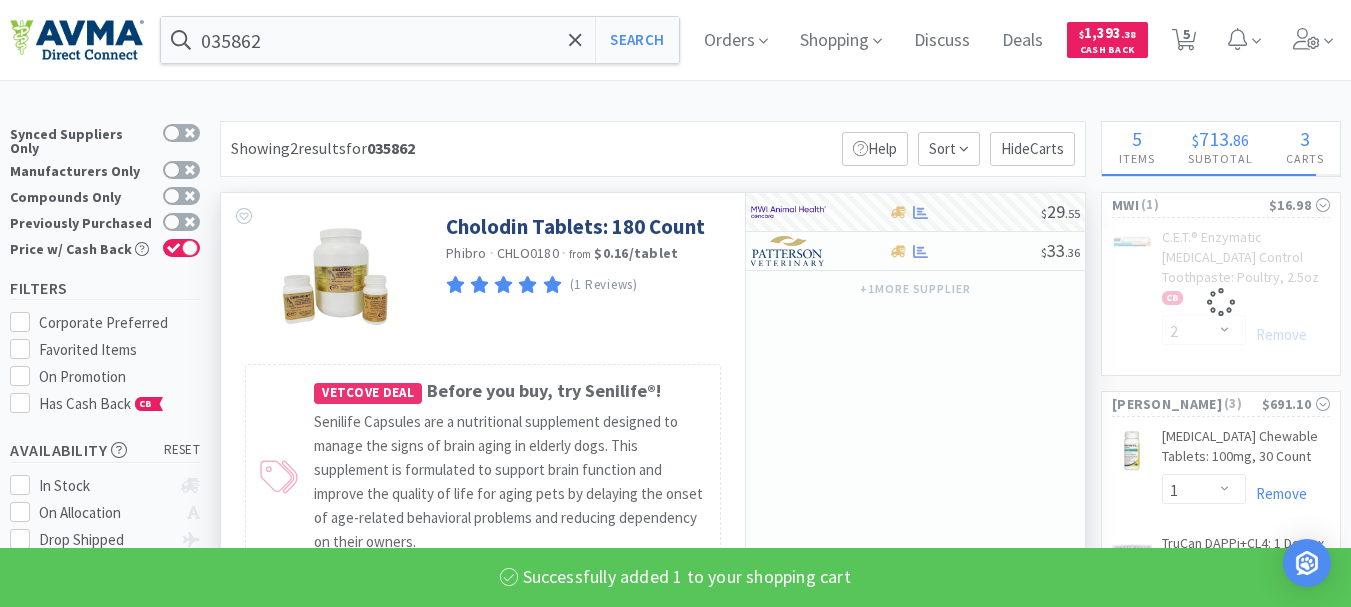 select on "1" 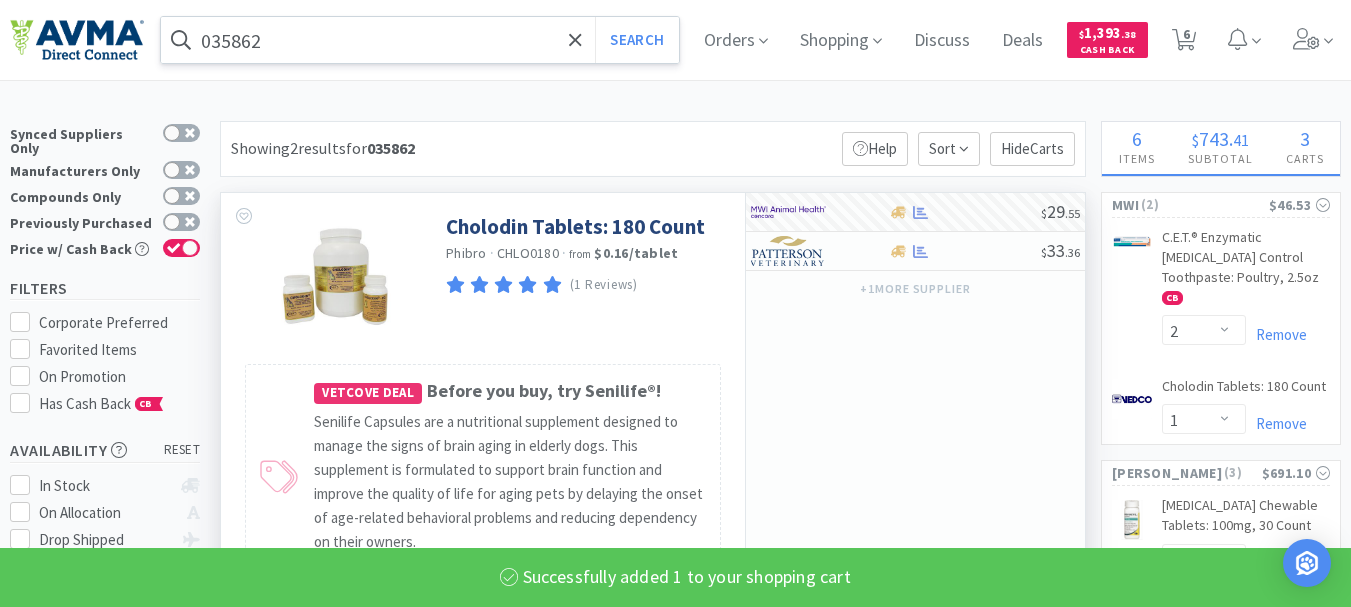 click on "035862" at bounding box center [420, 40] 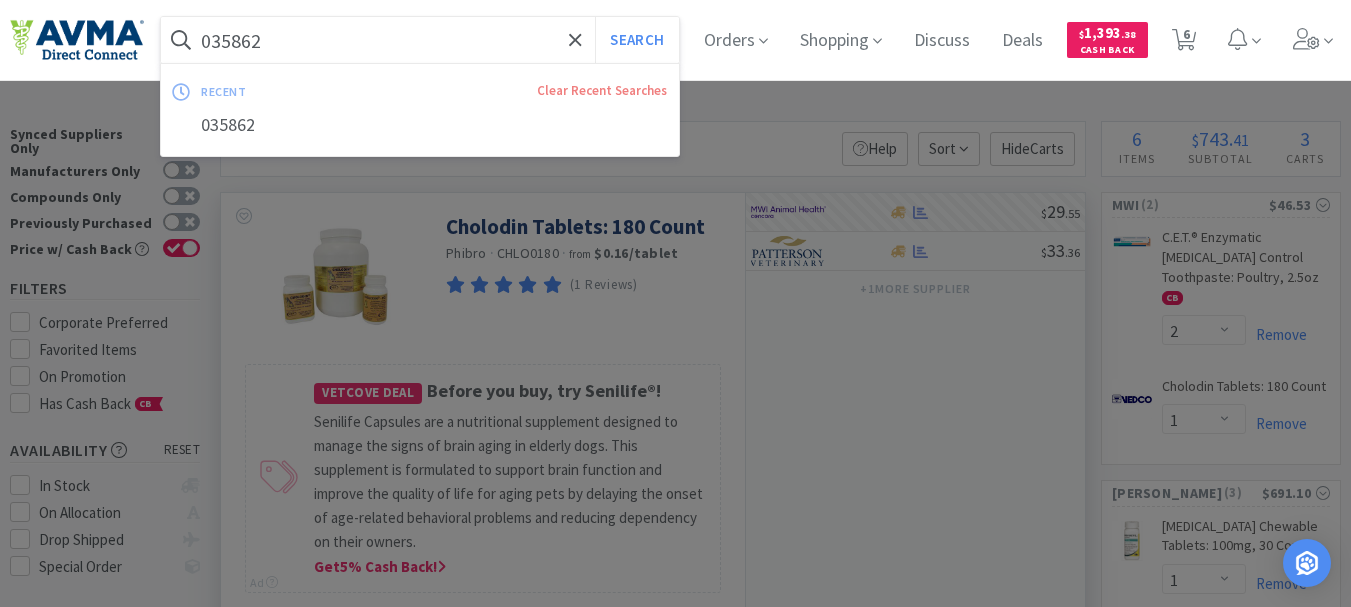 paste on "19270" 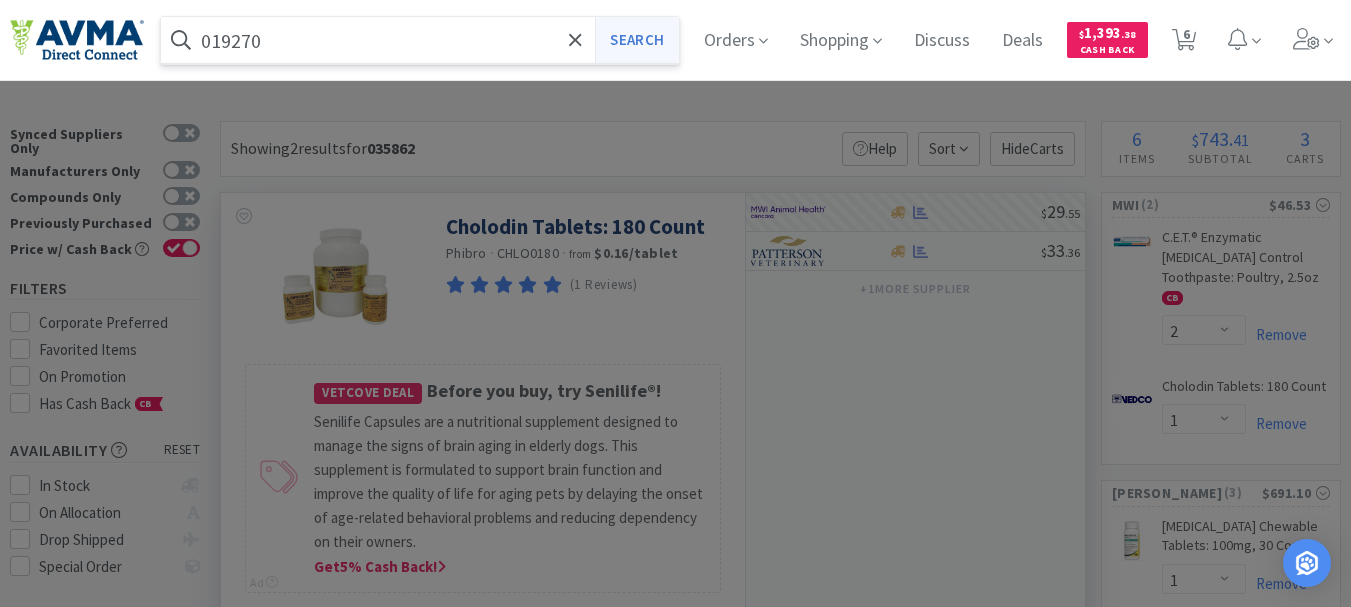 type on "019270" 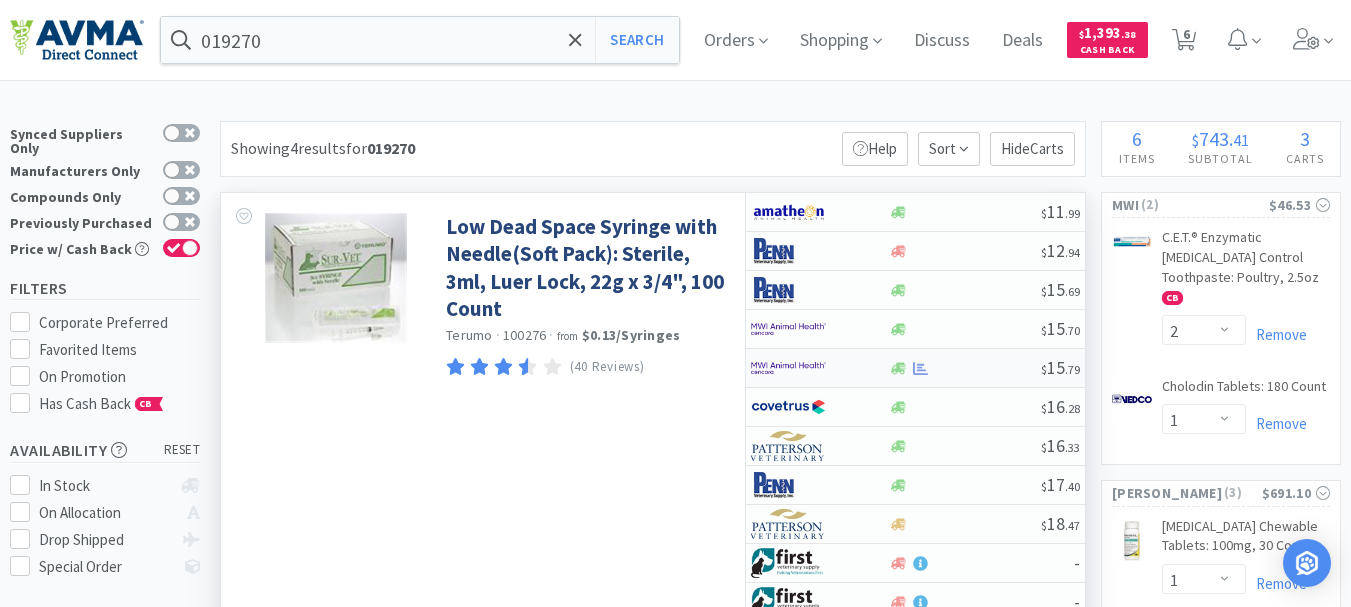 click at bounding box center [788, 368] 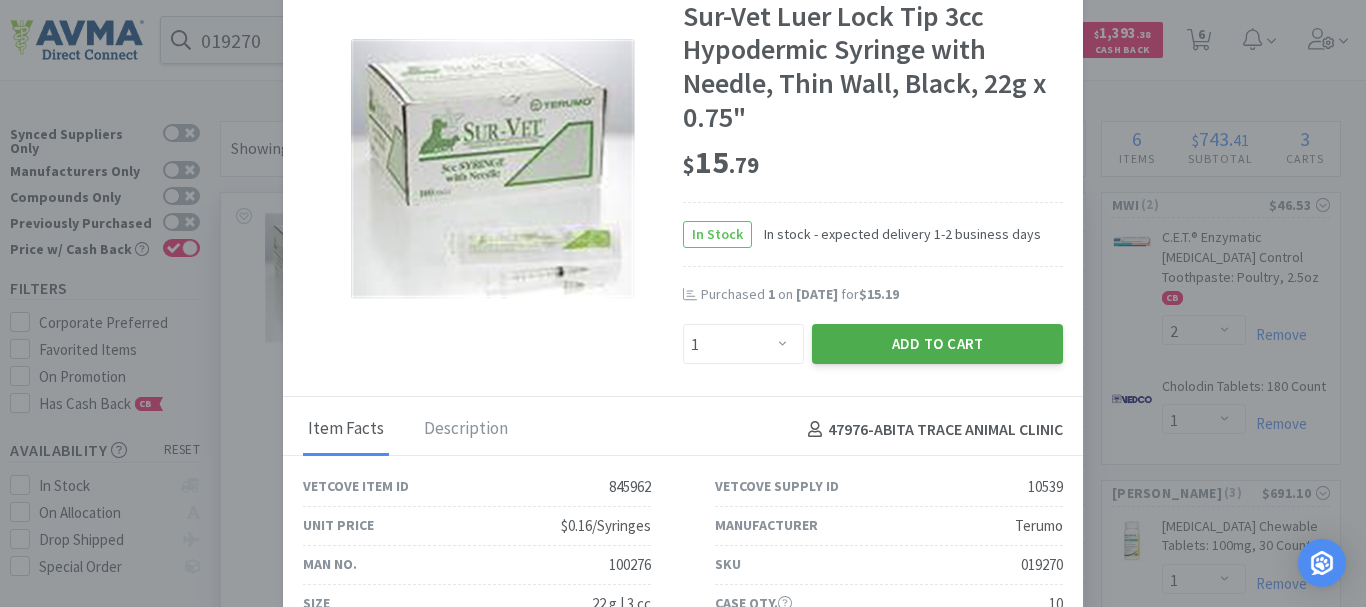 click on "Add to Cart" at bounding box center [937, 344] 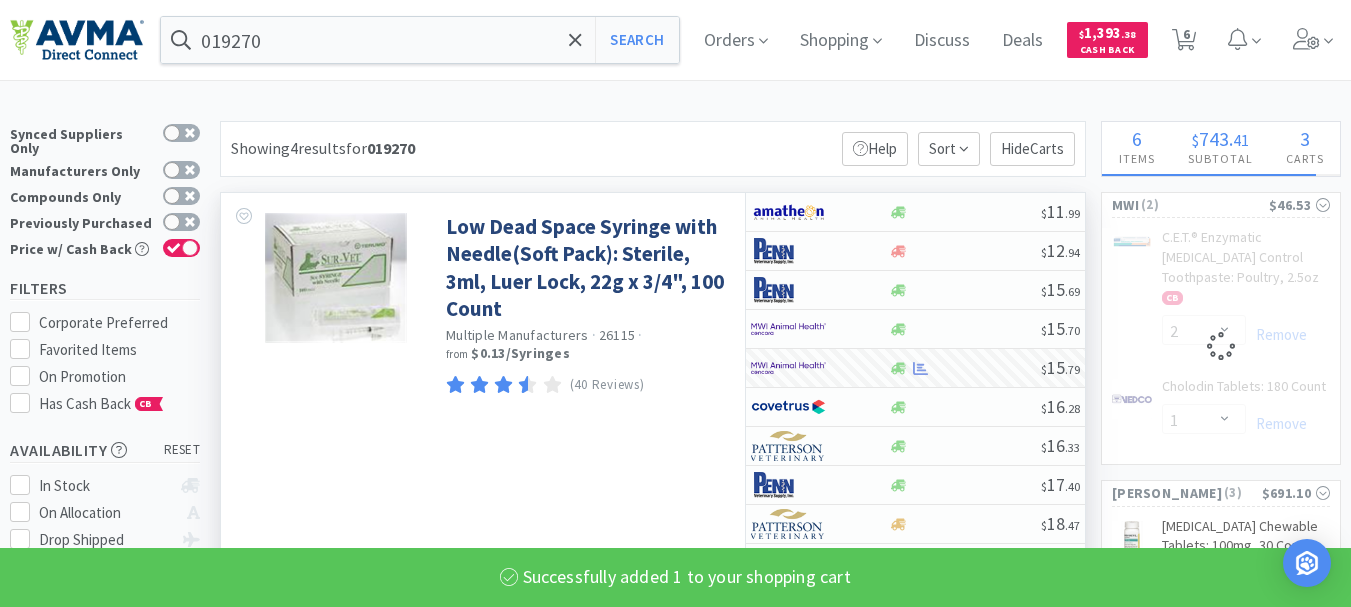 select on "1" 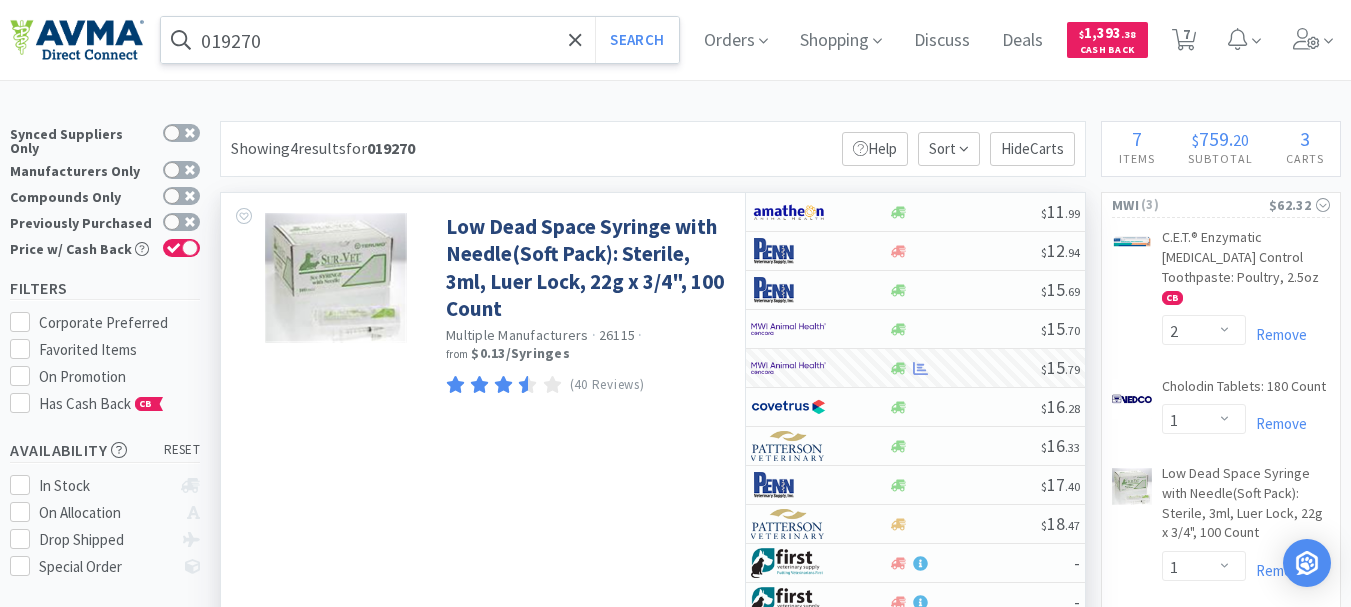 click on "019270" at bounding box center [420, 40] 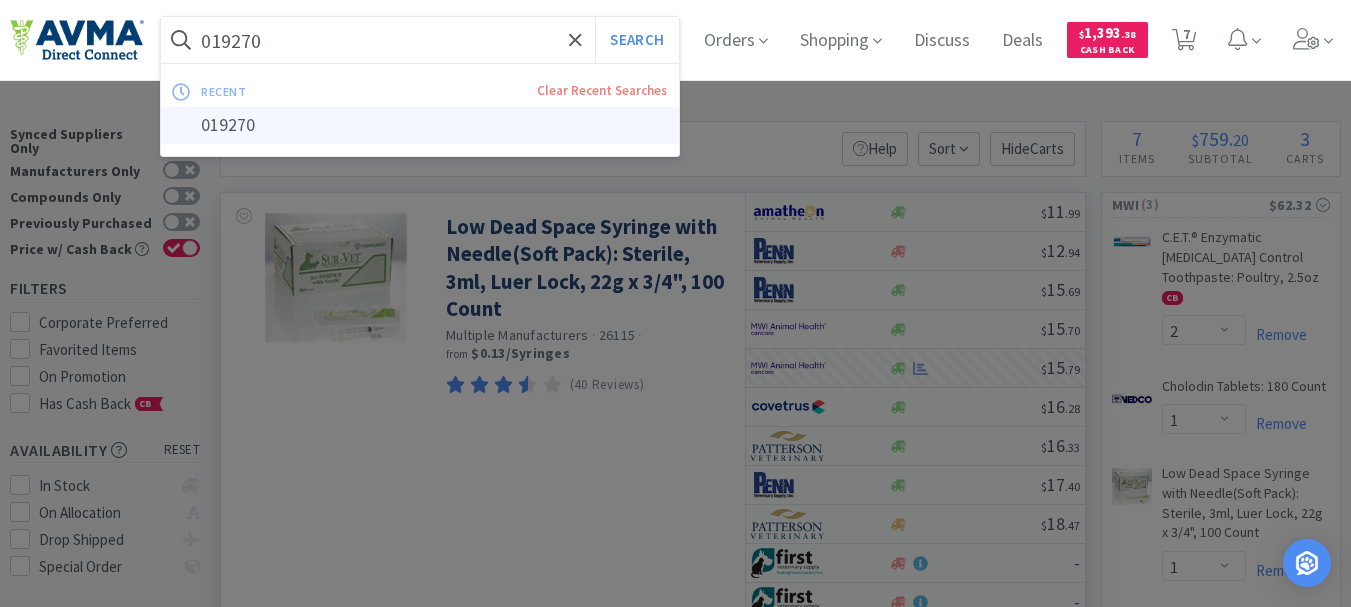 paste on "119966" 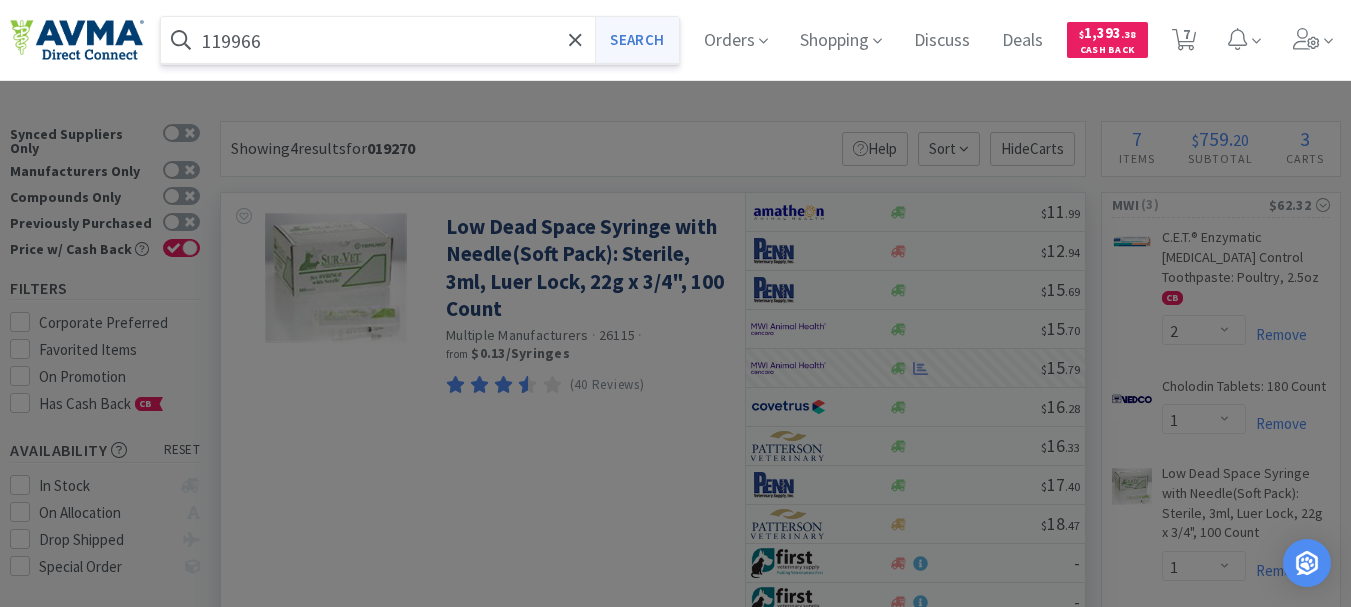 type on "119966" 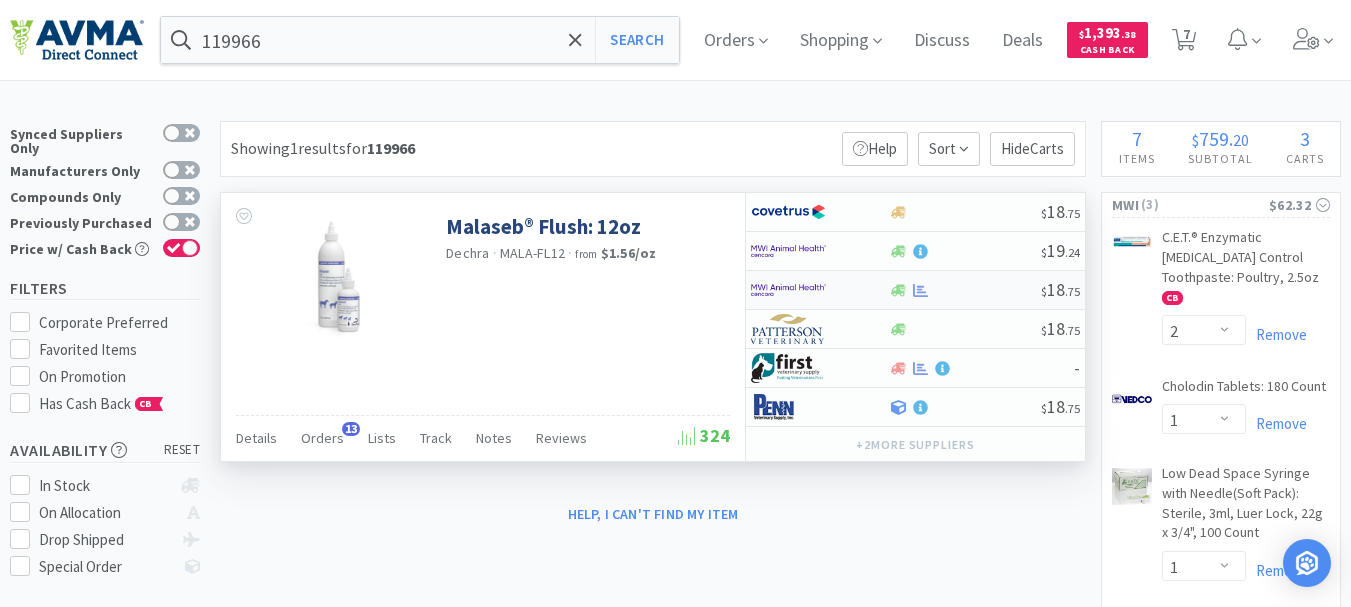 click at bounding box center [788, 290] 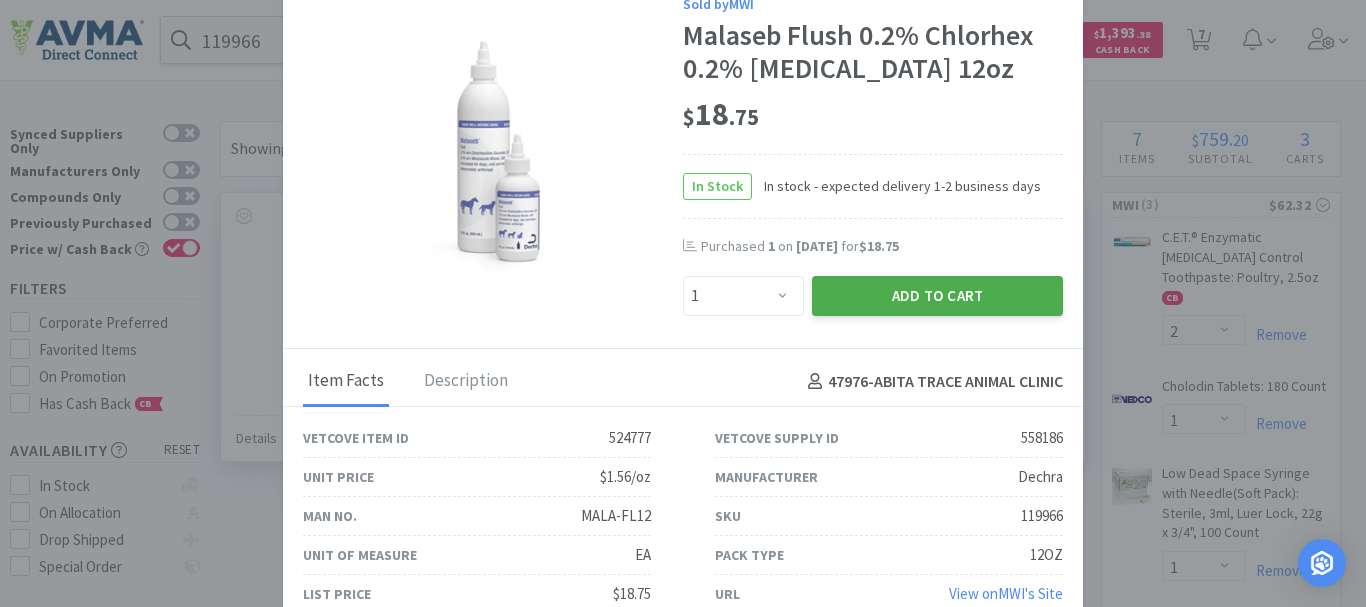click on "Add to Cart" at bounding box center [937, 296] 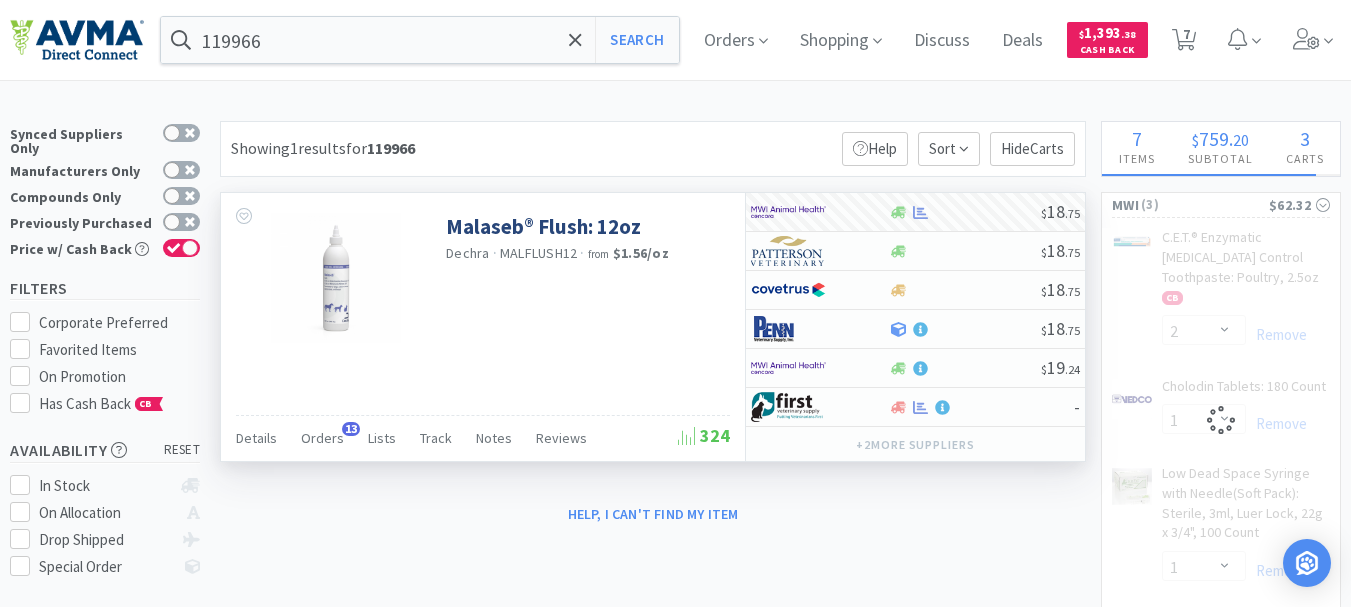 select on "1" 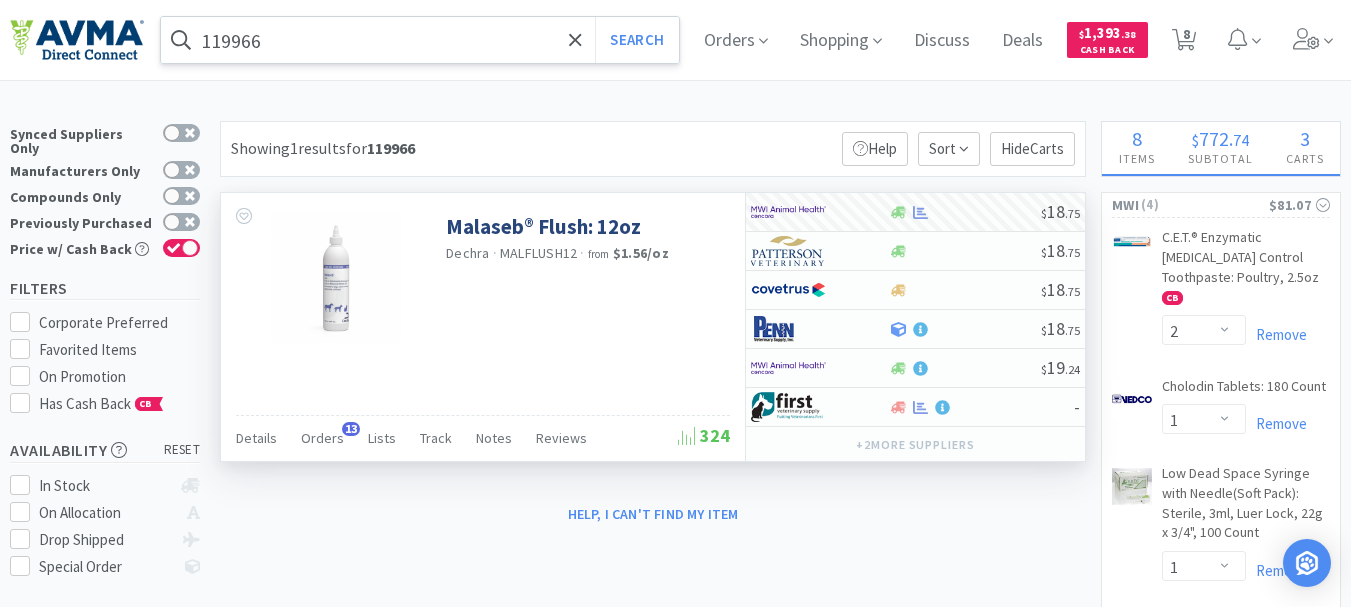 click on "119966" at bounding box center [420, 40] 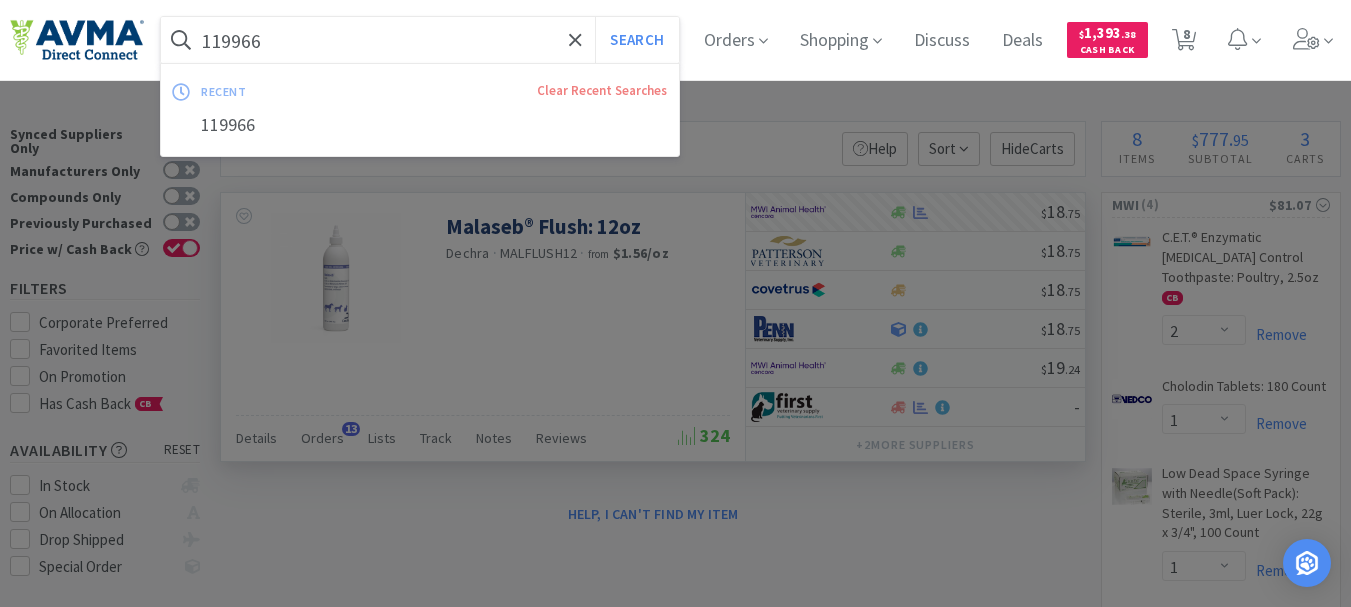 paste on "019269" 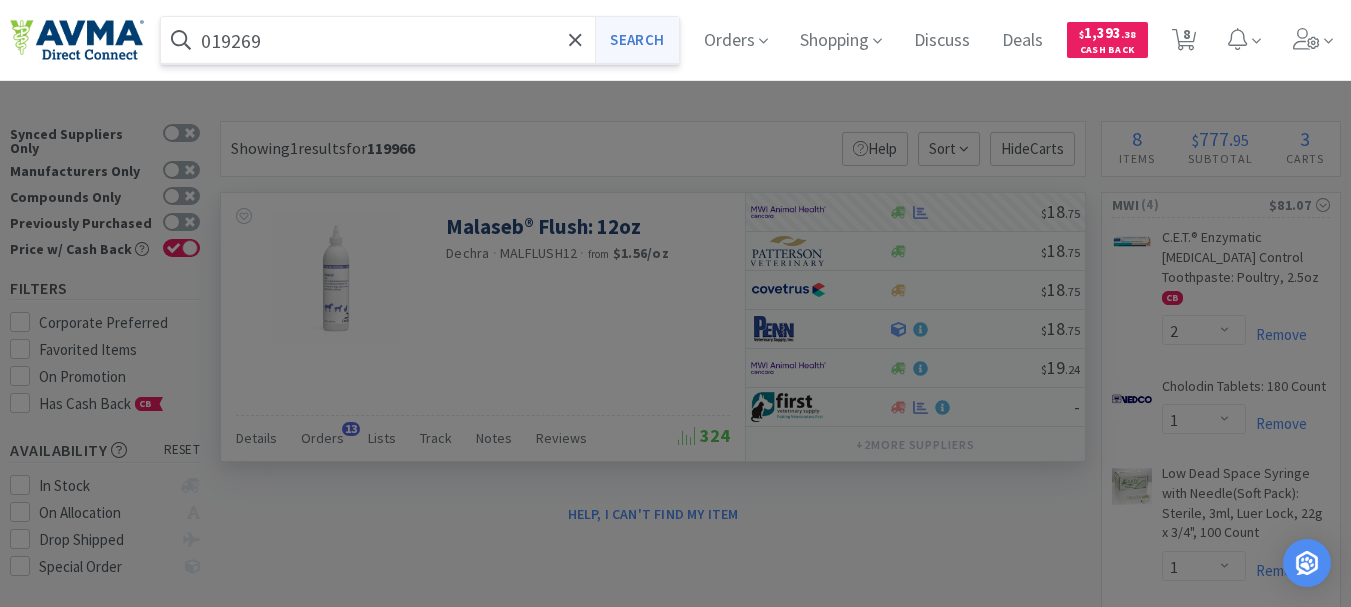 type on "019269" 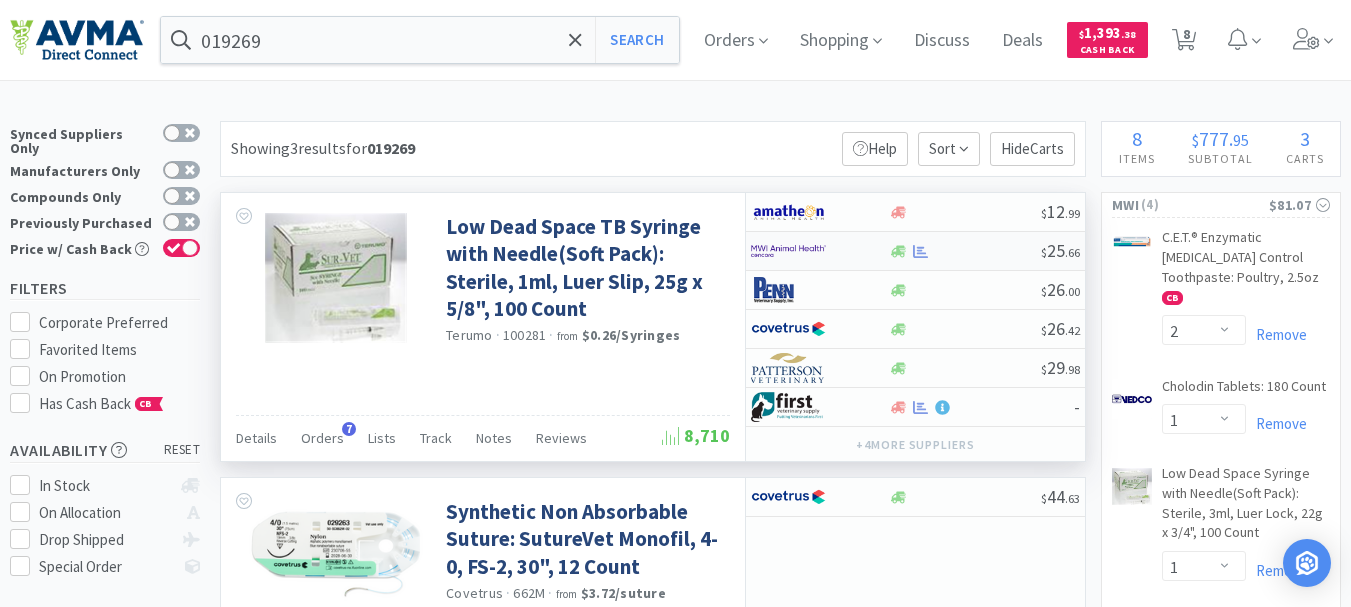click at bounding box center (788, 251) 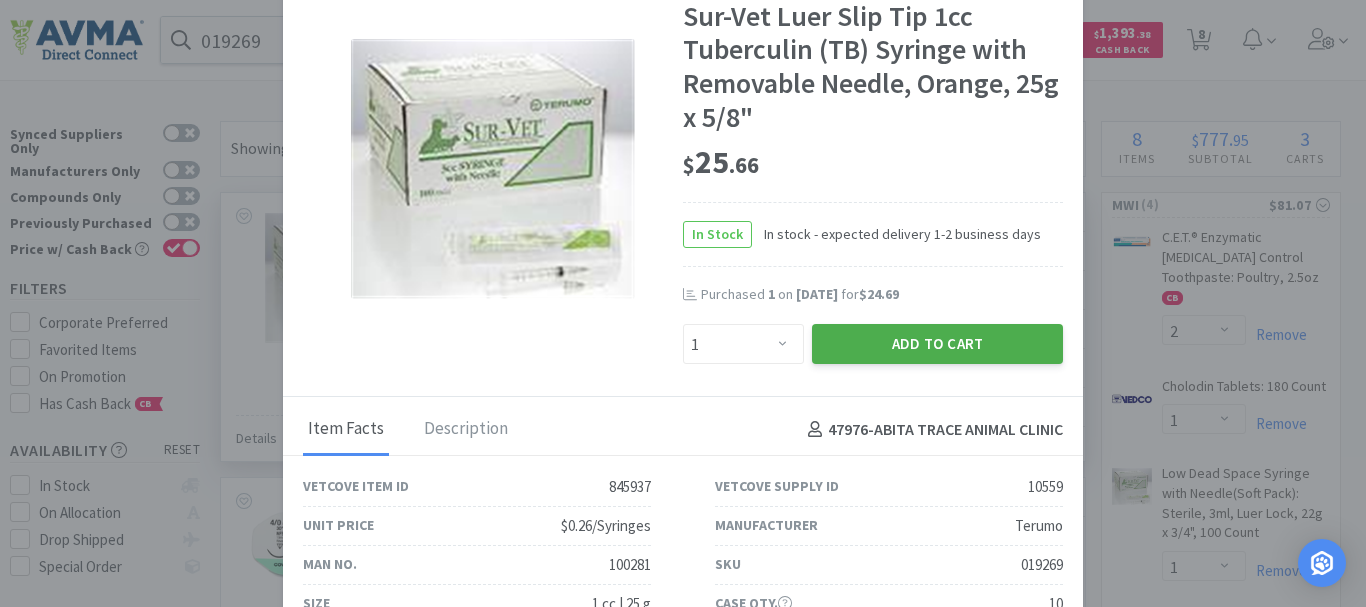 click on "Add to Cart" at bounding box center [937, 344] 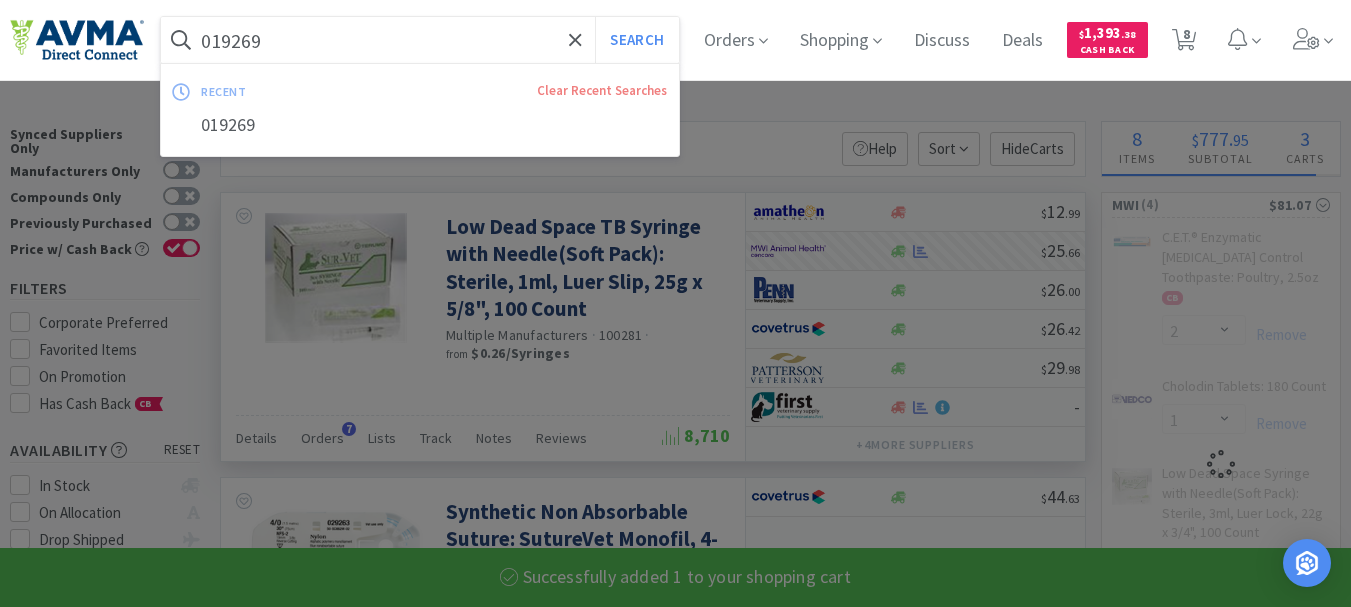 click on "019269" at bounding box center [420, 40] 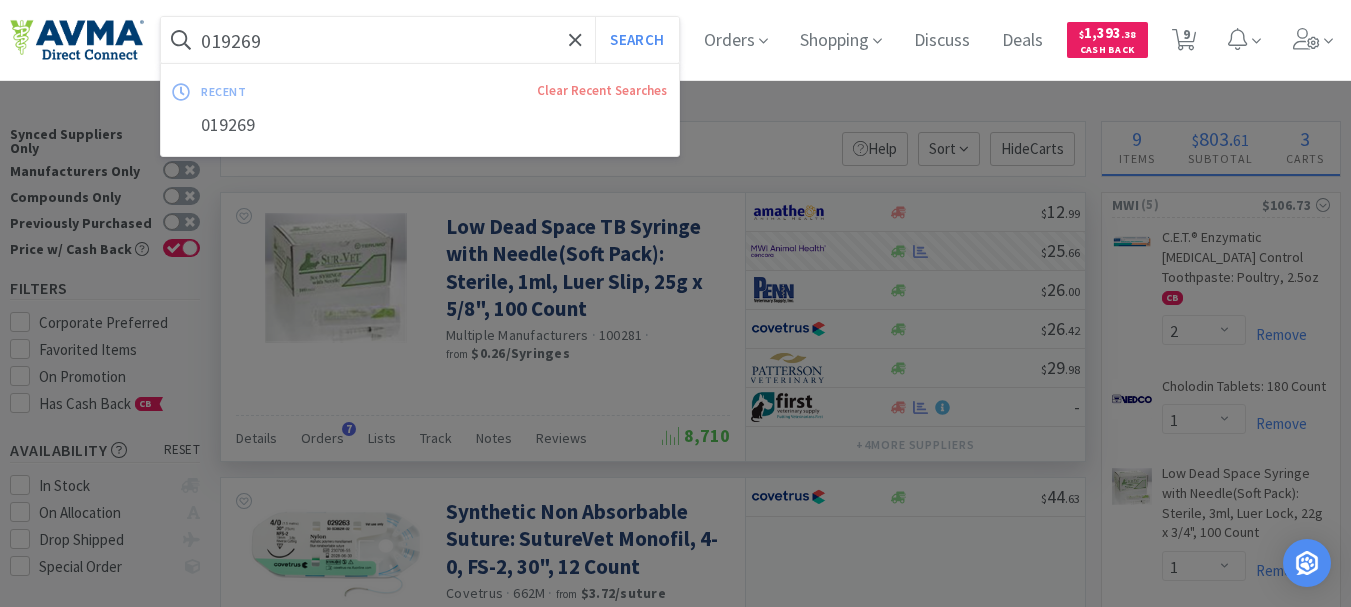 paste on "01095" 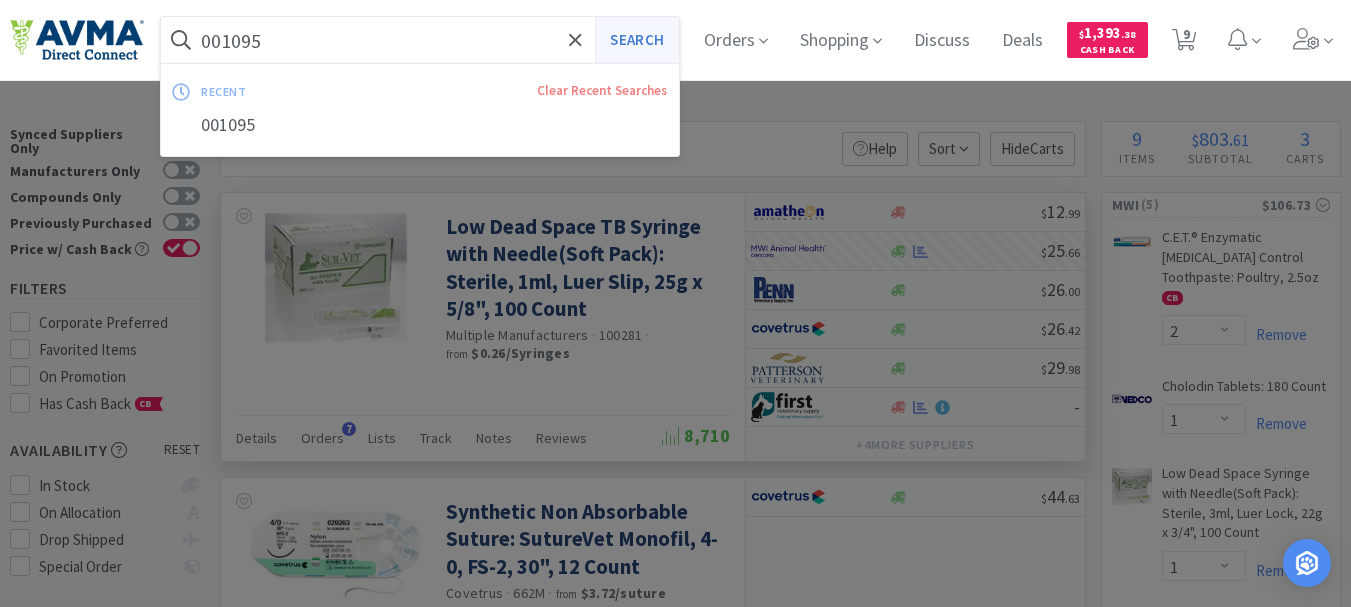 type on "001095" 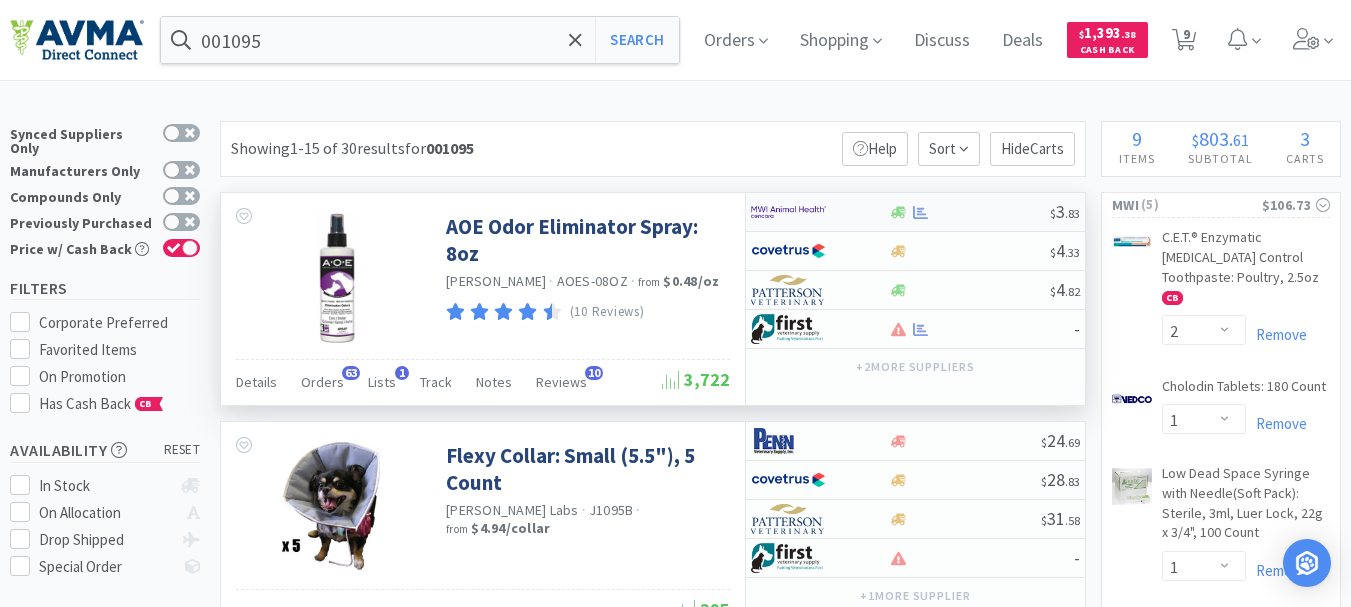click at bounding box center [788, 212] 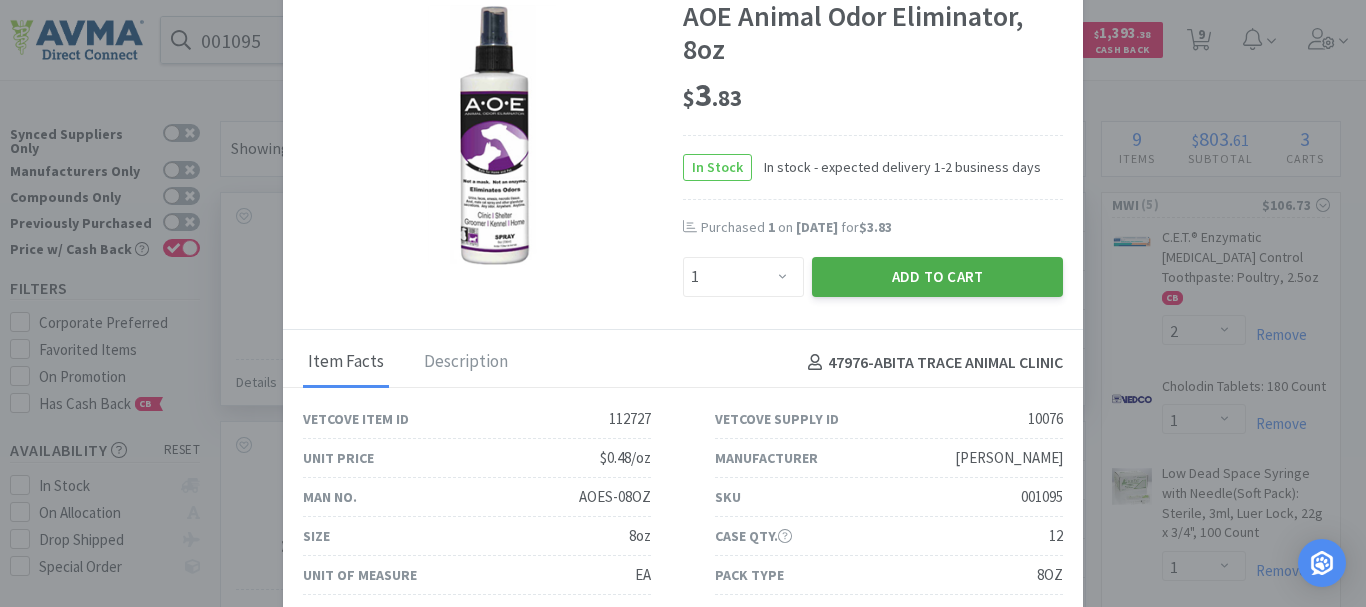 click on "Add to Cart" at bounding box center [937, 277] 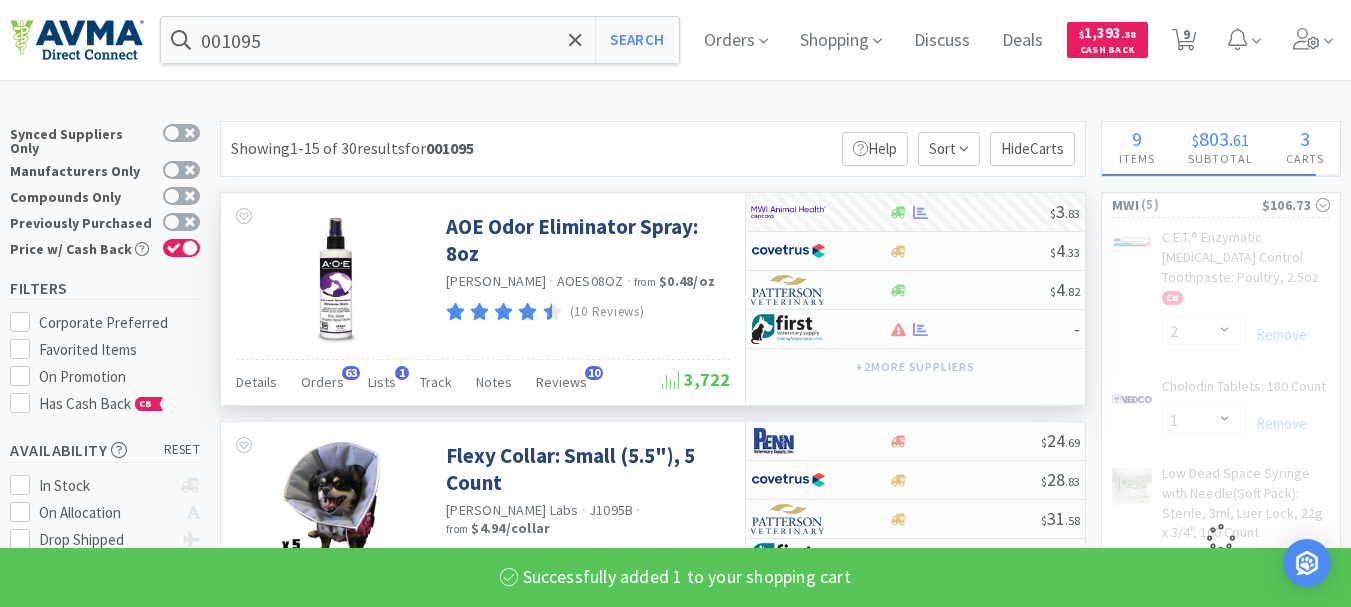 select on "1" 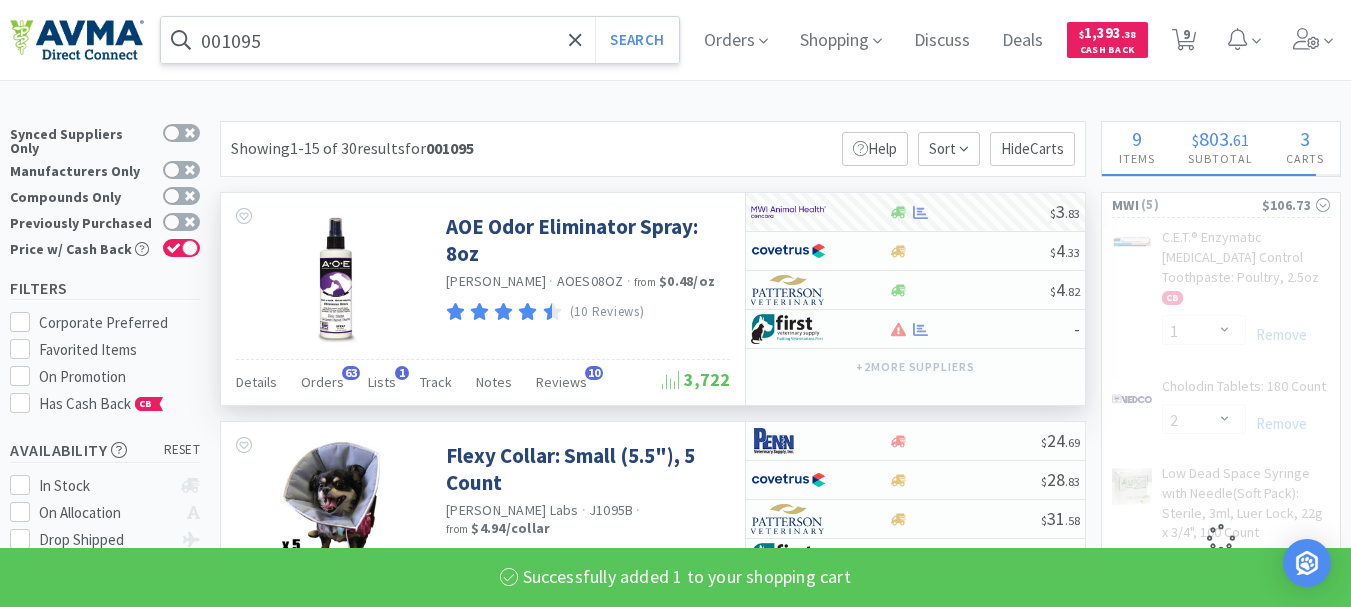 select on "1" 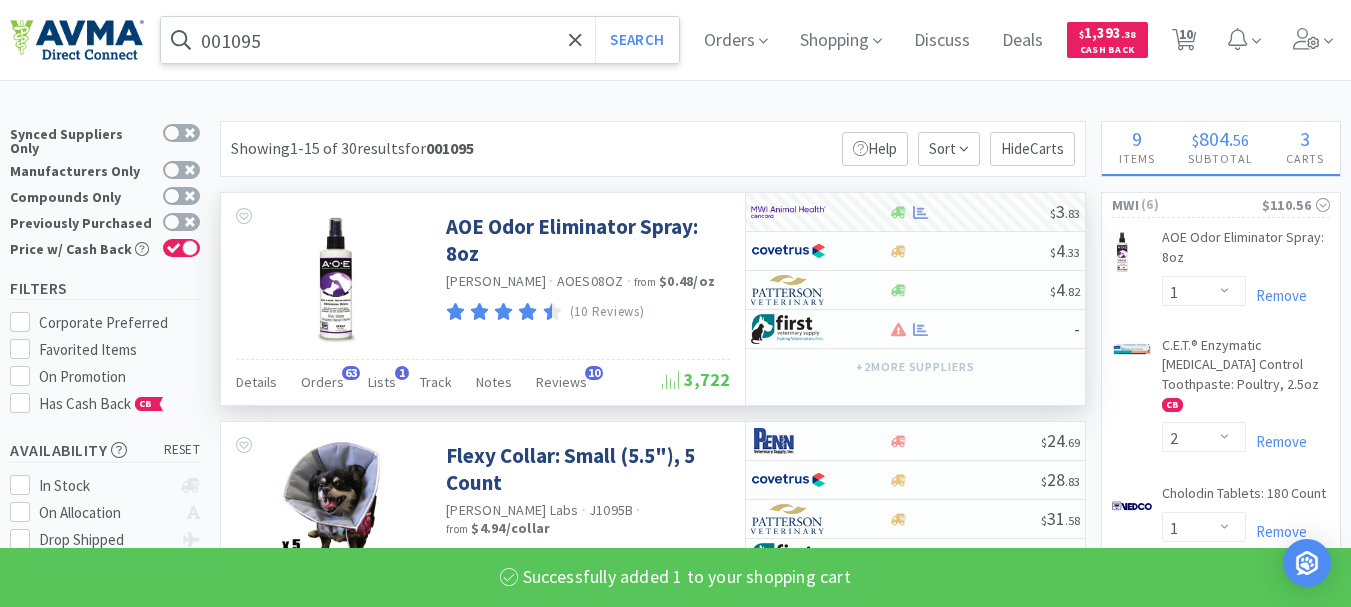 click on "001095" at bounding box center (420, 40) 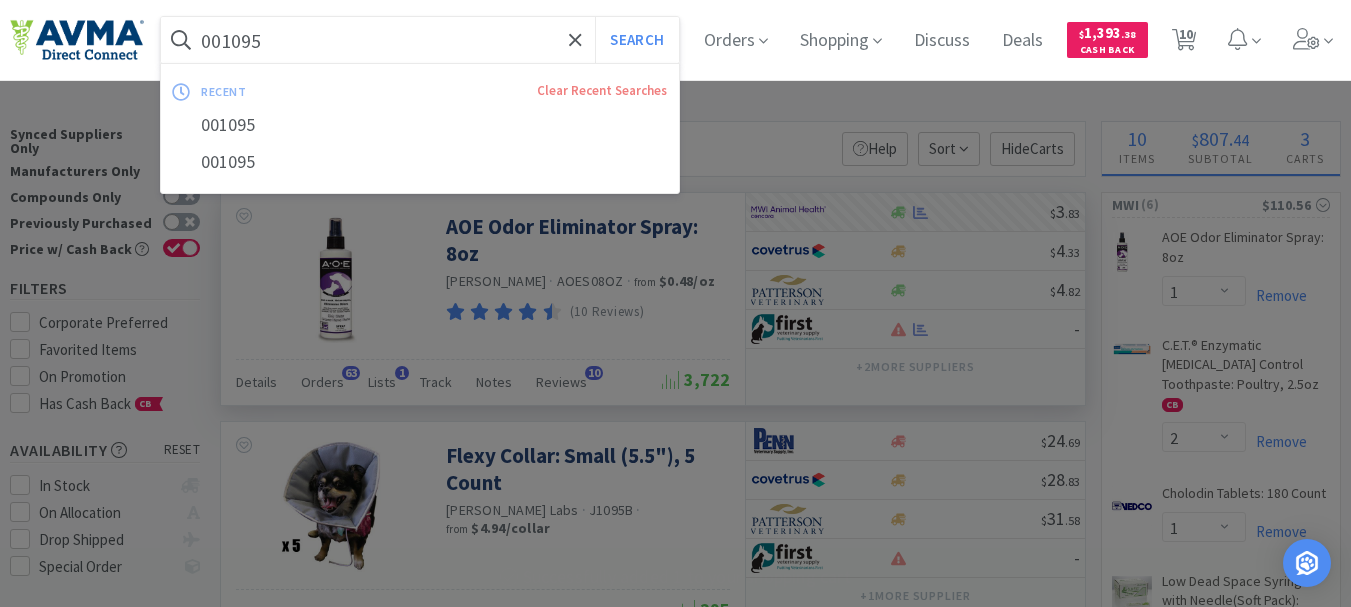 paste on "40160" 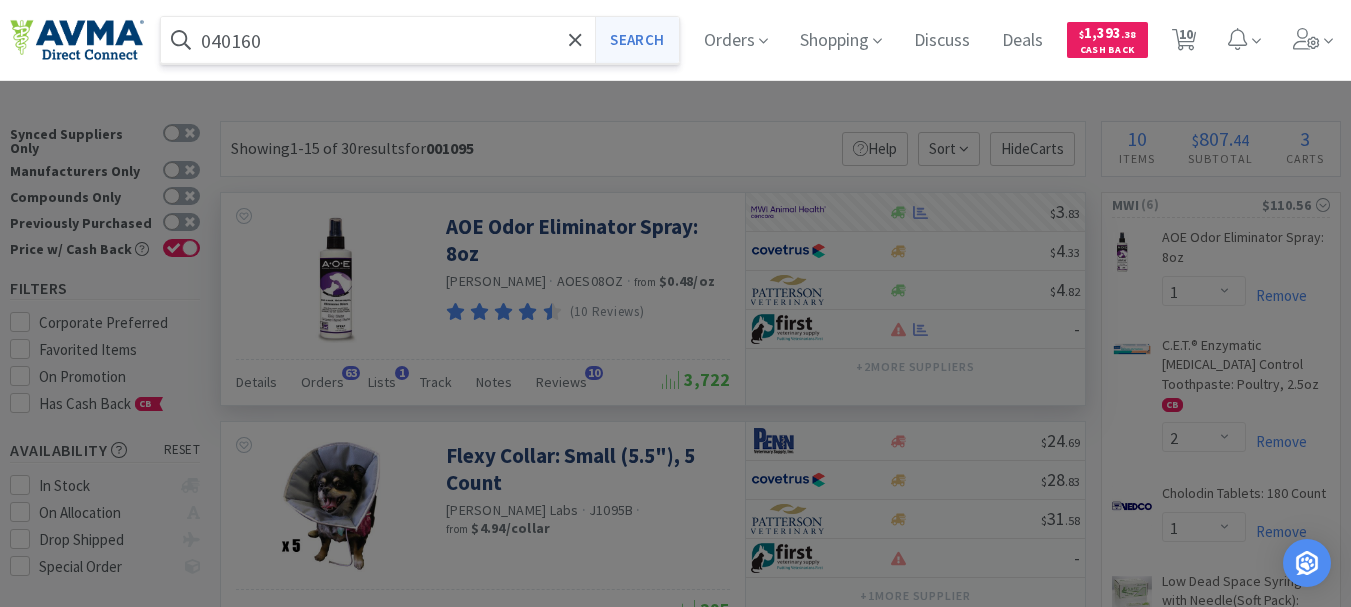type on "040160" 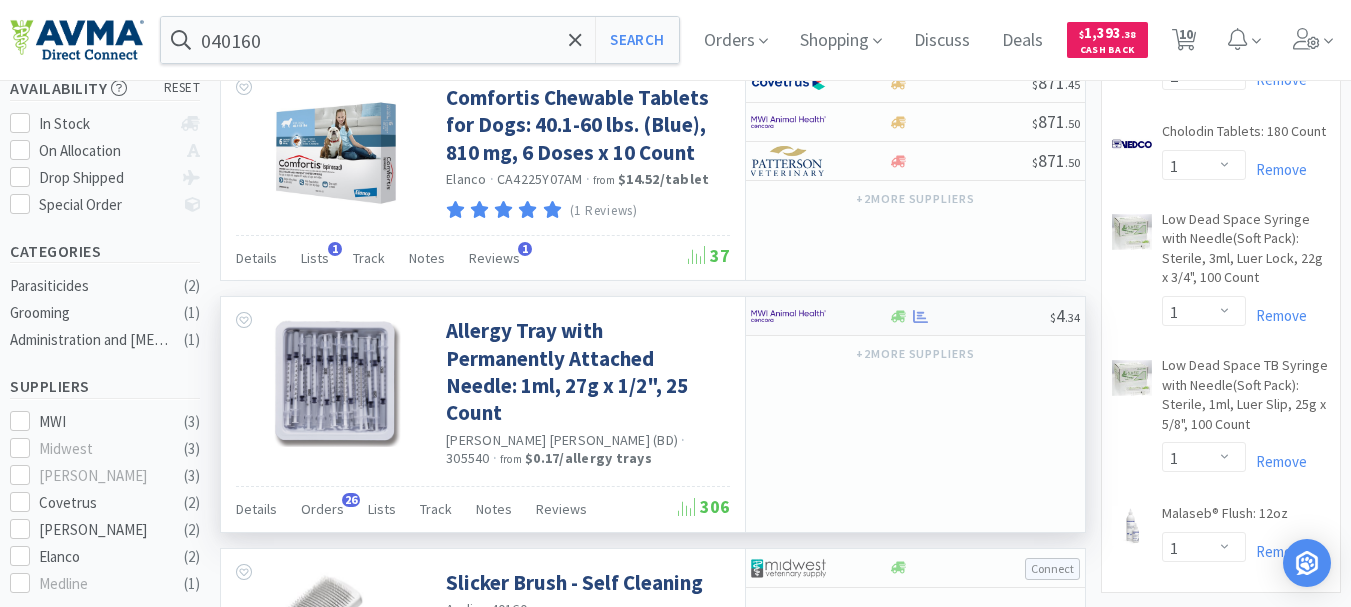 scroll, scrollTop: 400, scrollLeft: 0, axis: vertical 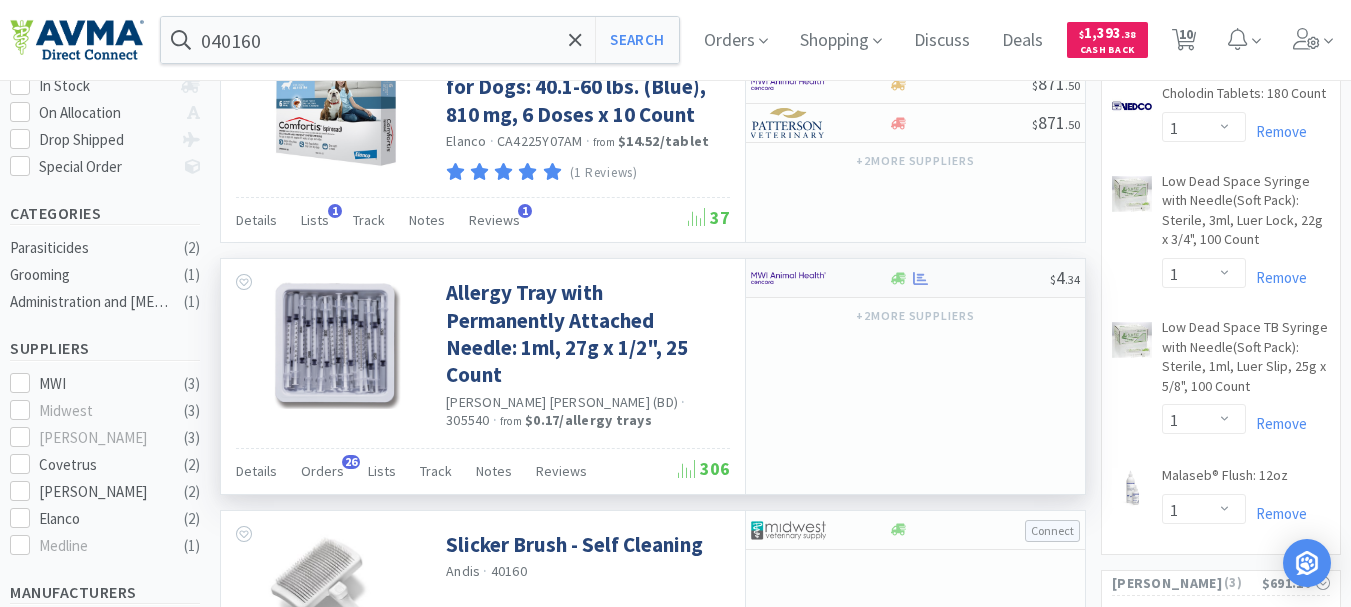 click at bounding box center (788, 278) 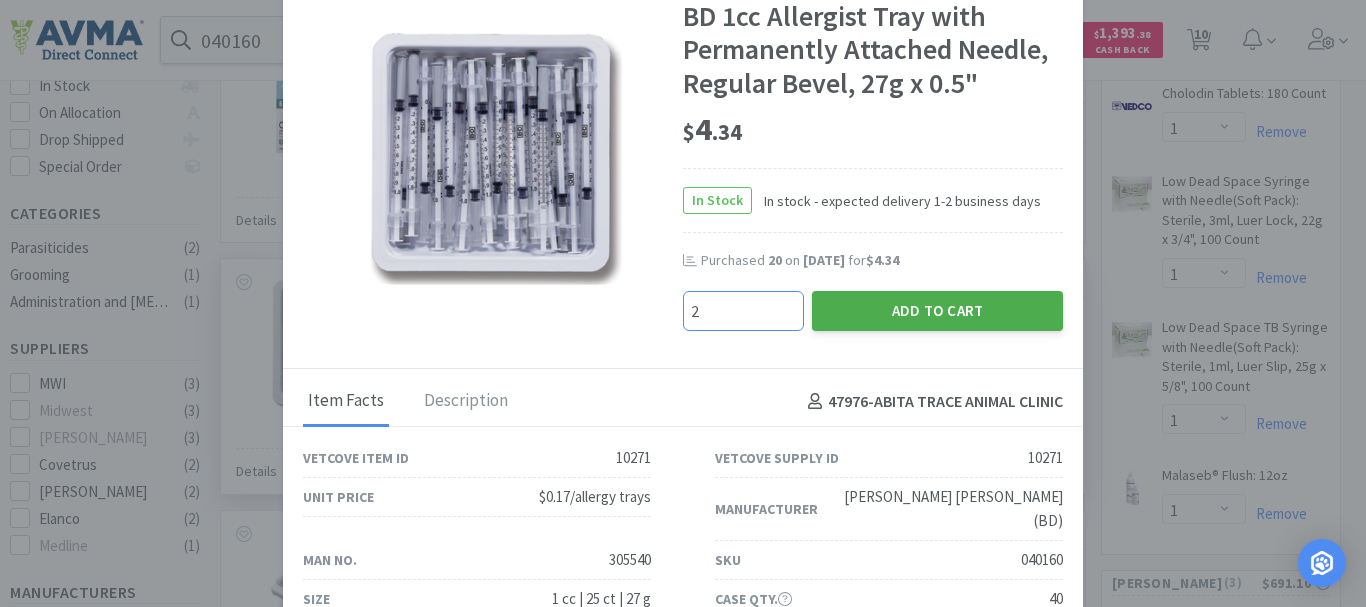 type on "2" 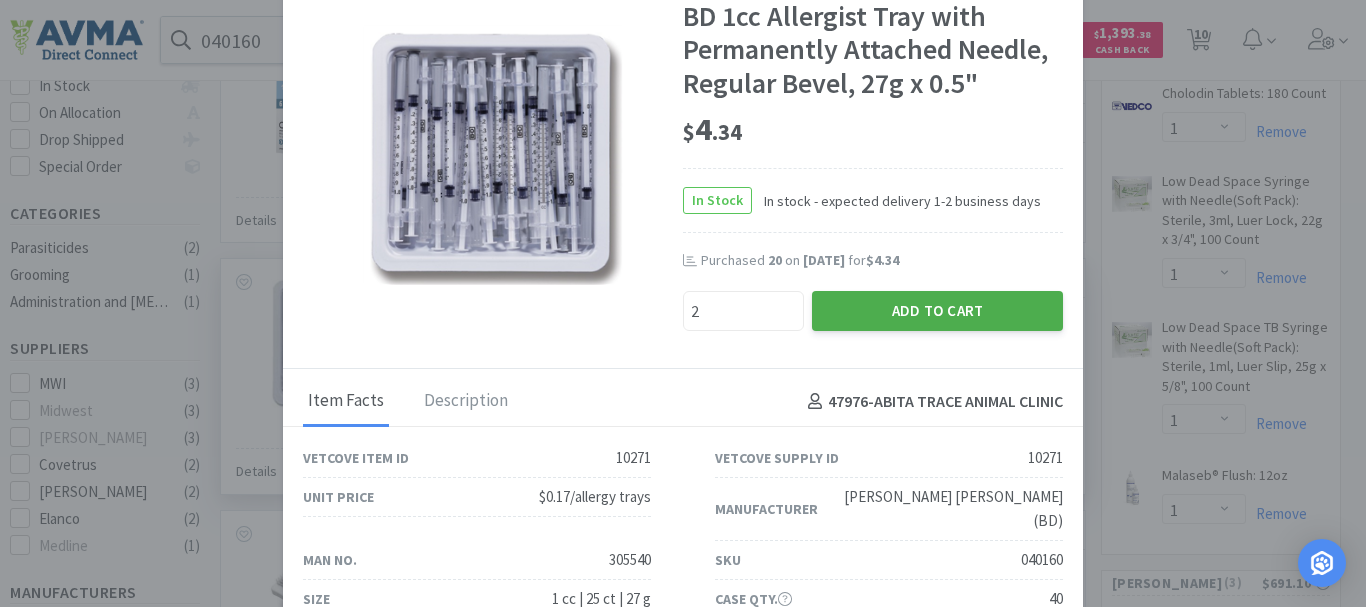 click on "Add to Cart" at bounding box center [937, 311] 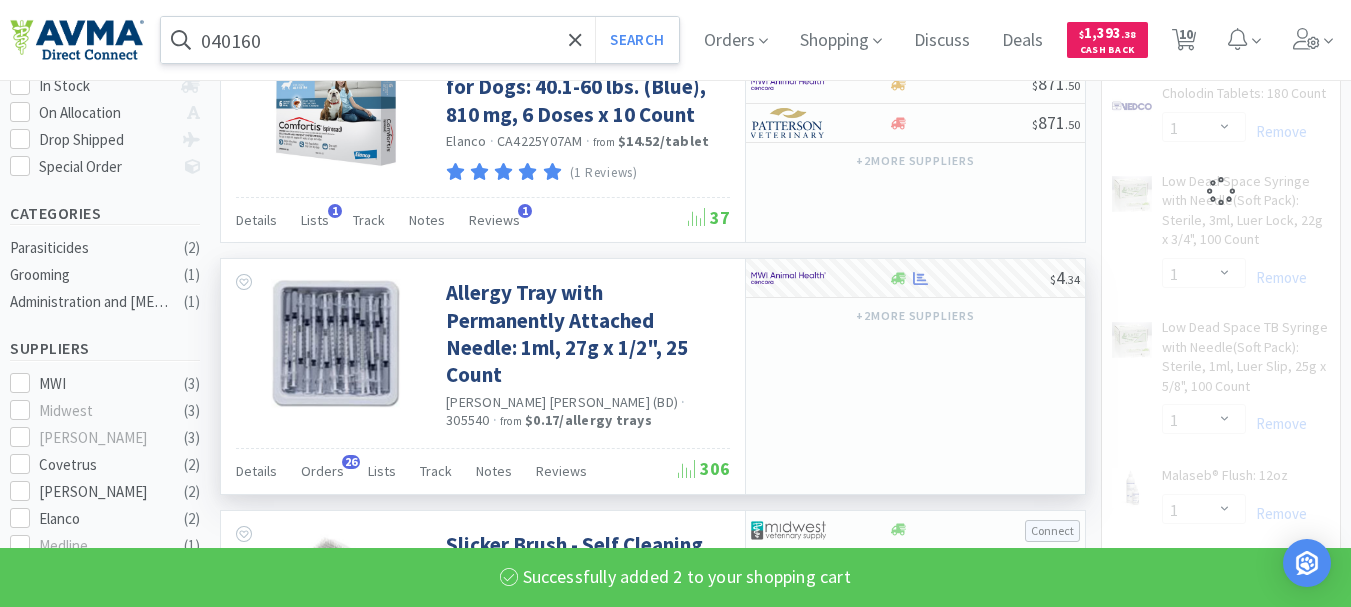 click on "040160" at bounding box center (420, 40) 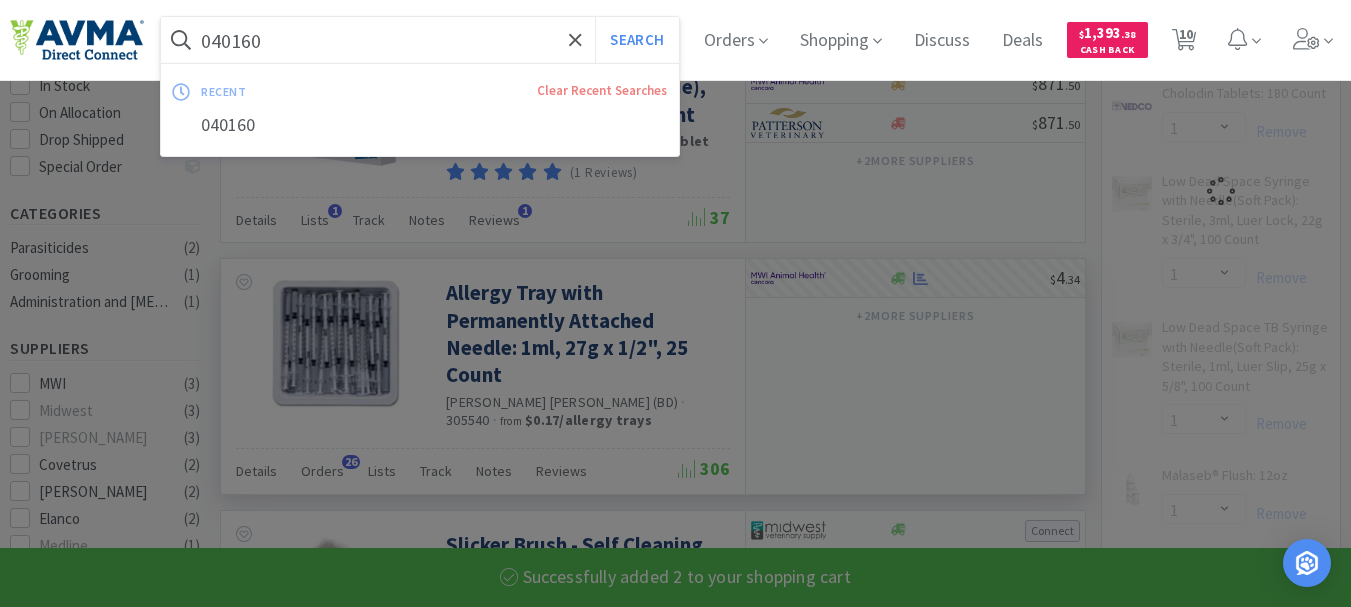 select on "2" 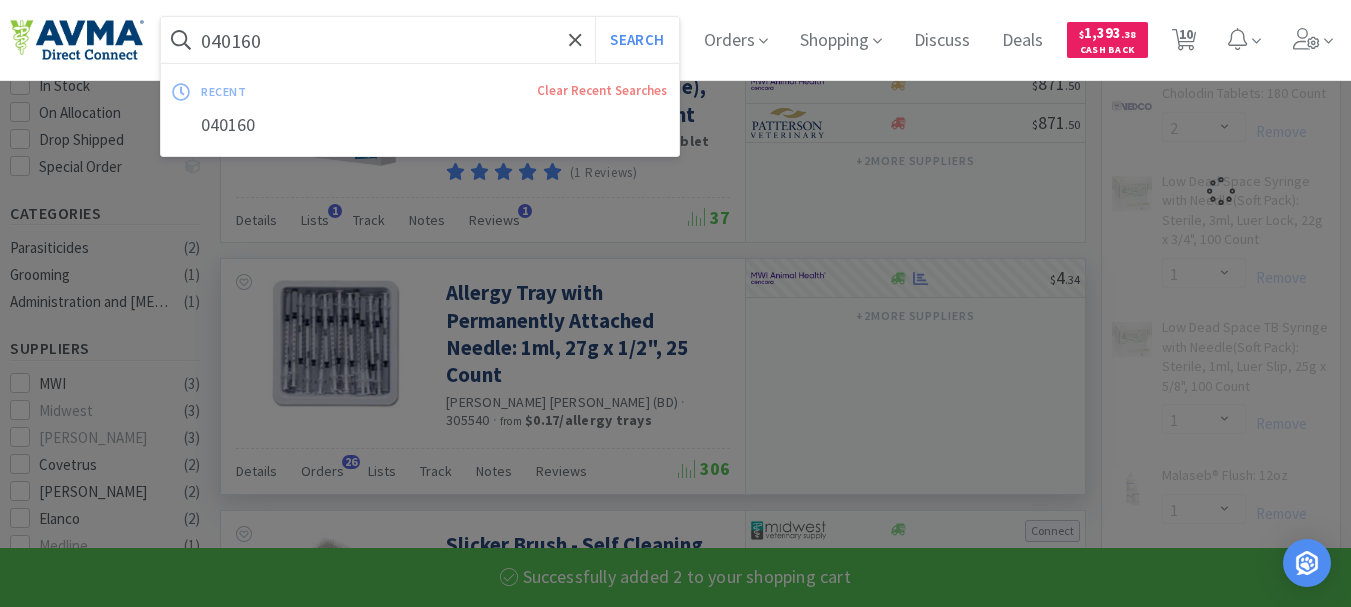 select on "1" 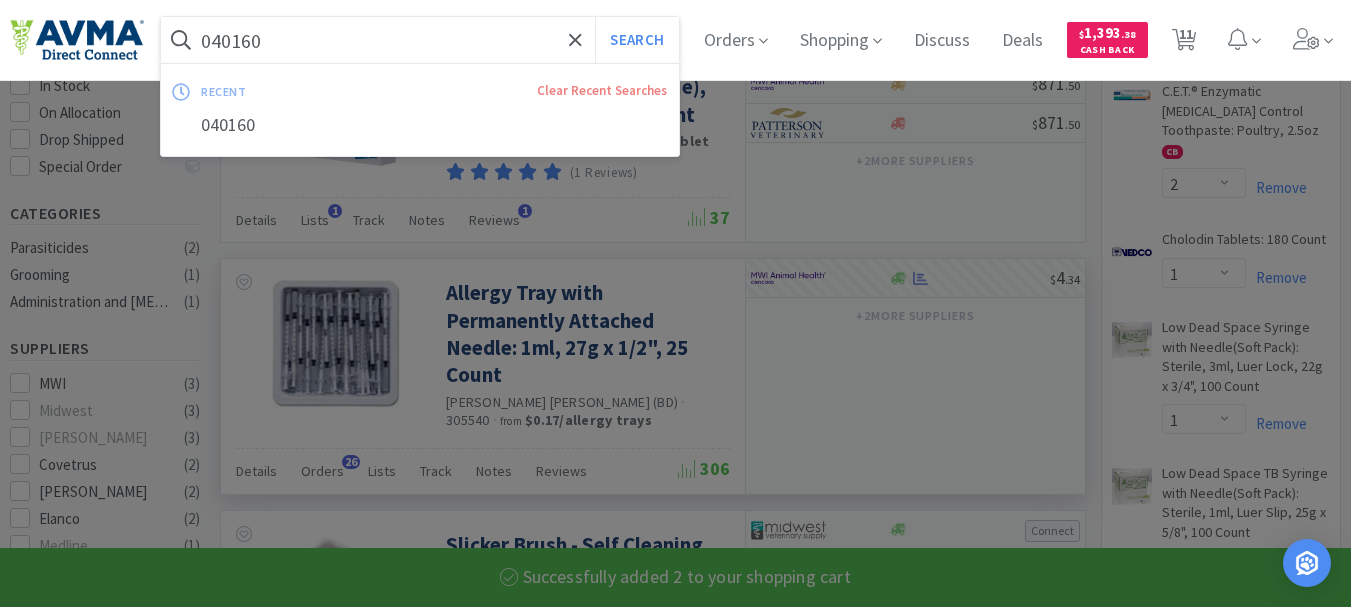 paste on "04357" 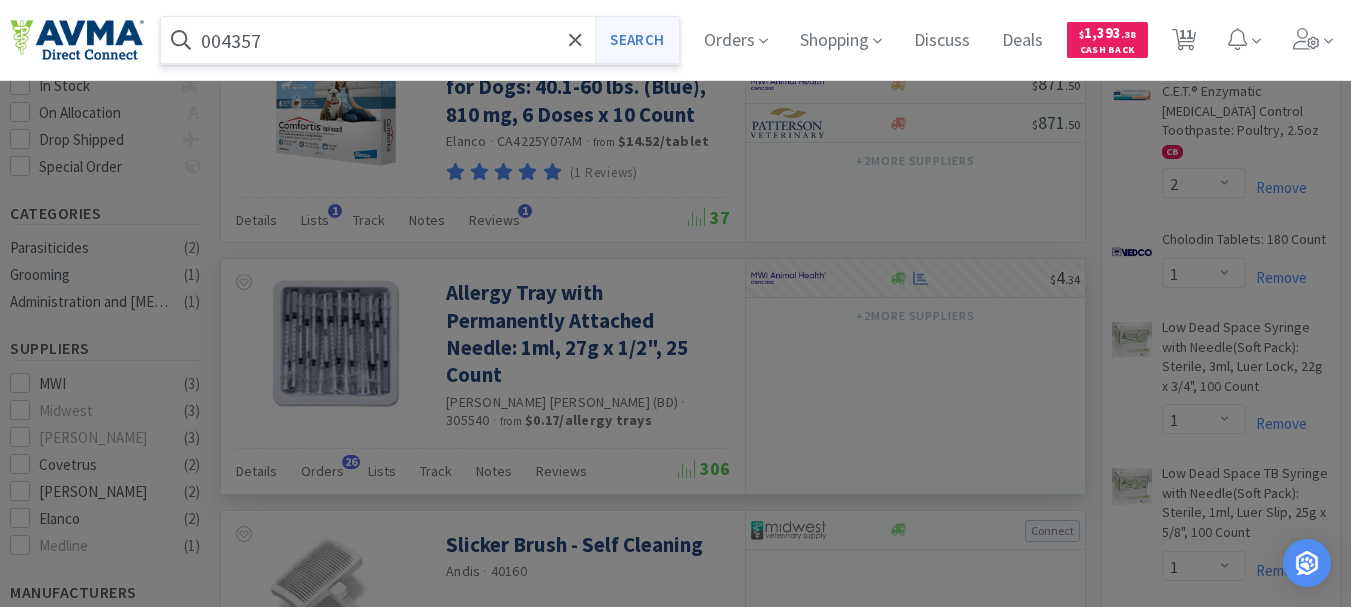 type on "004357" 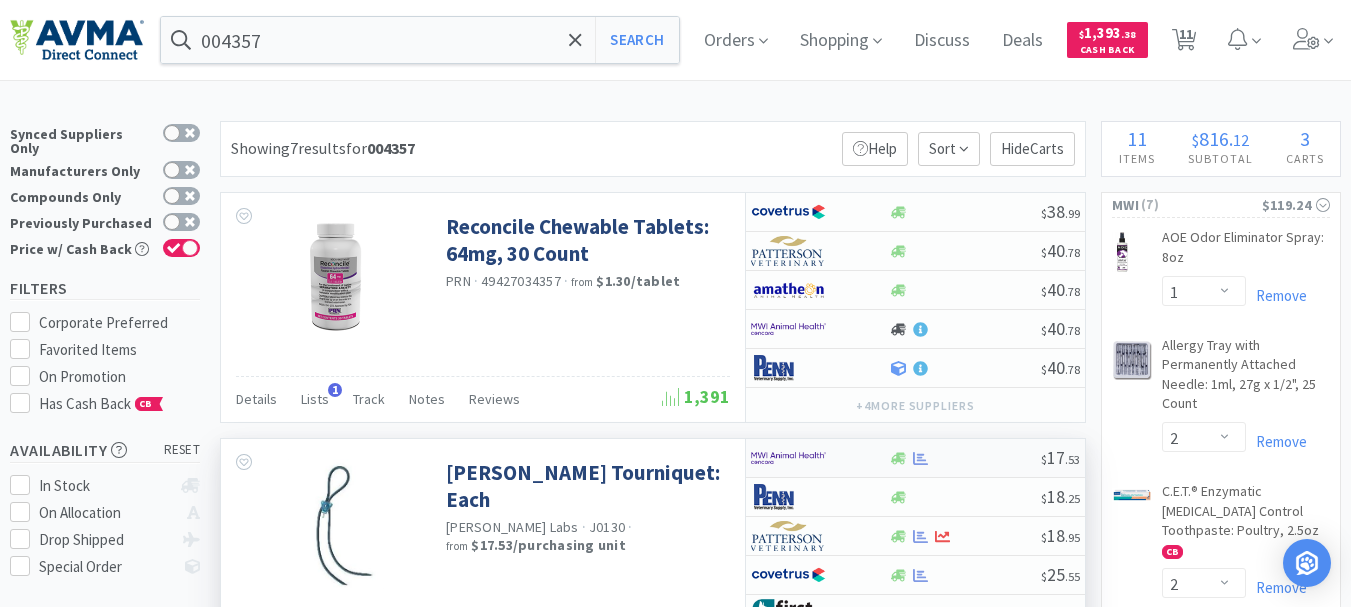 click at bounding box center [788, 458] 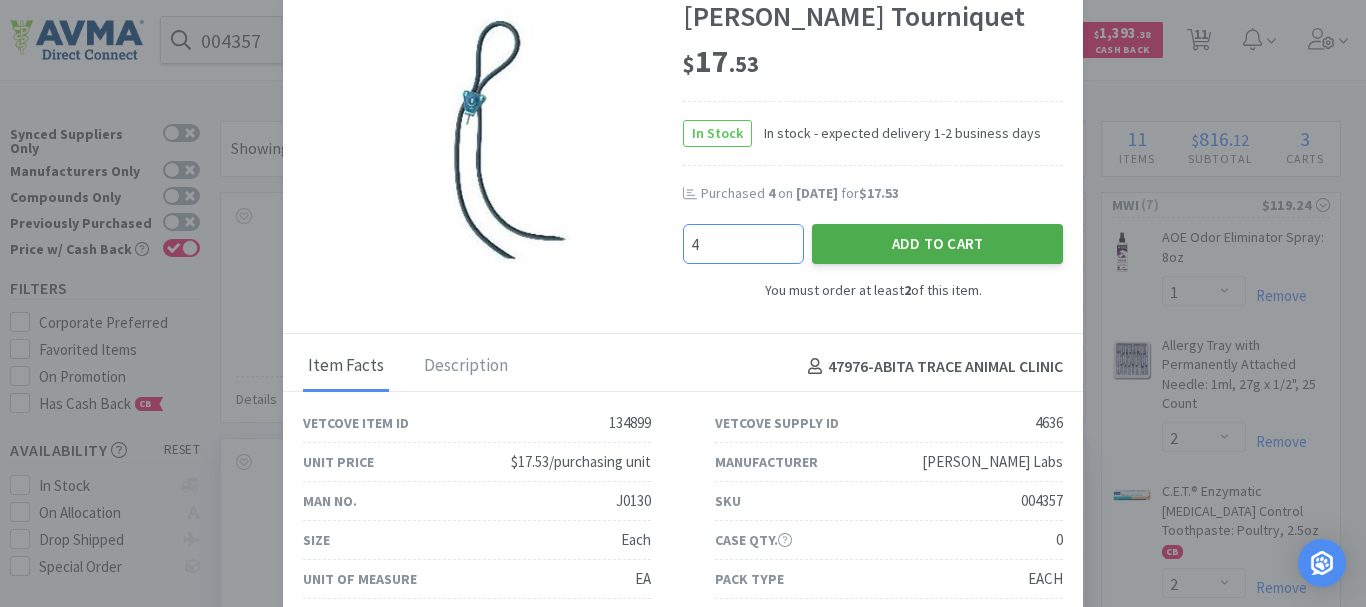 type on "4" 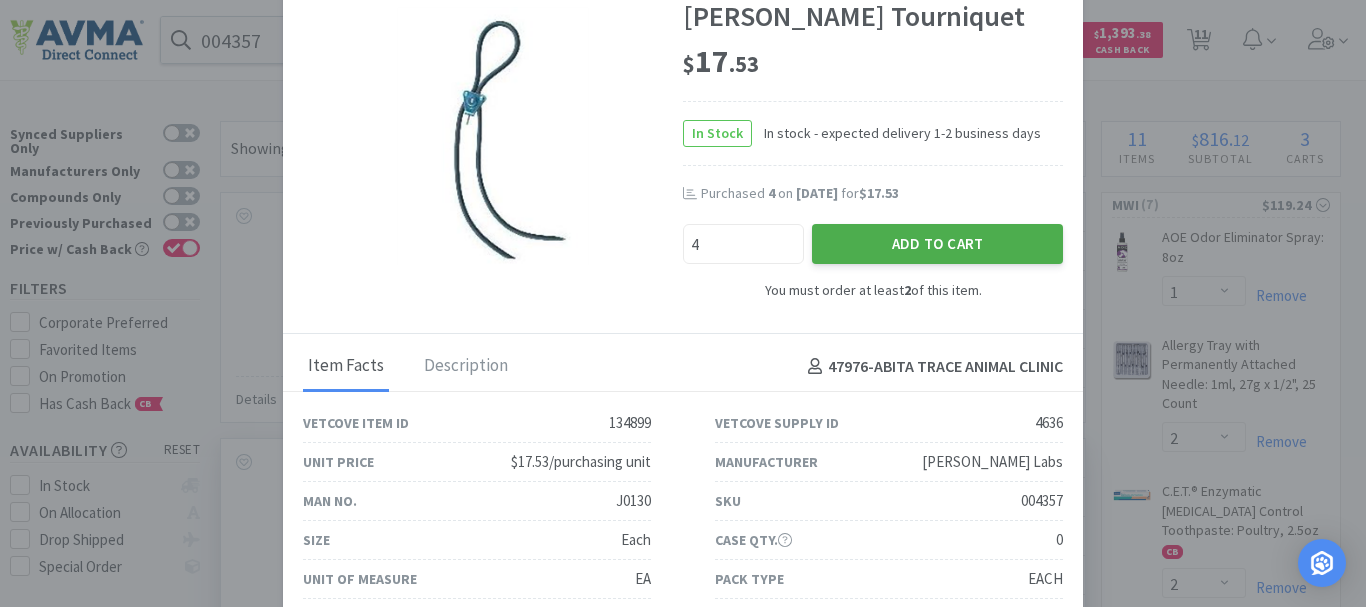 click on "Add to Cart" at bounding box center (937, 244) 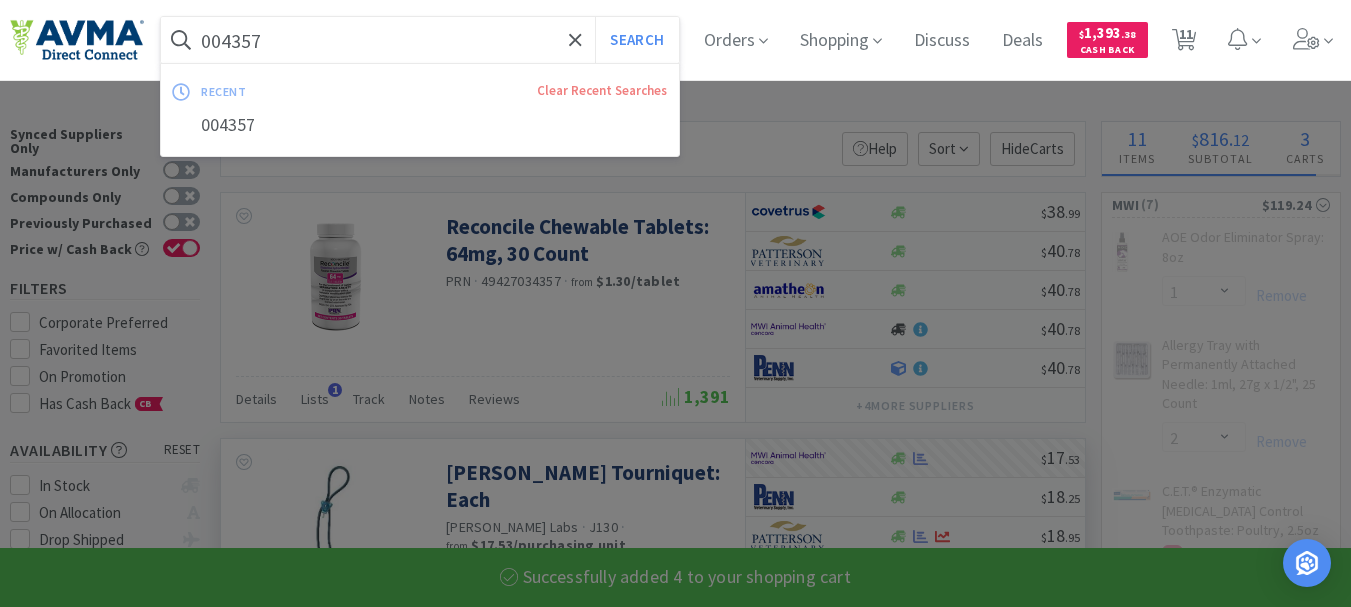 click on "004357" at bounding box center [420, 40] 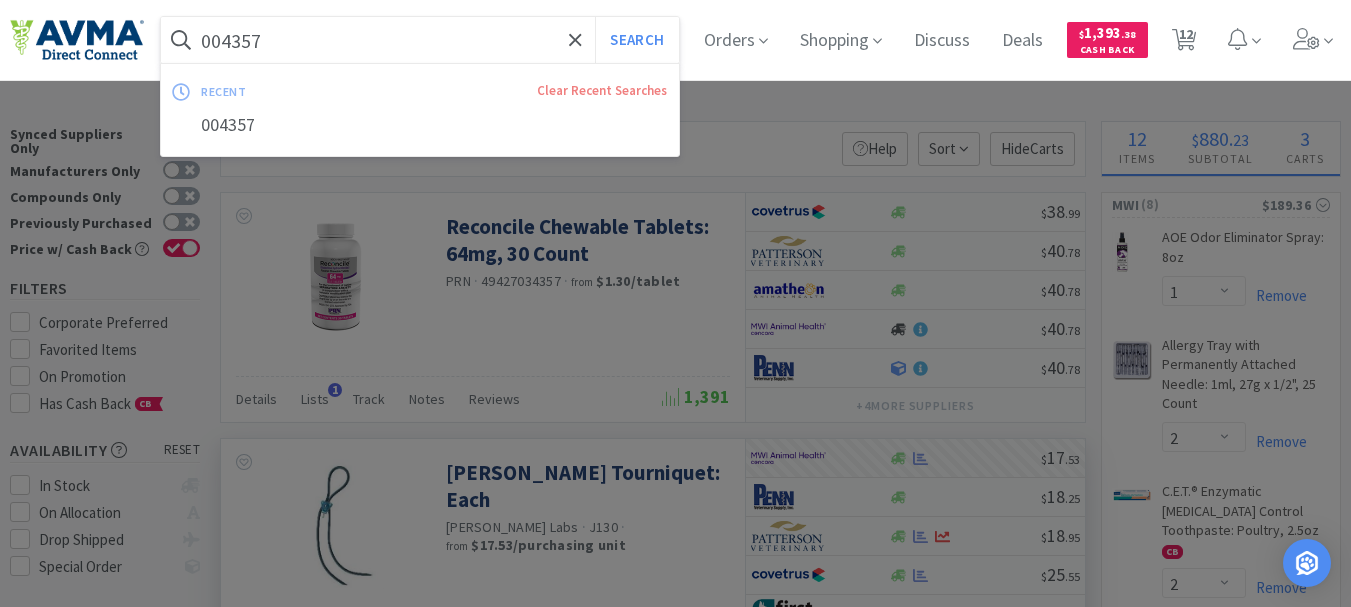 paste on "49656" 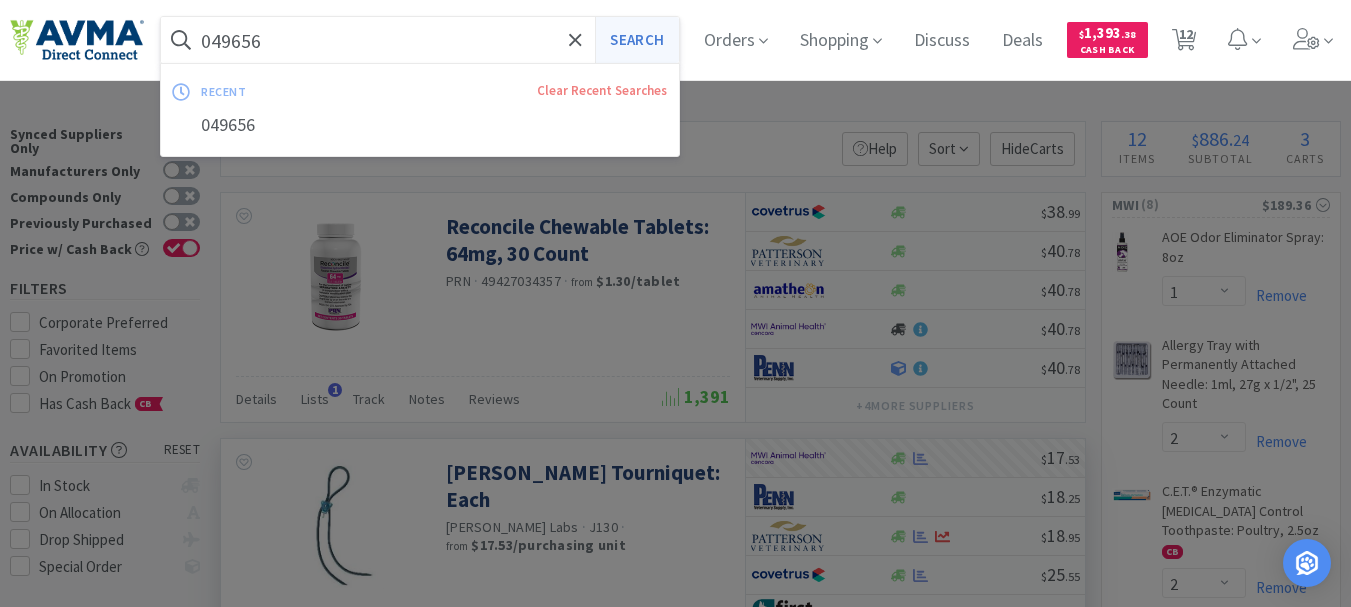 type on "049656" 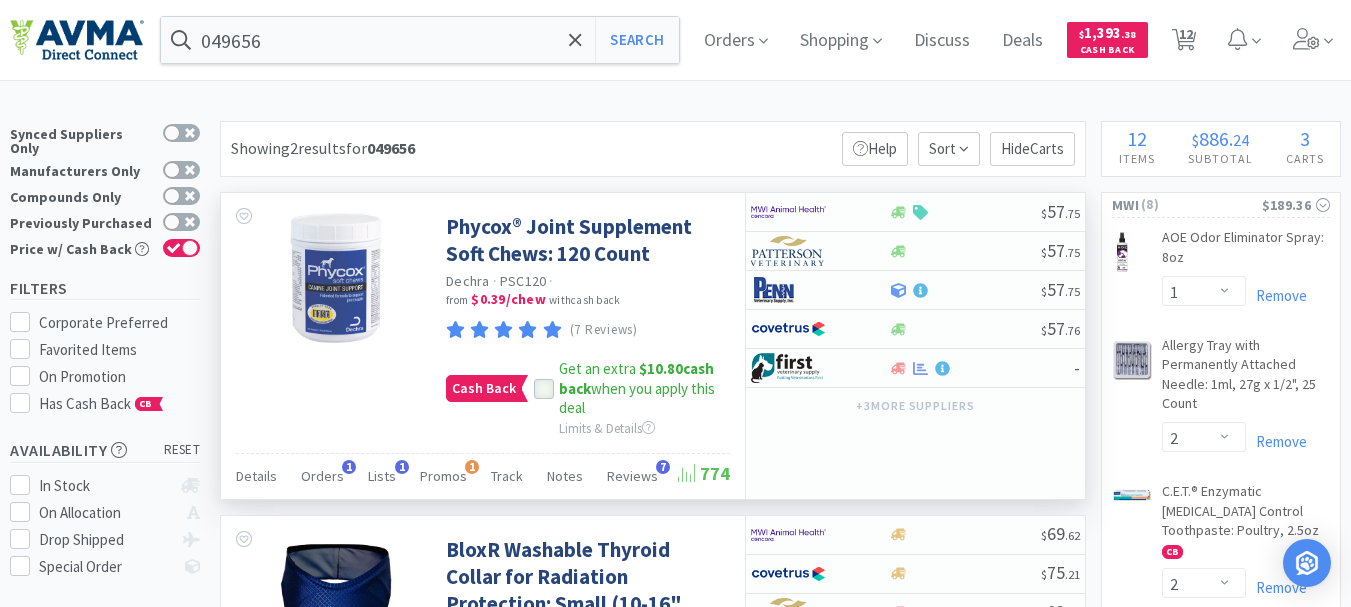 click 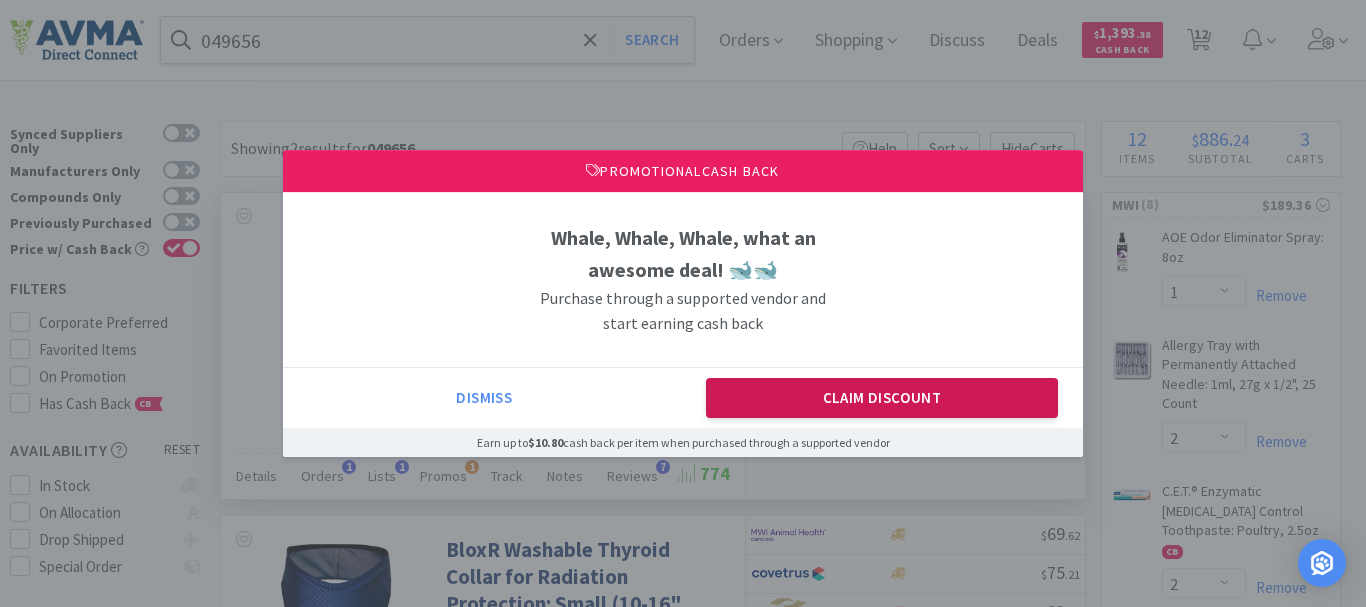 click on "Claim Discount" at bounding box center (882, 398) 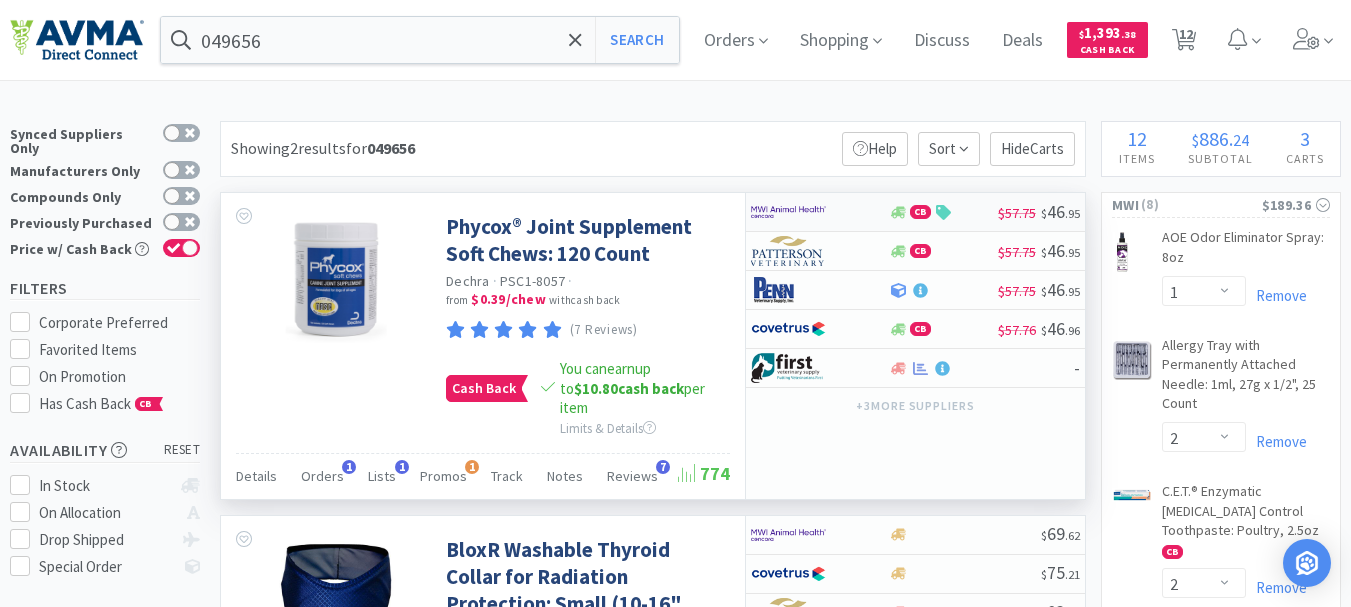 click at bounding box center (788, 212) 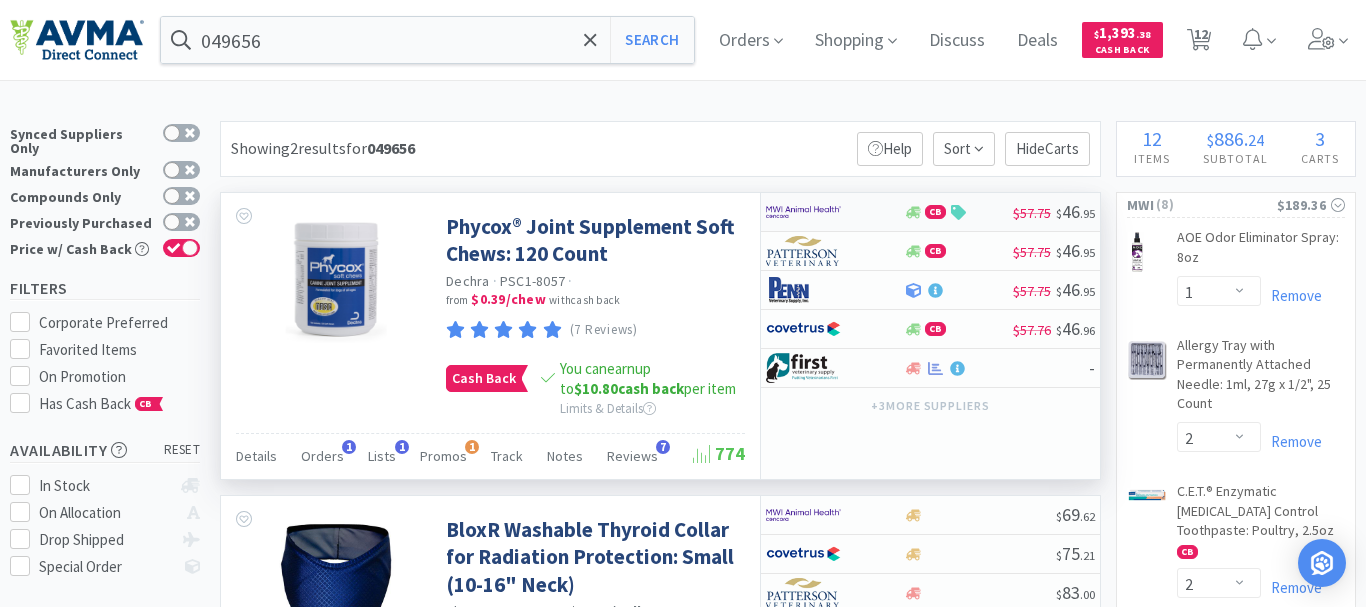 select on "1" 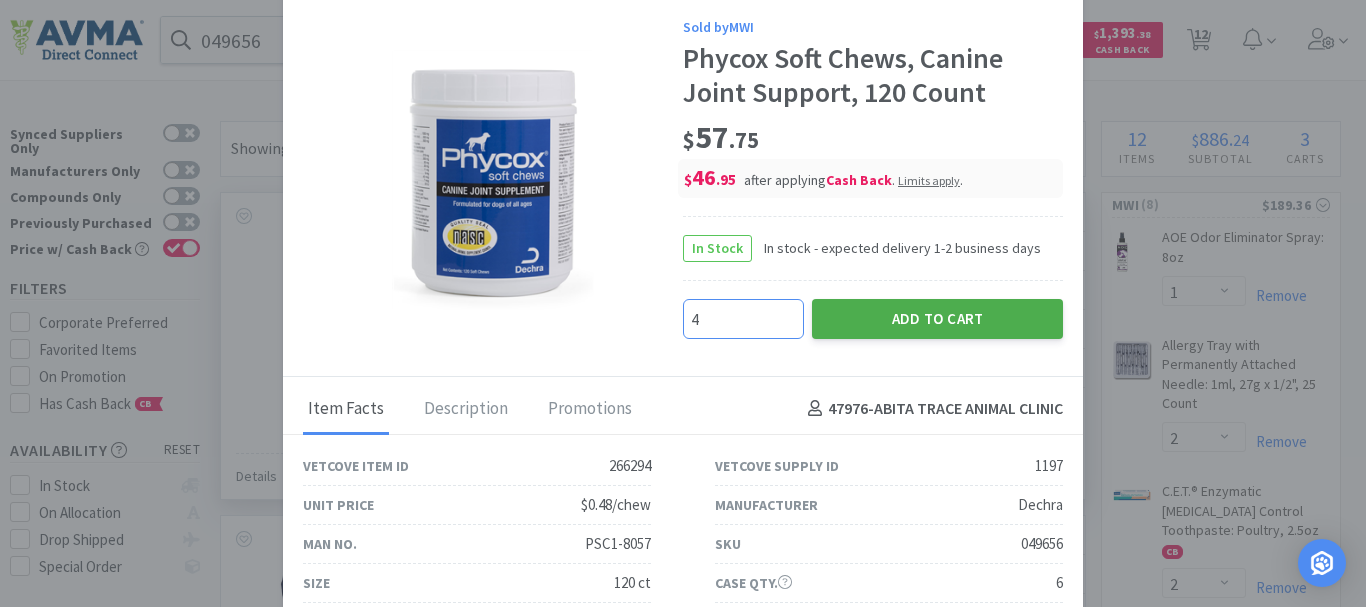 type on "4" 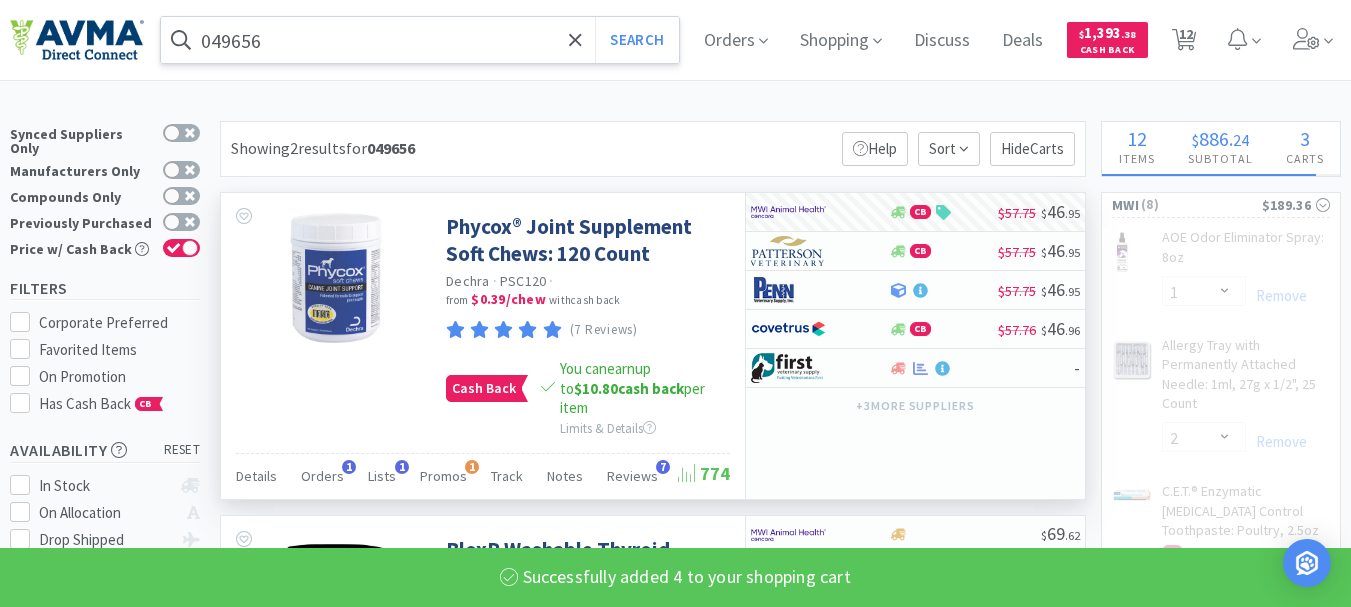 click on "049656" at bounding box center (420, 40) 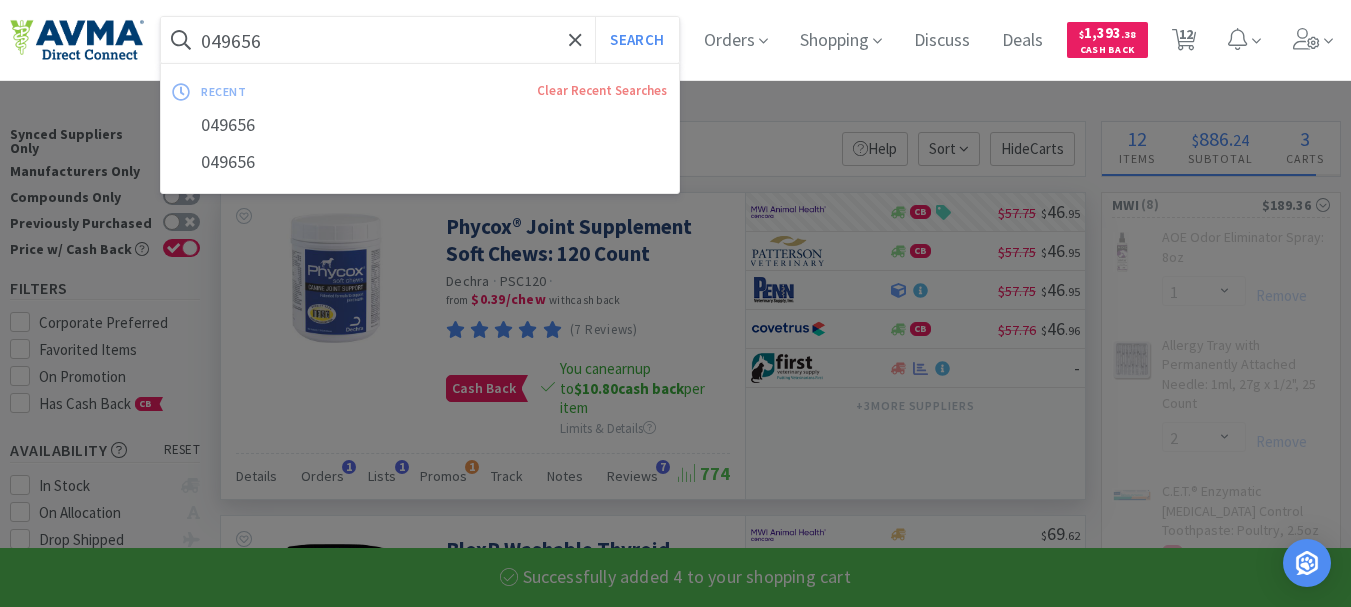 select on "4" 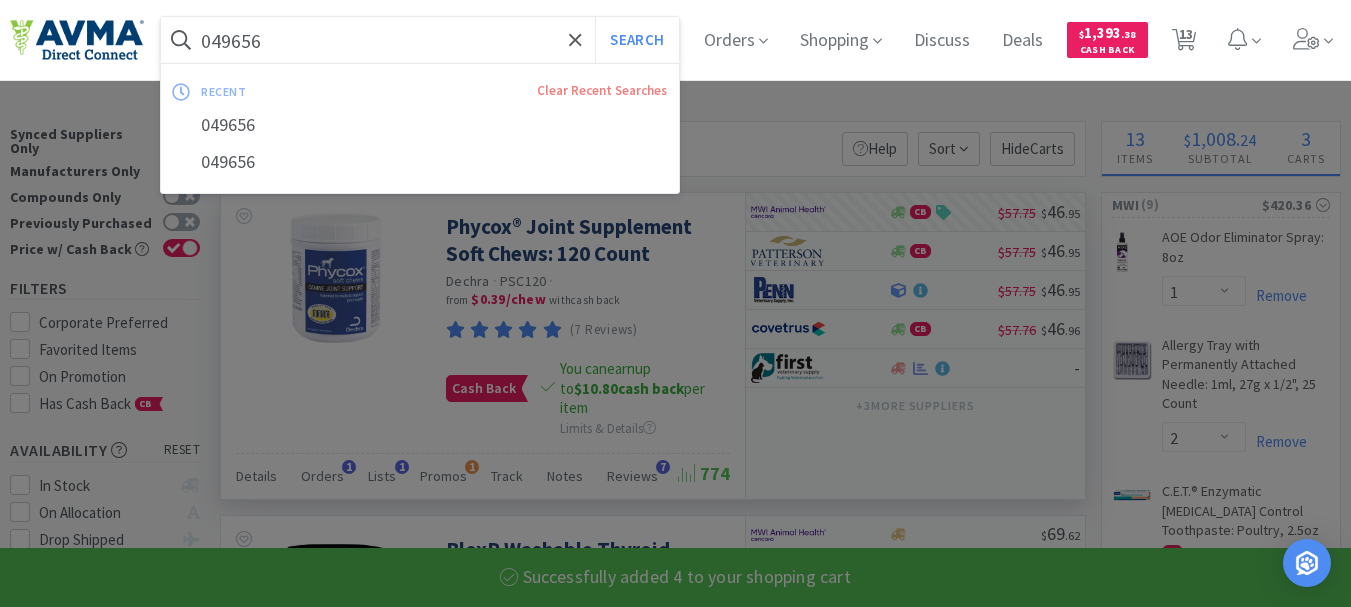 paste on "15860" 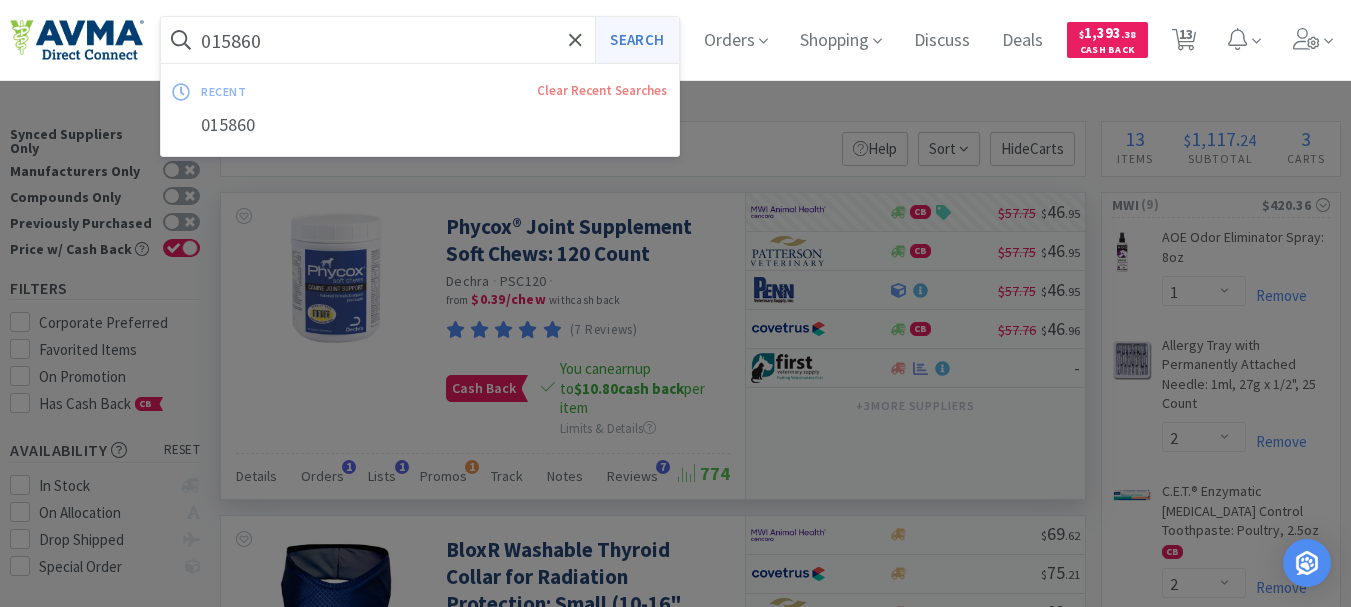 type on "015860" 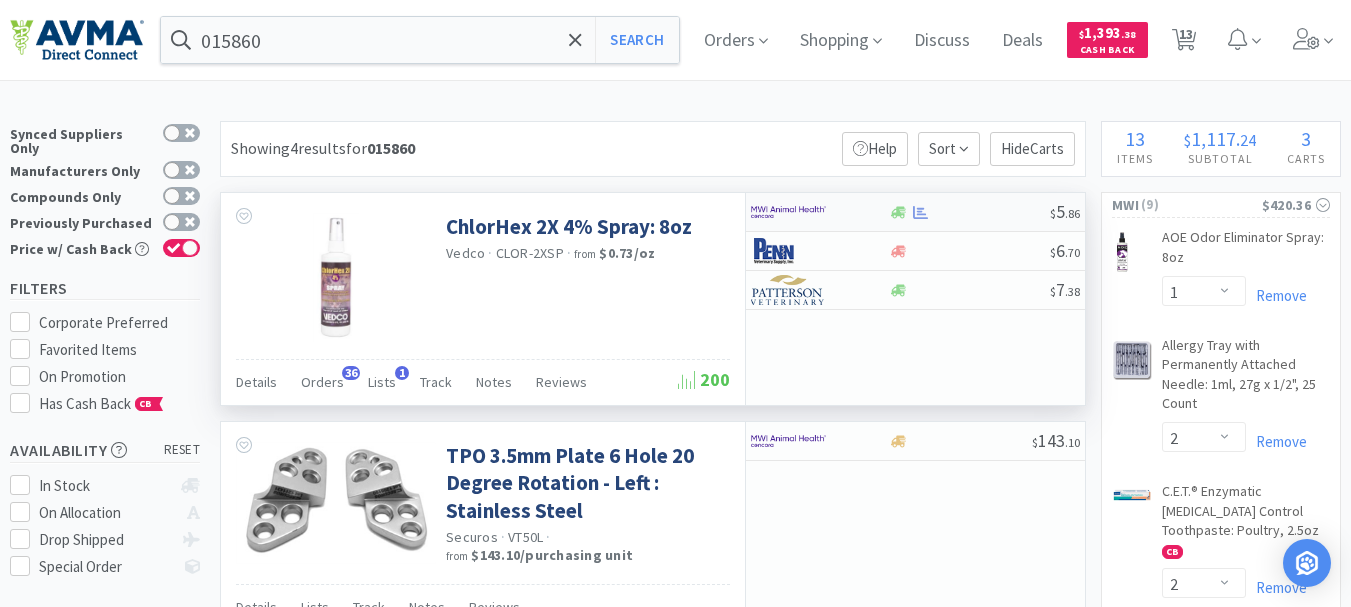 click at bounding box center [788, 212] 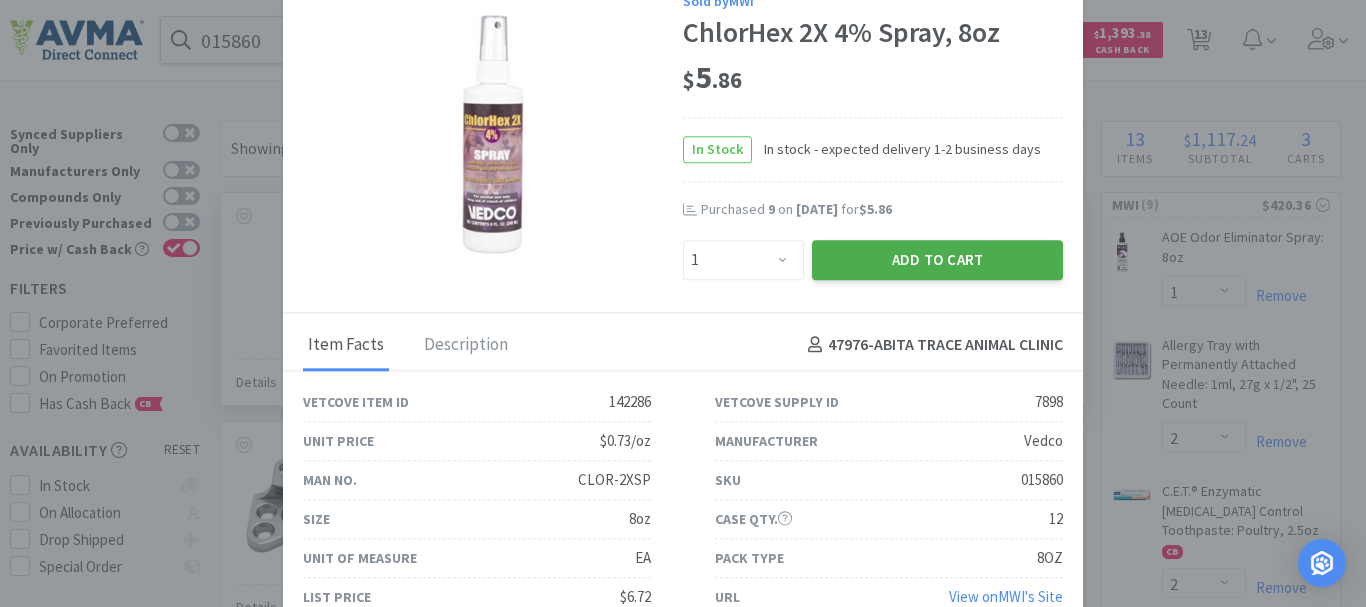 click on "Add to Cart" at bounding box center (937, 260) 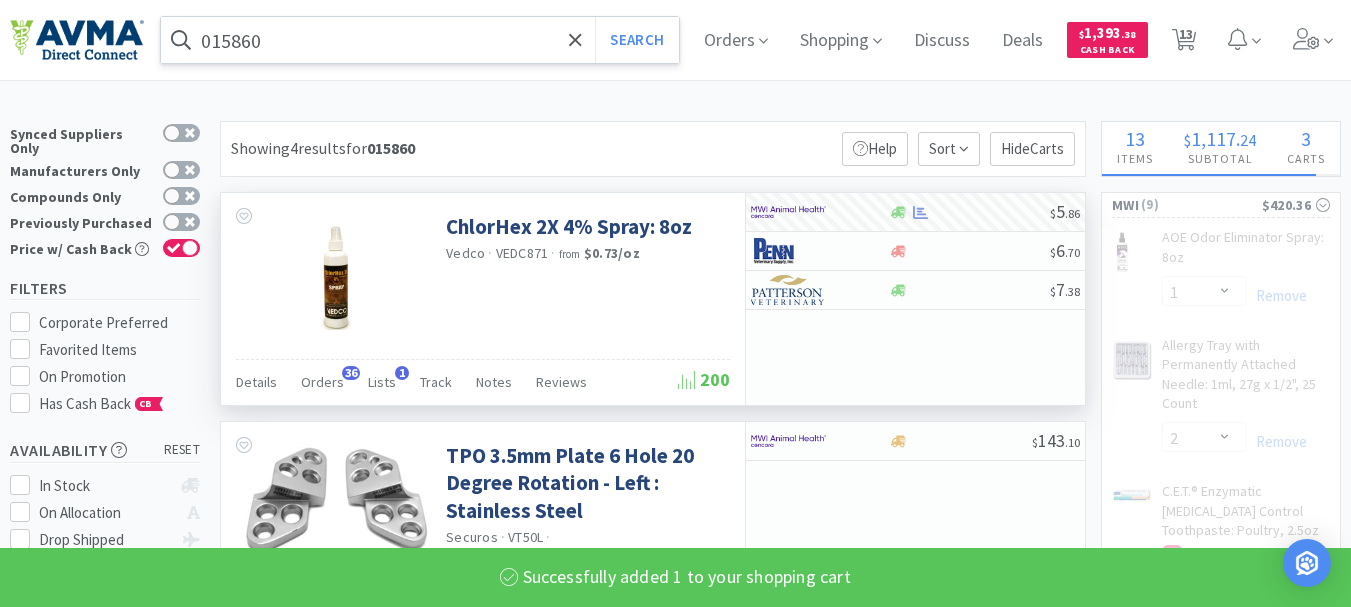 click on "015860" at bounding box center [420, 40] 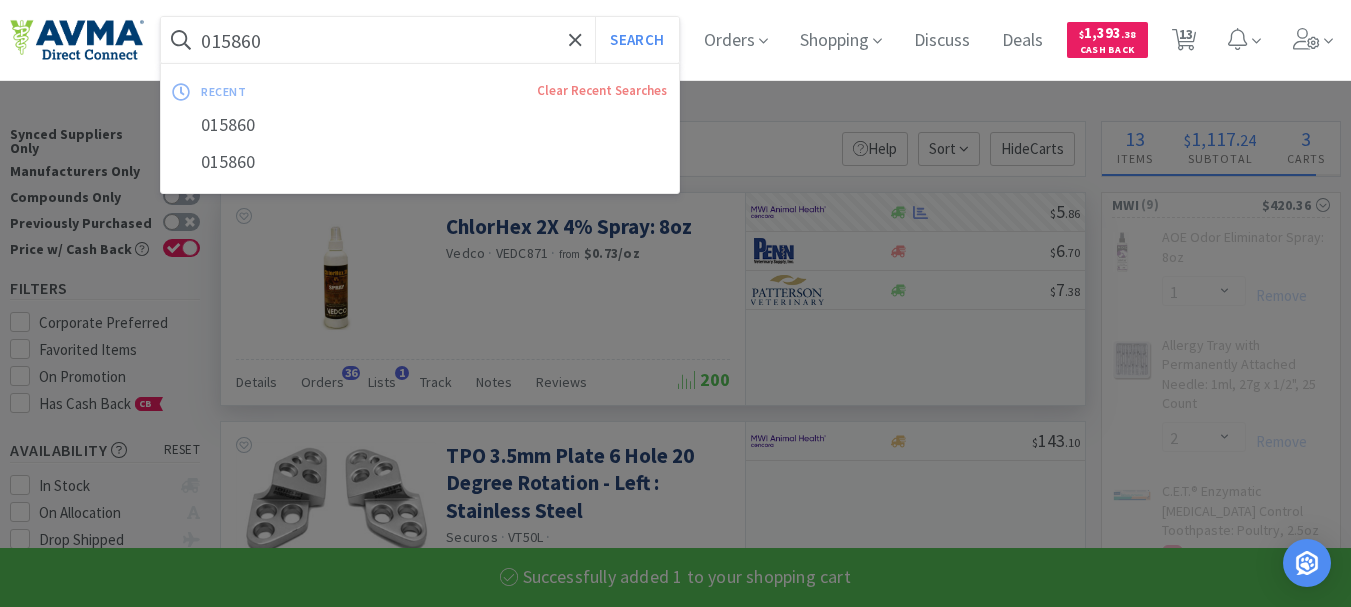 select on "1" 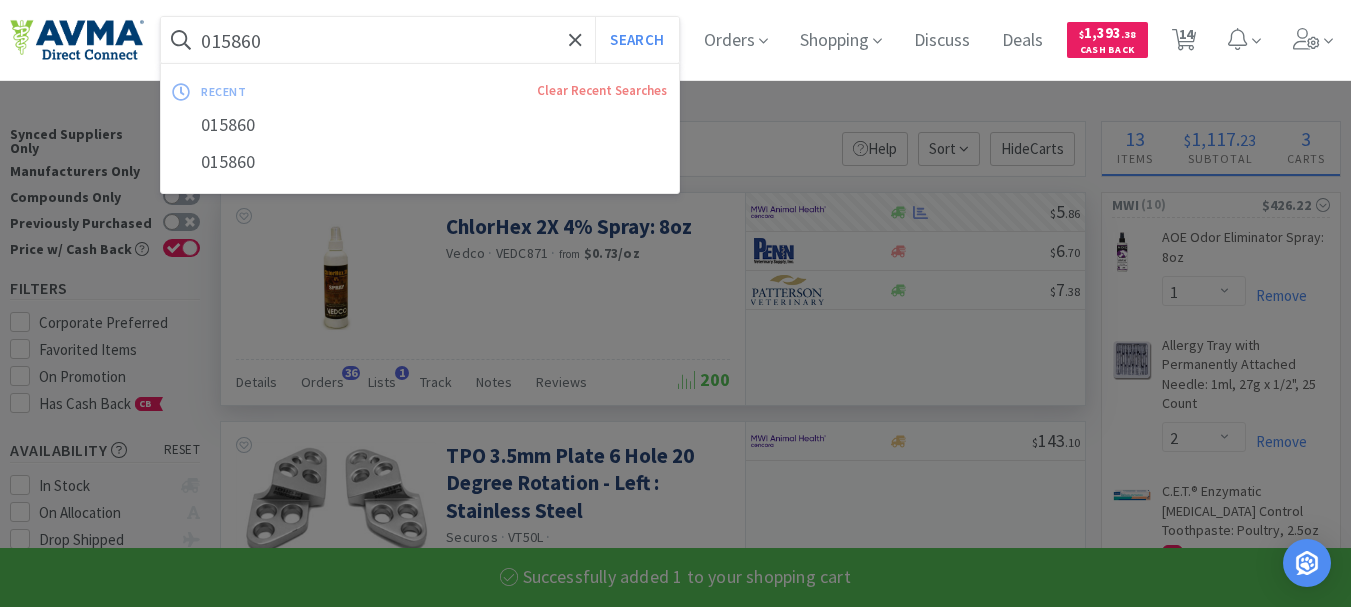 paste on "09988" 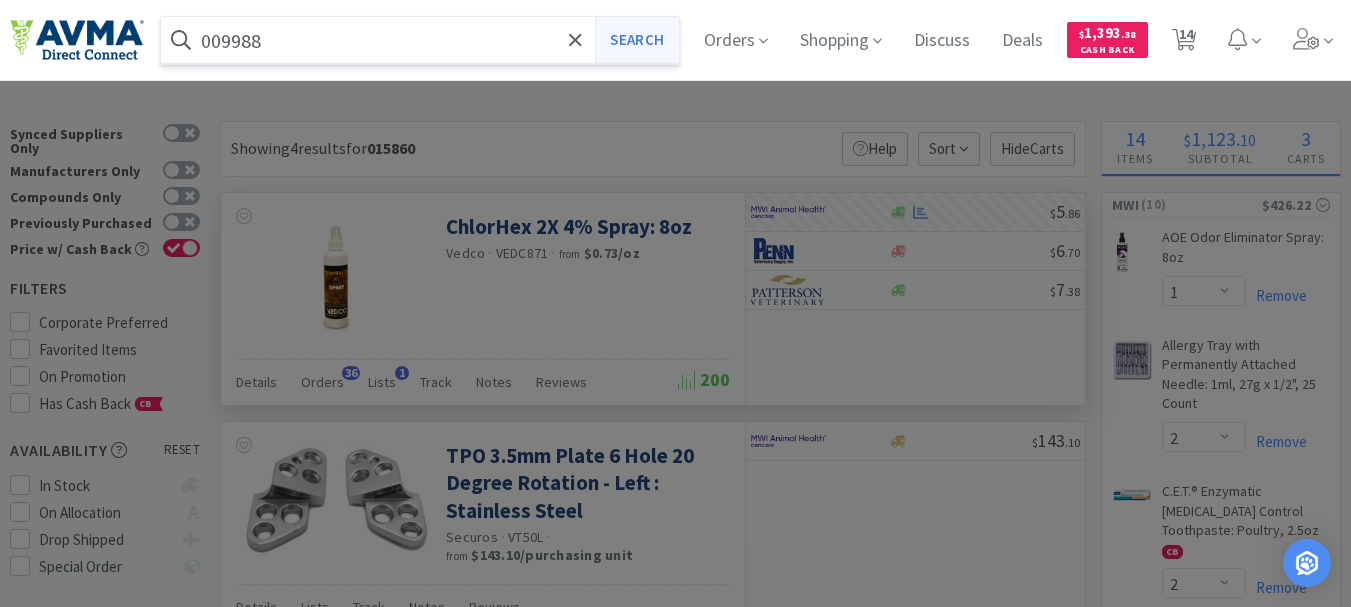 type on "009988" 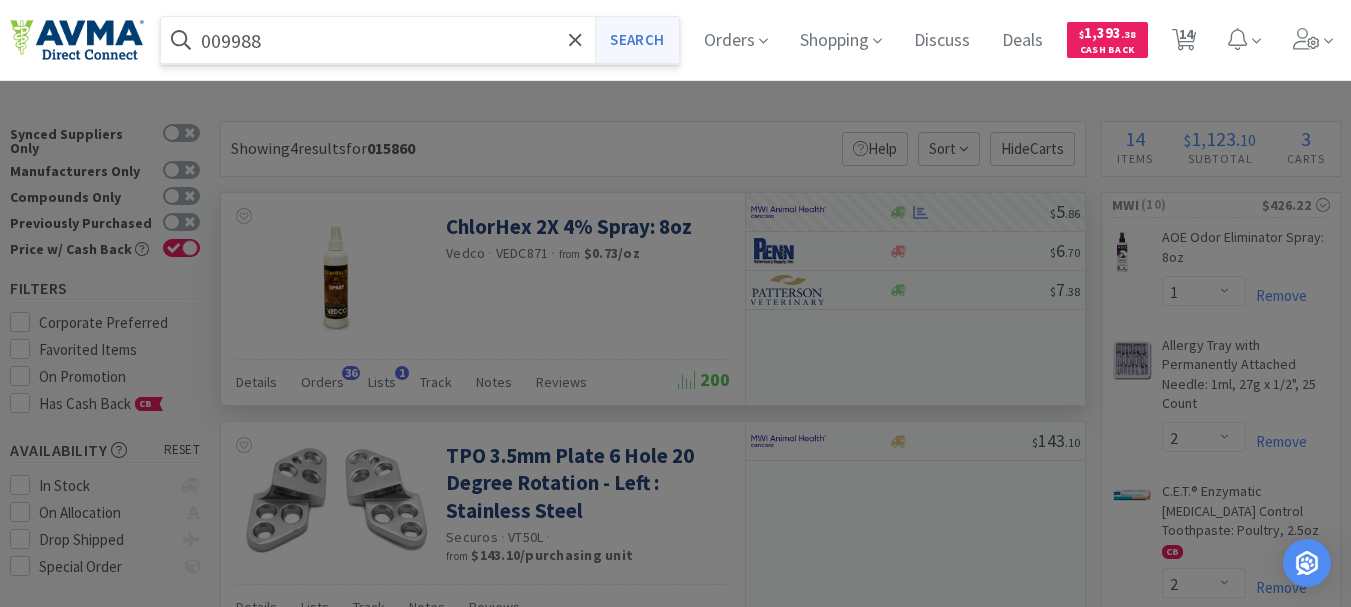 click on "Search" at bounding box center (636, 40) 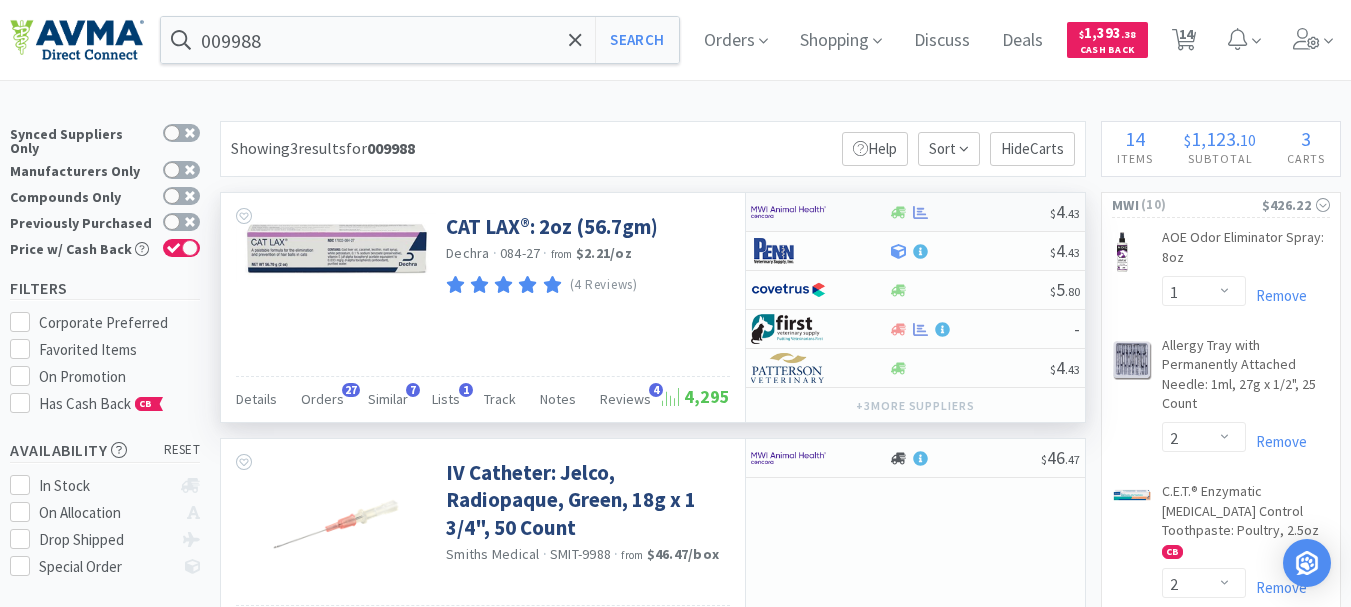 click at bounding box center [788, 212] 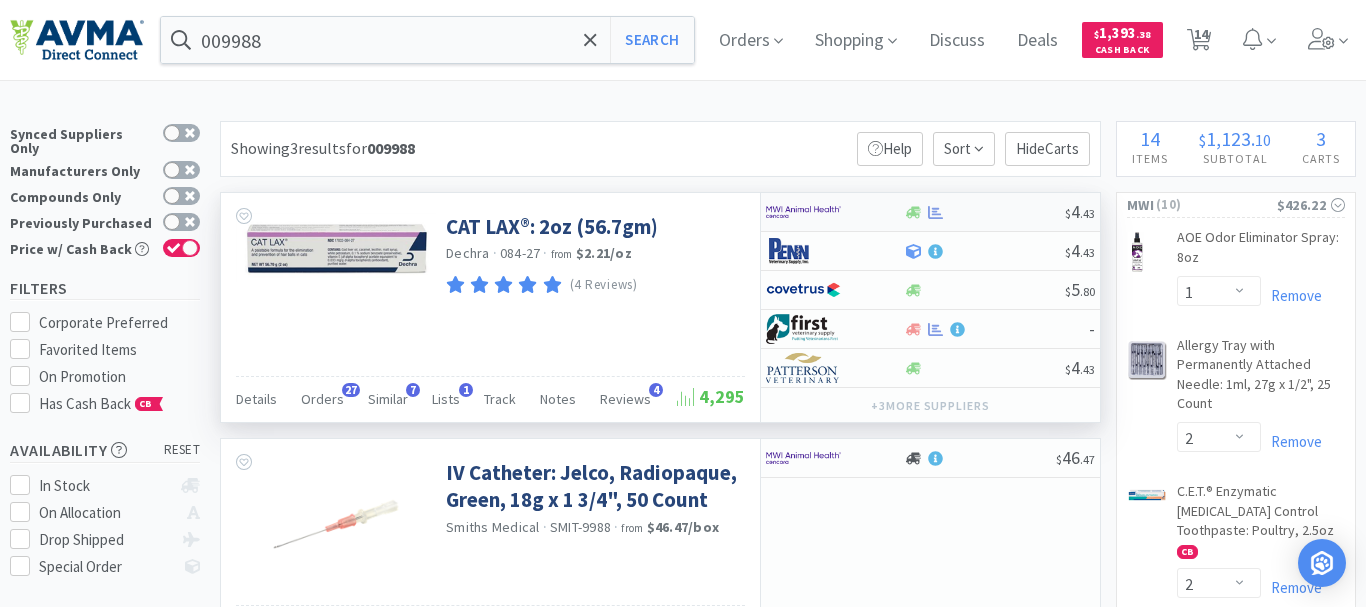 select on "1" 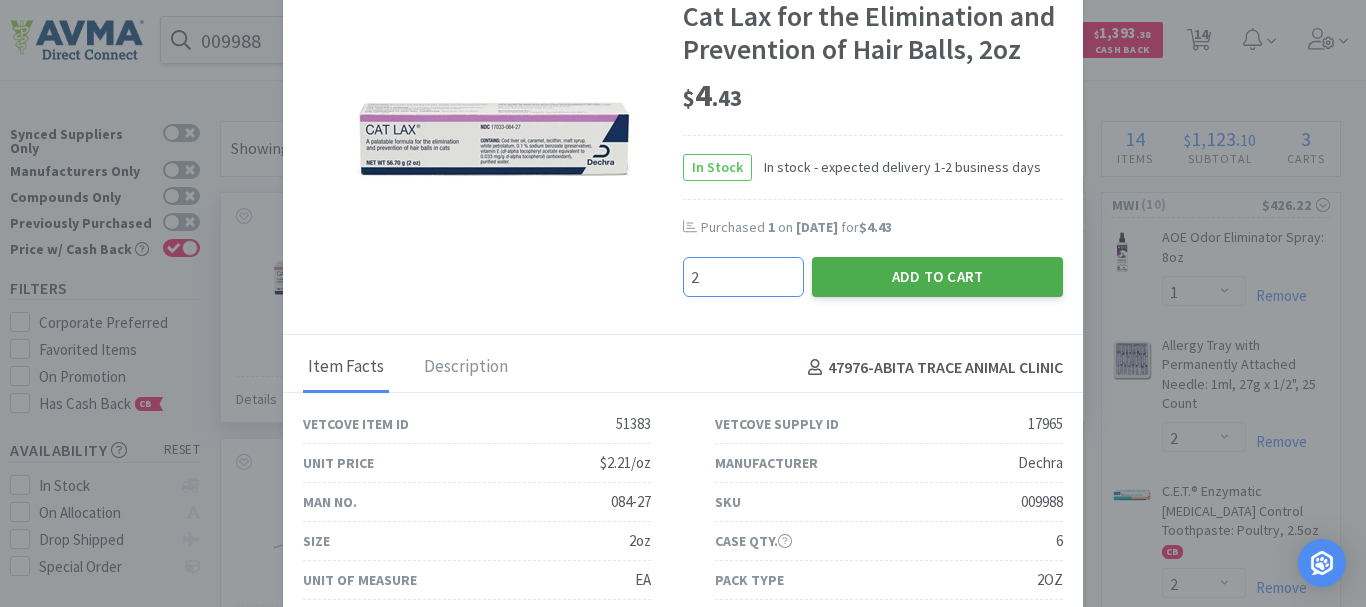 type on "2" 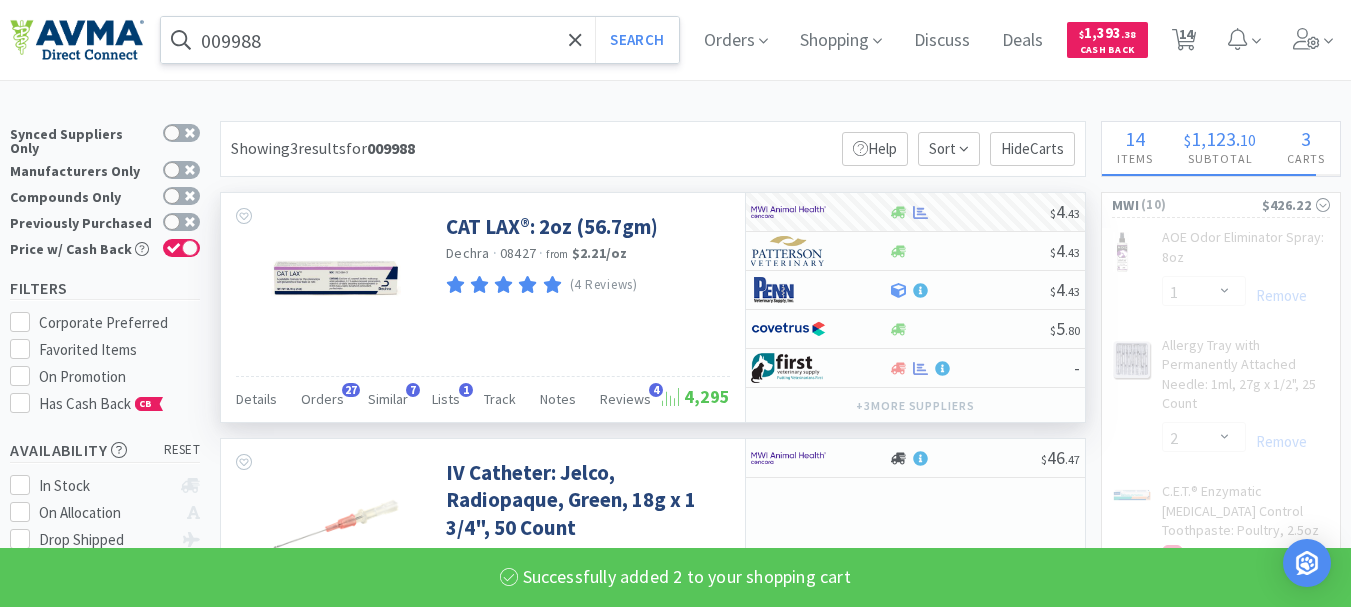 click on "009988" at bounding box center [420, 40] 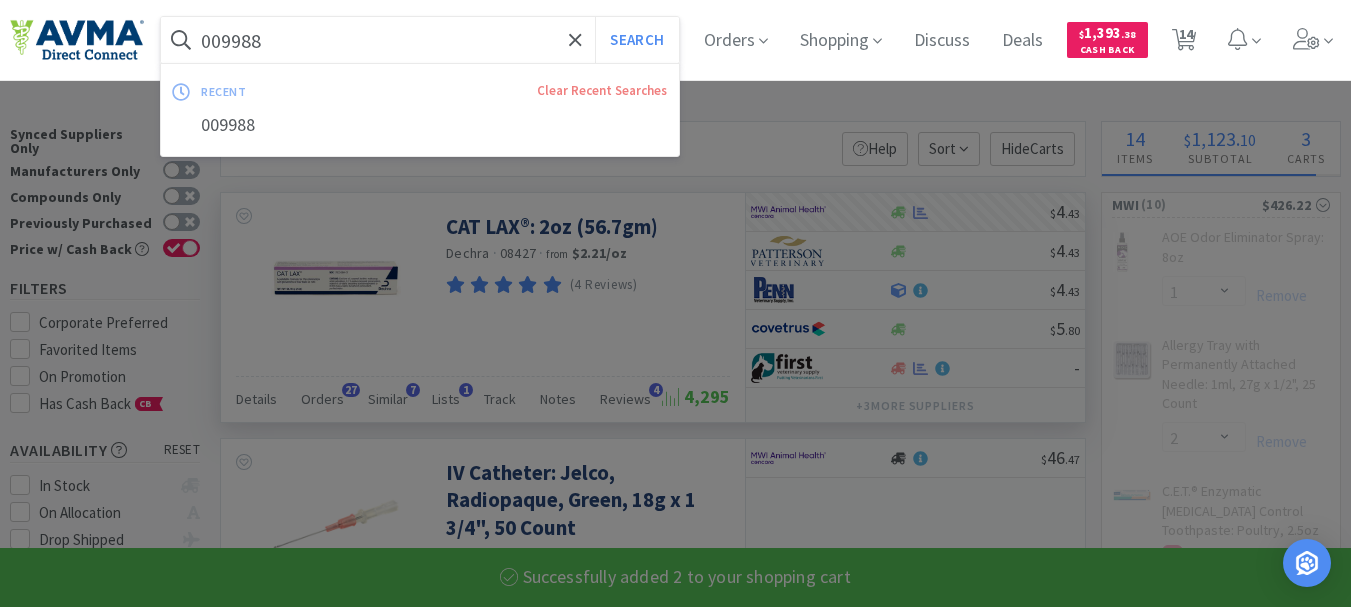 select on "2" 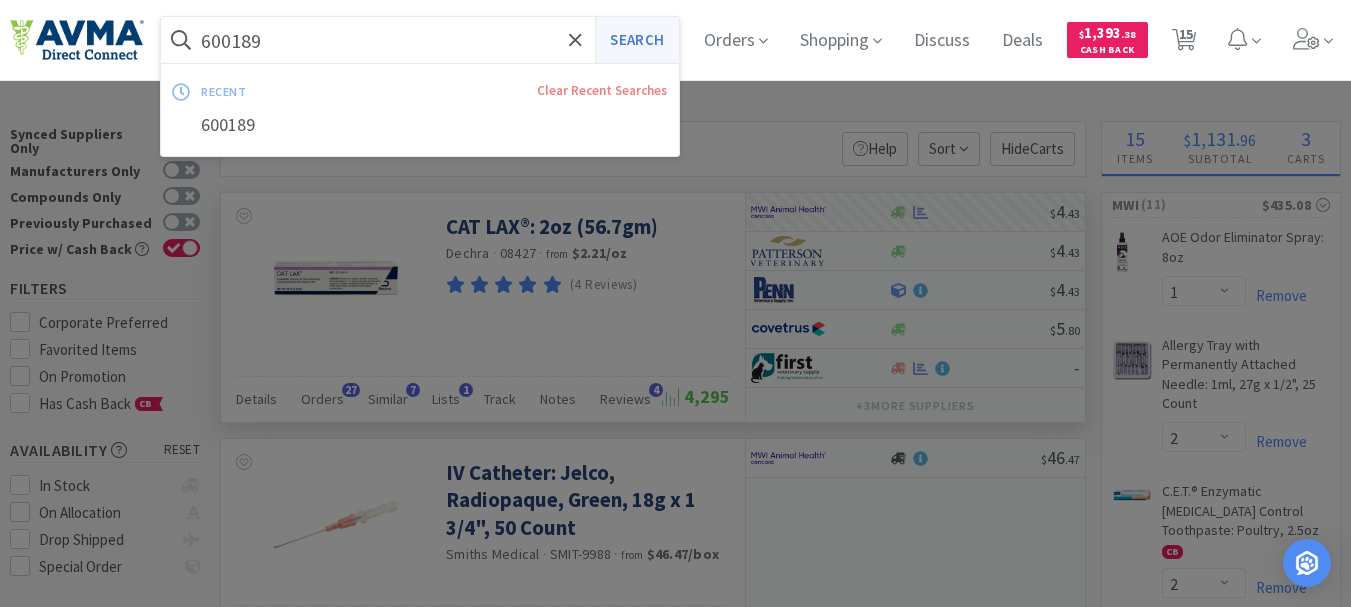 type on "600189" 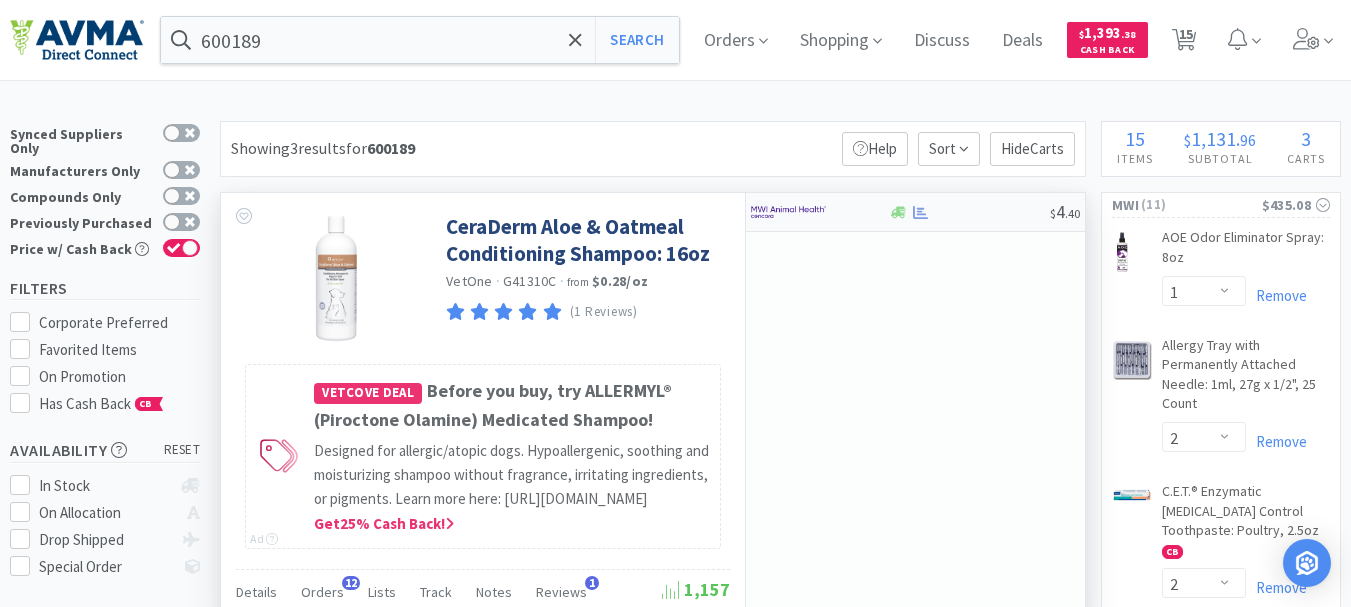 click at bounding box center [788, 212] 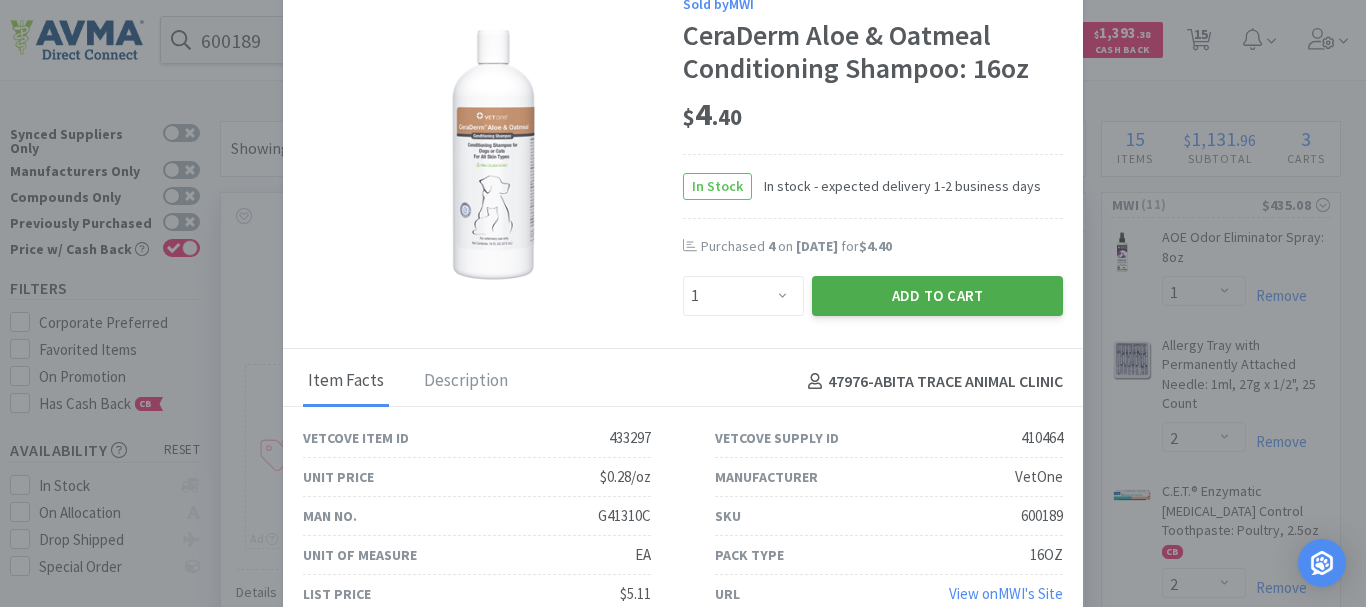 click on "Add to Cart" at bounding box center (937, 296) 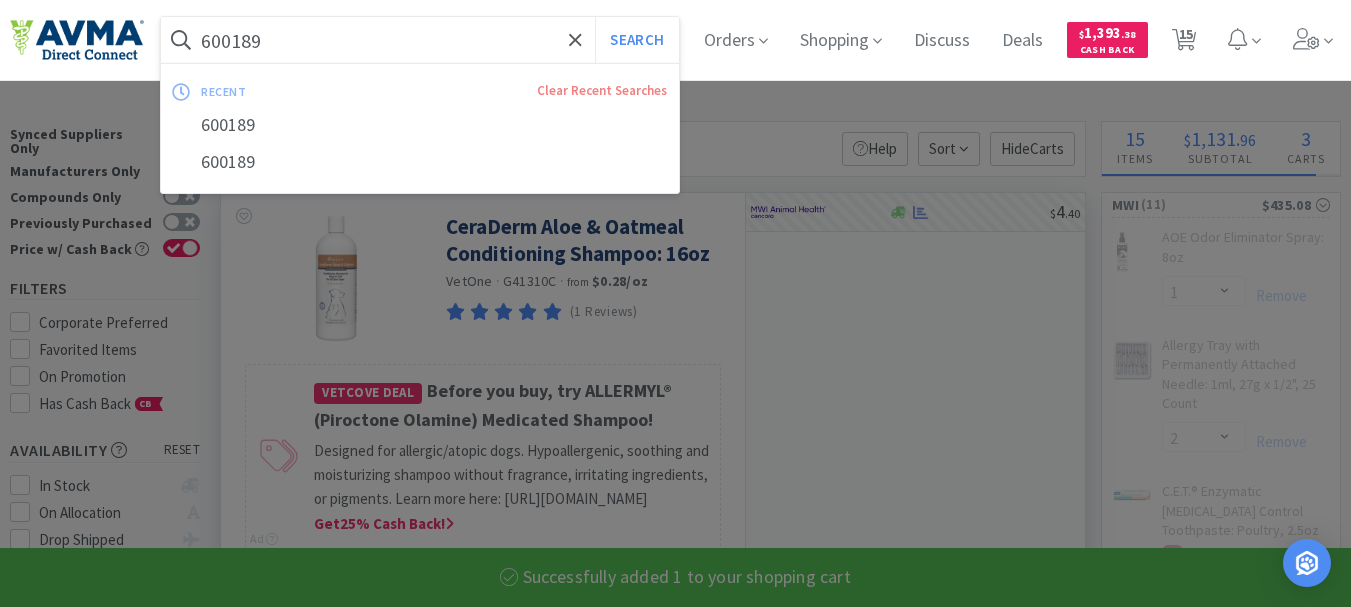 click on "600189" at bounding box center (420, 40) 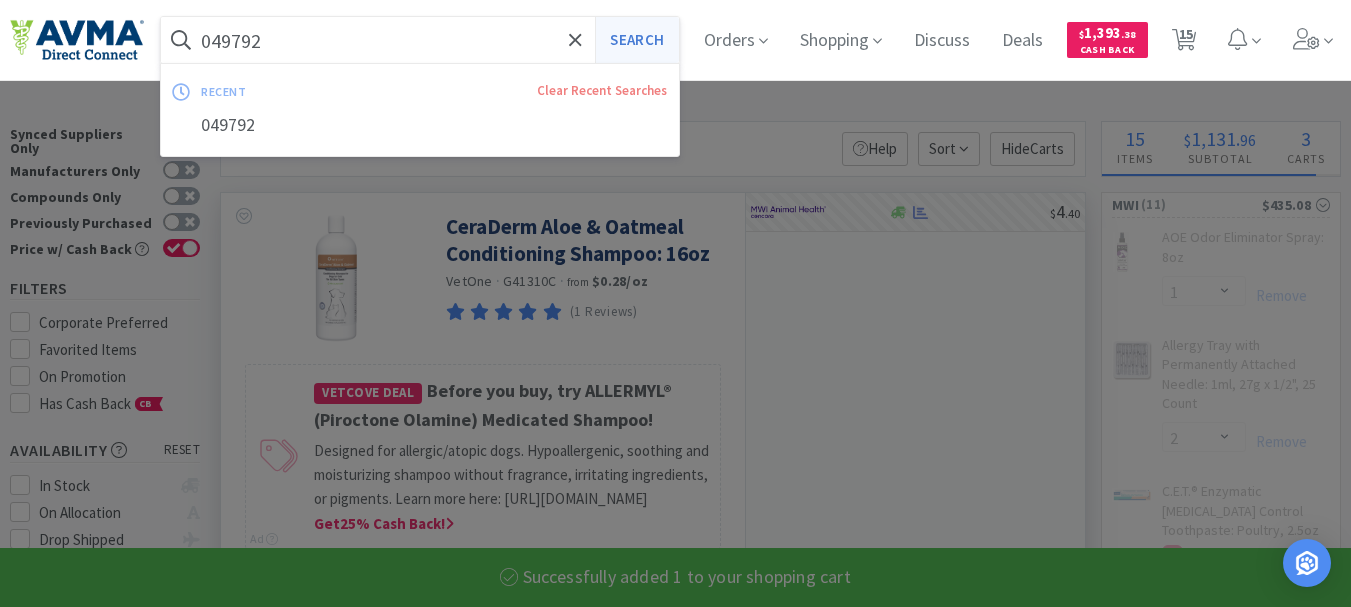 type on "049792" 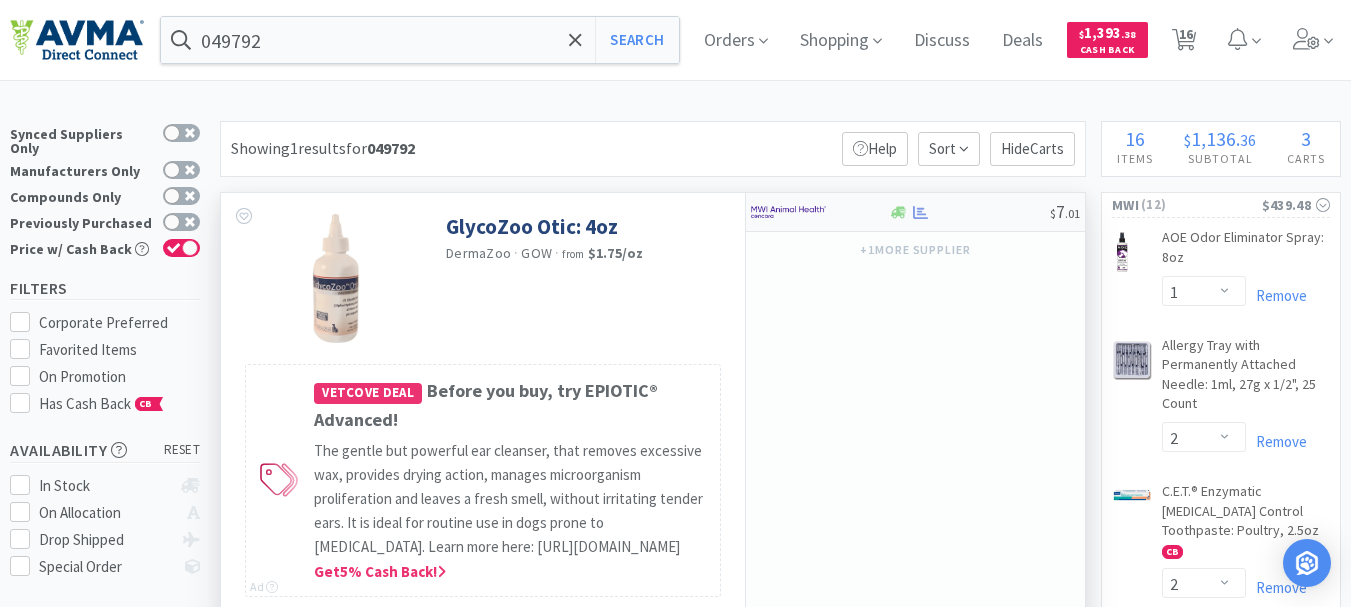 click at bounding box center (788, 212) 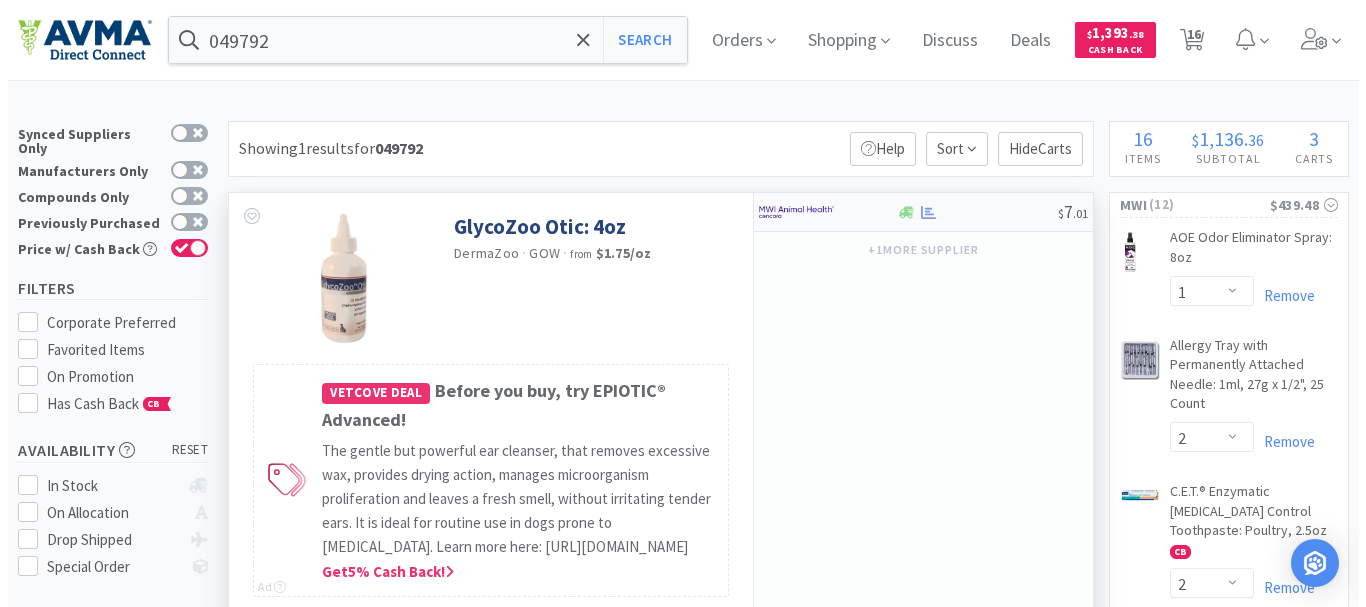 select on "1" 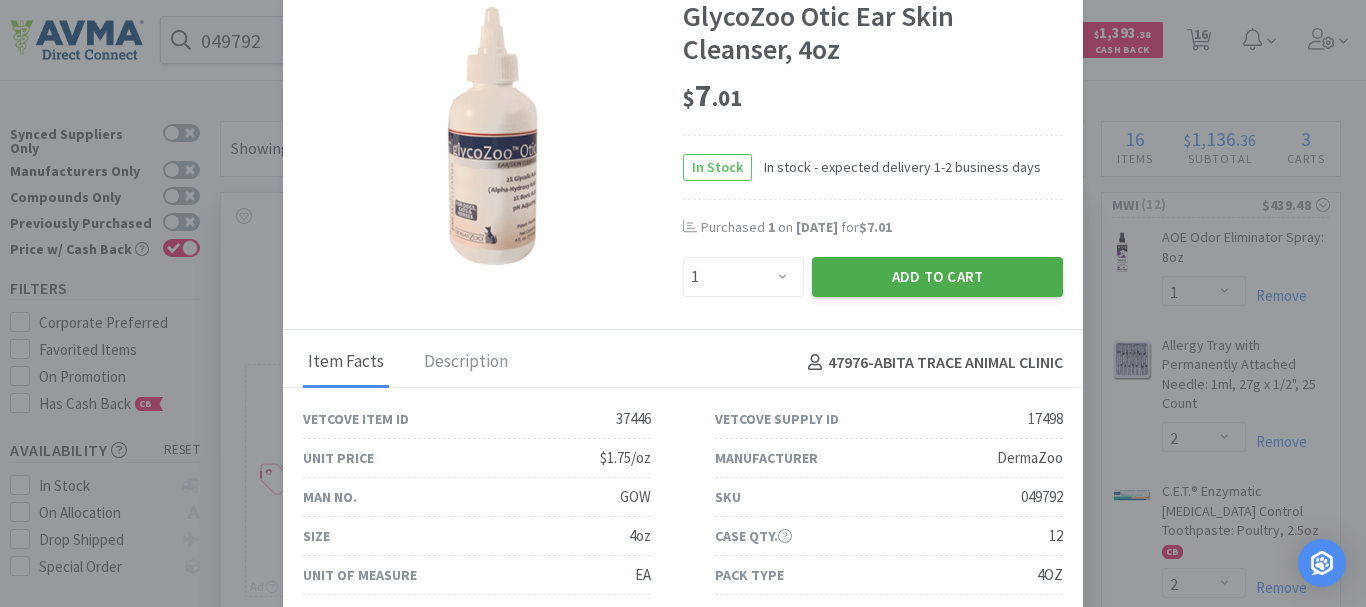 click on "Add to Cart" at bounding box center [937, 277] 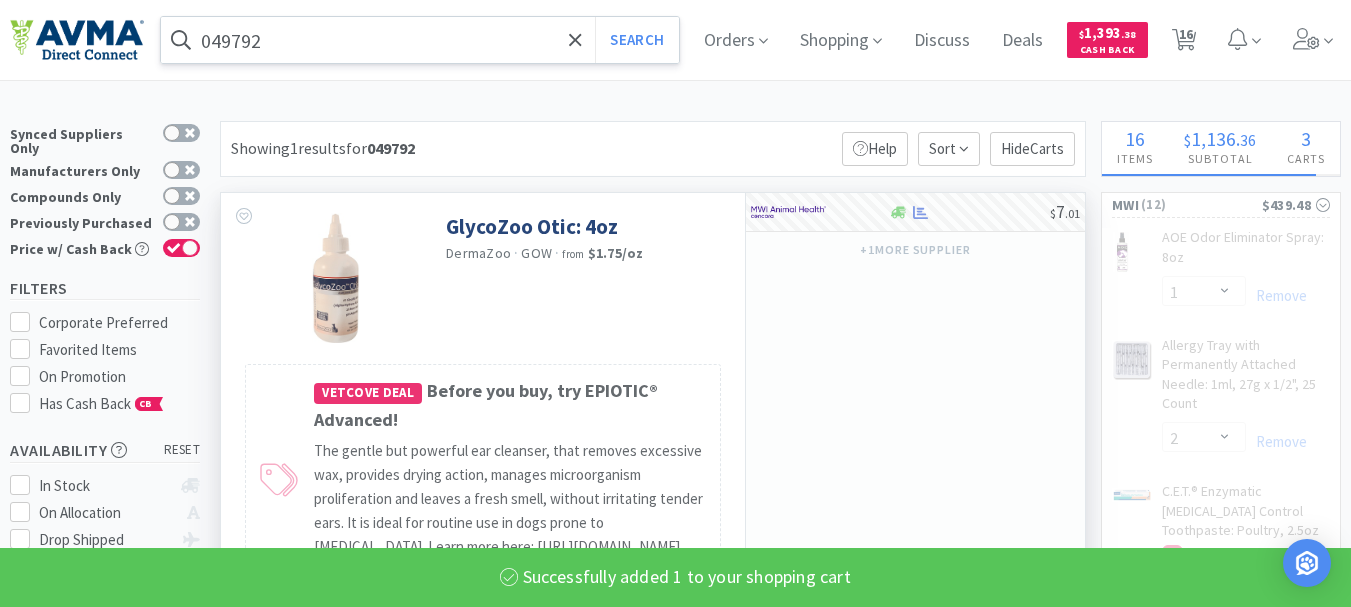 click on "049792" at bounding box center [420, 40] 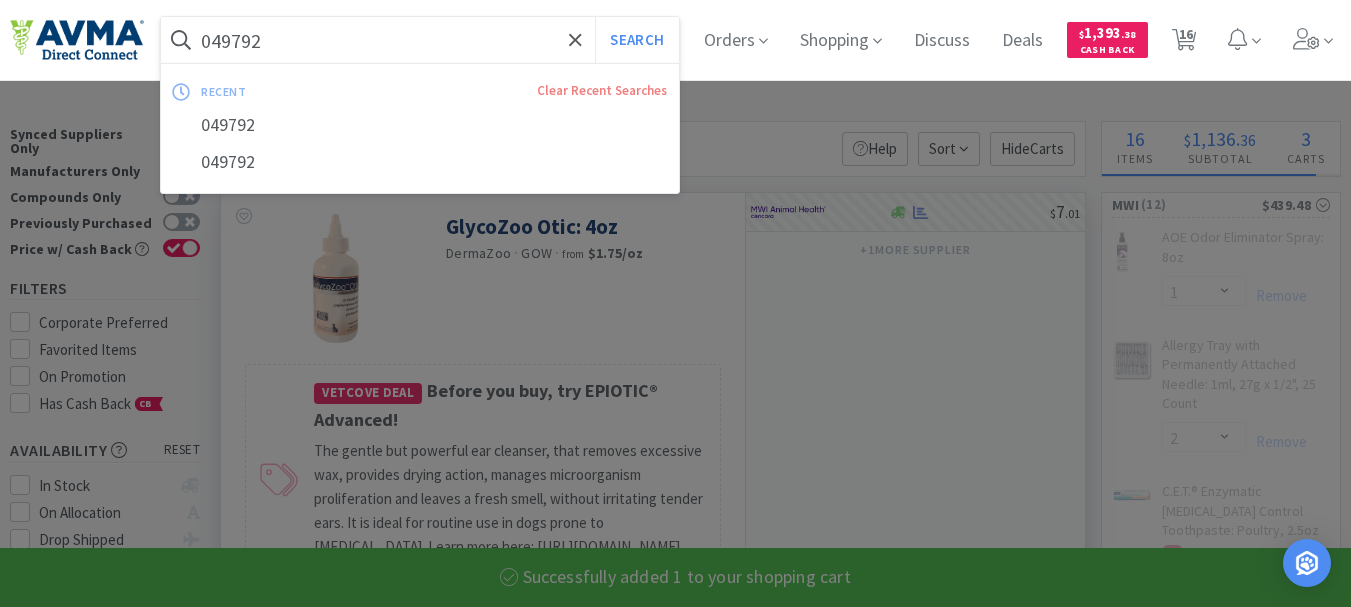paste on "601121" 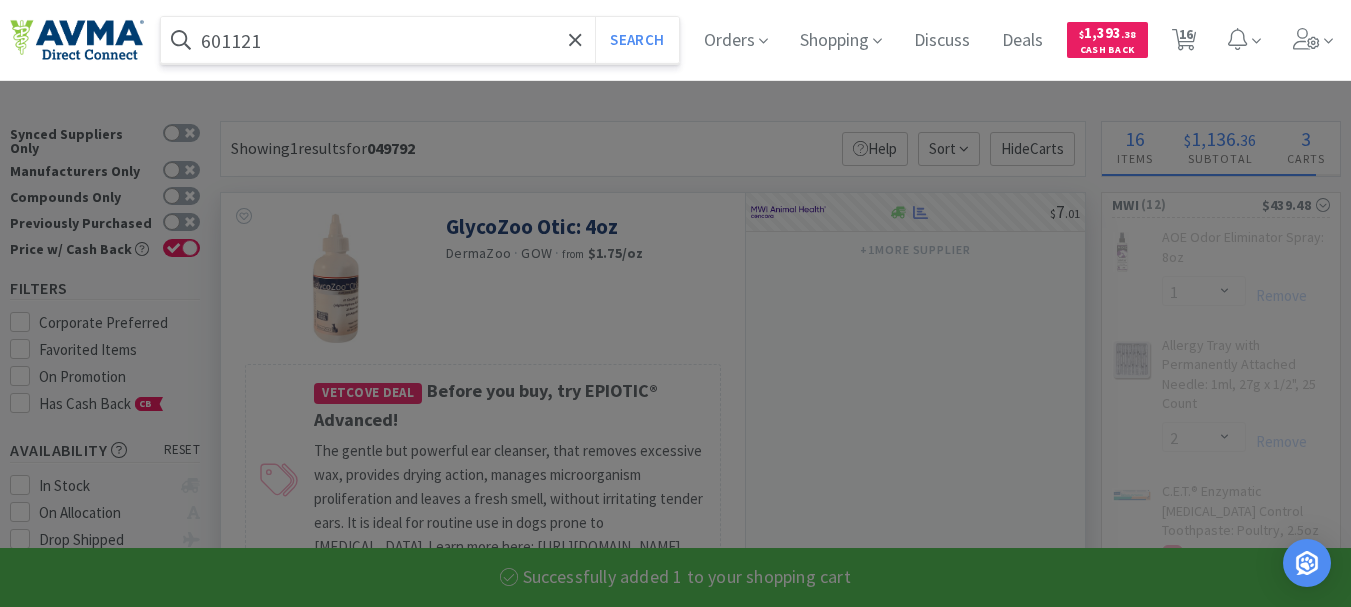 select on "1" 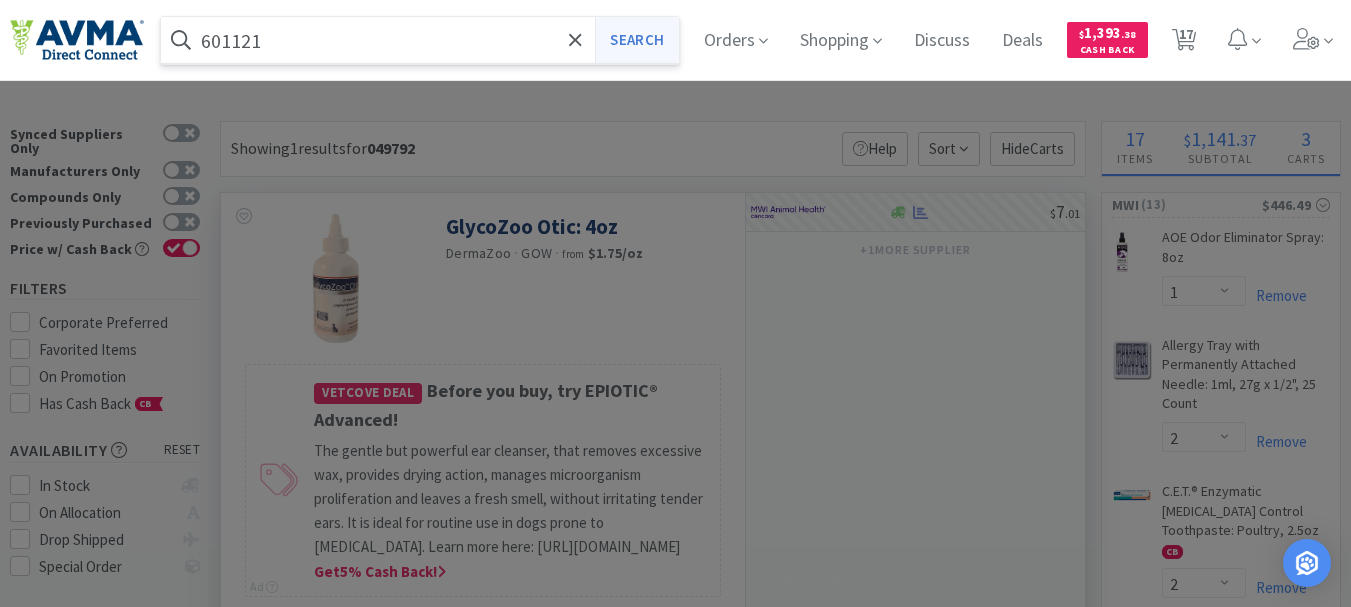 type on "601121" 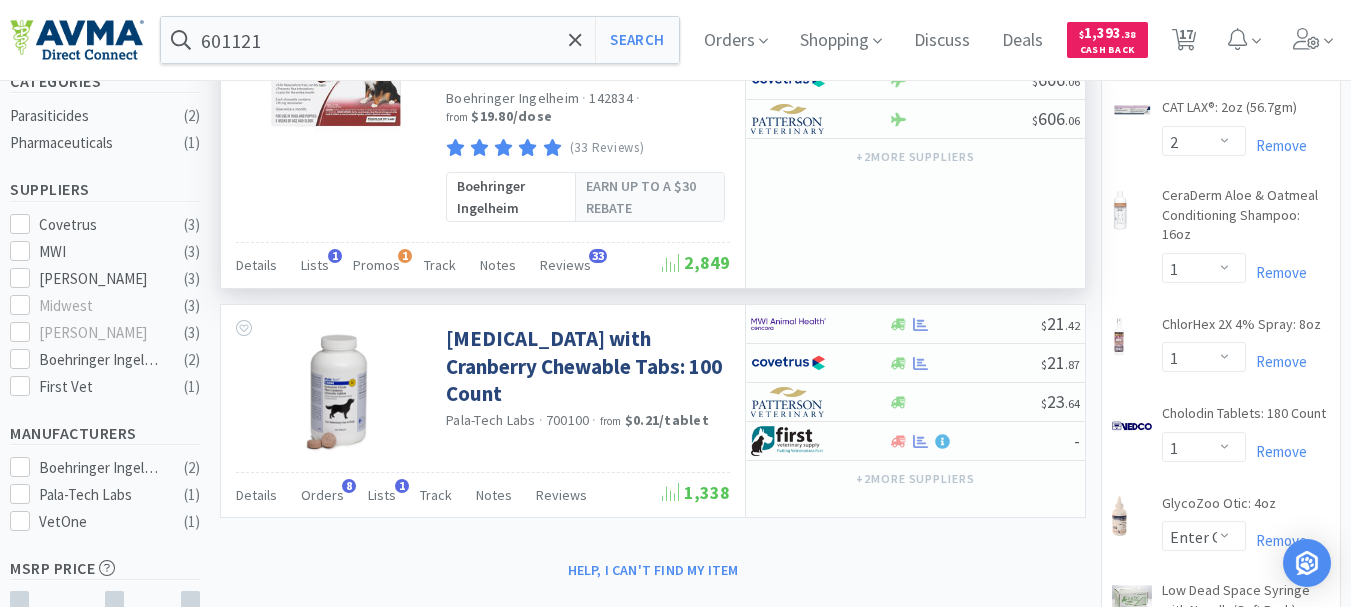 scroll, scrollTop: 600, scrollLeft: 0, axis: vertical 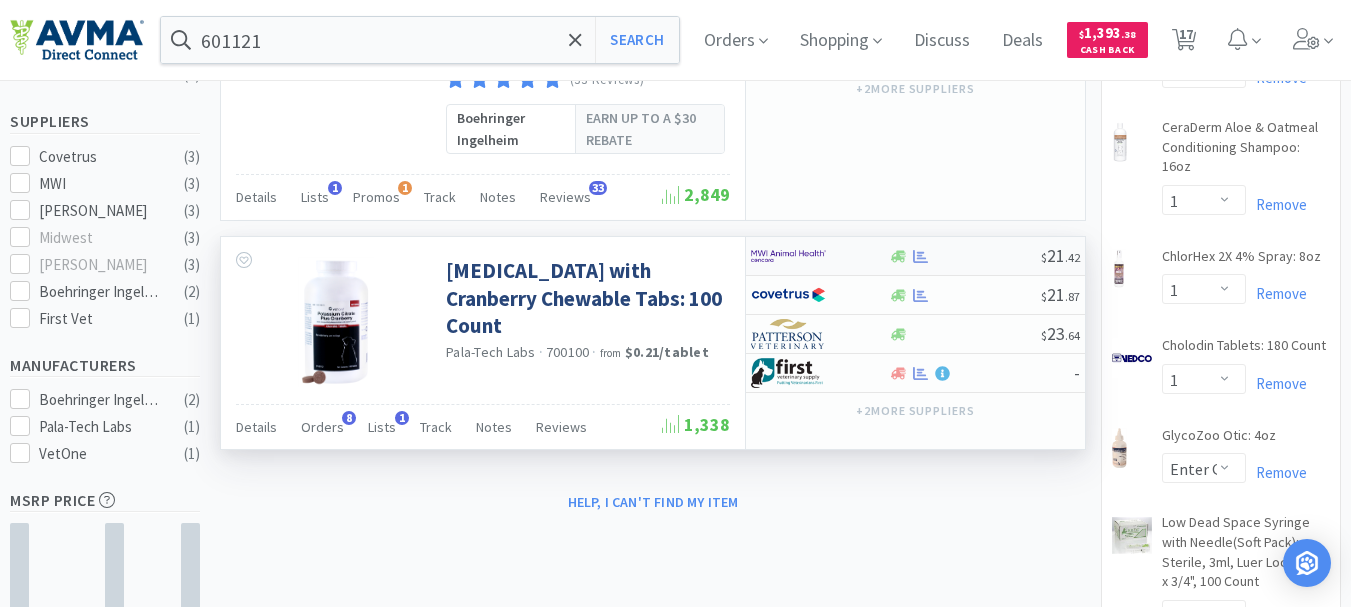 click at bounding box center (788, 256) 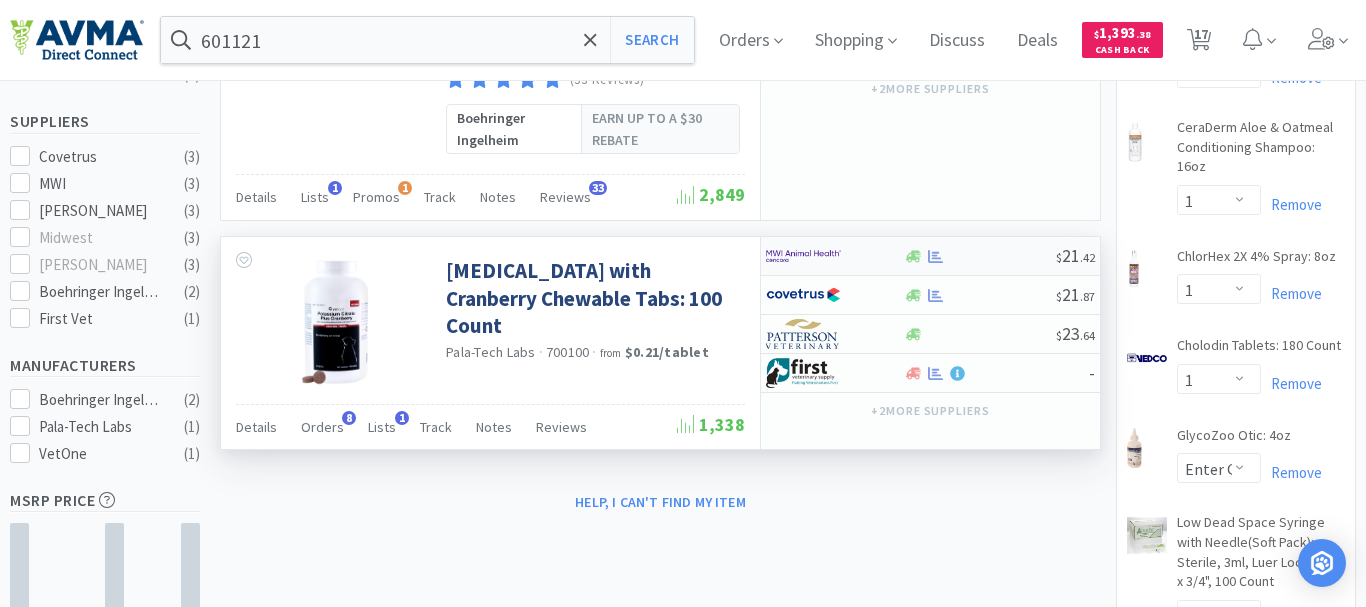select on "1" 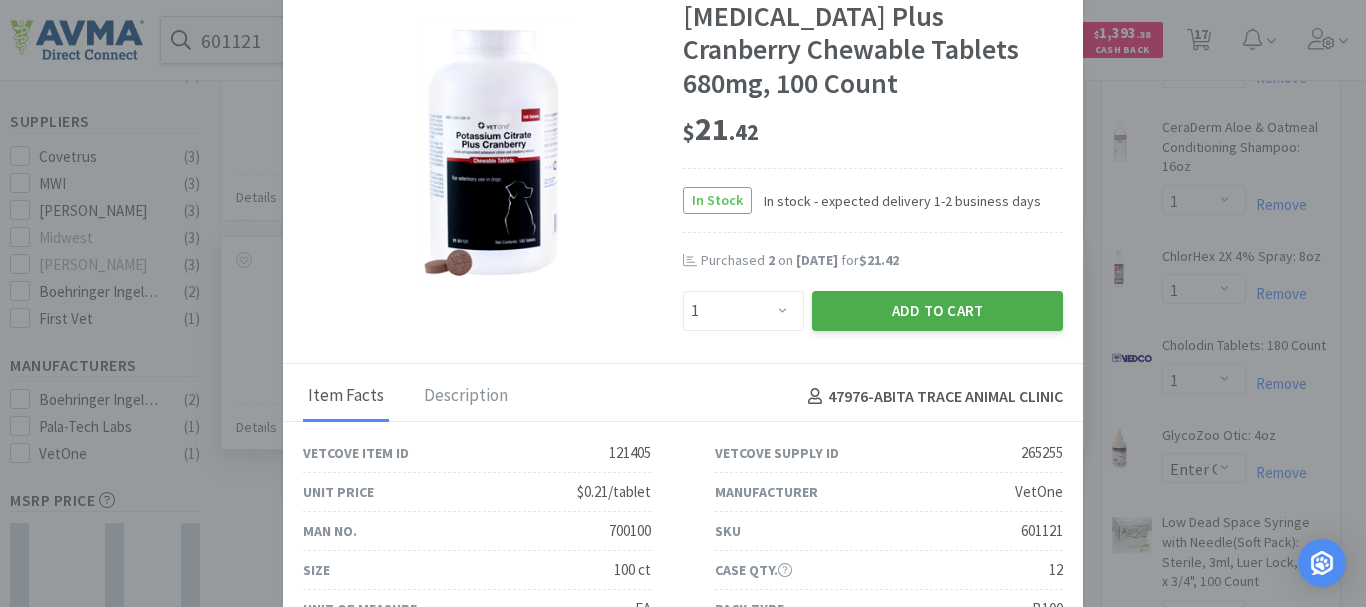 click on "Add to Cart" at bounding box center [937, 311] 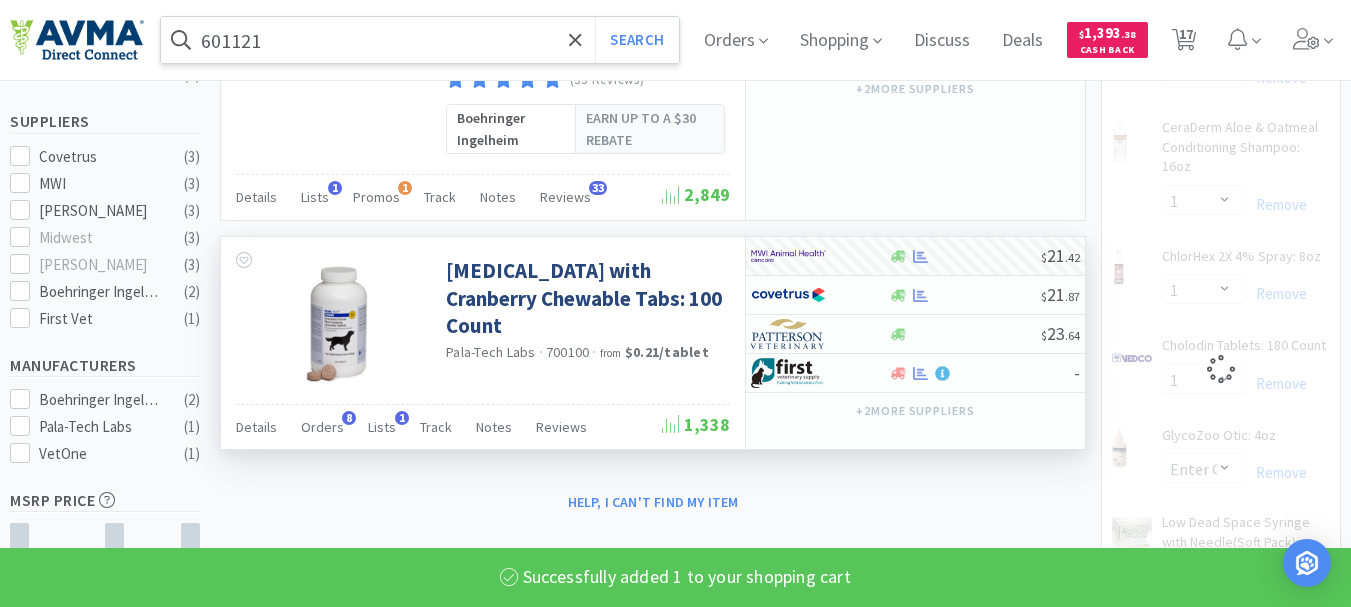 click on "601121" at bounding box center [420, 40] 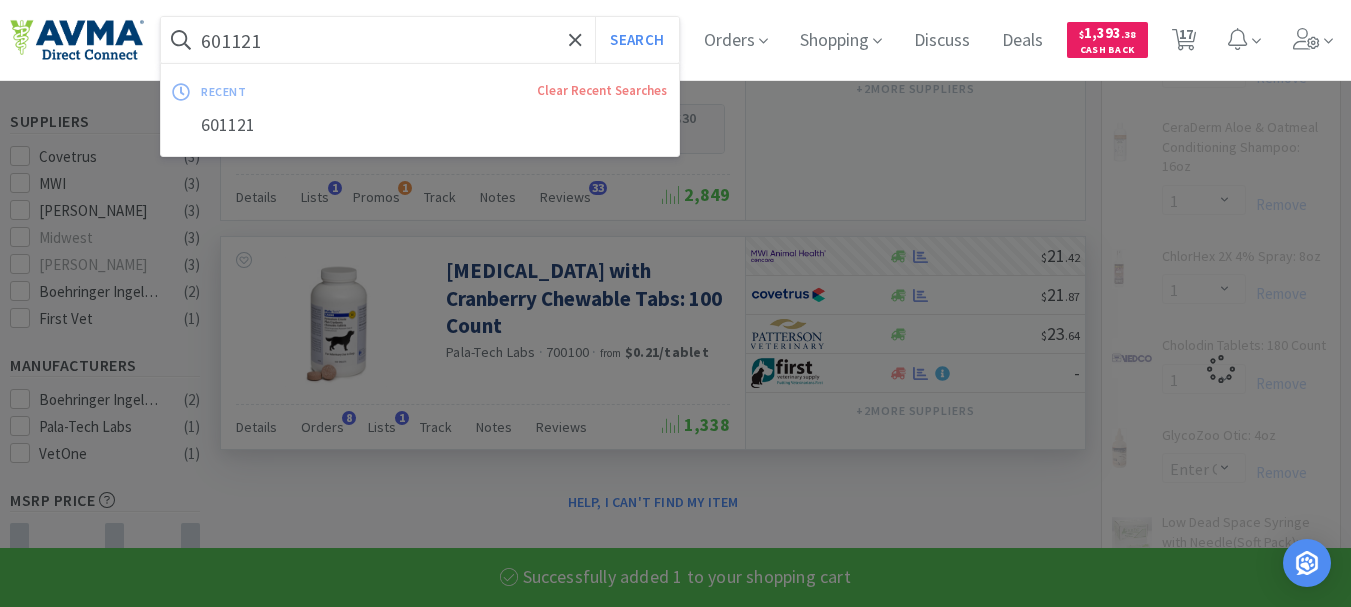 select on "1" 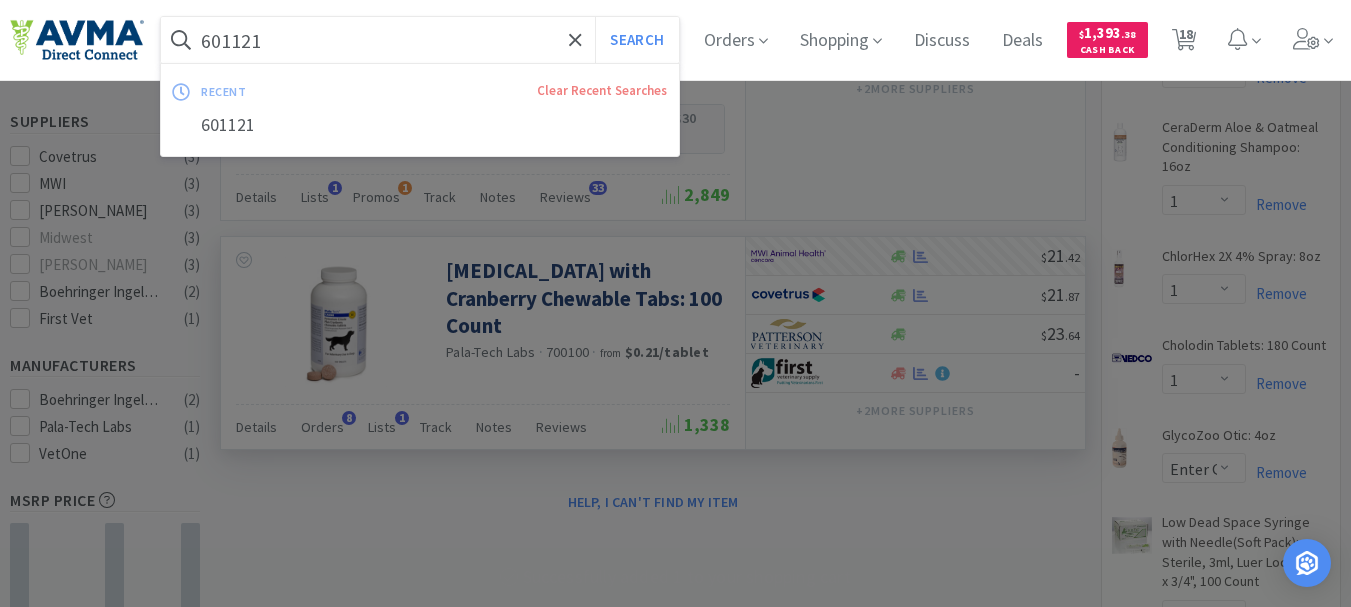 paste on "090593" 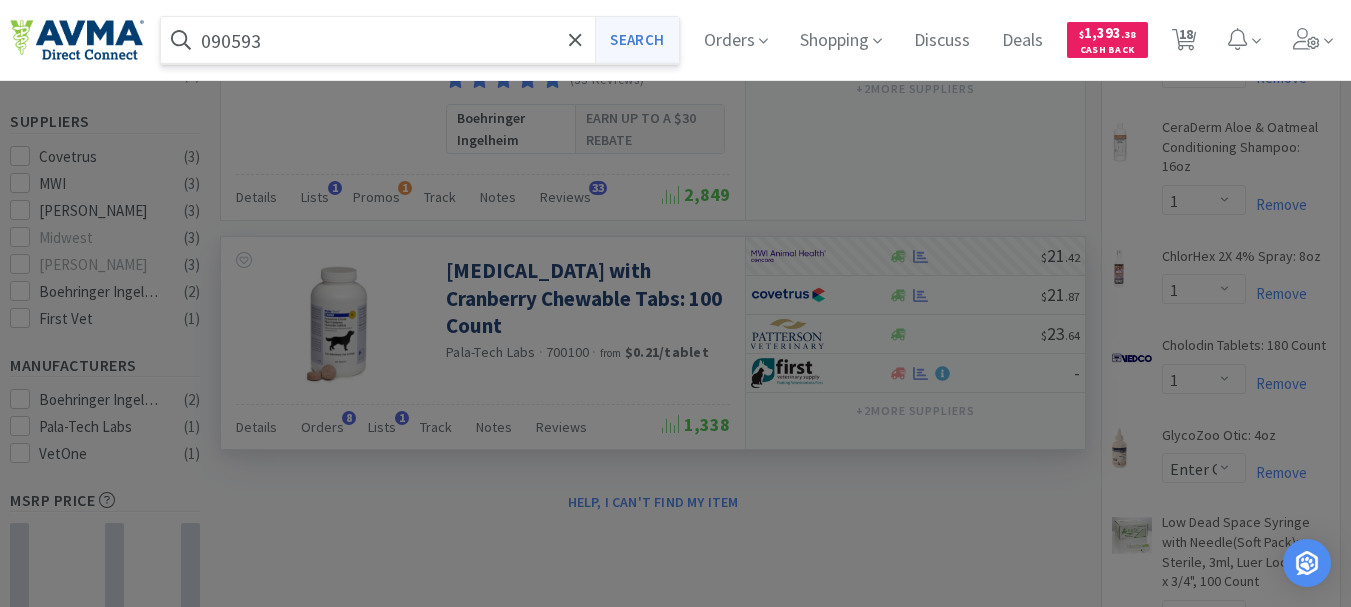 type on "090593" 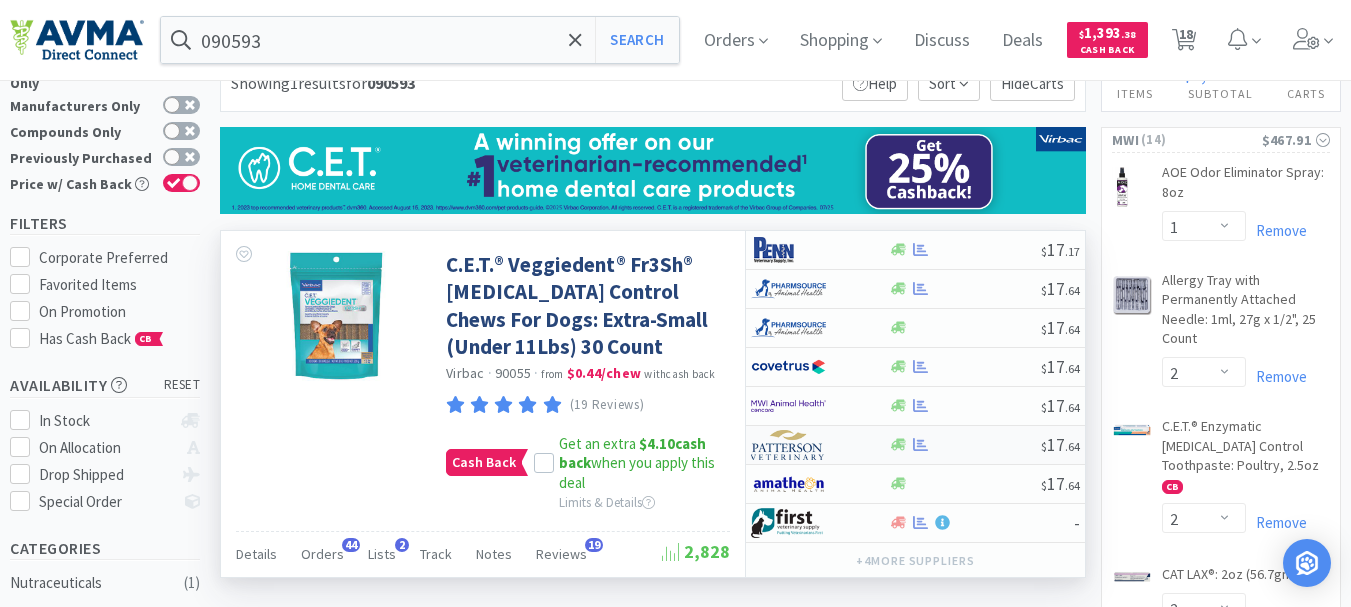 scroll, scrollTop: 100, scrollLeft: 0, axis: vertical 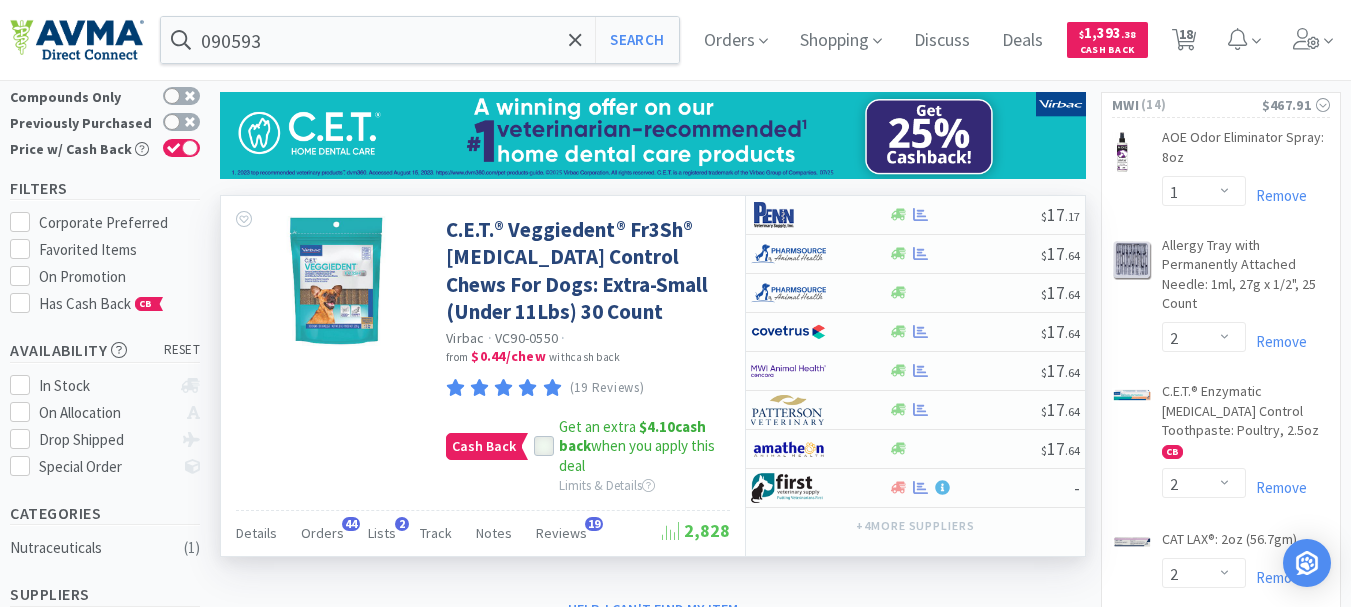 click 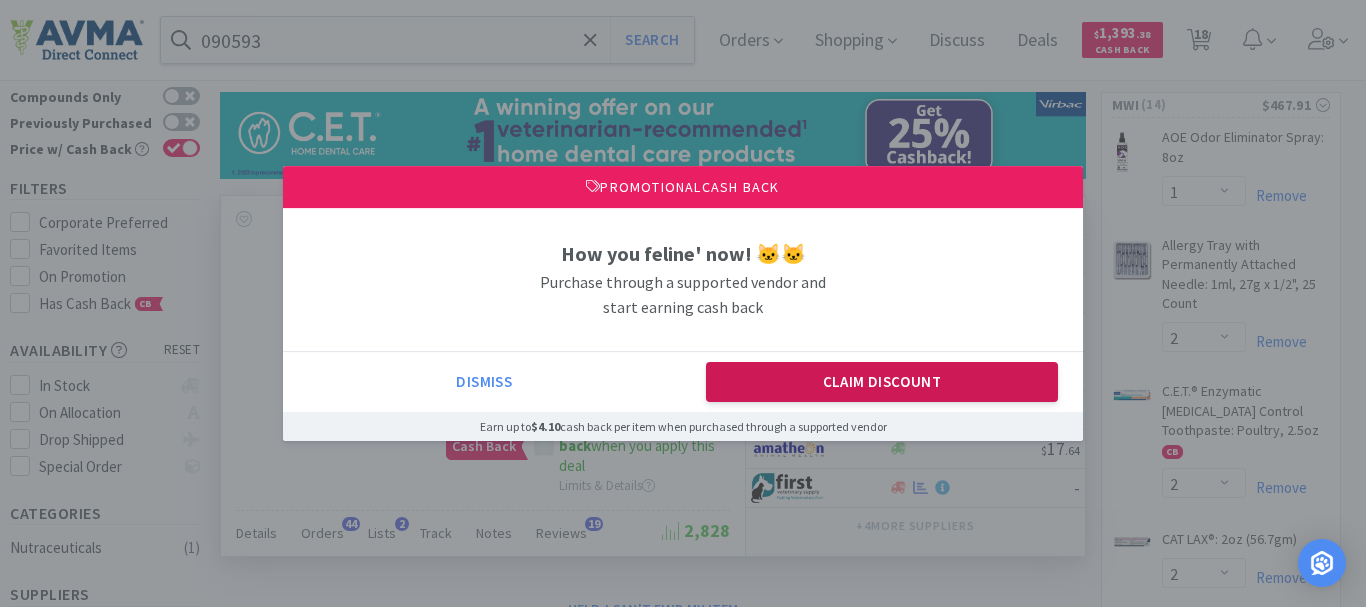 click on "Claim Discount" at bounding box center [882, 382] 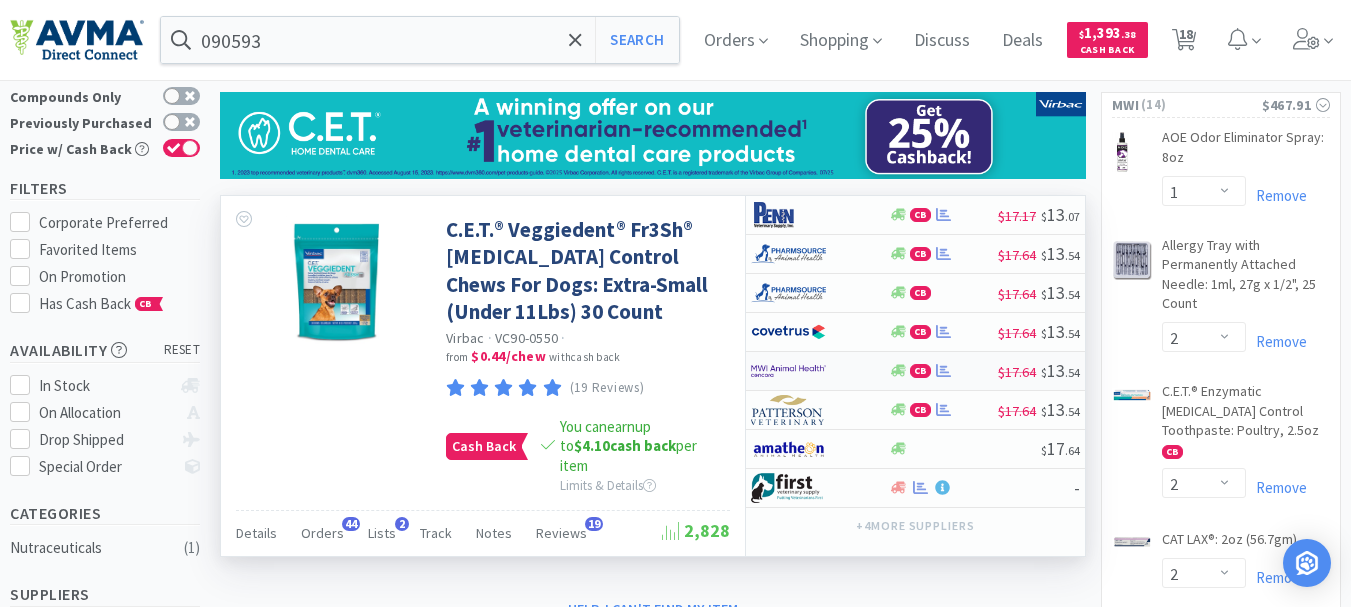 click at bounding box center [788, 371] 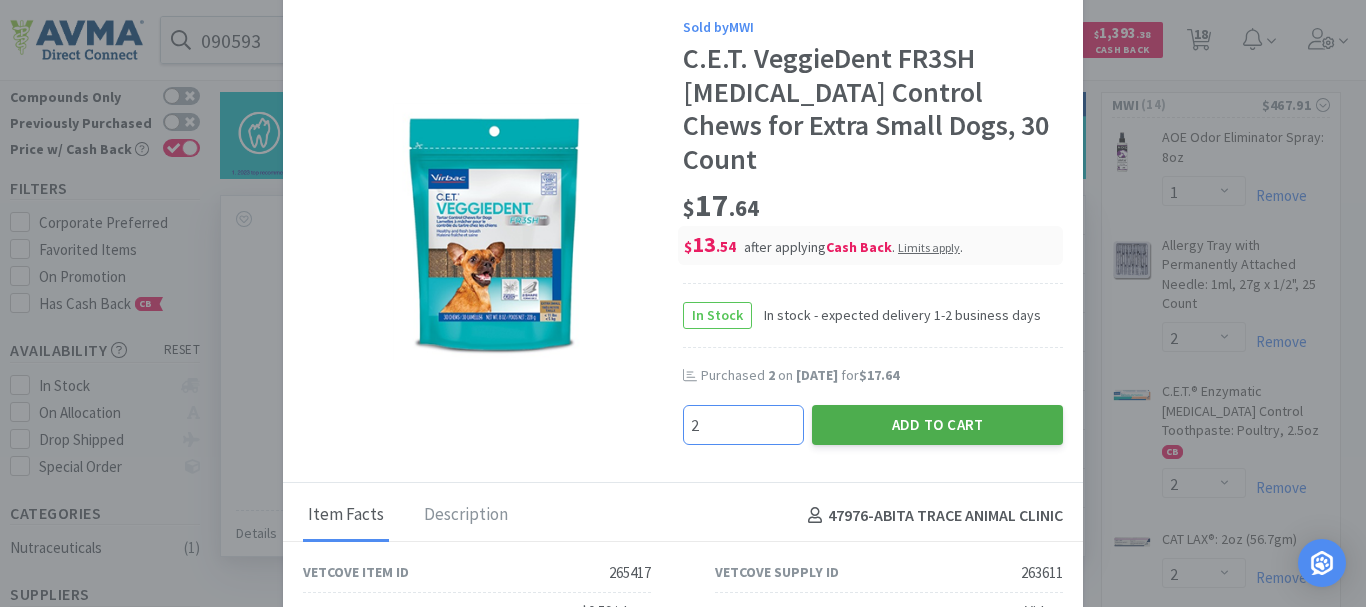 type on "2" 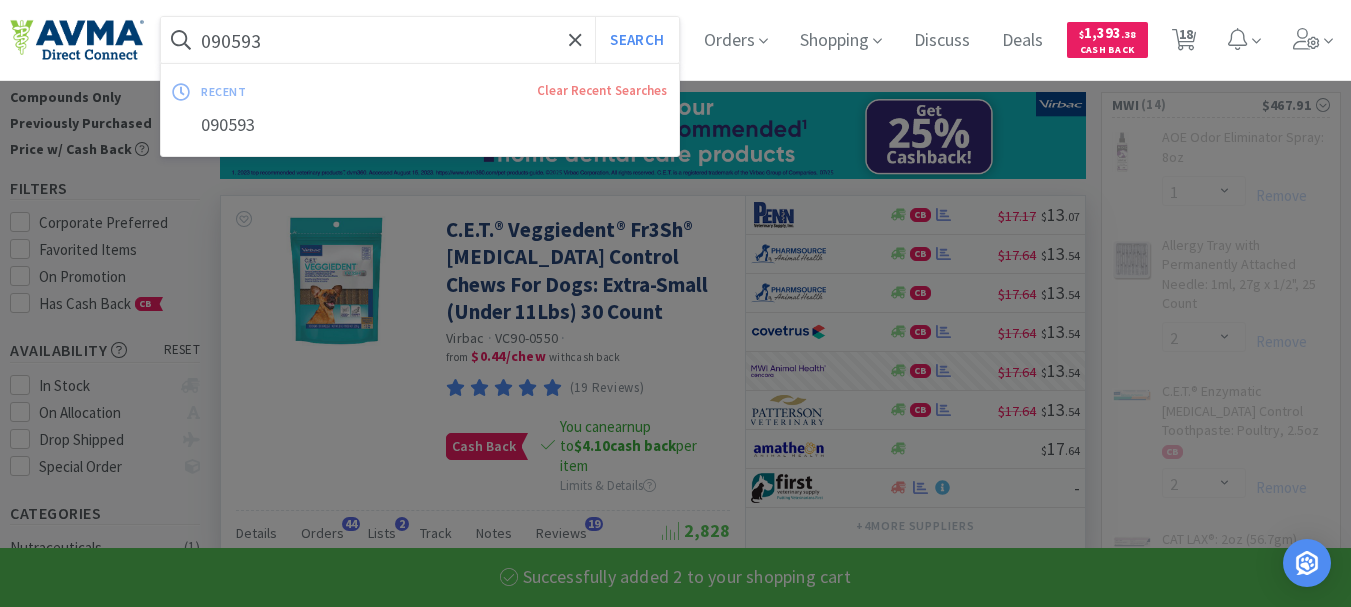 click on "090593" at bounding box center (420, 40) 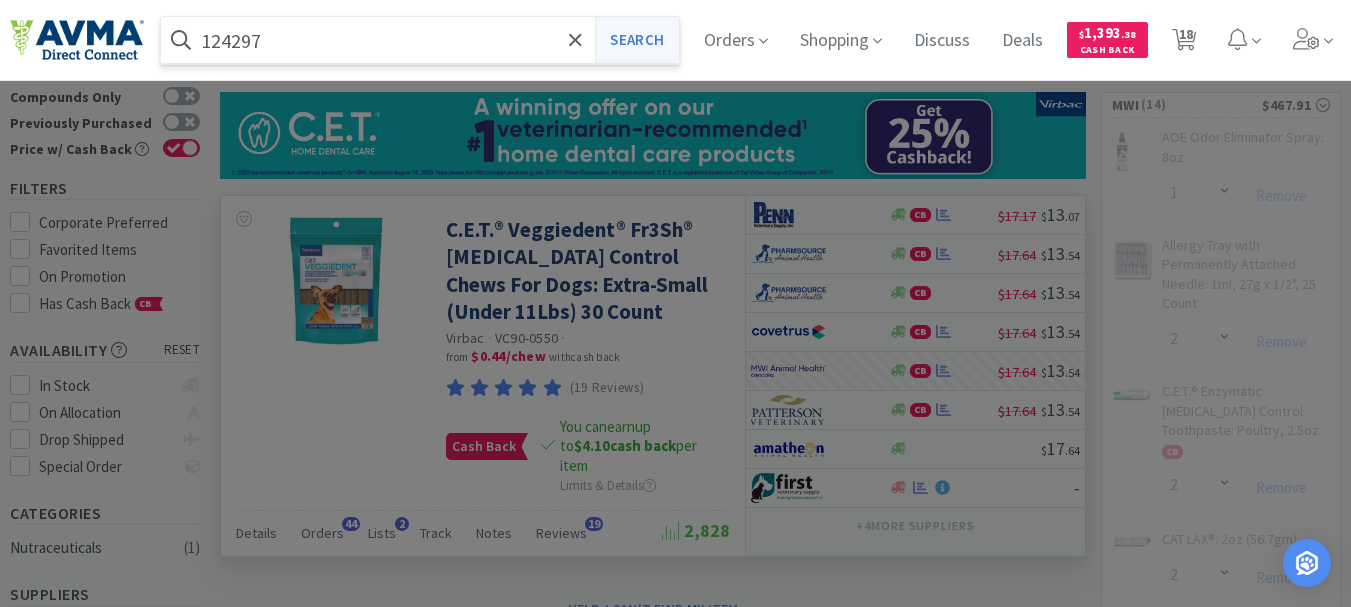 type on "124297" 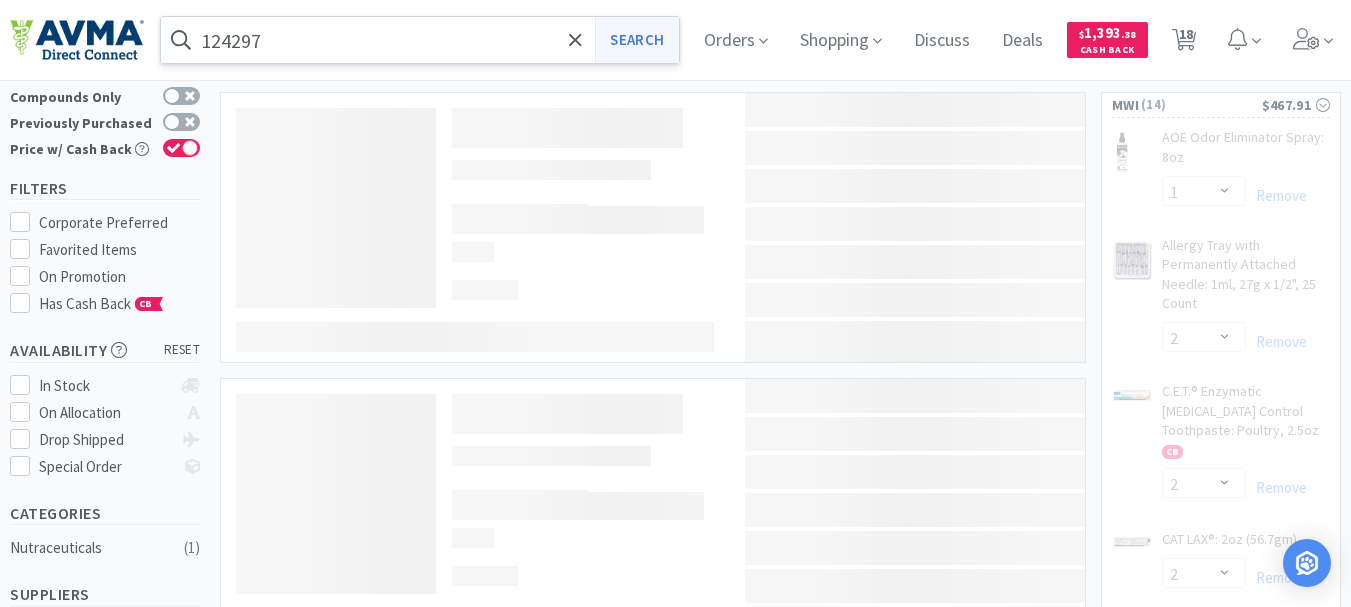 scroll, scrollTop: 0, scrollLeft: 0, axis: both 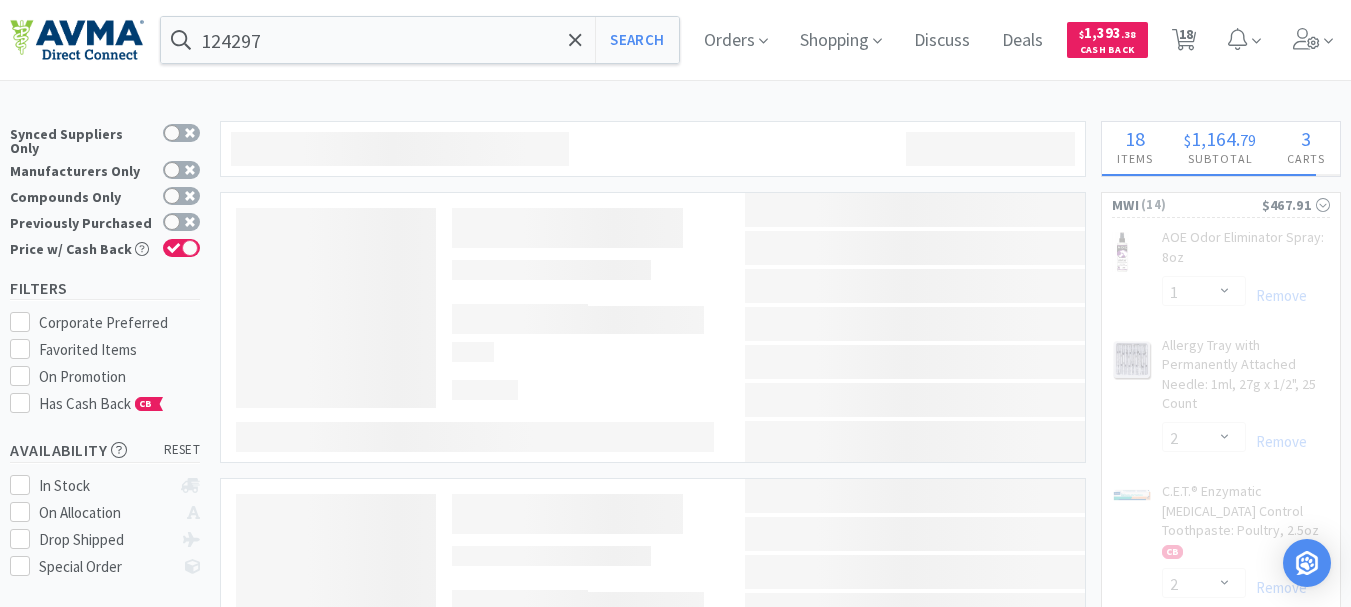 select on "2" 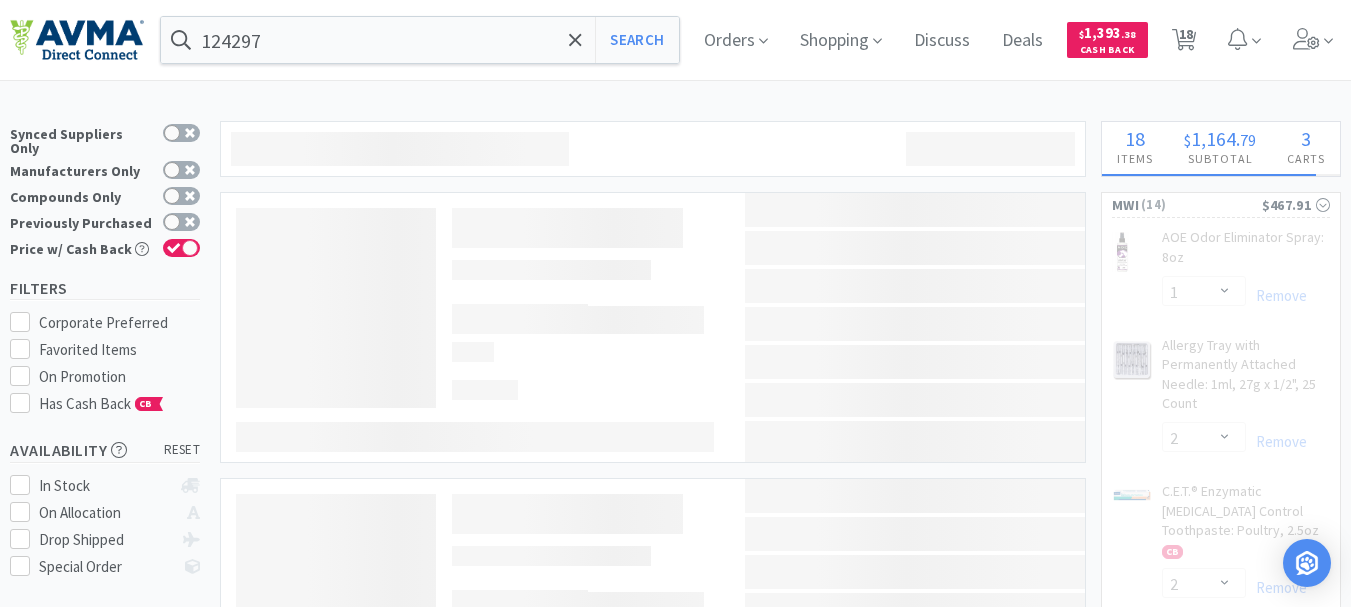 select on "4" 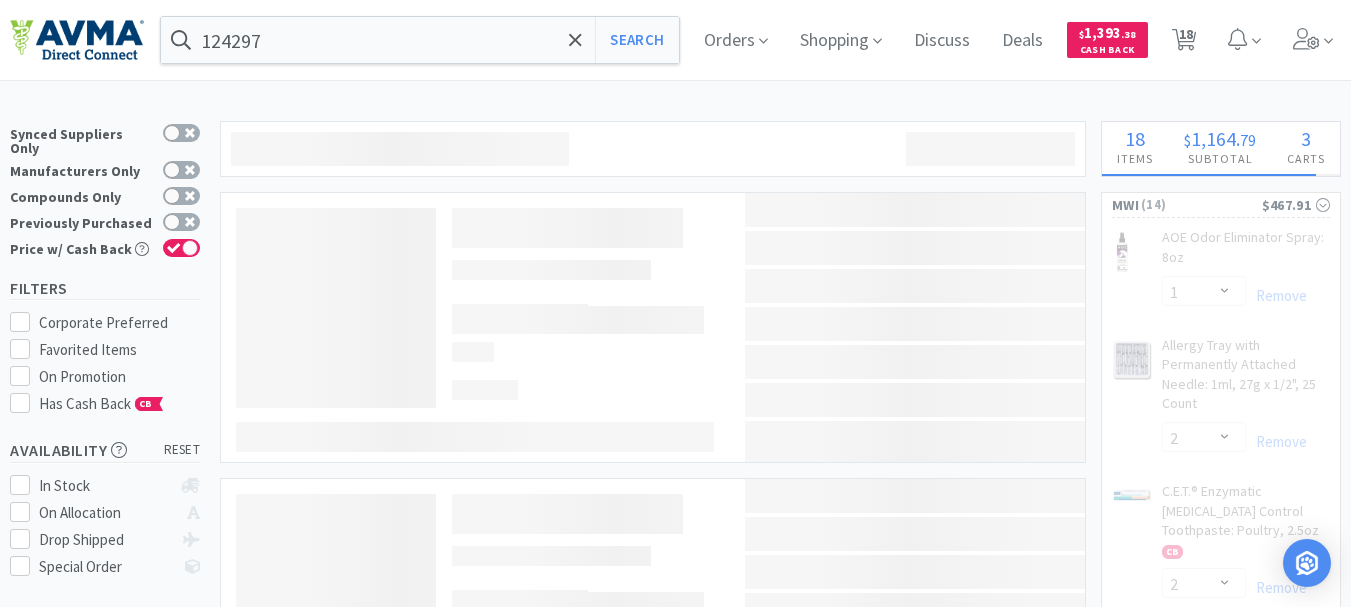 select on "1" 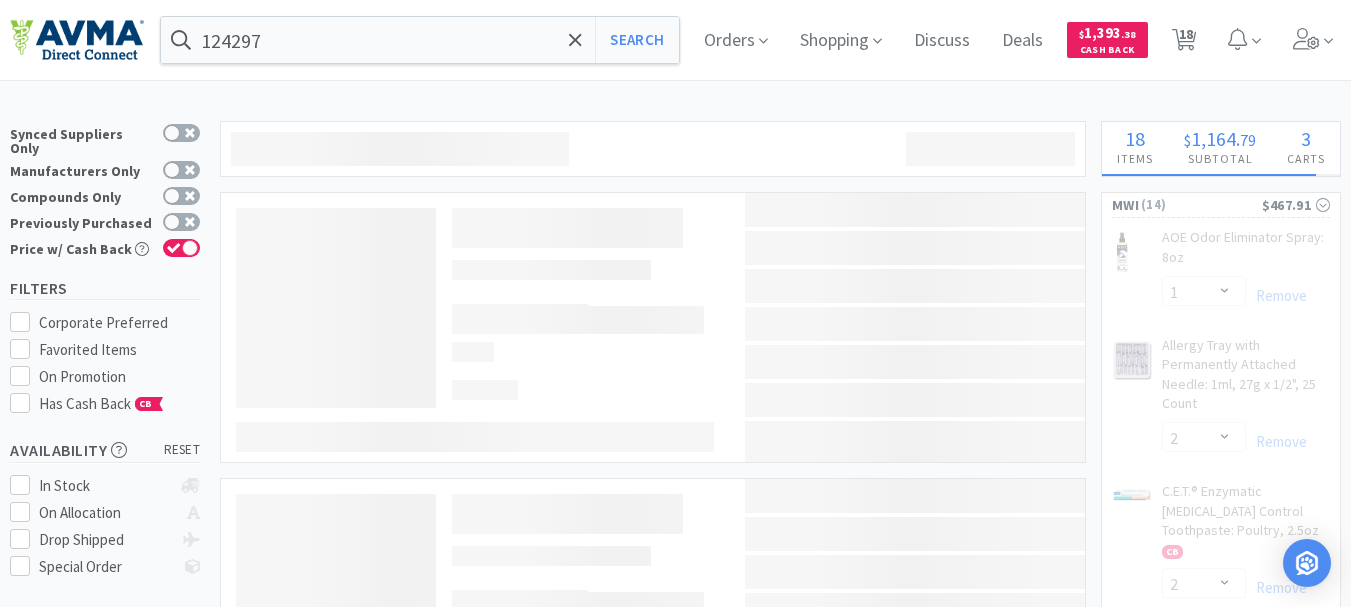 select on "1" 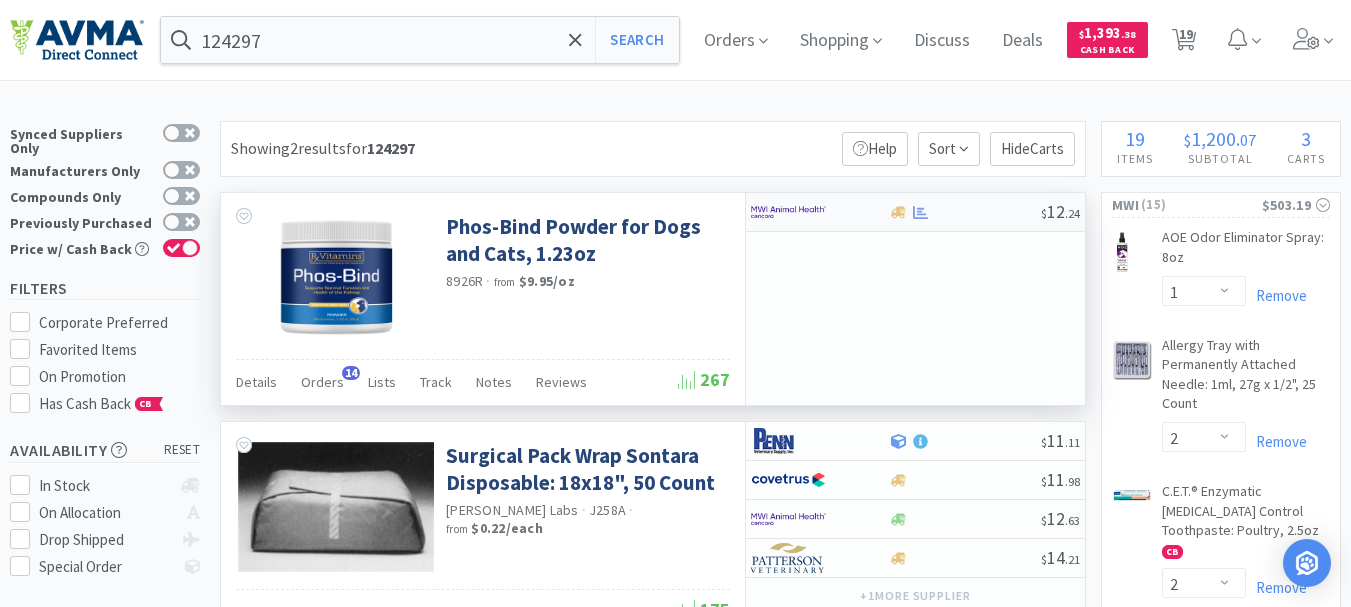 click at bounding box center (788, 212) 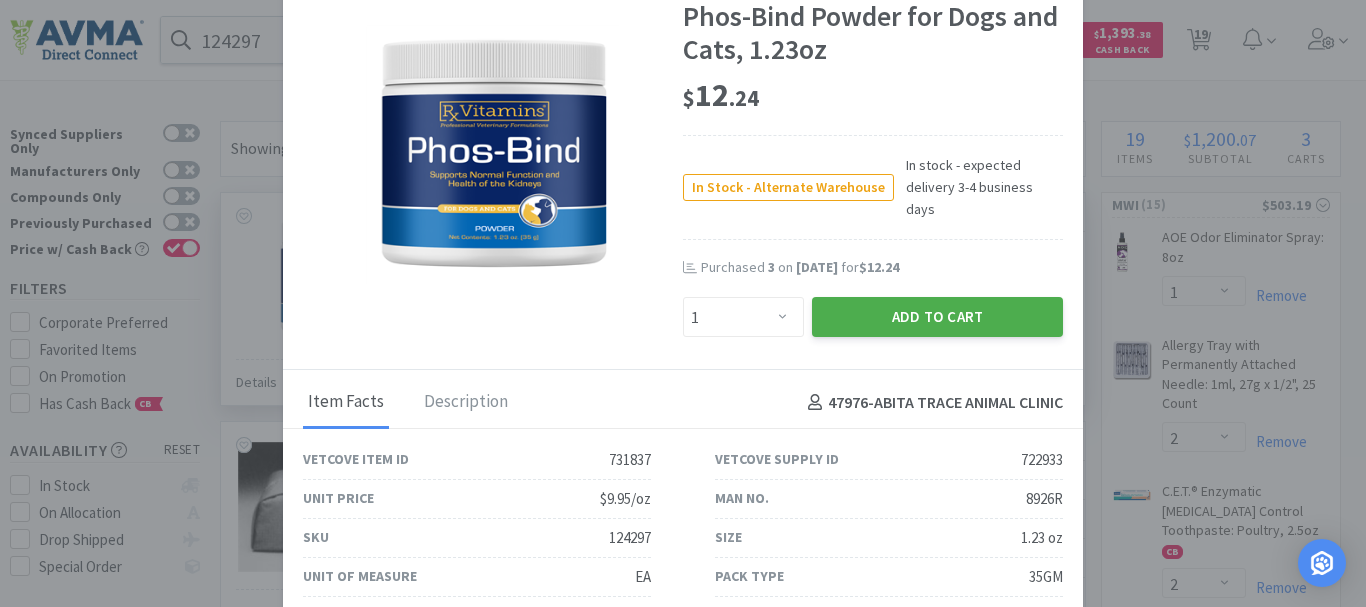 click on "Add to Cart" at bounding box center [937, 317] 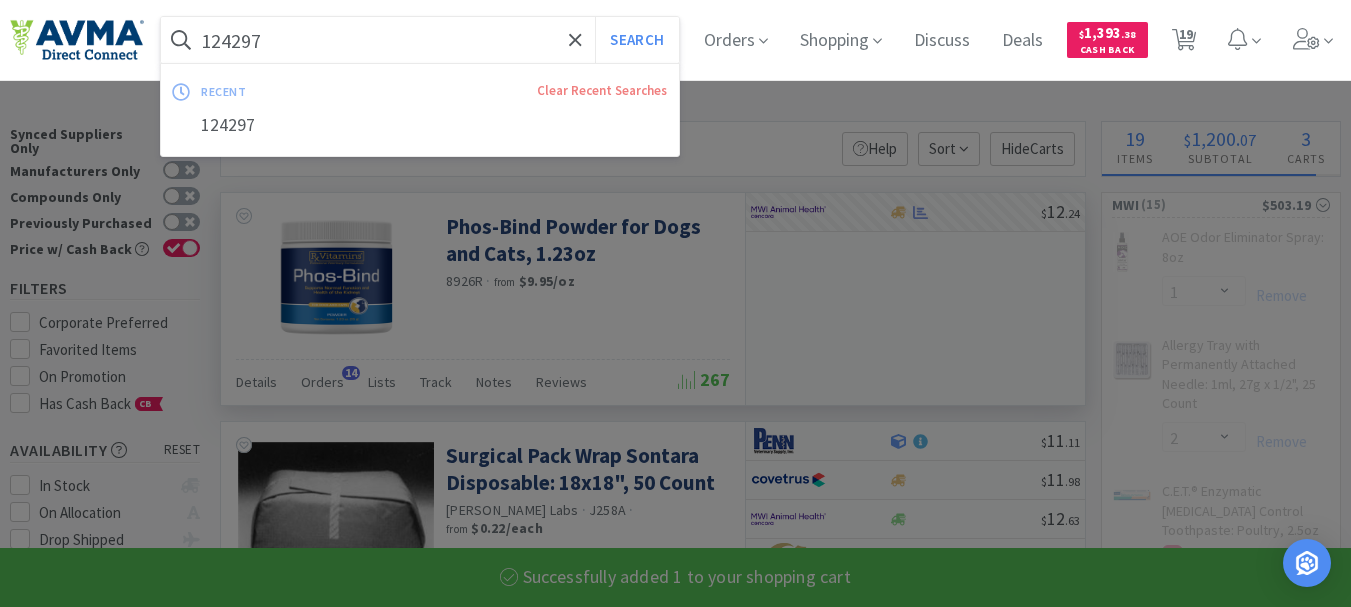 click on "124297" at bounding box center [420, 40] 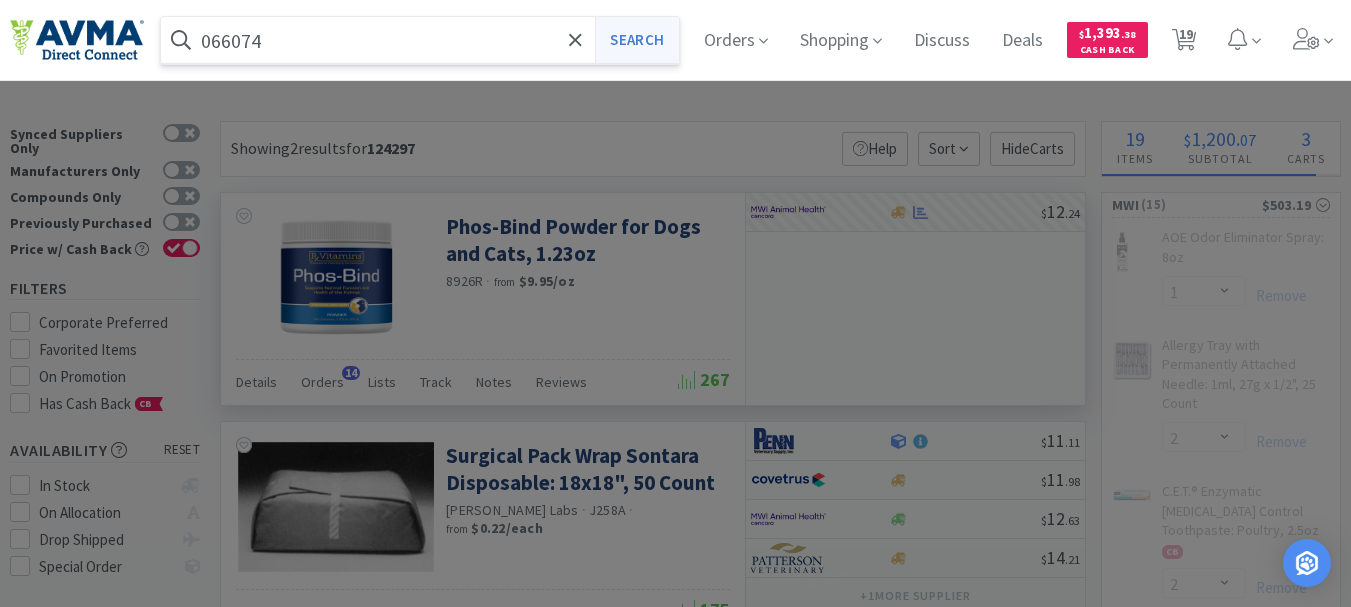 type on "066074" 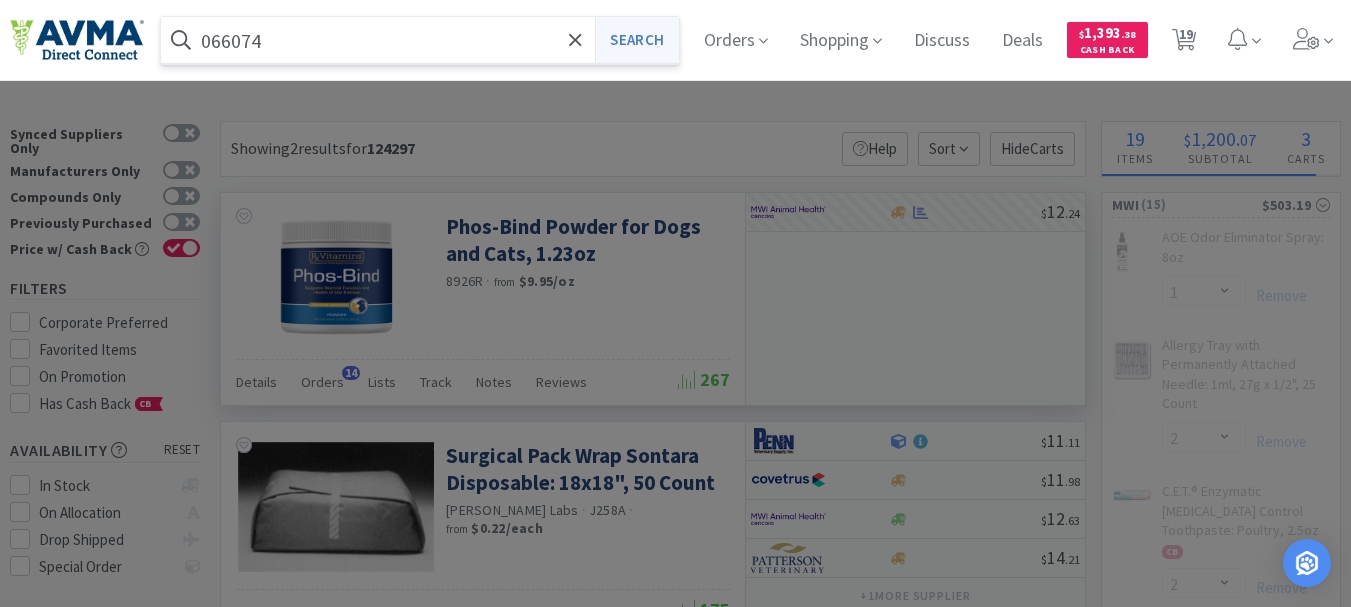 click on "Search" at bounding box center [636, 40] 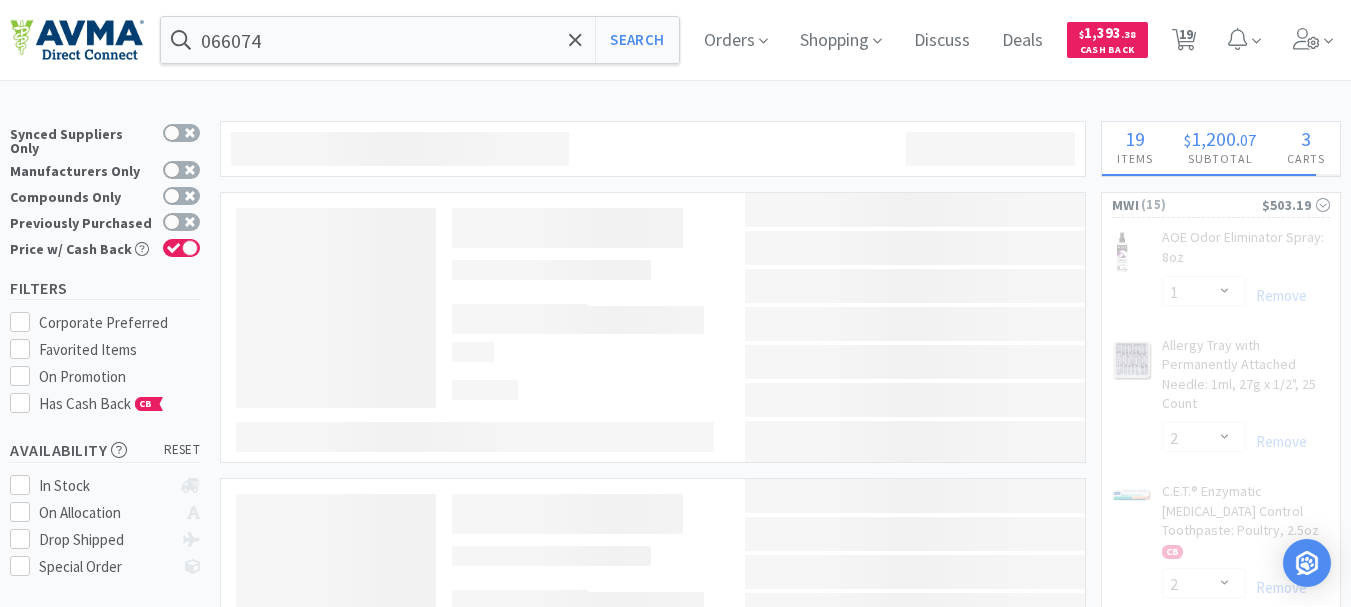 select on "1" 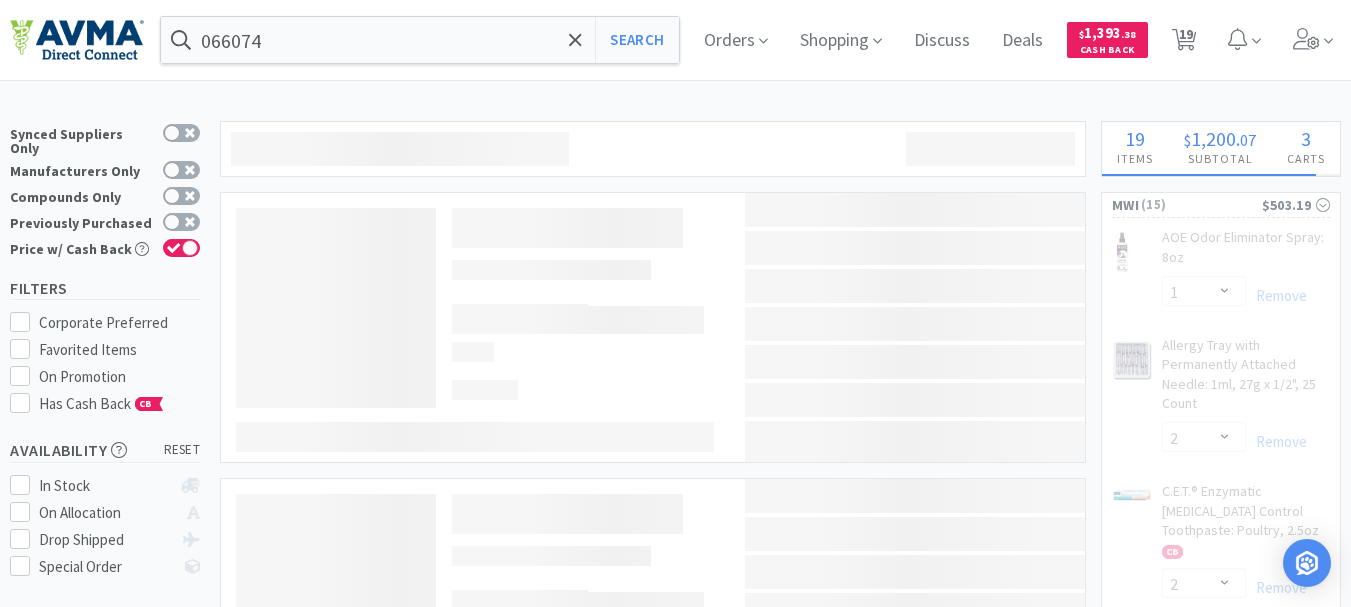 select on "1" 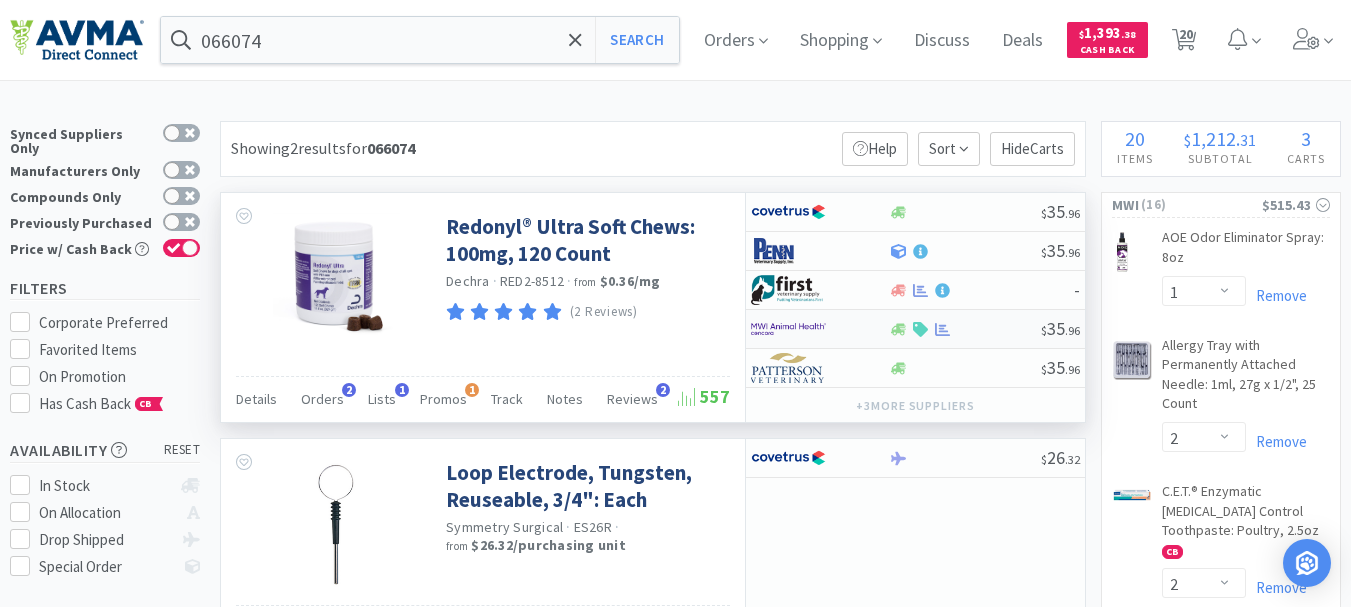 click at bounding box center [788, 329] 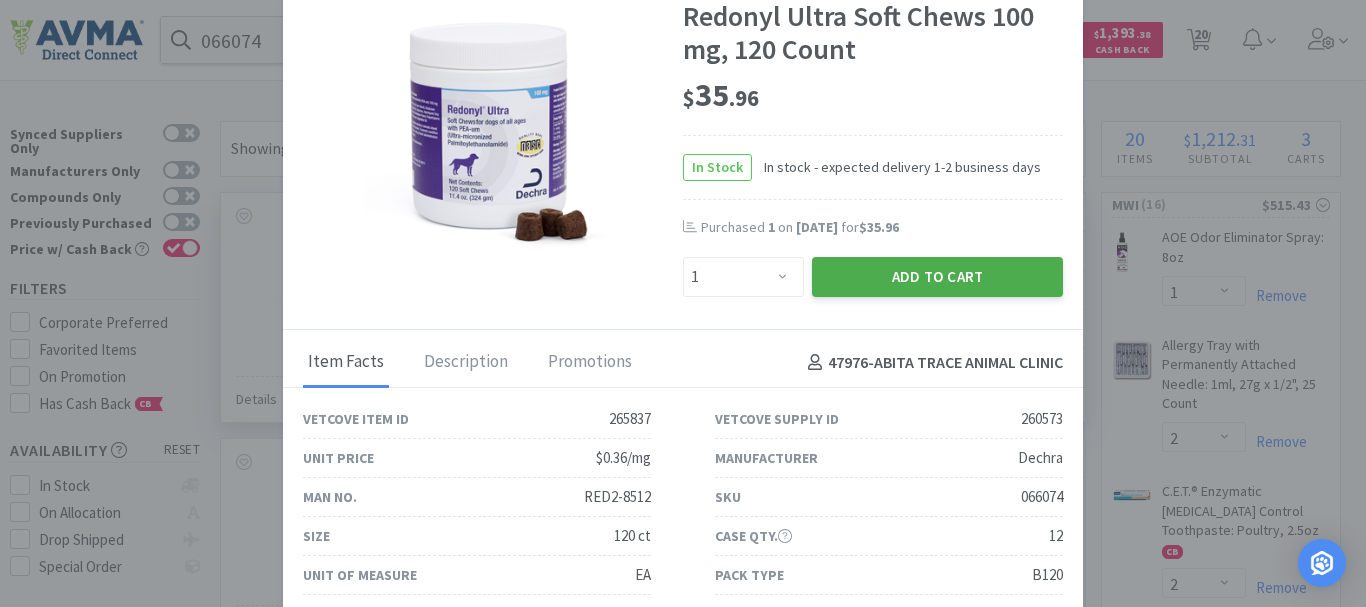 click on "Add to Cart" at bounding box center (937, 277) 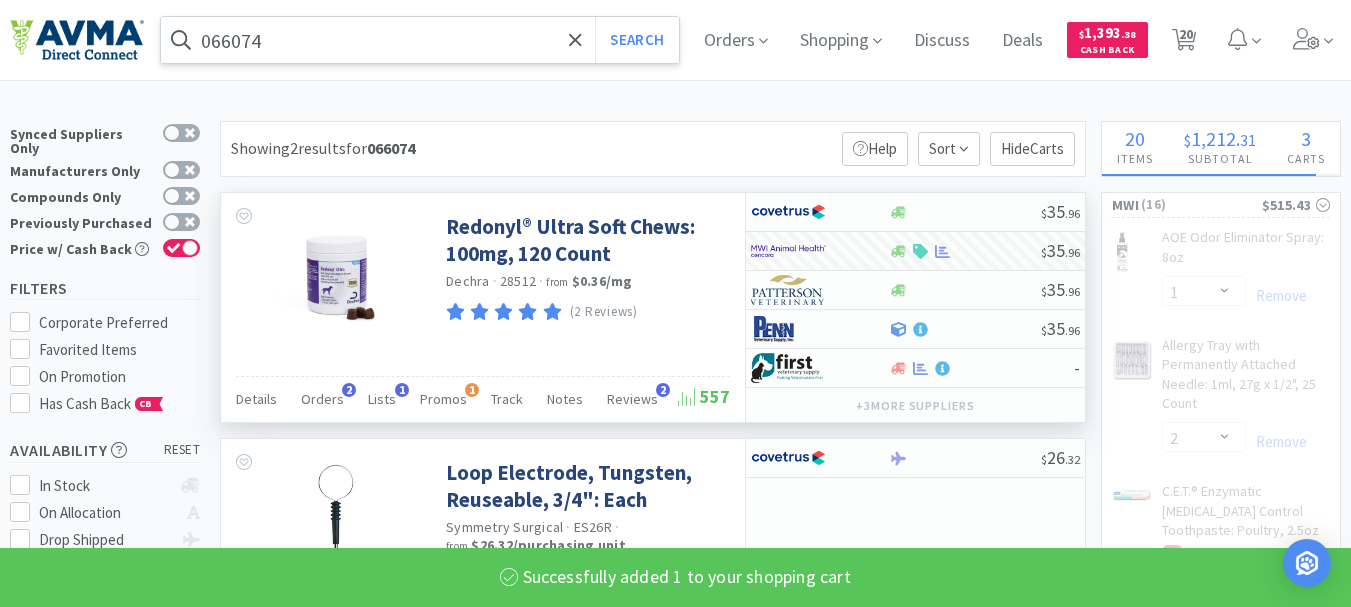 click on "066074" at bounding box center (420, 40) 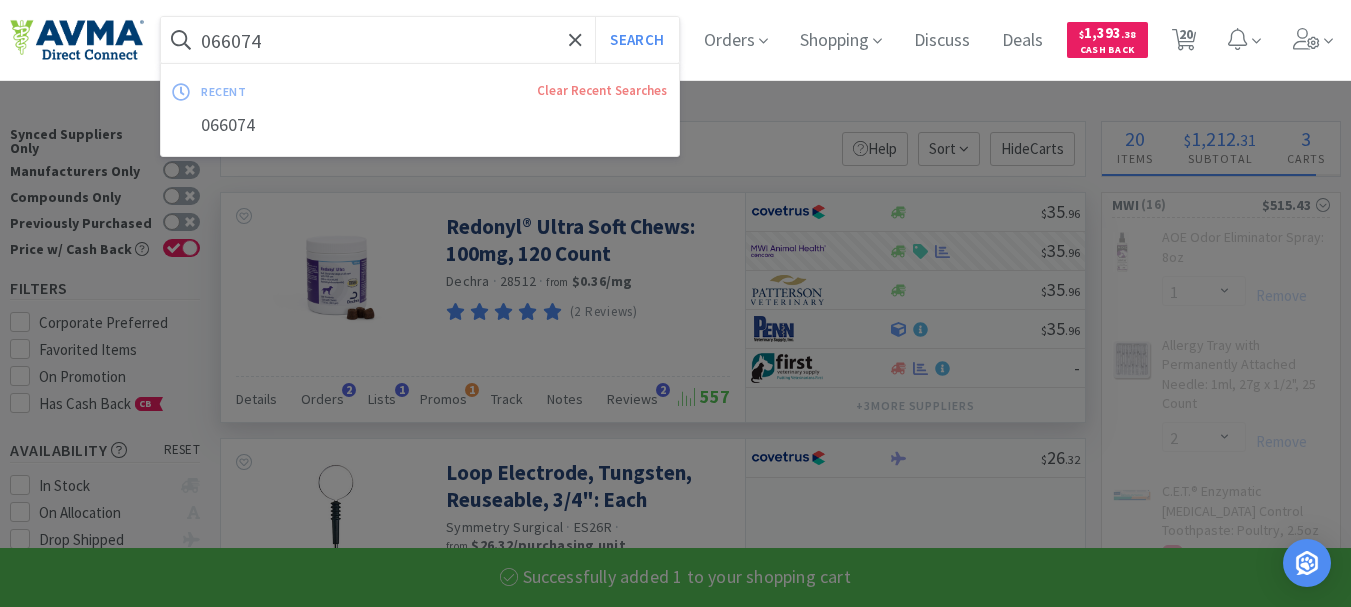 paste on "05592" 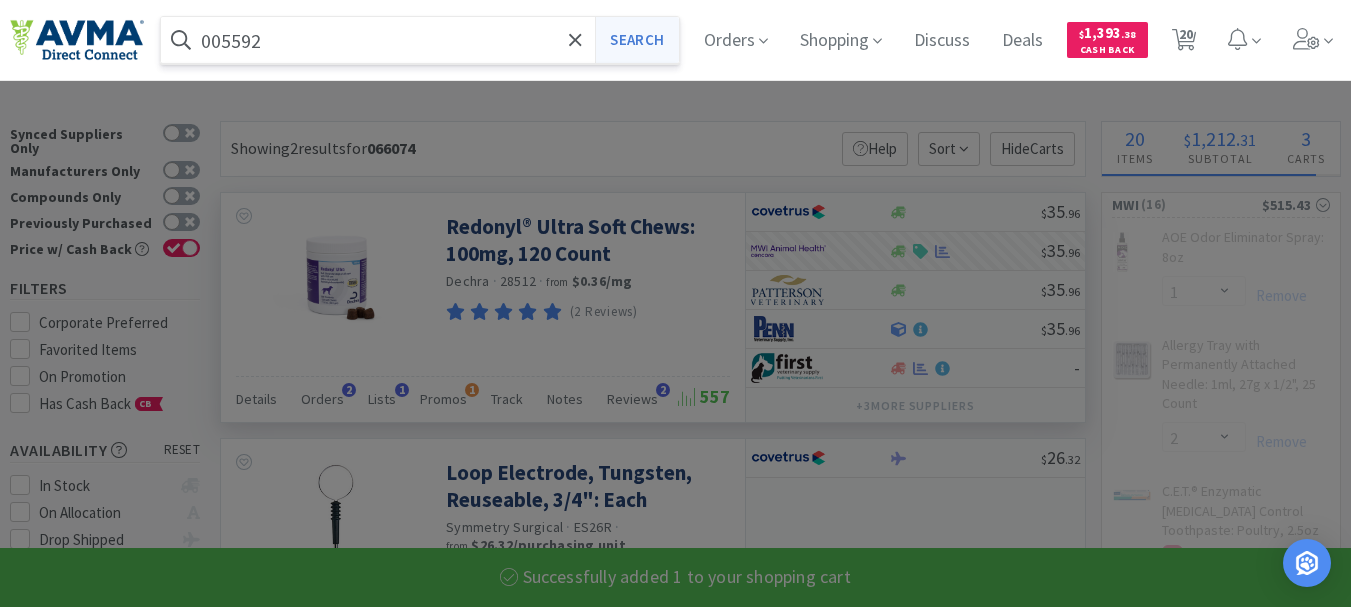 type on "005592" 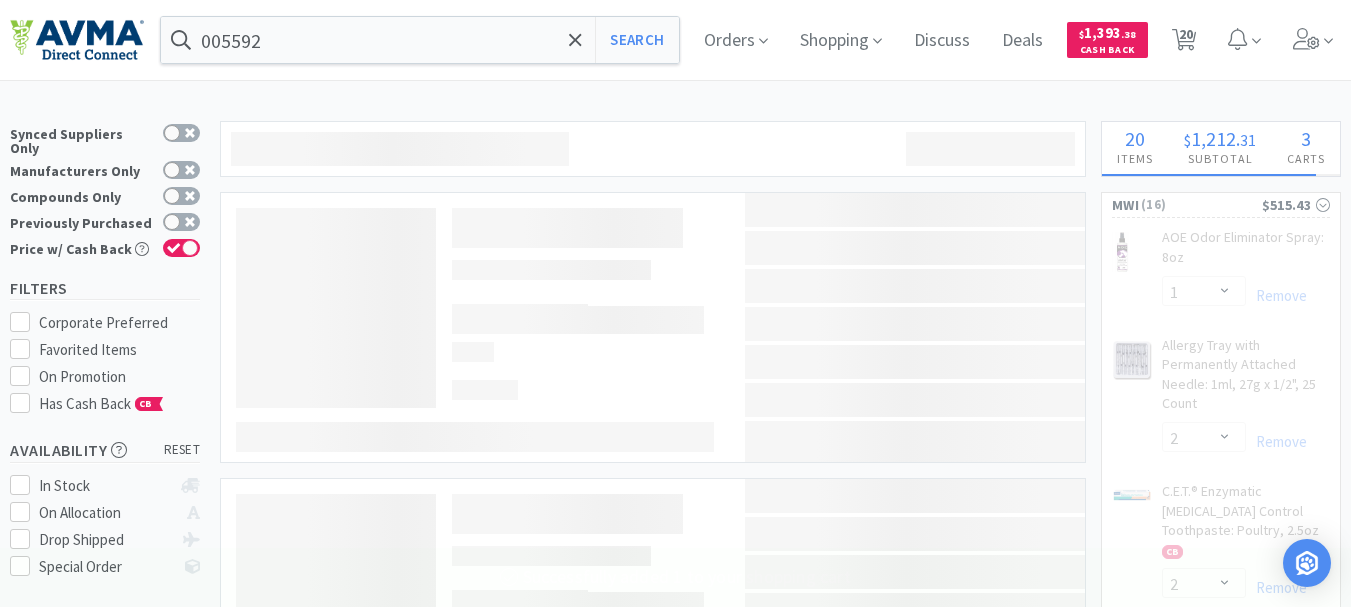 select on "1" 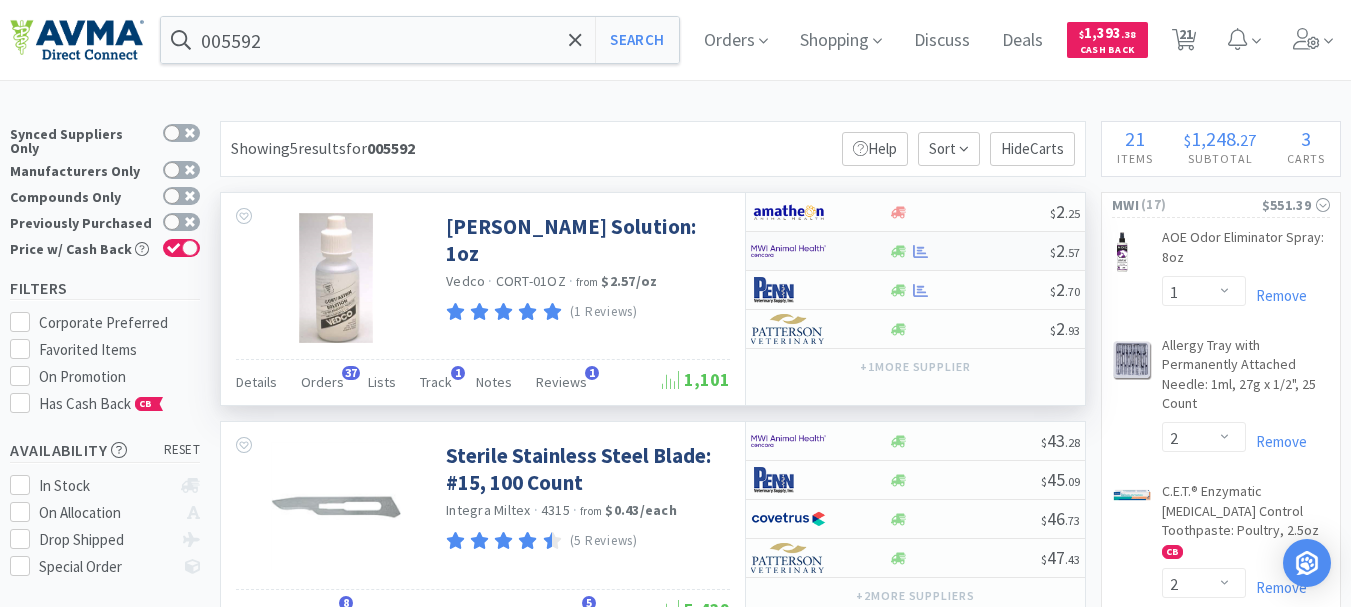 click at bounding box center (788, 251) 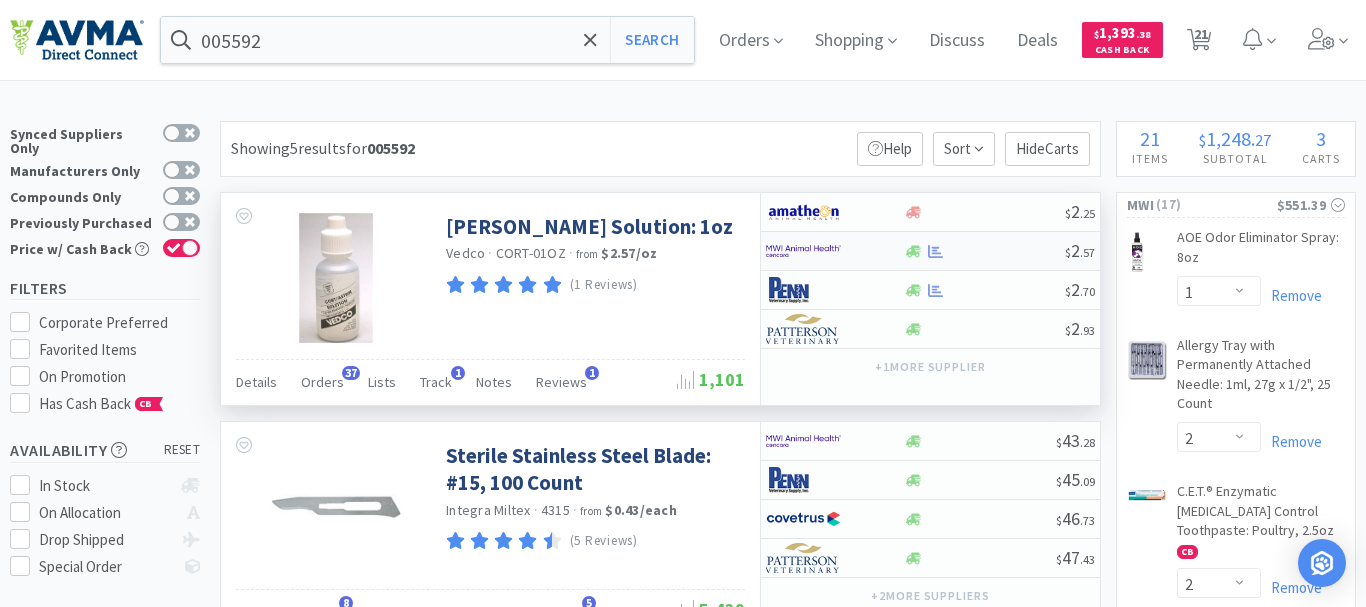 select on "1" 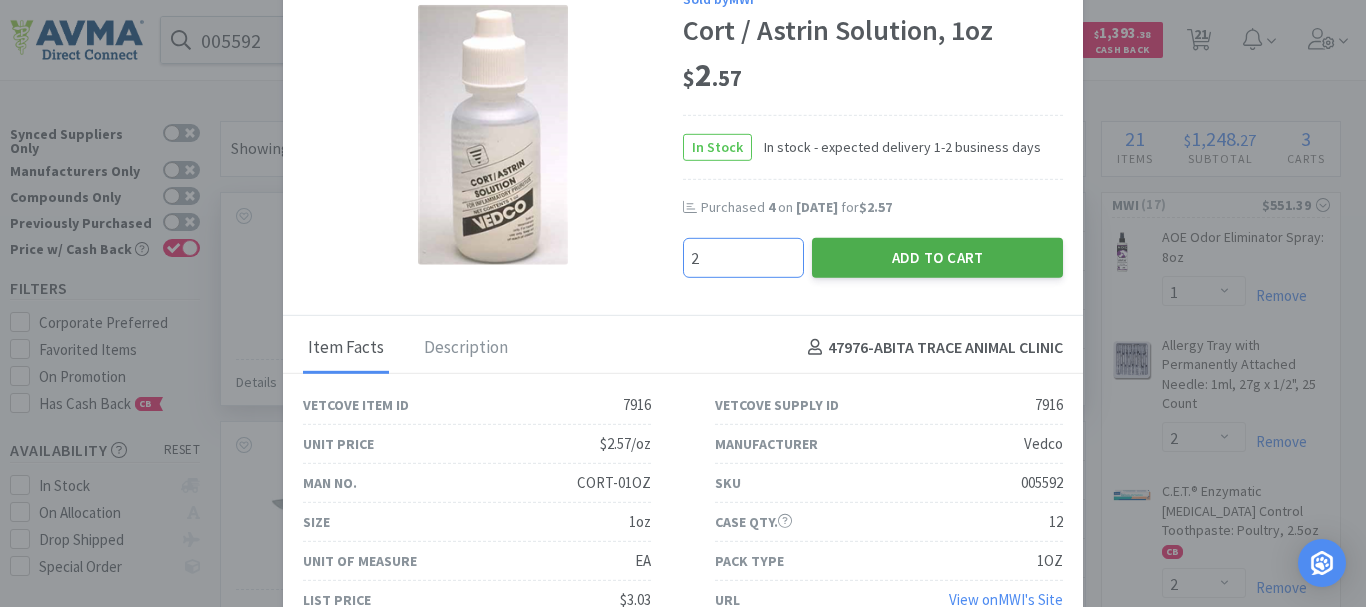 type on "2" 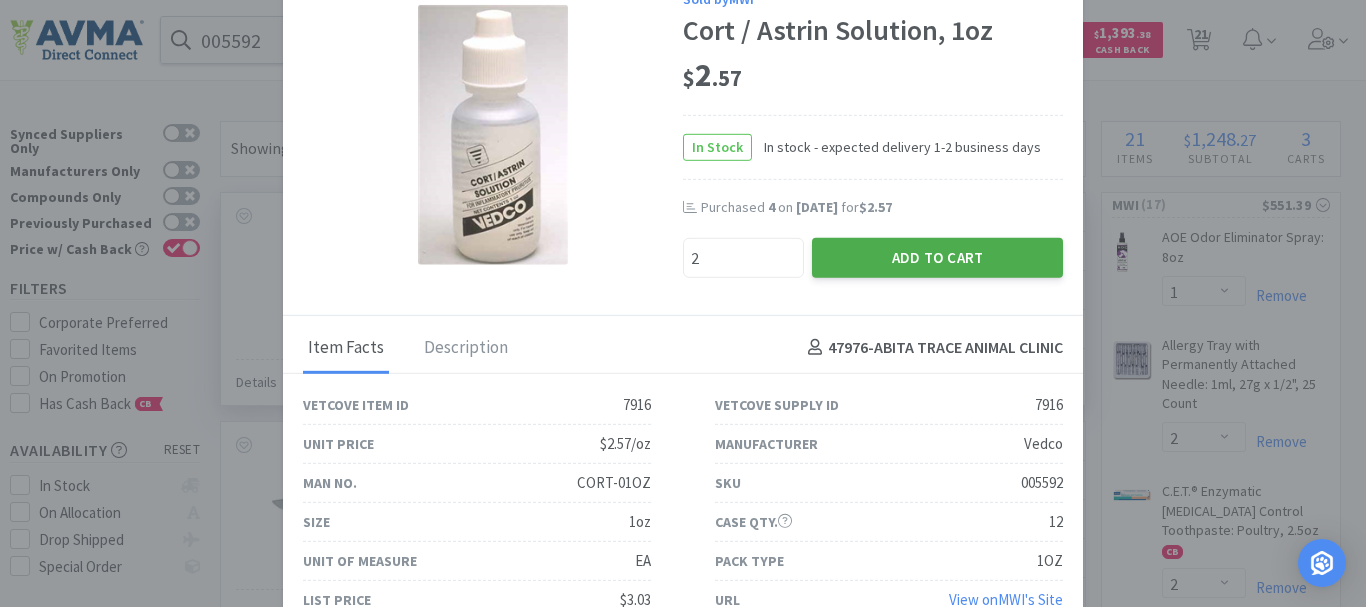 click on "Add to Cart" at bounding box center (937, 257) 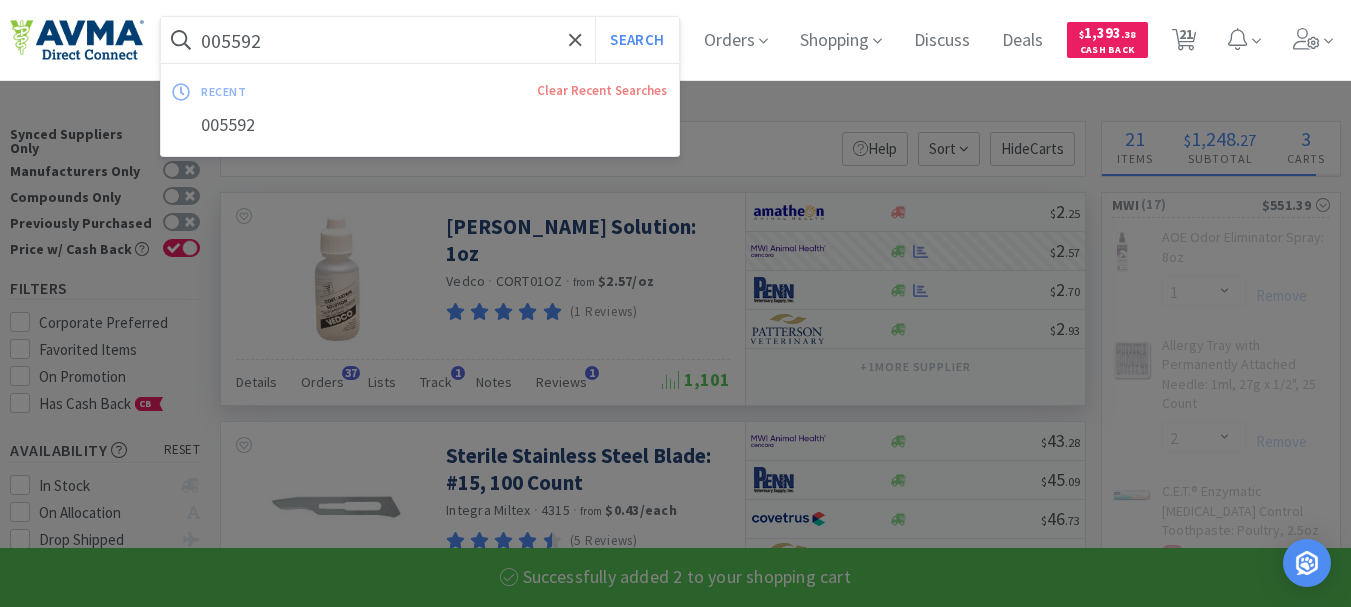 click on "005592" at bounding box center [420, 40] 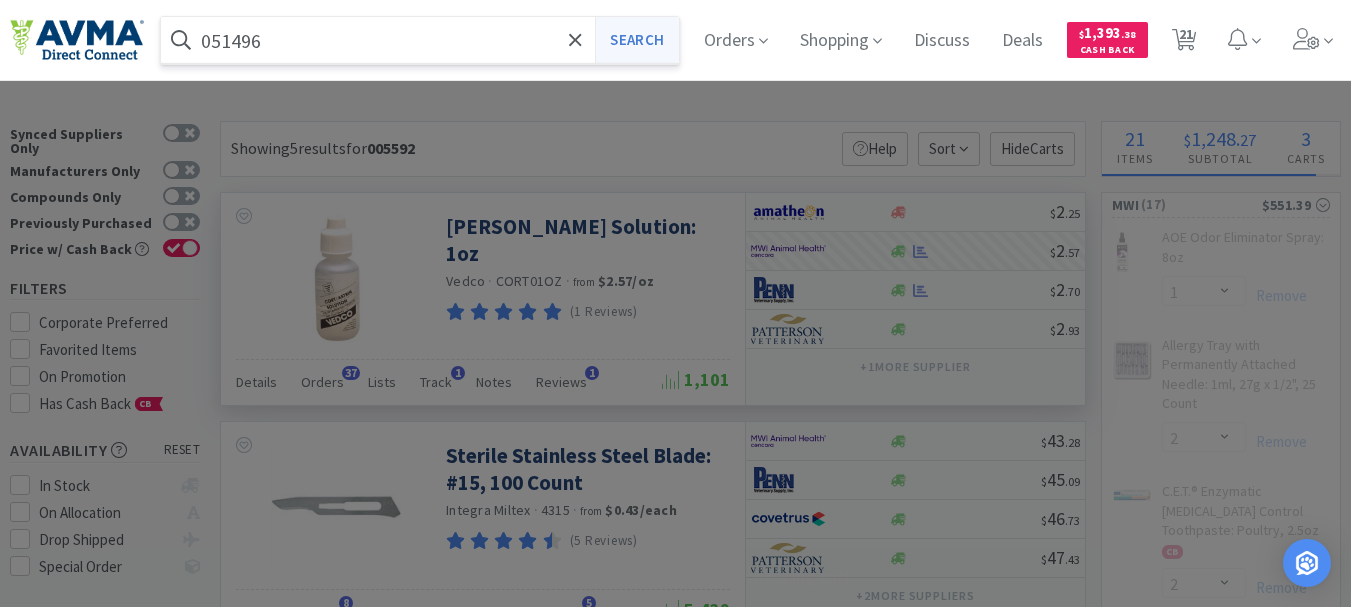 select on "2" 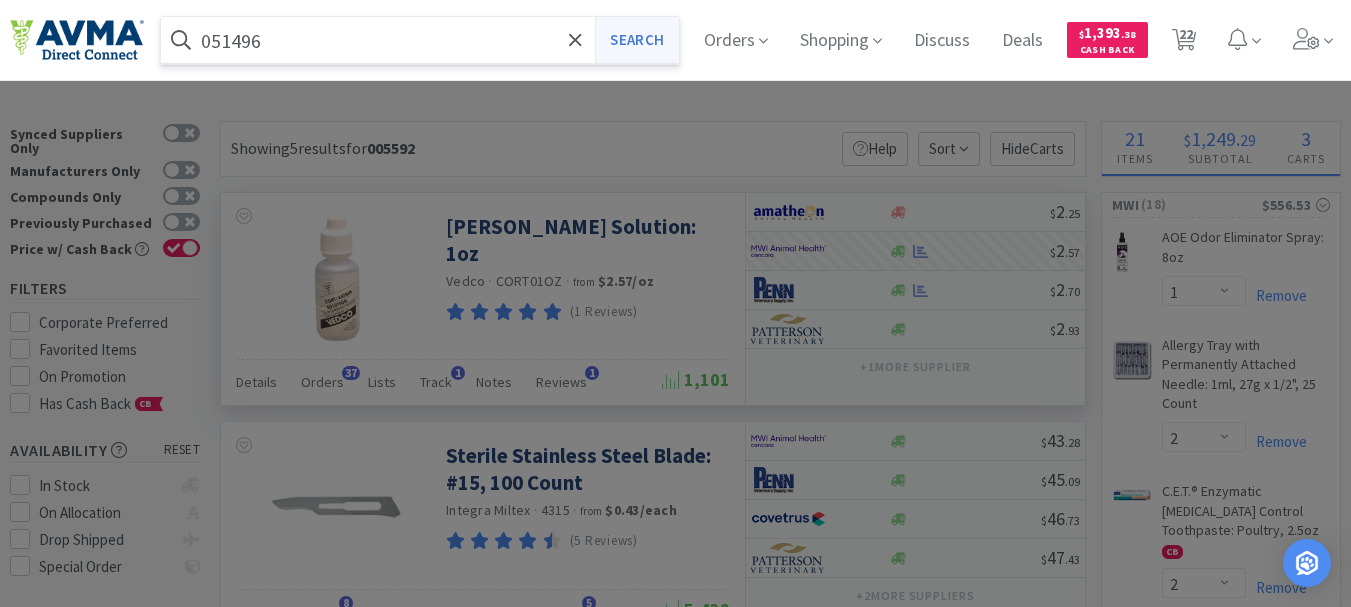 type on "051496" 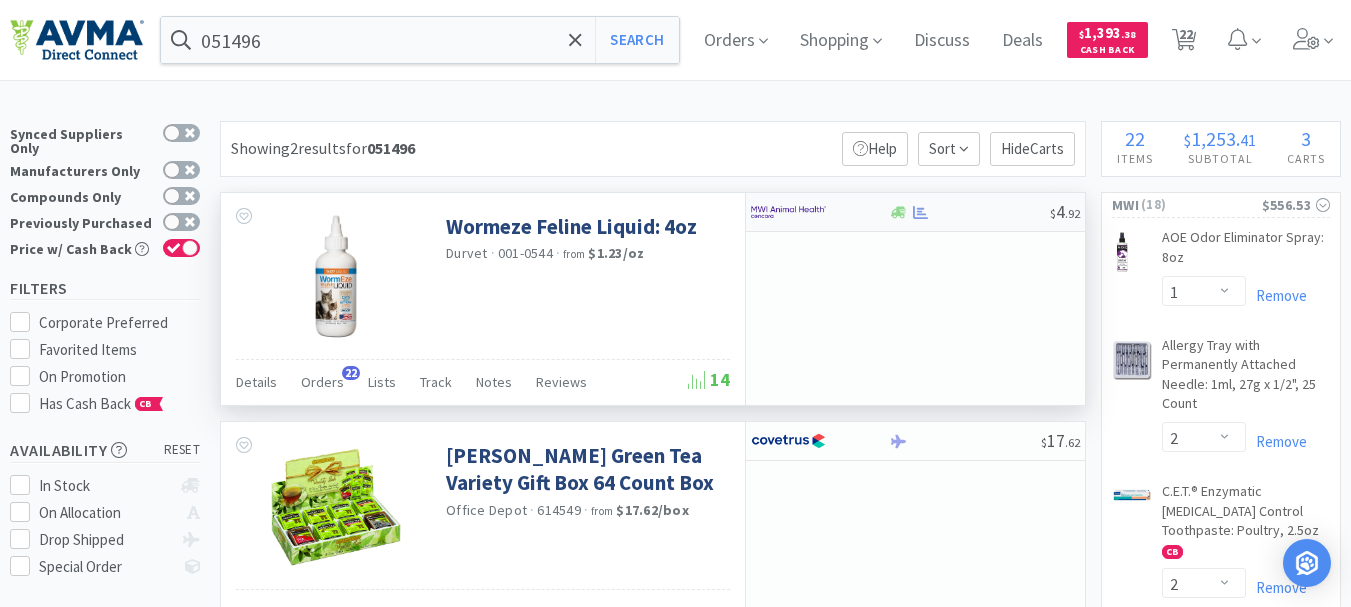 click at bounding box center (788, 212) 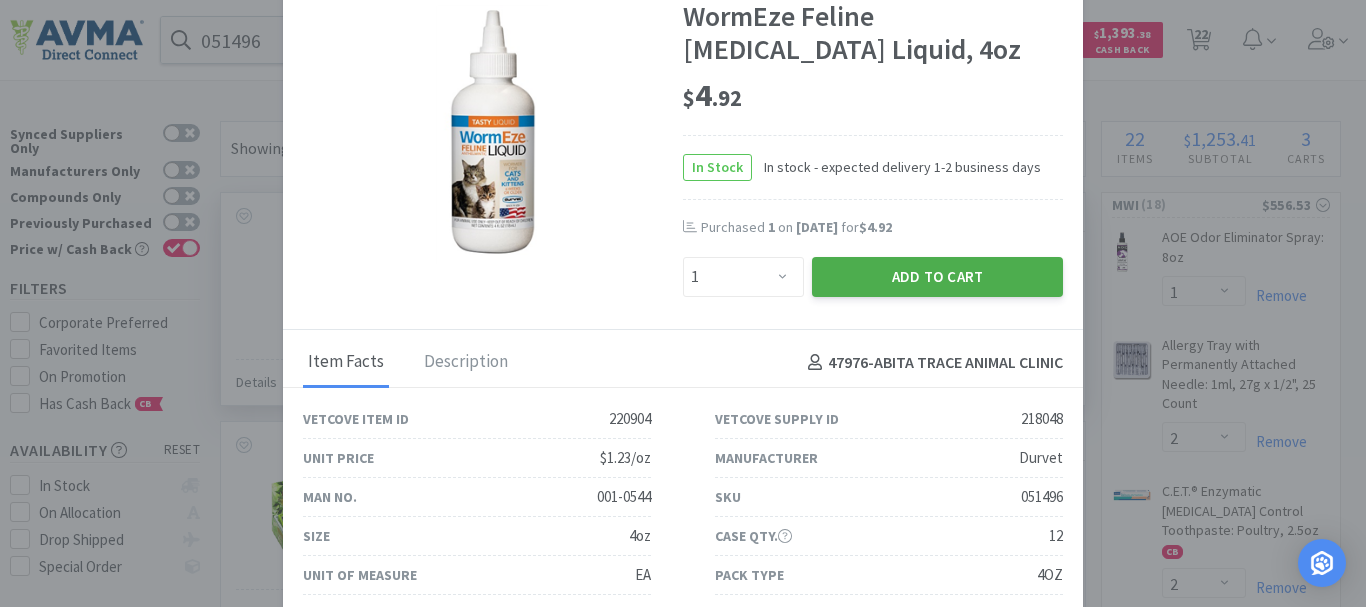 click on "Add to Cart" at bounding box center [937, 277] 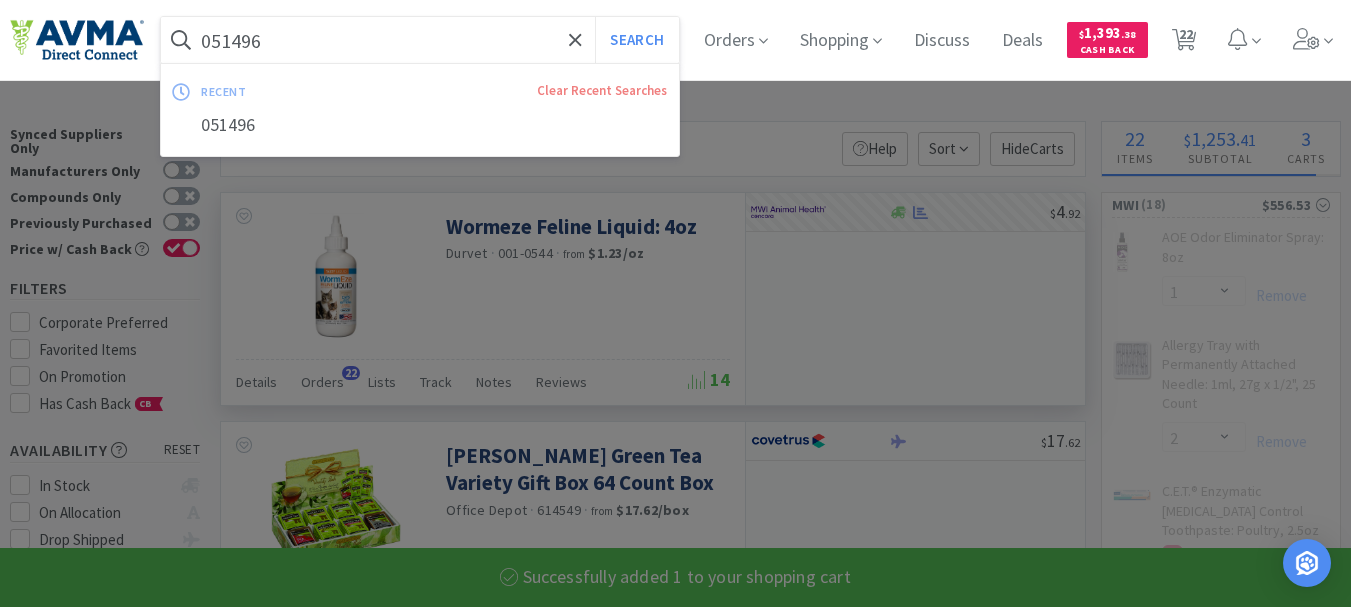 click on "051496" at bounding box center (420, 40) 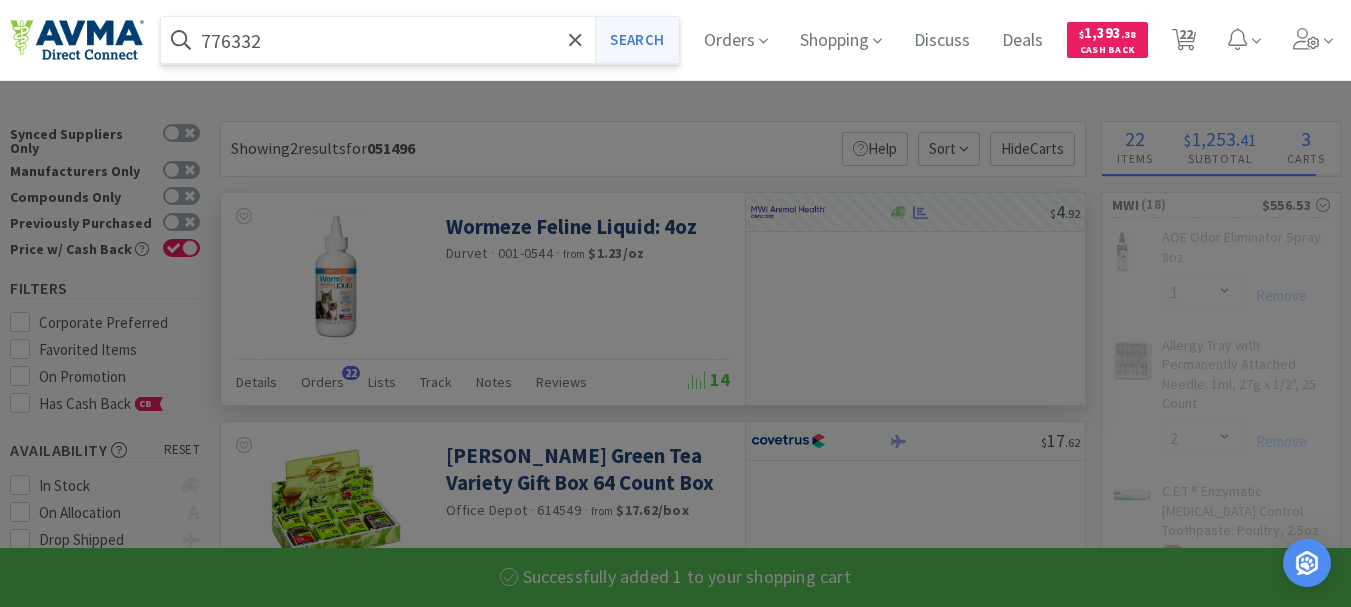 type on "776332" 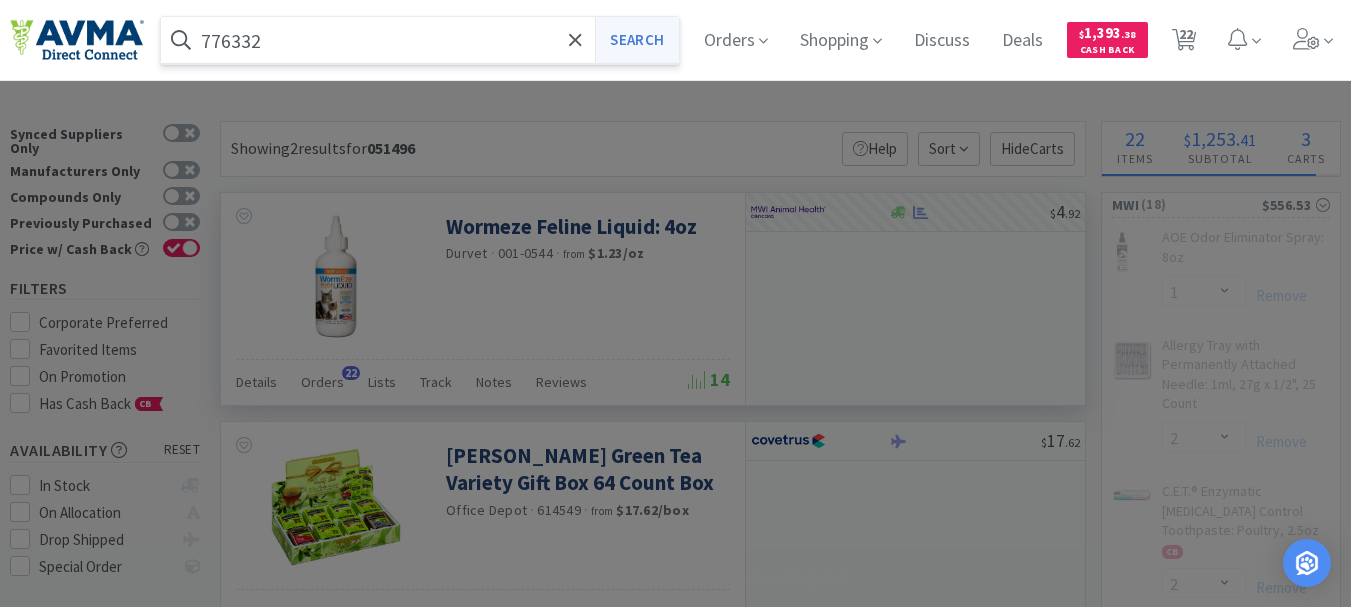 click on "Search" at bounding box center [636, 40] 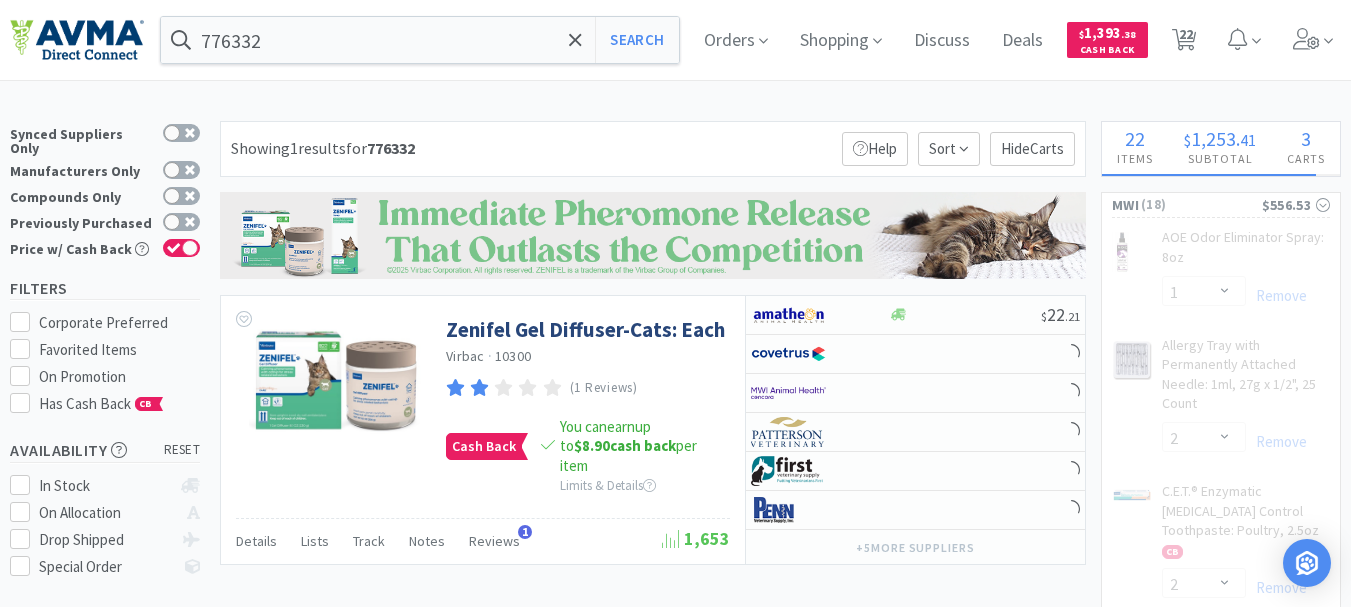 select on "1" 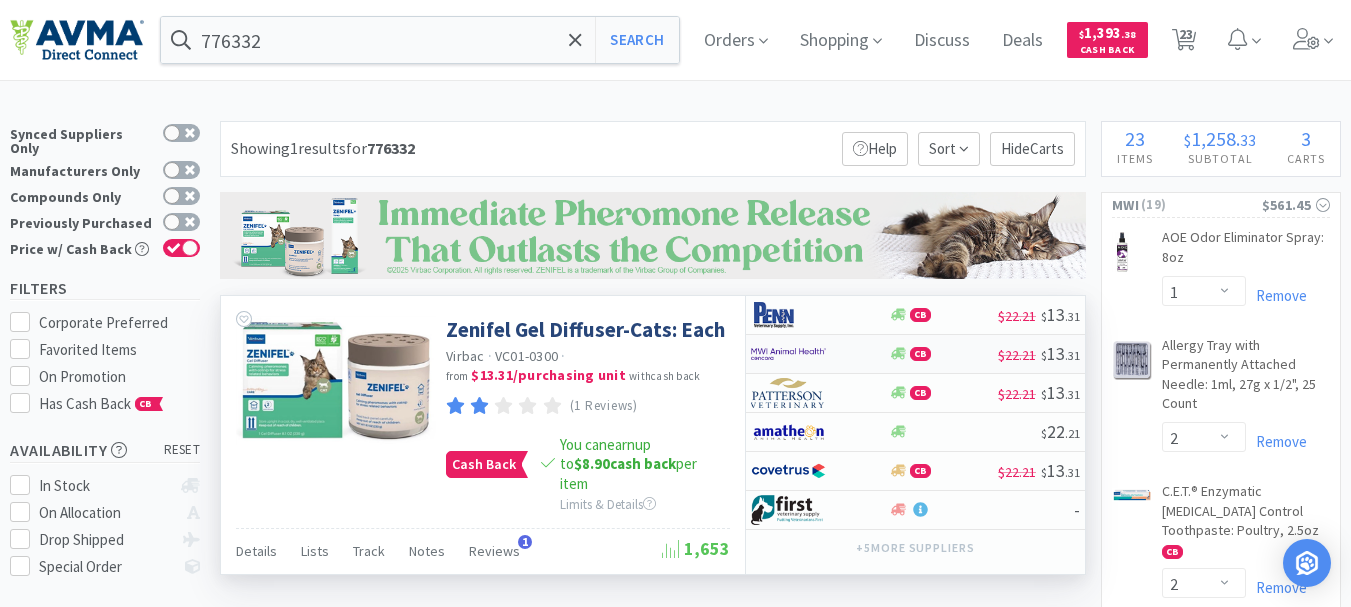 click at bounding box center (788, 354) 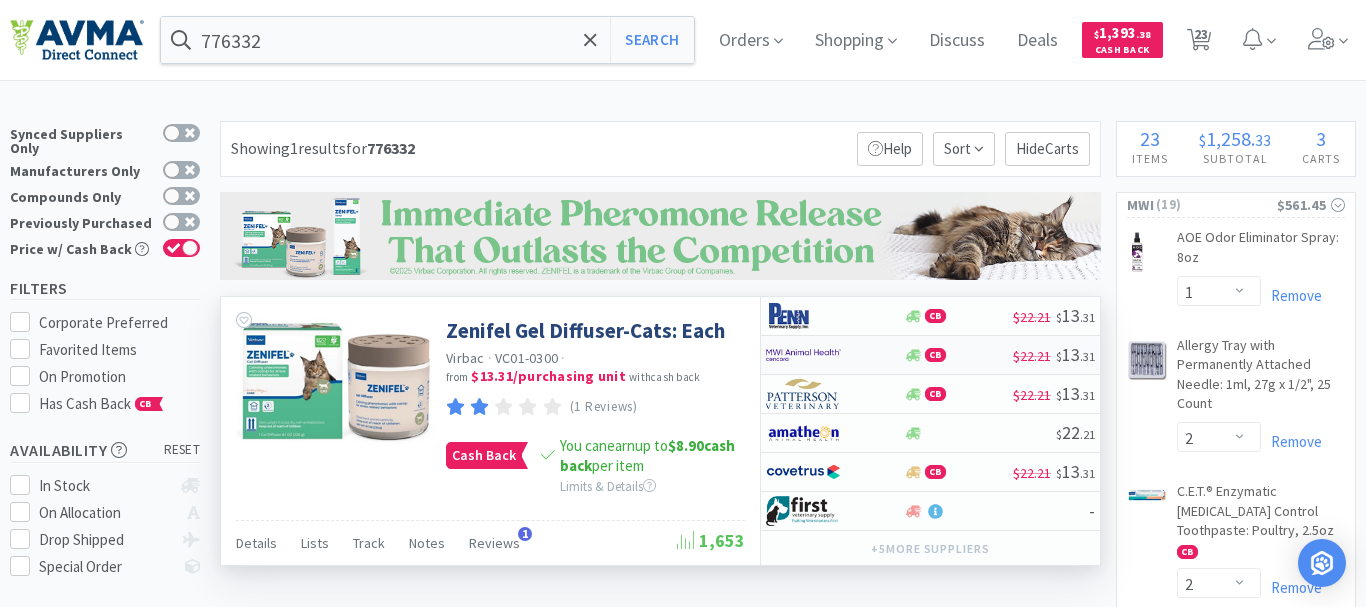 select on "1" 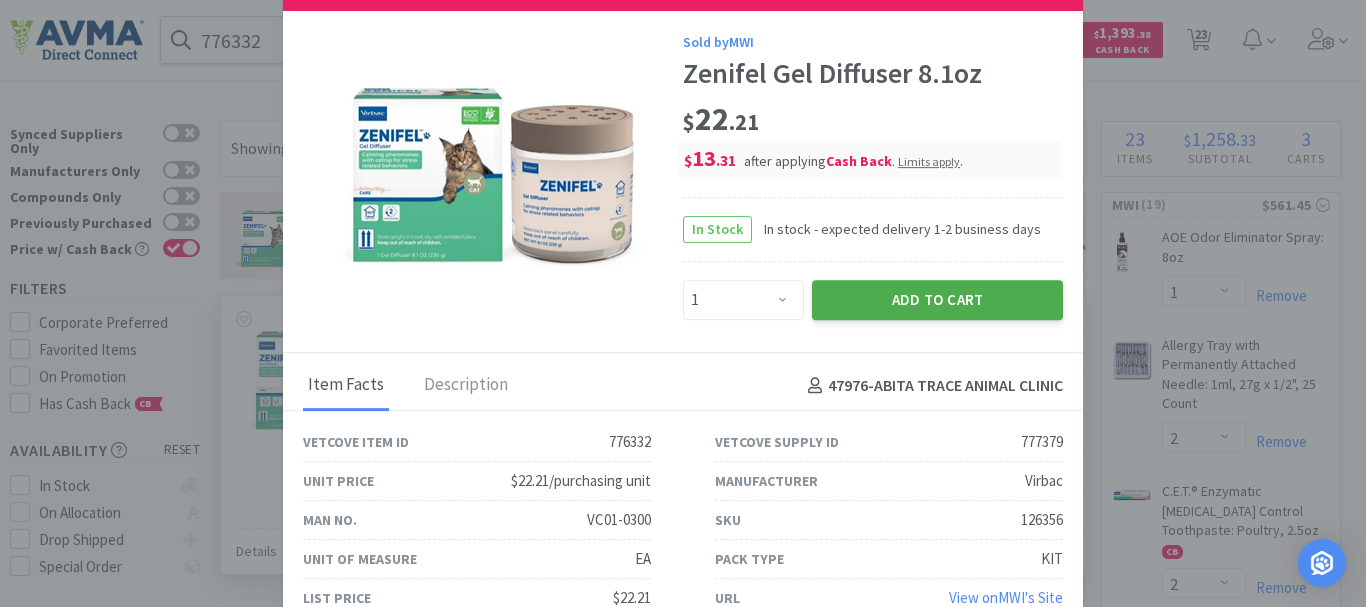 click on "Add to Cart" at bounding box center [937, 300] 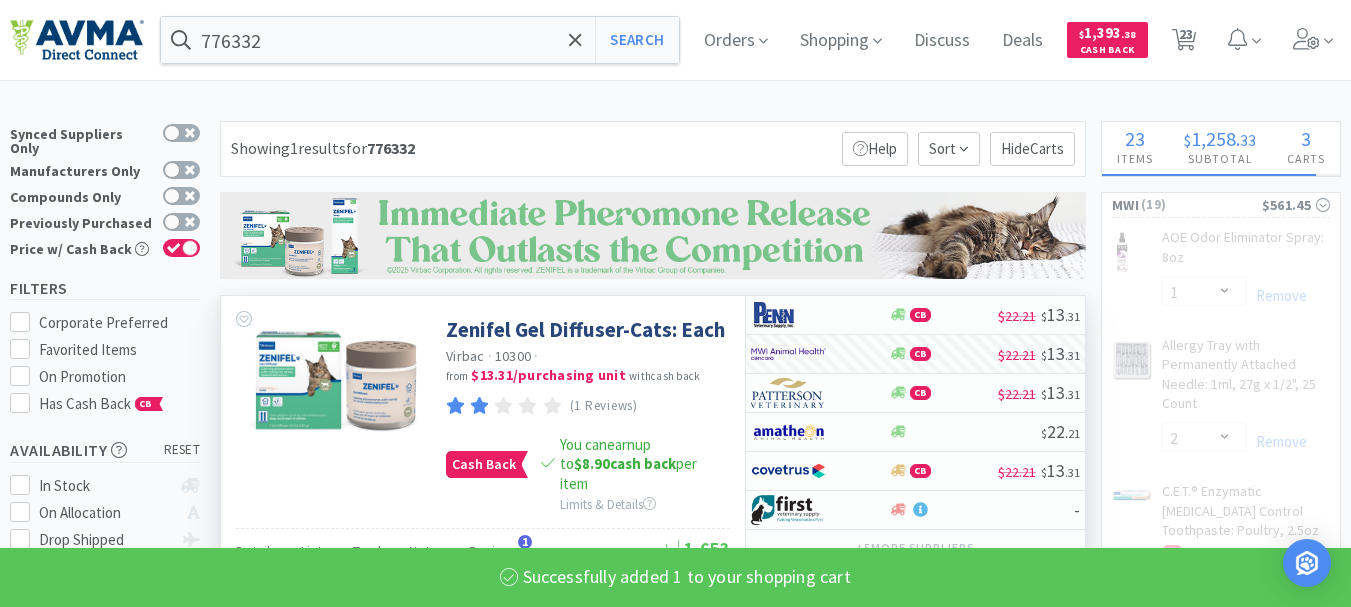 select on "1" 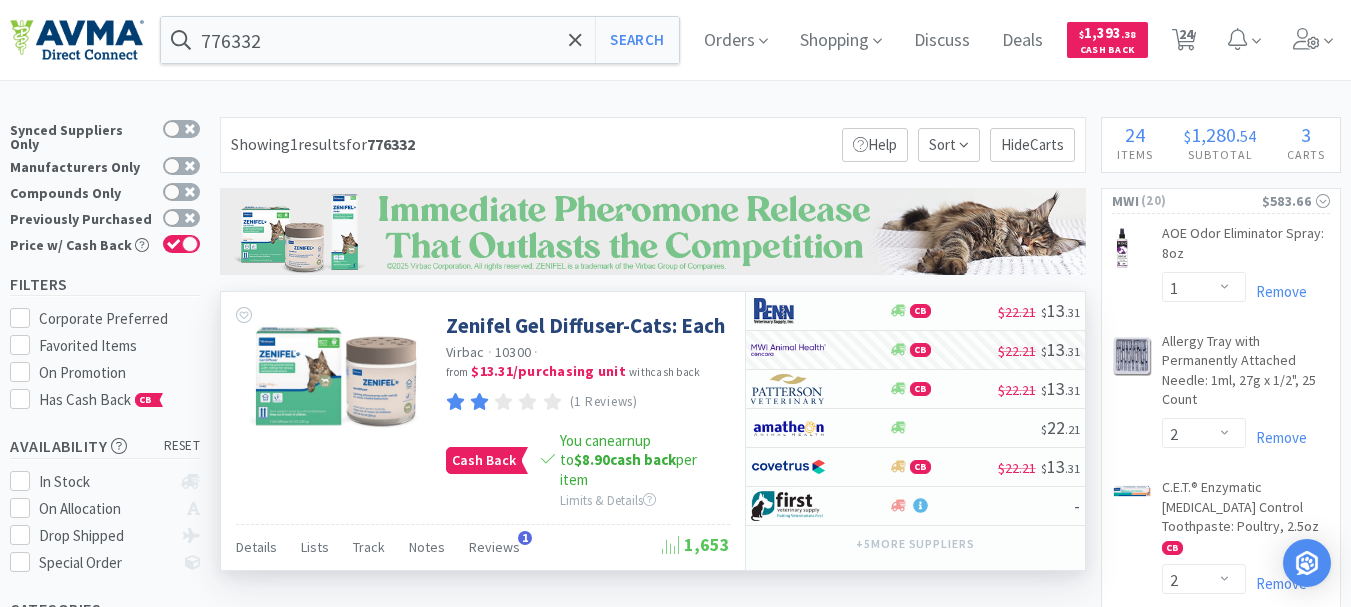 scroll, scrollTop: 0, scrollLeft: 0, axis: both 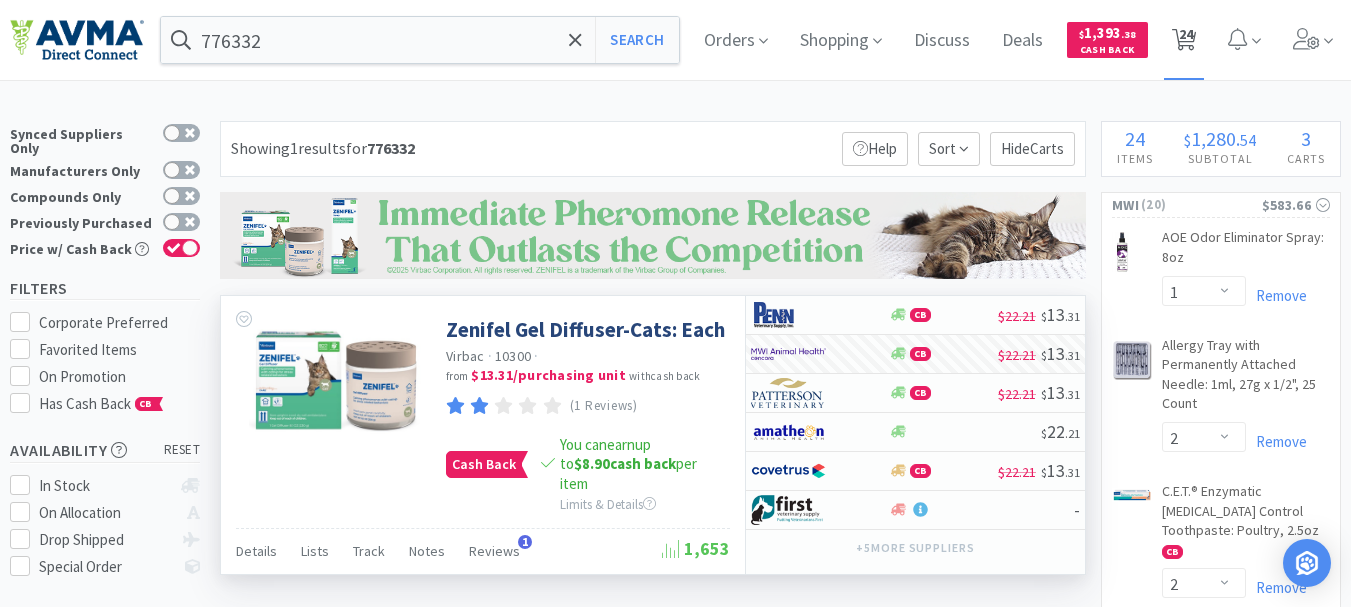click on "24" at bounding box center [1186, 34] 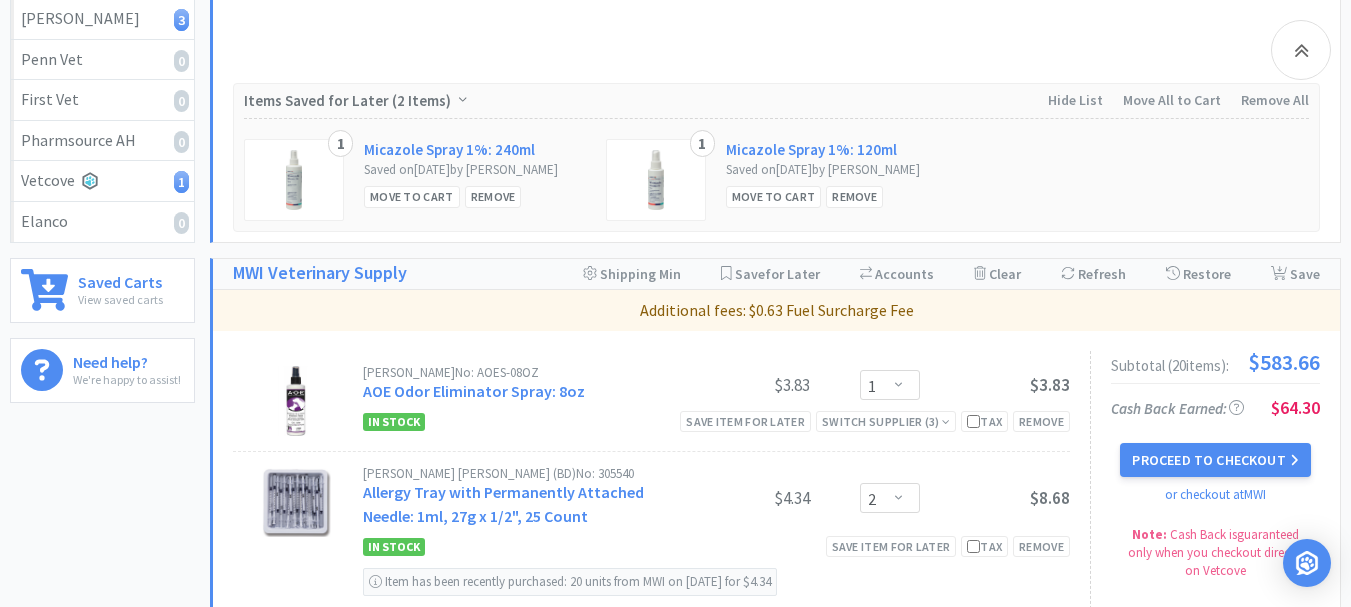 scroll, scrollTop: 500, scrollLeft: 0, axis: vertical 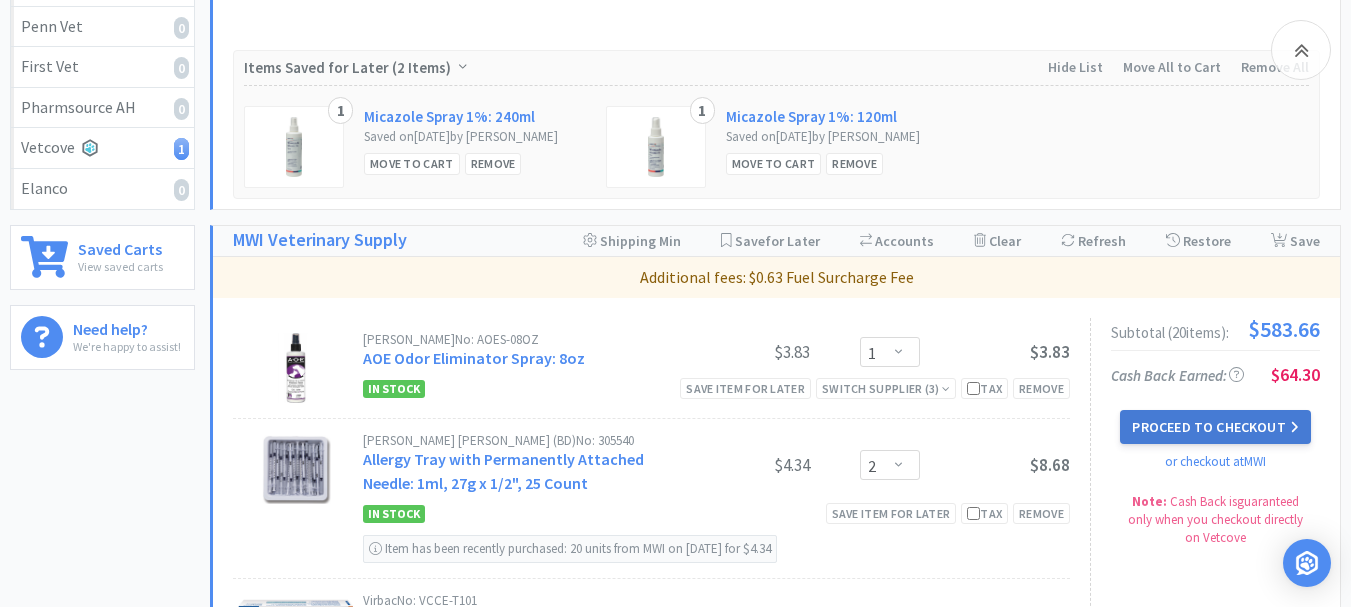 click on "Proceed to Checkout" at bounding box center [1215, 427] 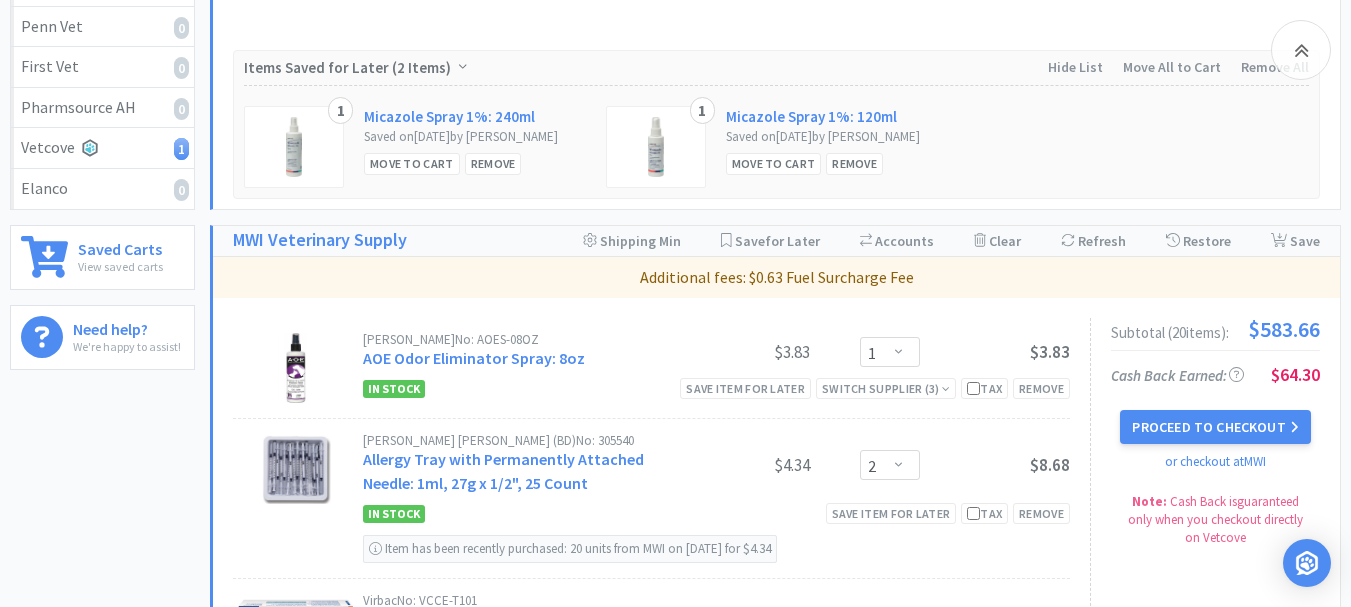scroll, scrollTop: 448, scrollLeft: 0, axis: vertical 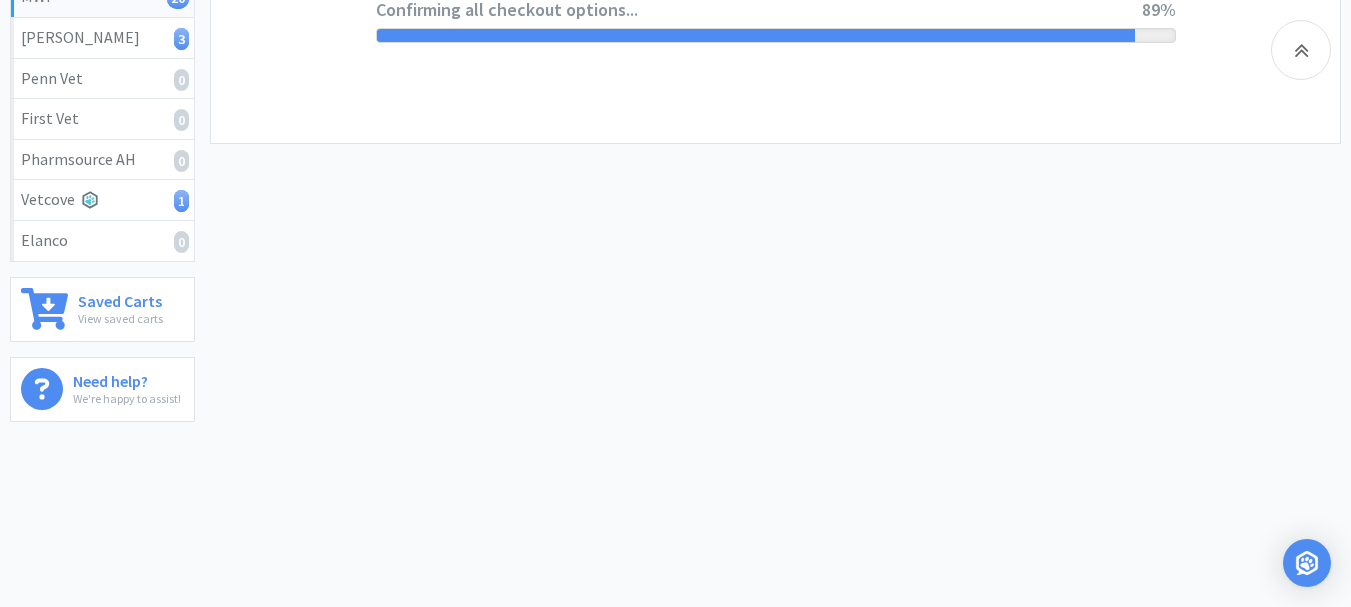 select on "CC_9481287516445253" 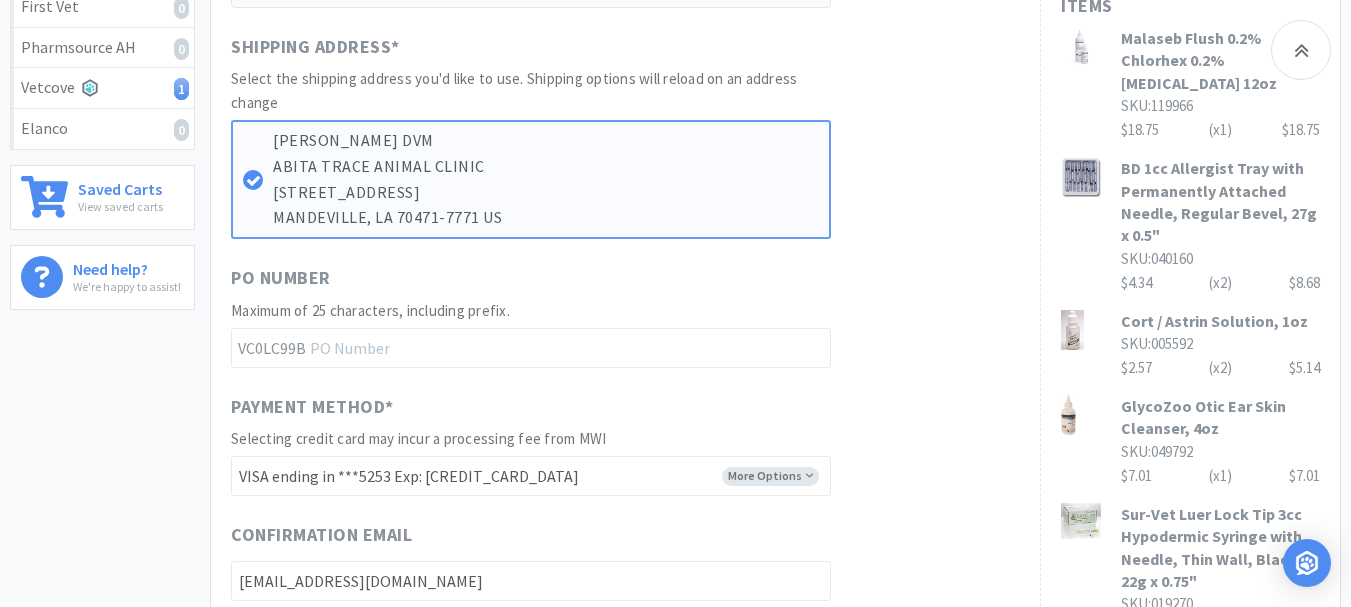 scroll, scrollTop: 600, scrollLeft: 0, axis: vertical 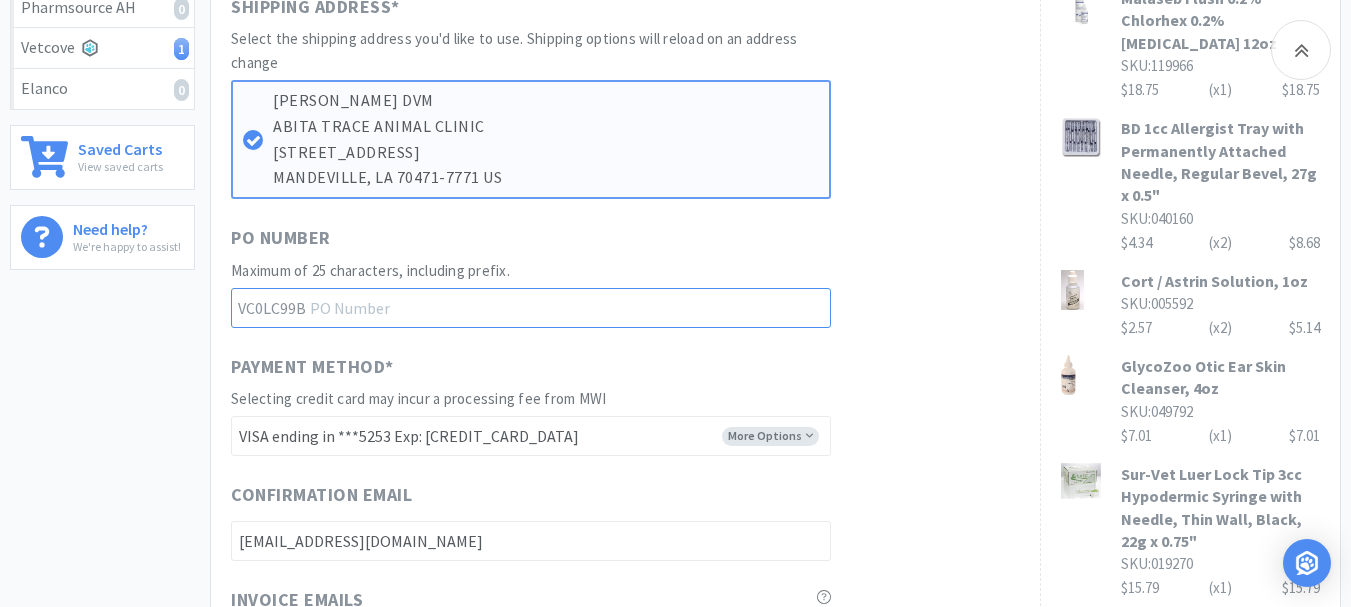 click at bounding box center (531, 308) 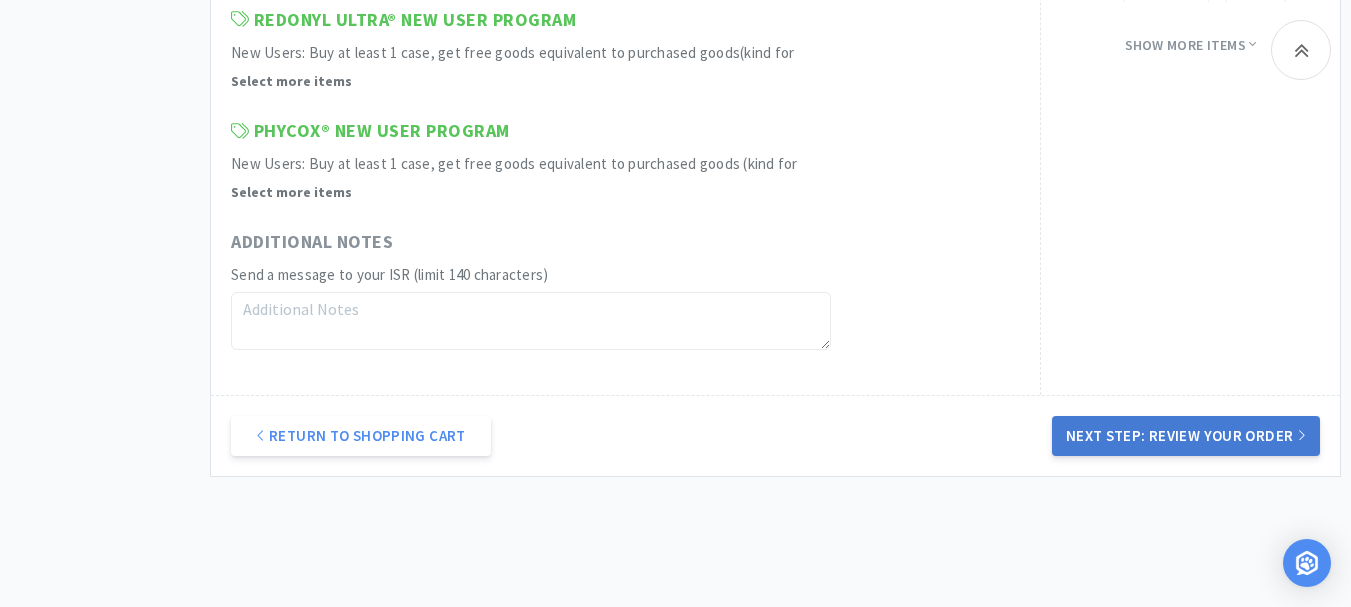 type on "52087" 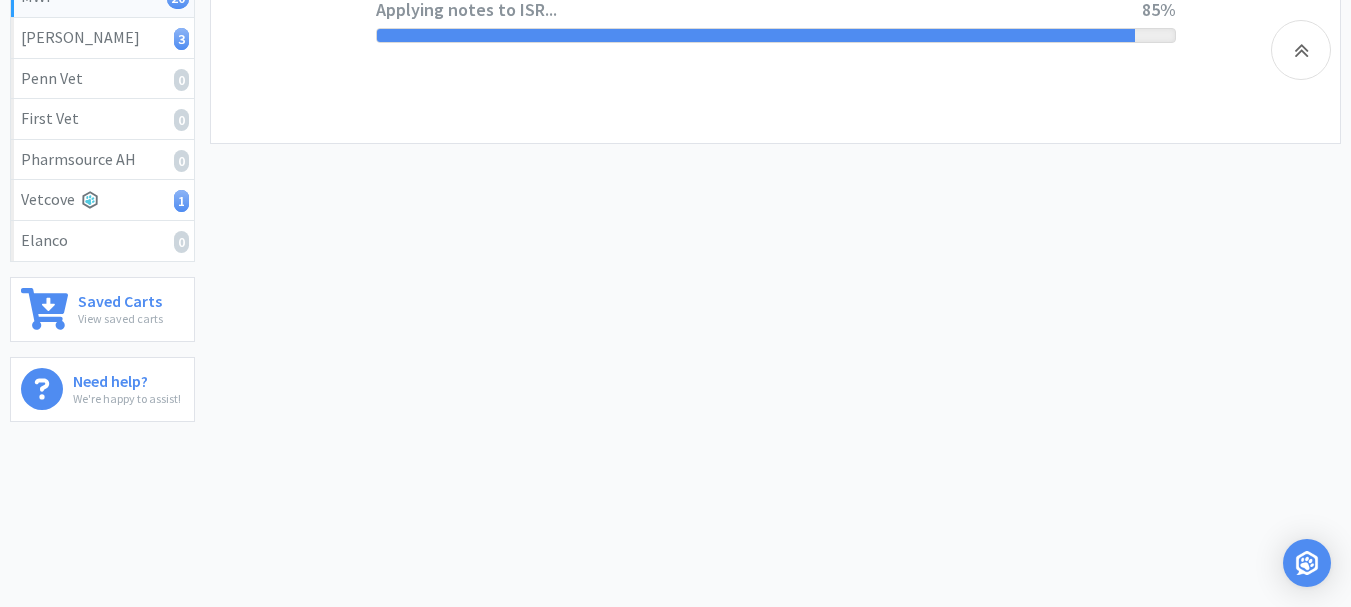 scroll, scrollTop: 0, scrollLeft: 0, axis: both 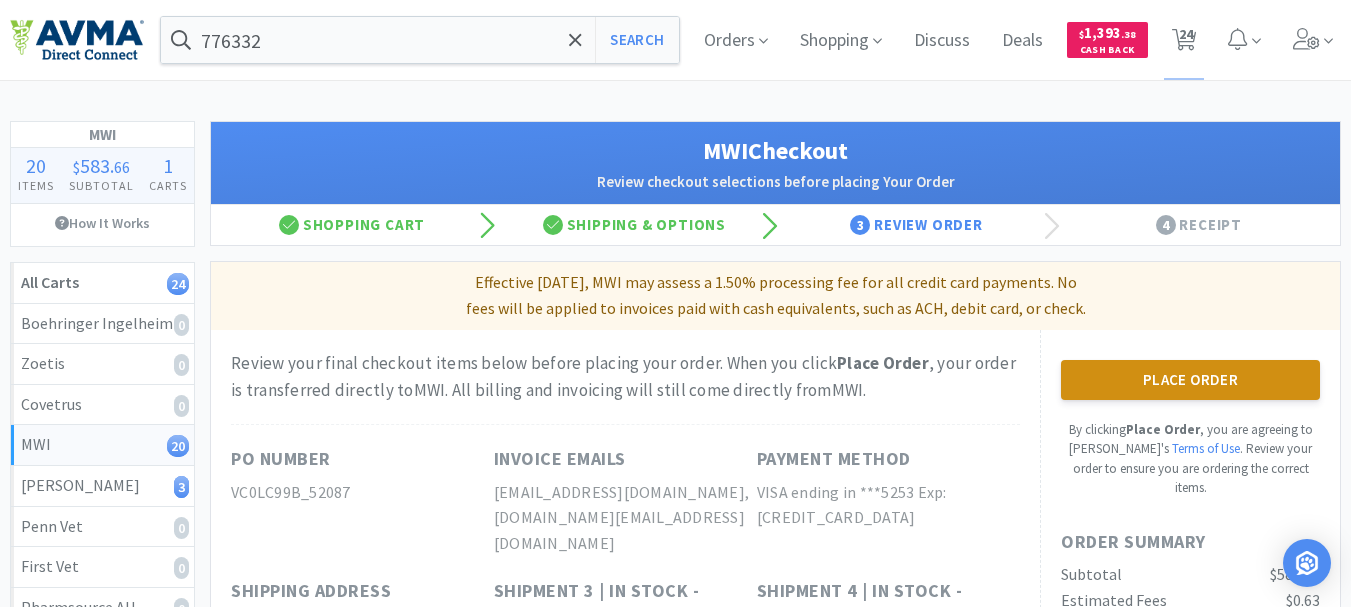 click on "Place Order" at bounding box center (1190, 380) 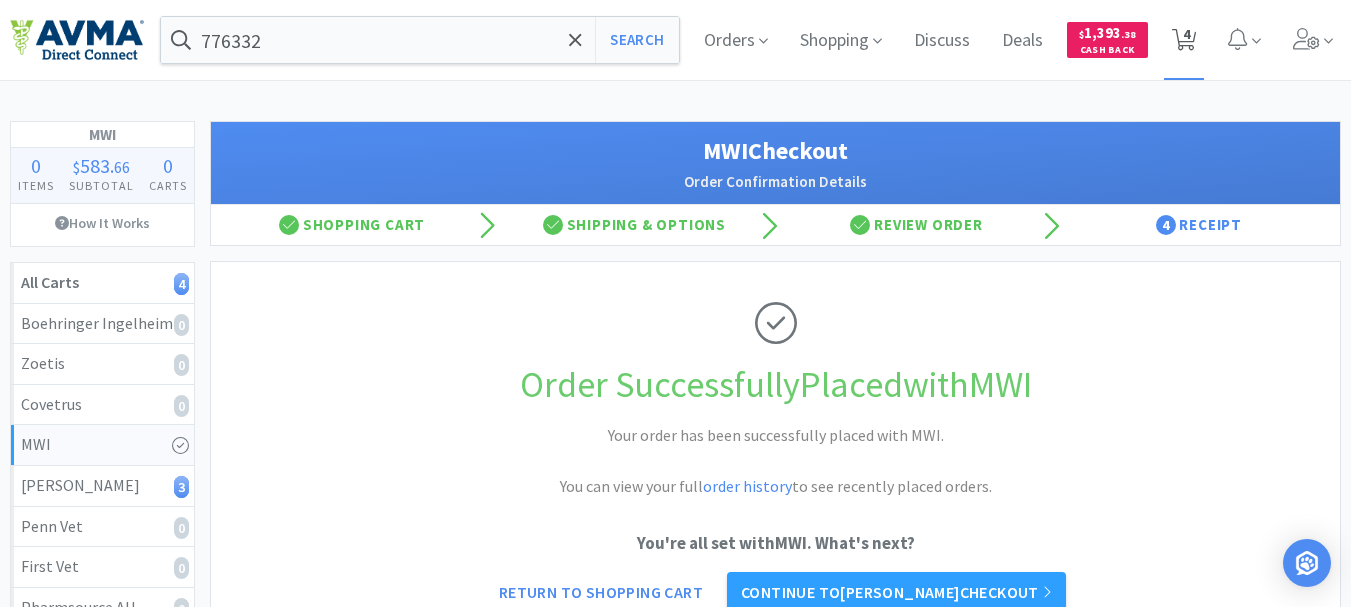 click on "4" at bounding box center [1186, 34] 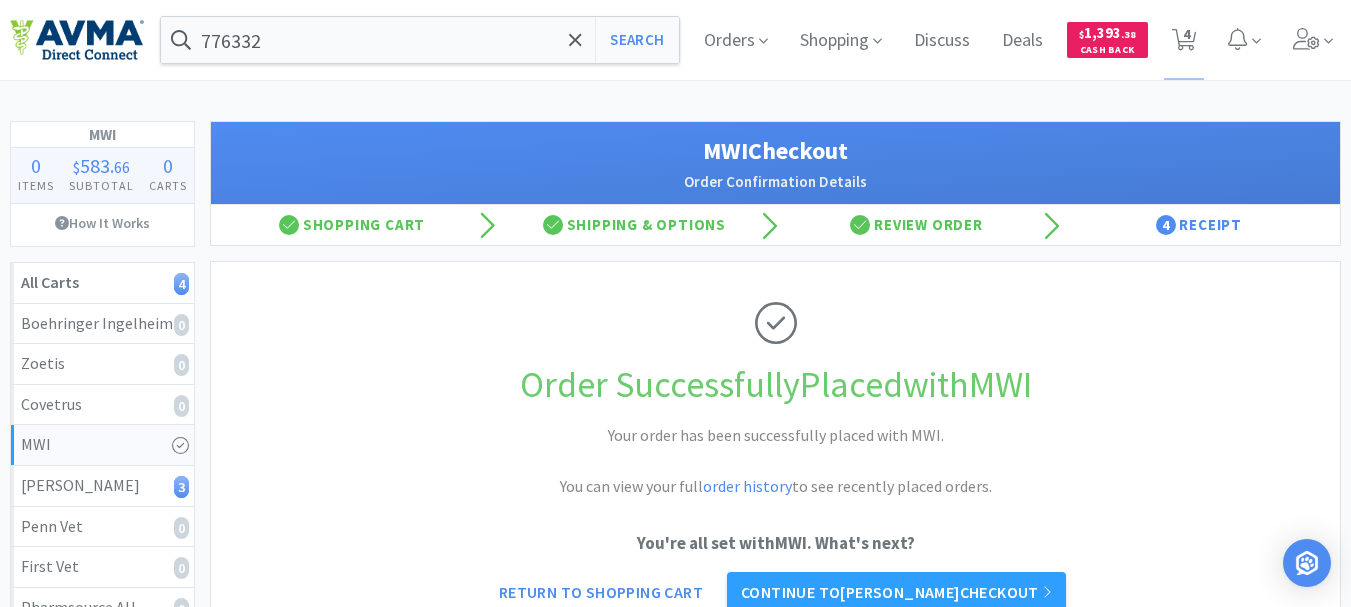 select on "1" 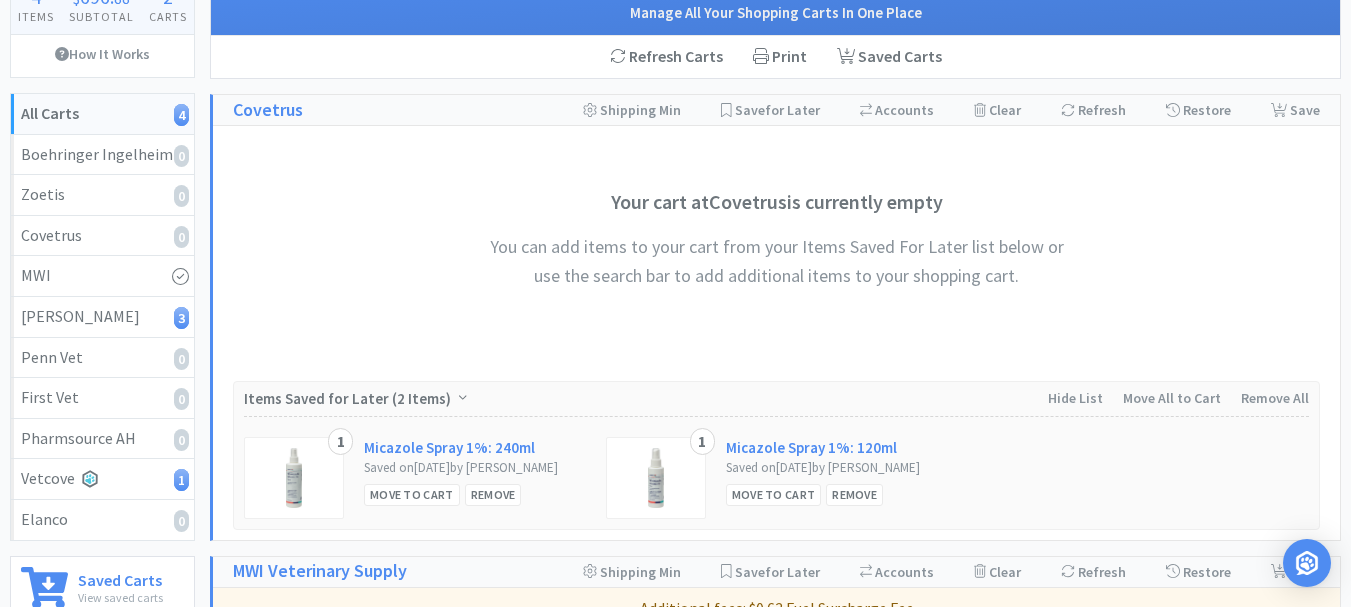 scroll, scrollTop: 0, scrollLeft: 0, axis: both 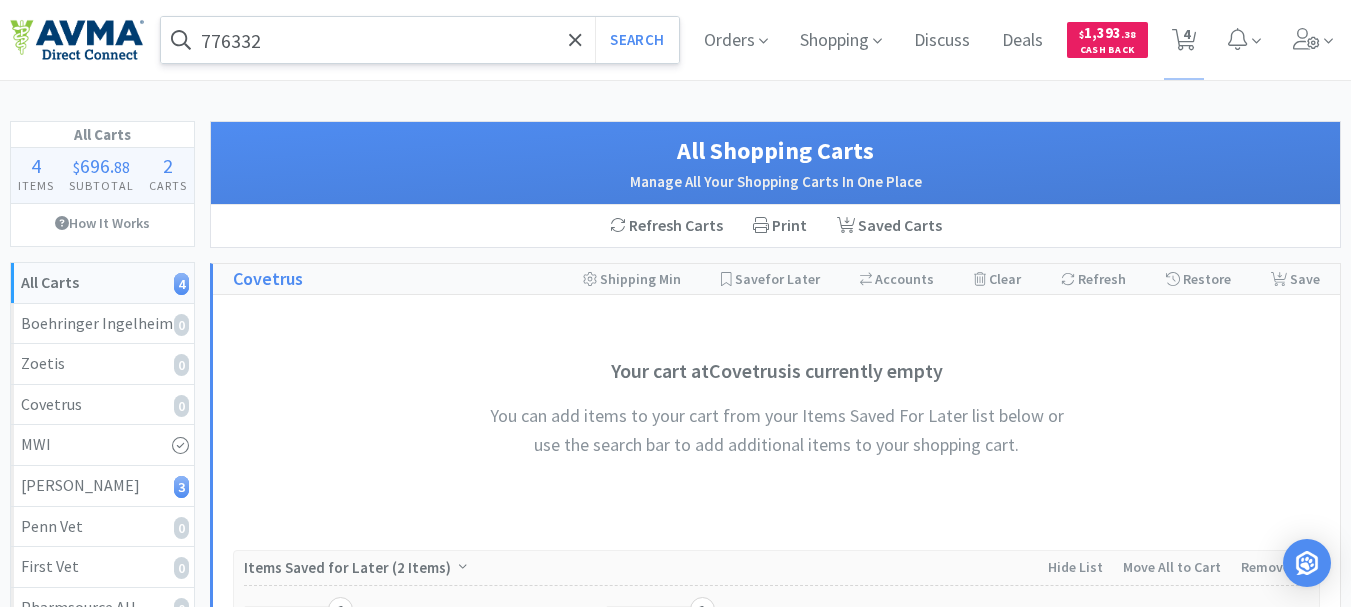 click on "776332" at bounding box center (420, 40) 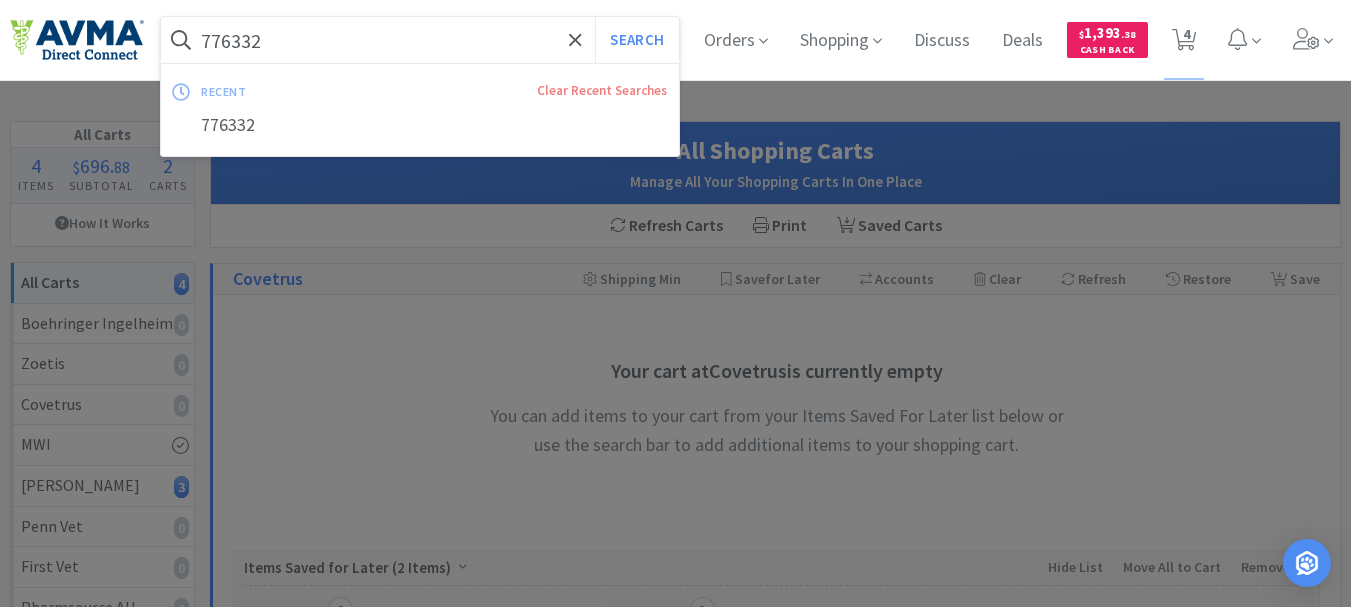 paste on "078013241" 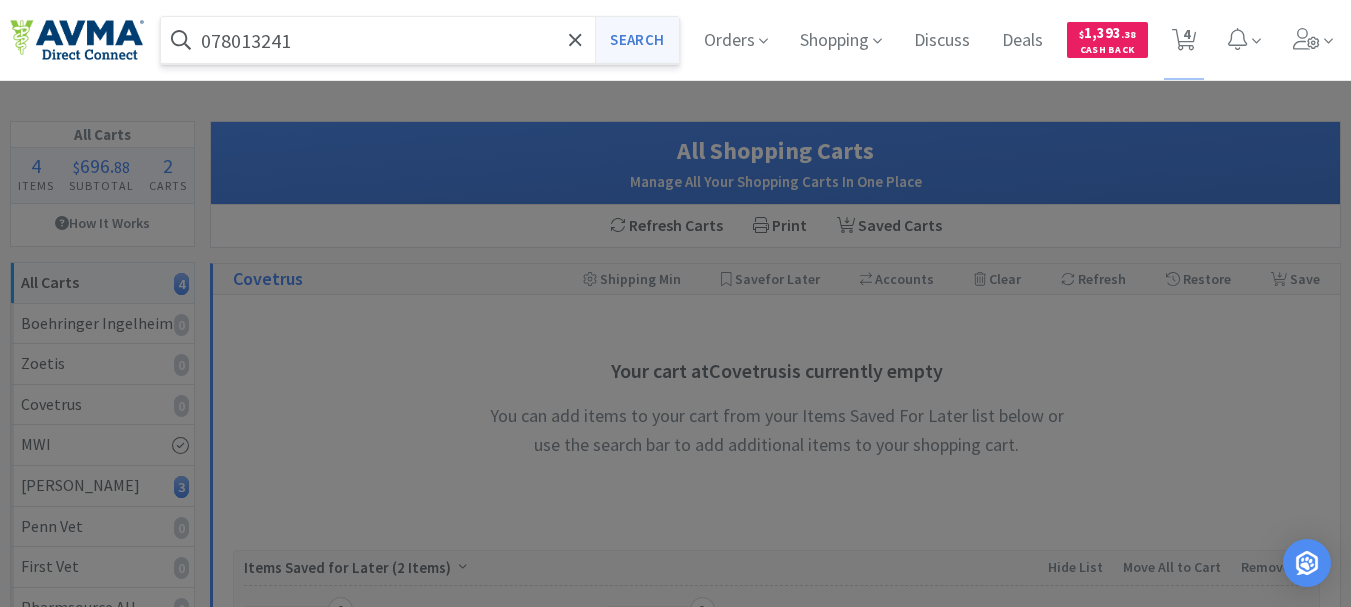 type on "078013241" 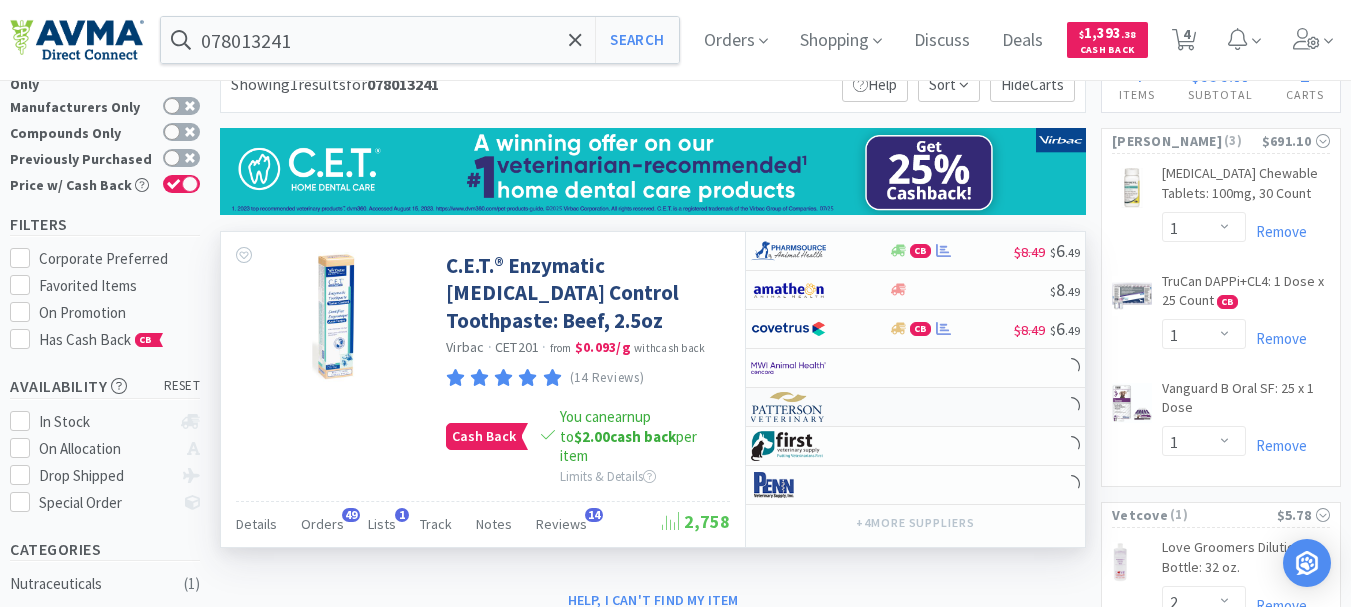 scroll, scrollTop: 100, scrollLeft: 0, axis: vertical 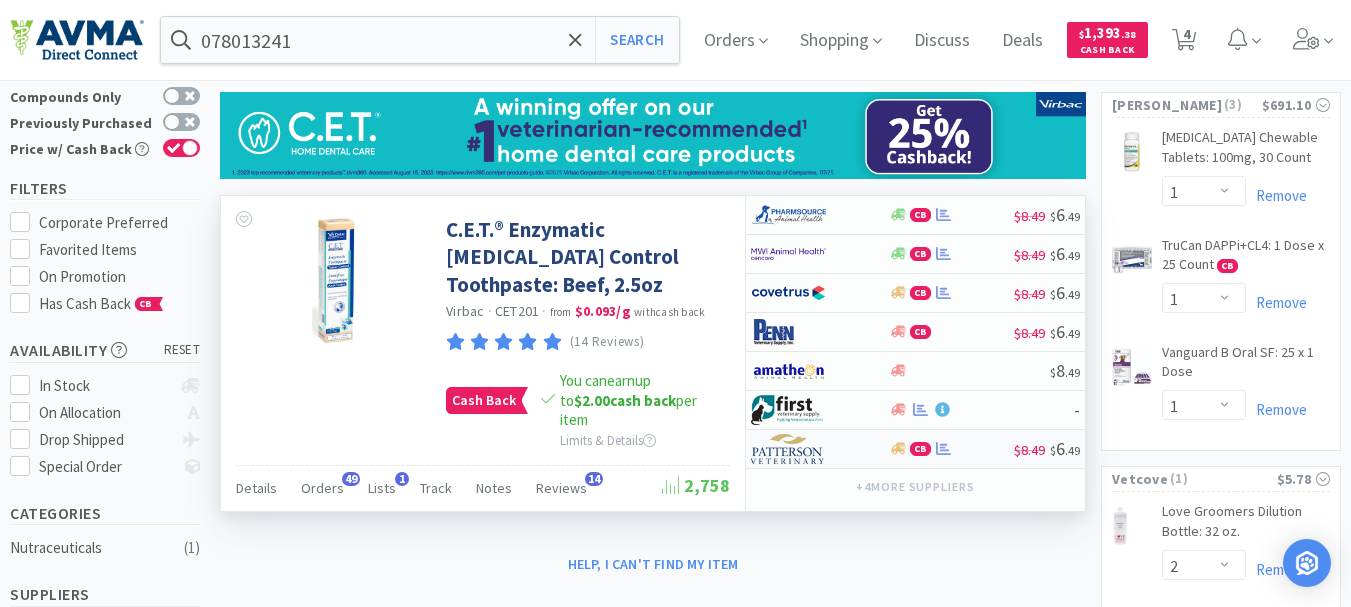 click at bounding box center [788, 449] 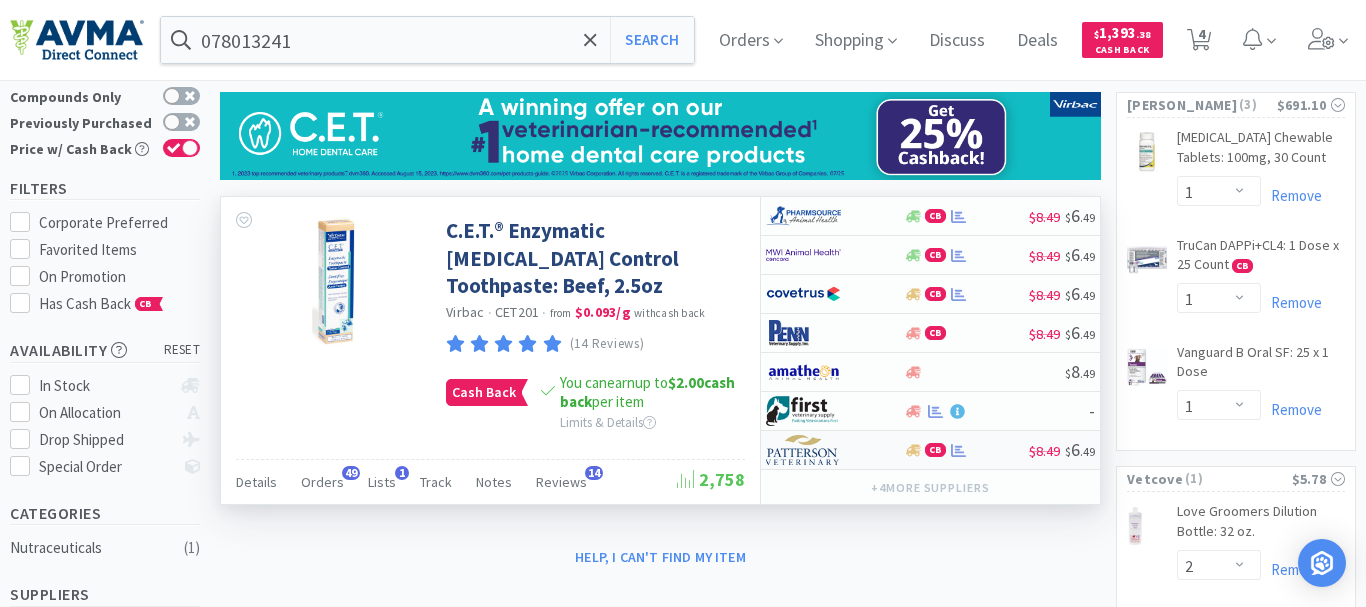 select on "1" 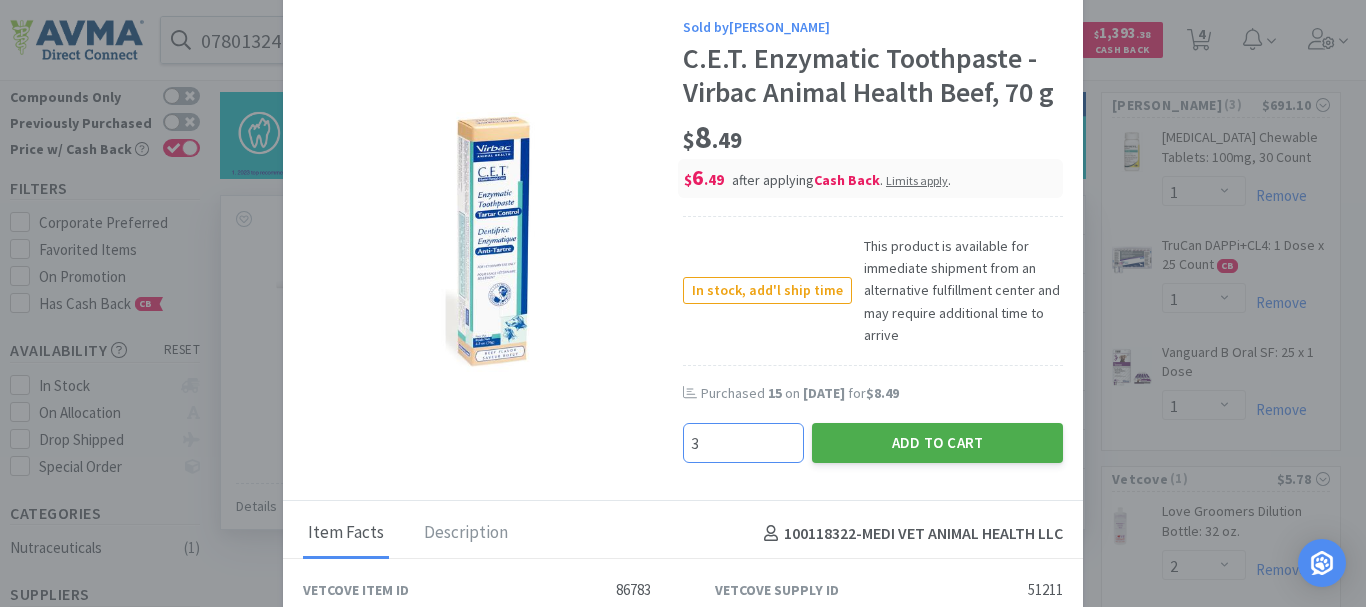 type on "3" 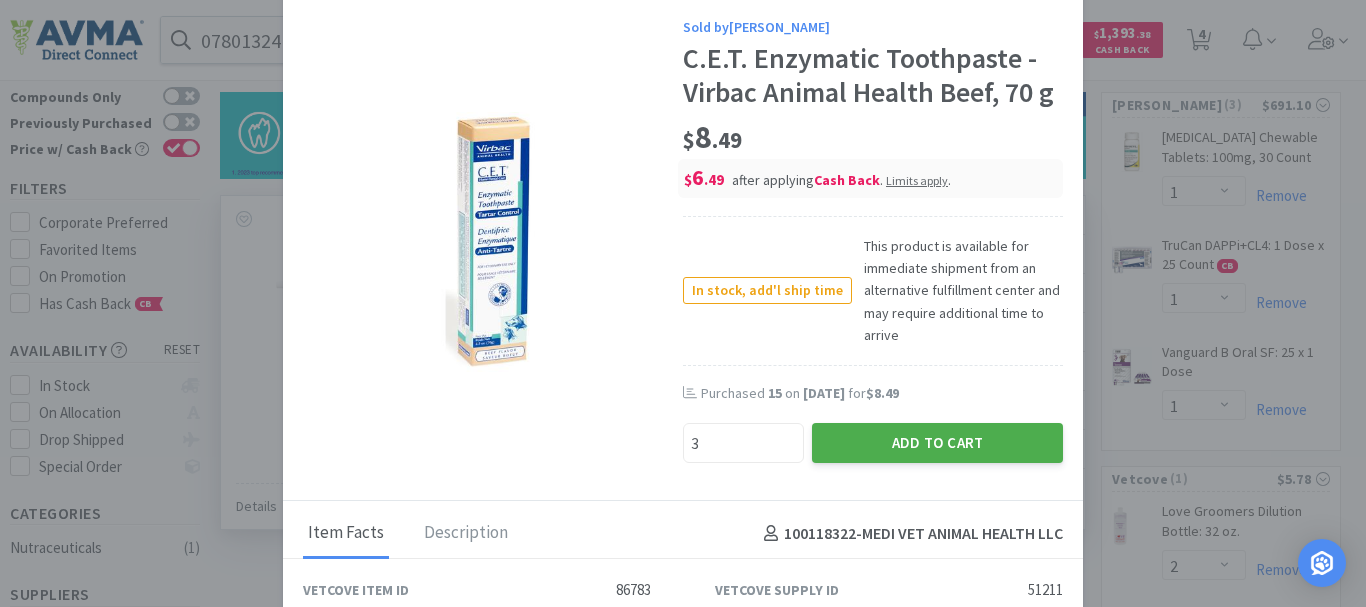 click on "Add to Cart" at bounding box center [937, 443] 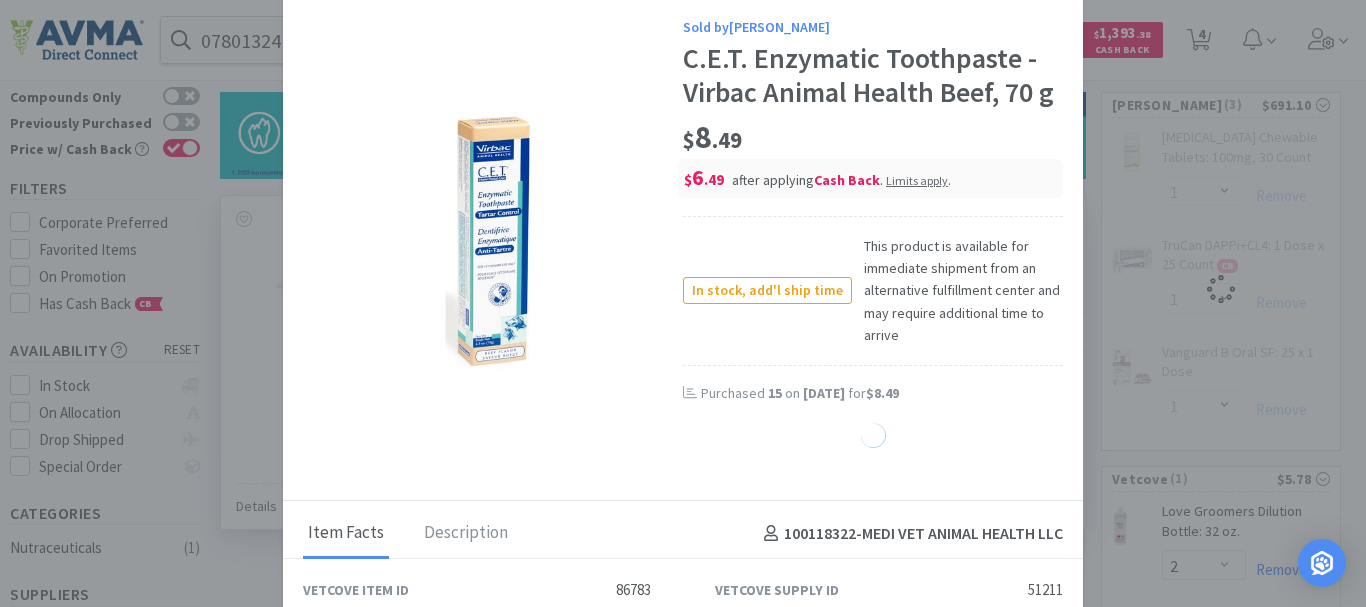 select on "3" 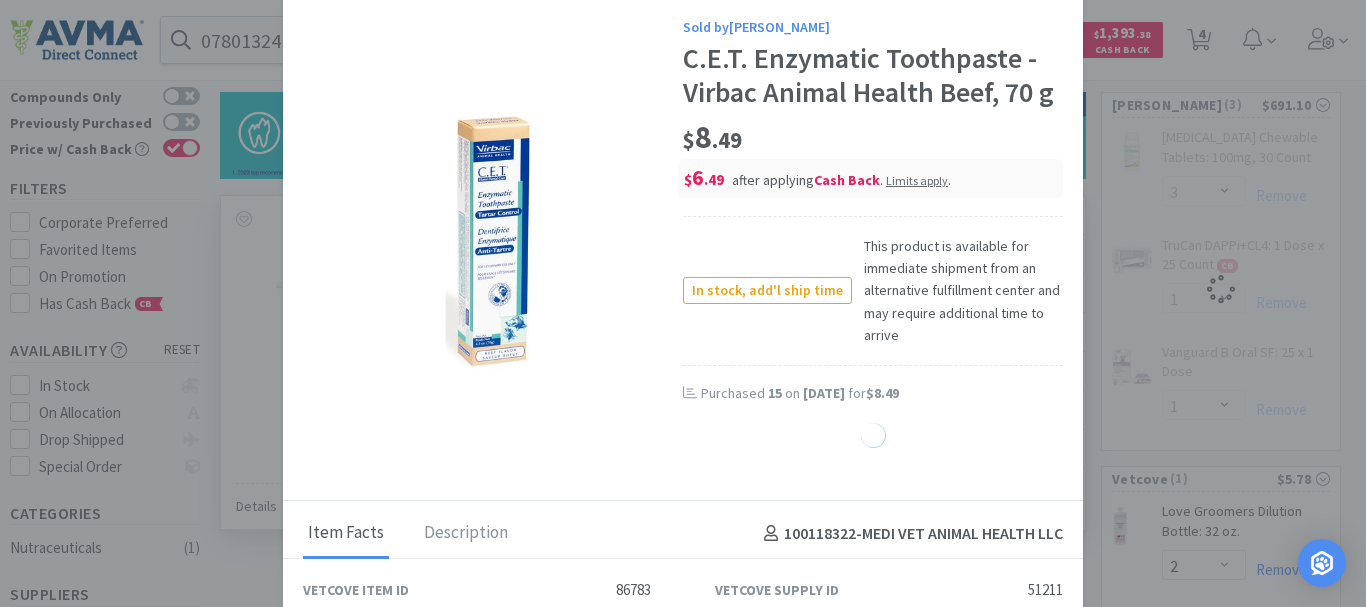 select on "1" 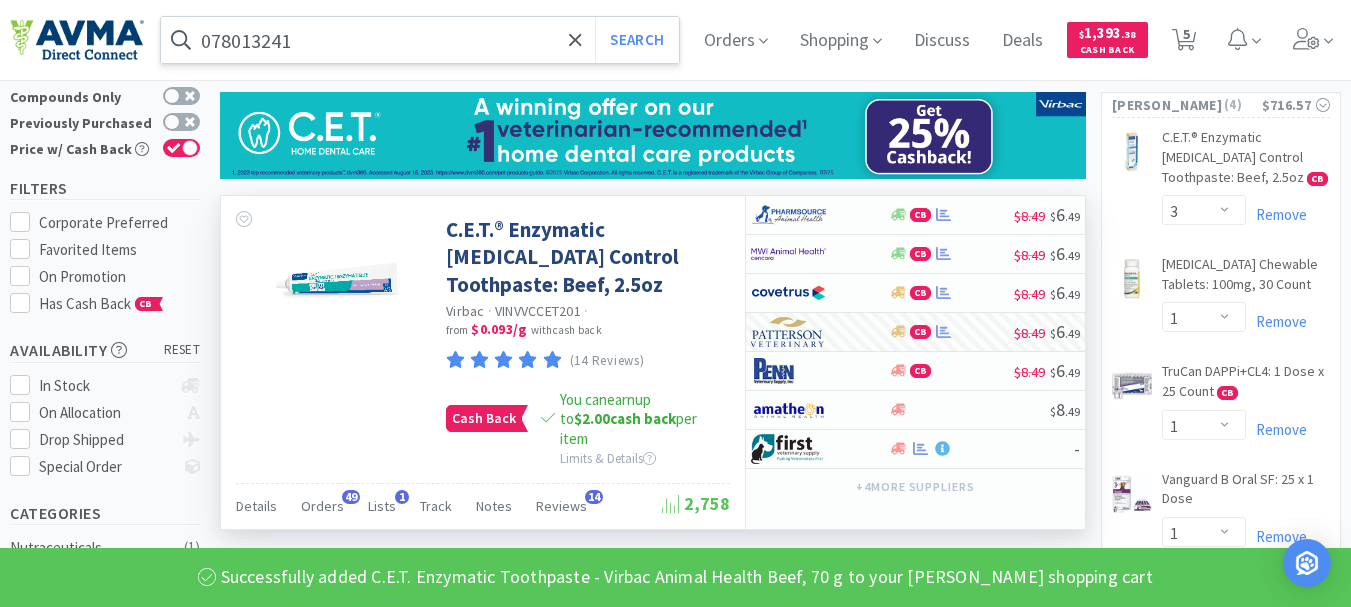 click on "078013241" at bounding box center (420, 40) 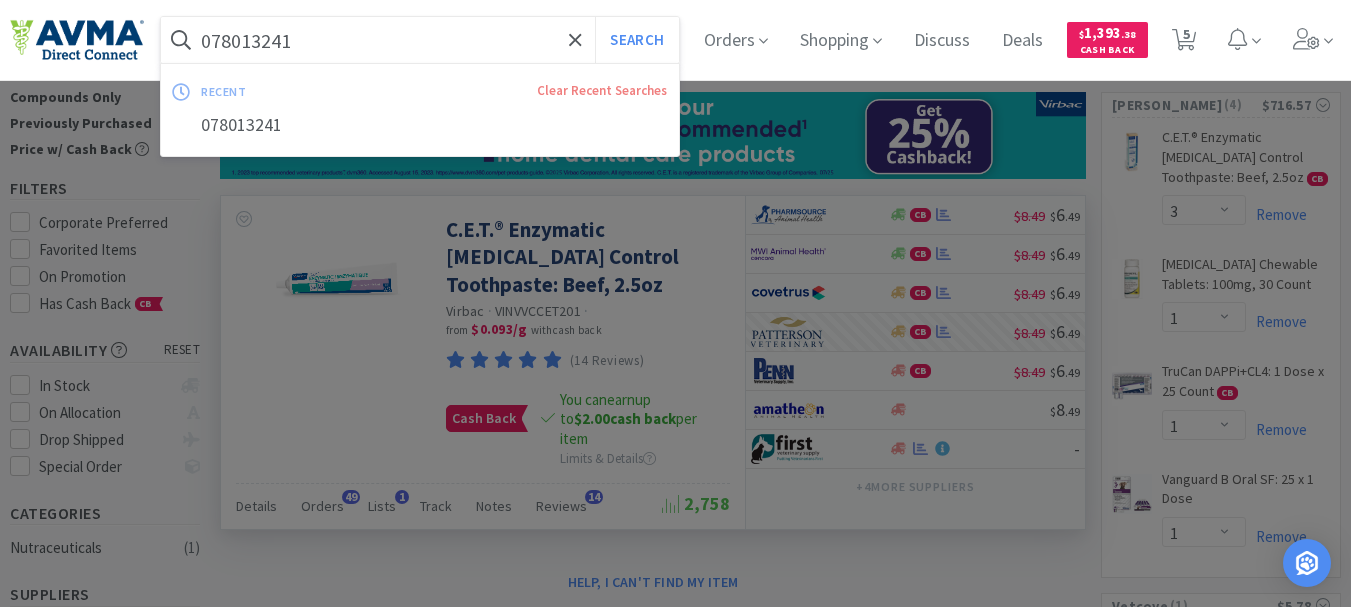 paste on "1878" 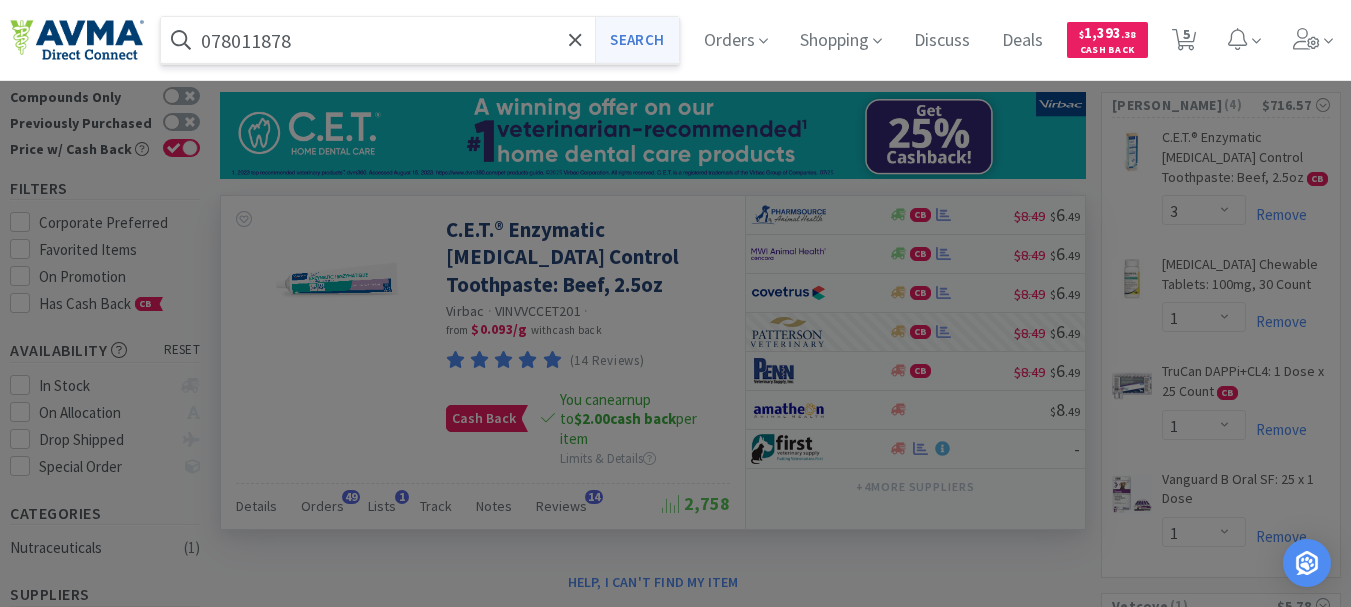 type on "078011878" 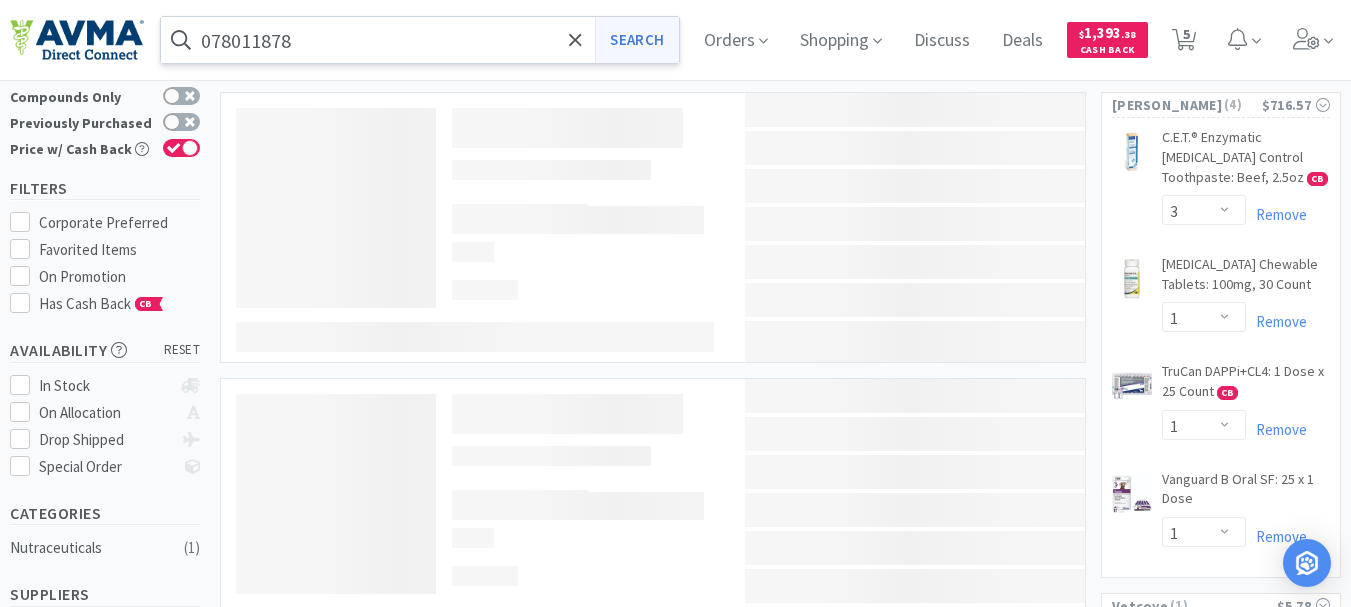 scroll, scrollTop: 0, scrollLeft: 0, axis: both 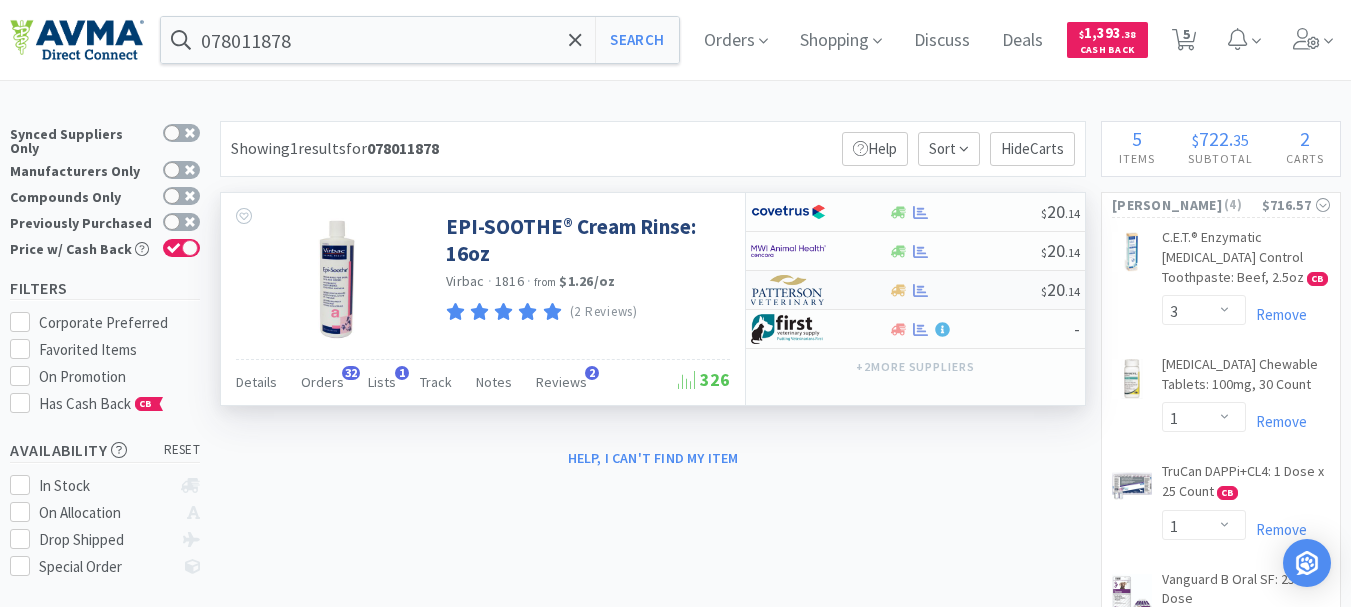 click at bounding box center [788, 290] 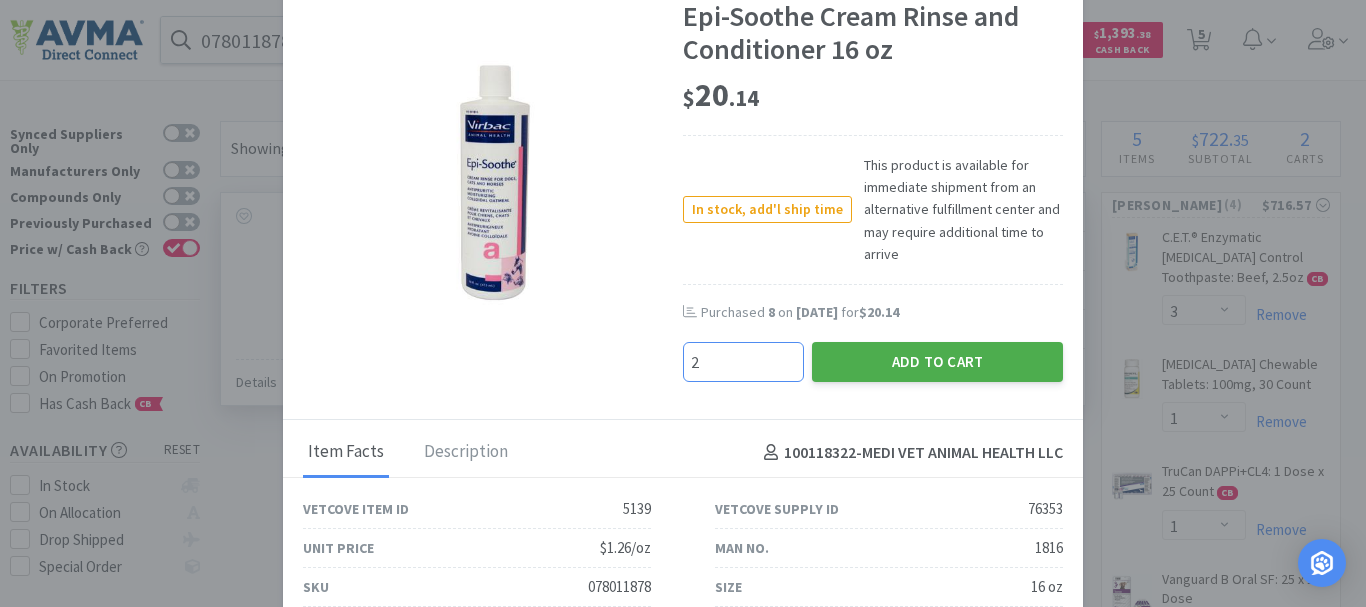 type on "2" 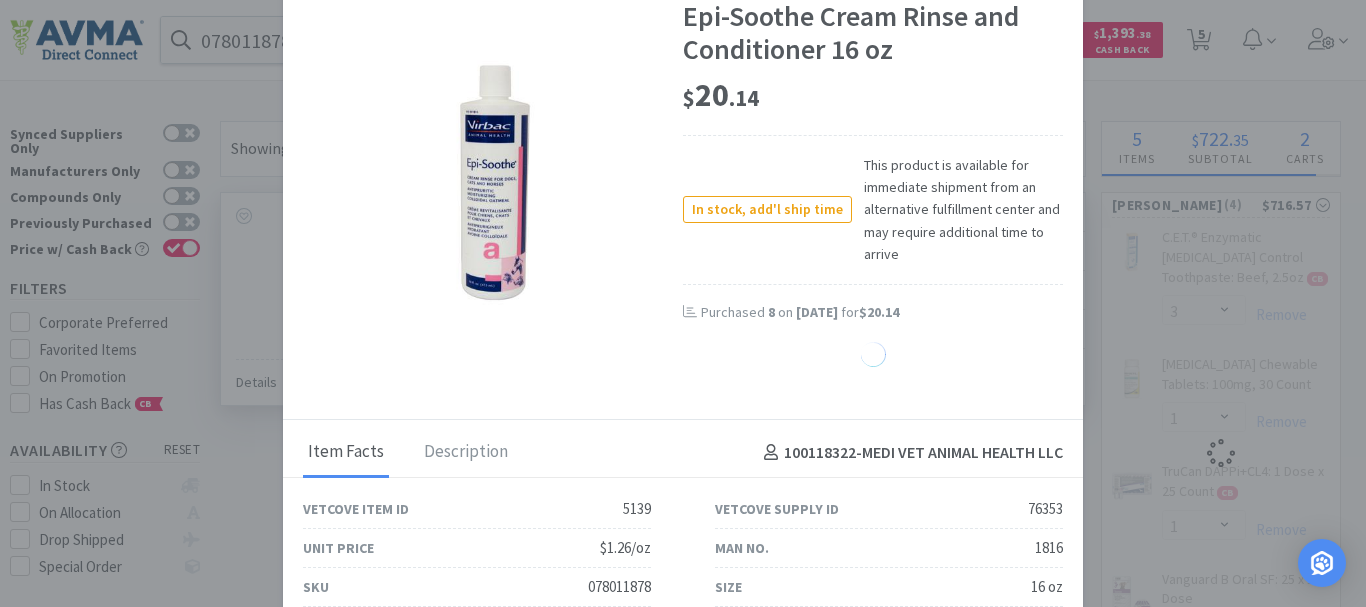 select on "2" 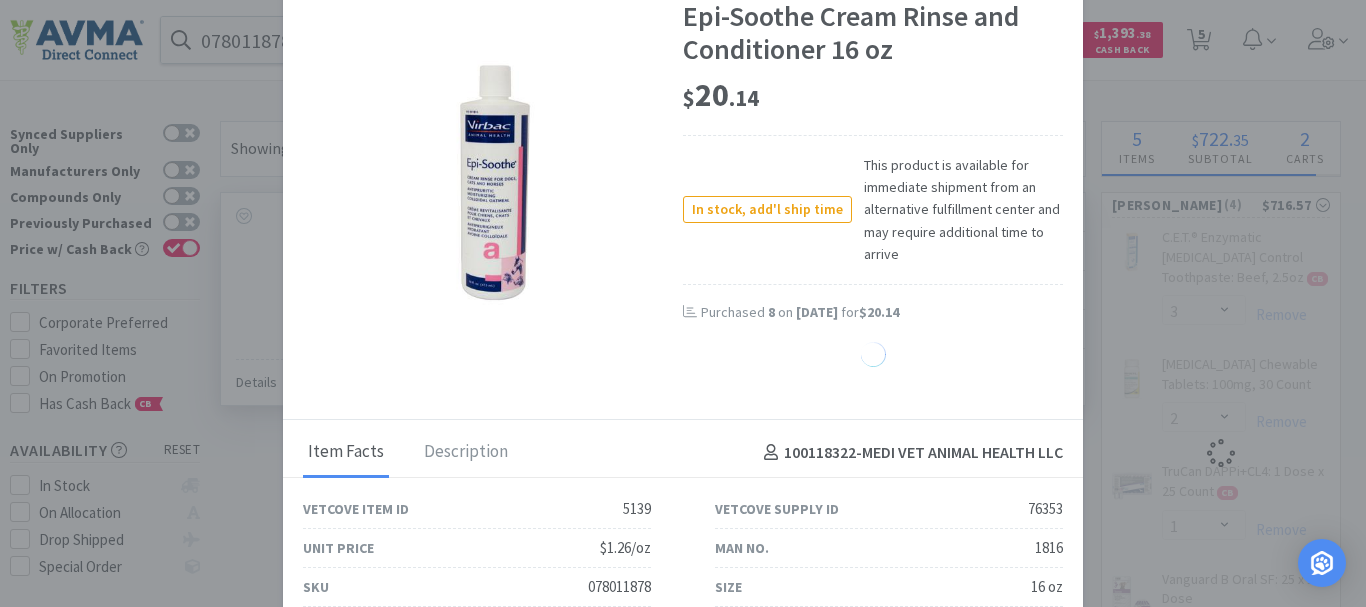 select on "1" 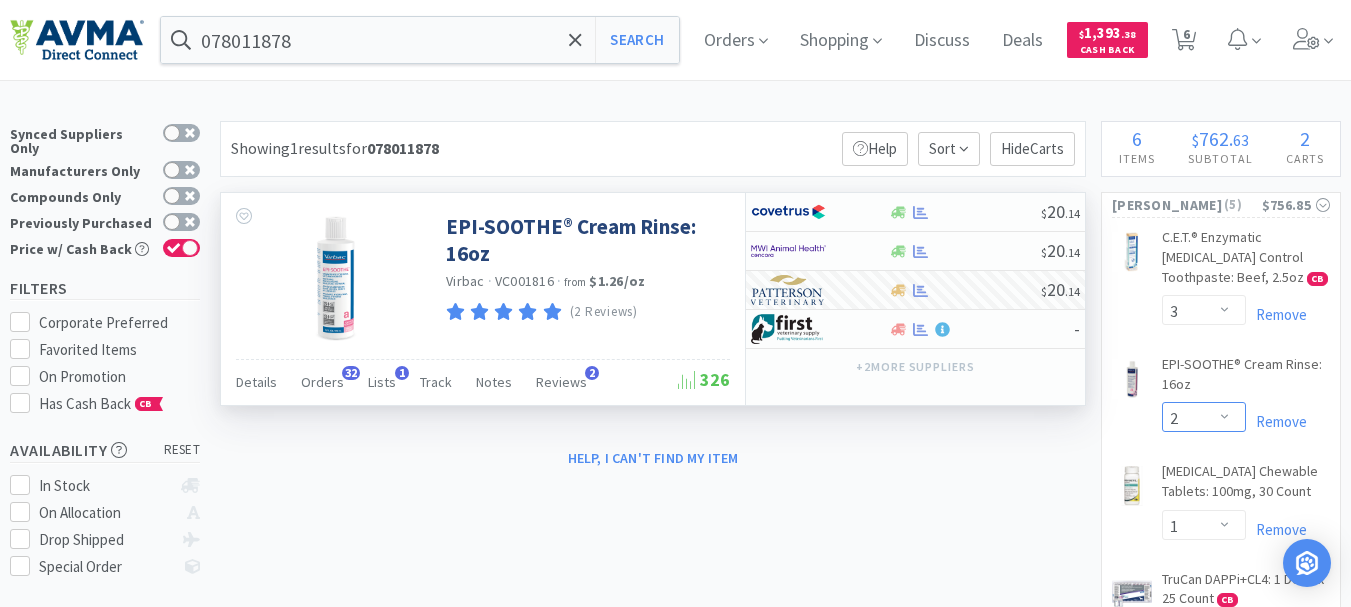 click on "Enter Quantity 1 2 3 4 5 6 7 8 9 10 11 12 13 14 15 16 17 18 19 20 Enter Quantity" at bounding box center (1204, 417) 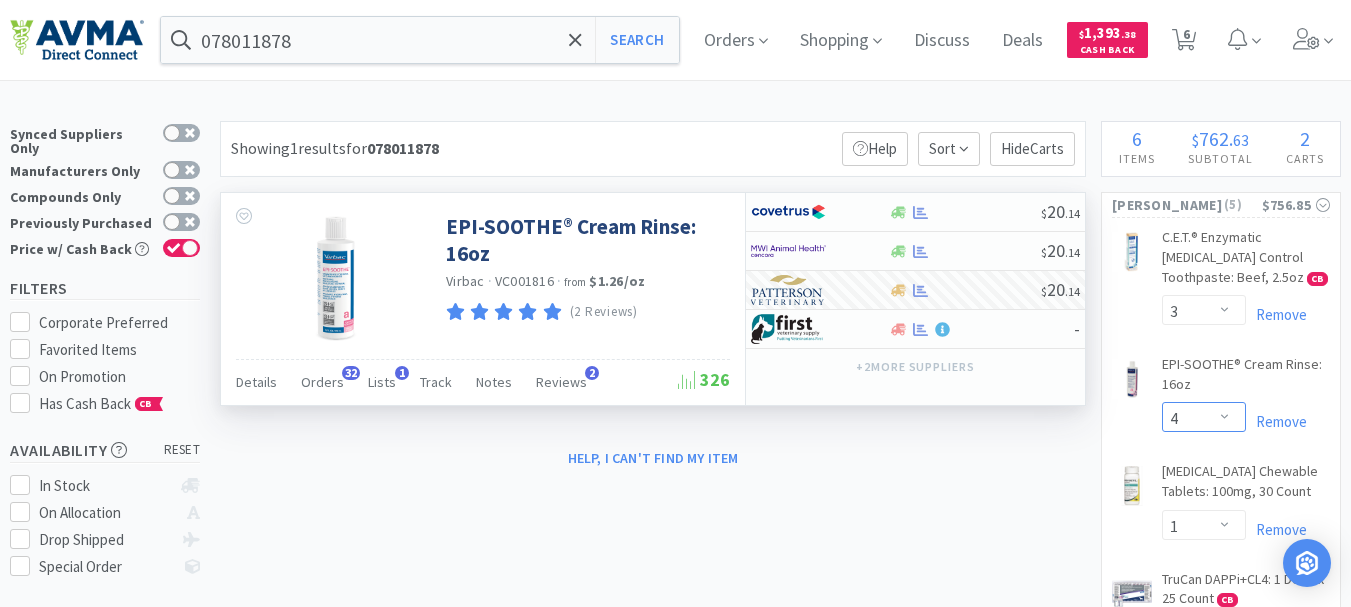 click on "Enter Quantity 1 2 3 4 5 6 7 8 9 10 11 12 13 14 15 16 17 18 19 20 Enter Quantity" at bounding box center (1204, 417) 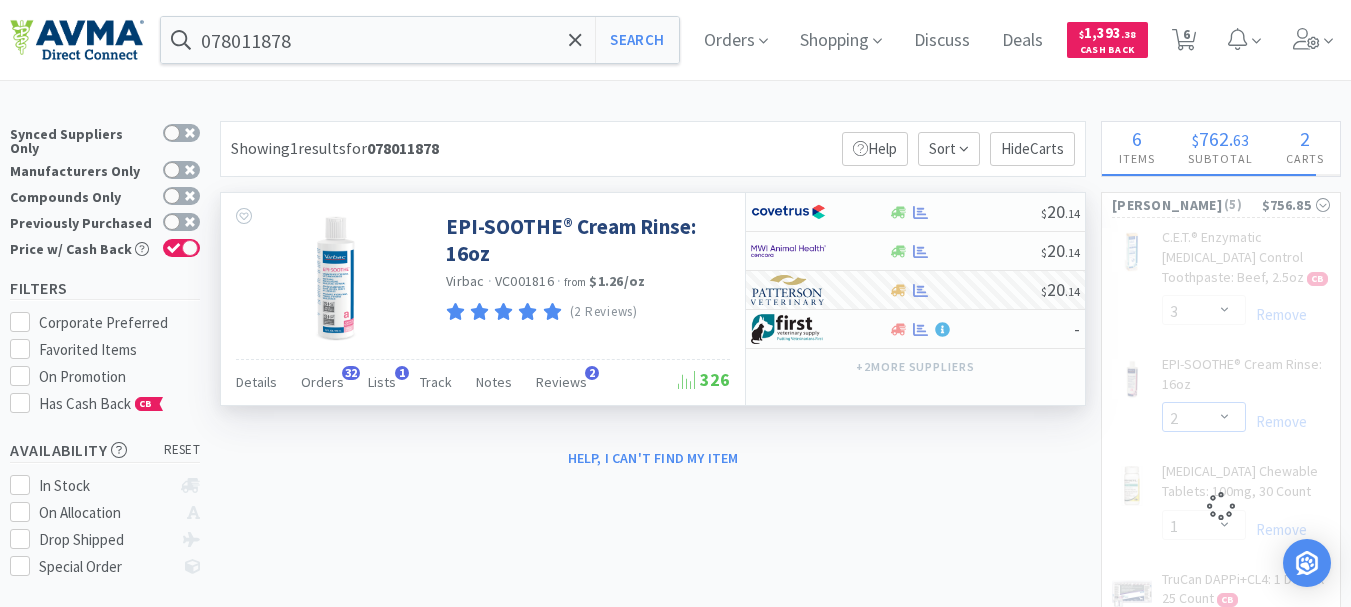 select on "4" 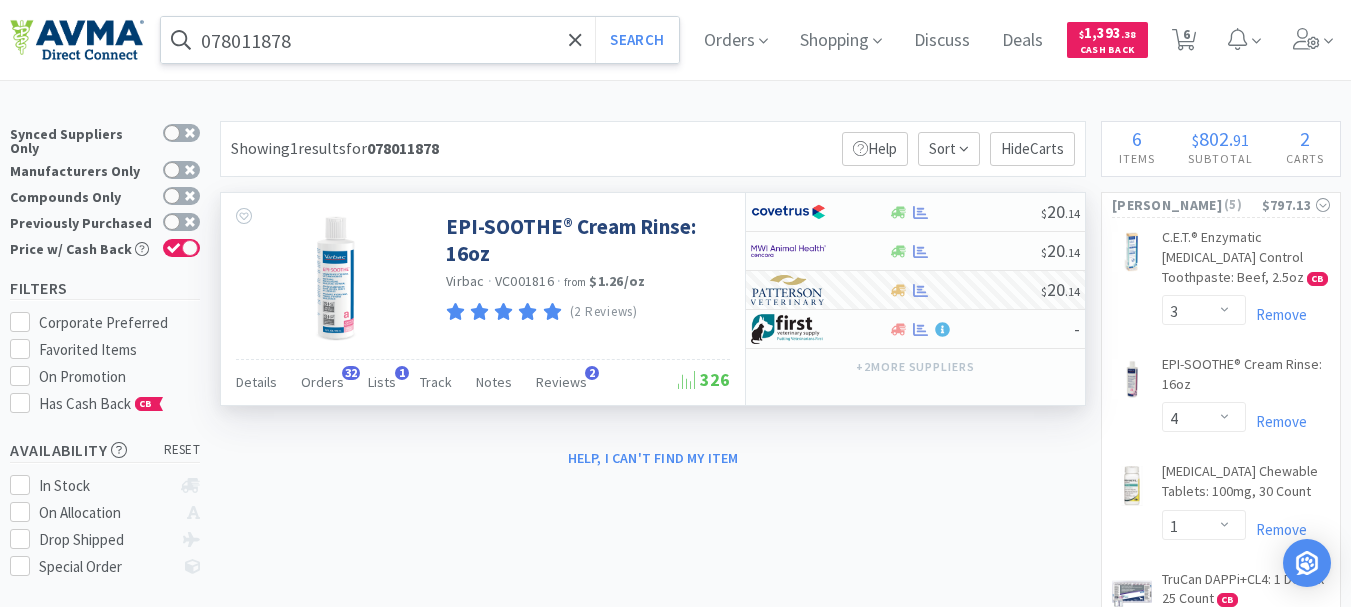 click on "078011878" at bounding box center [420, 40] 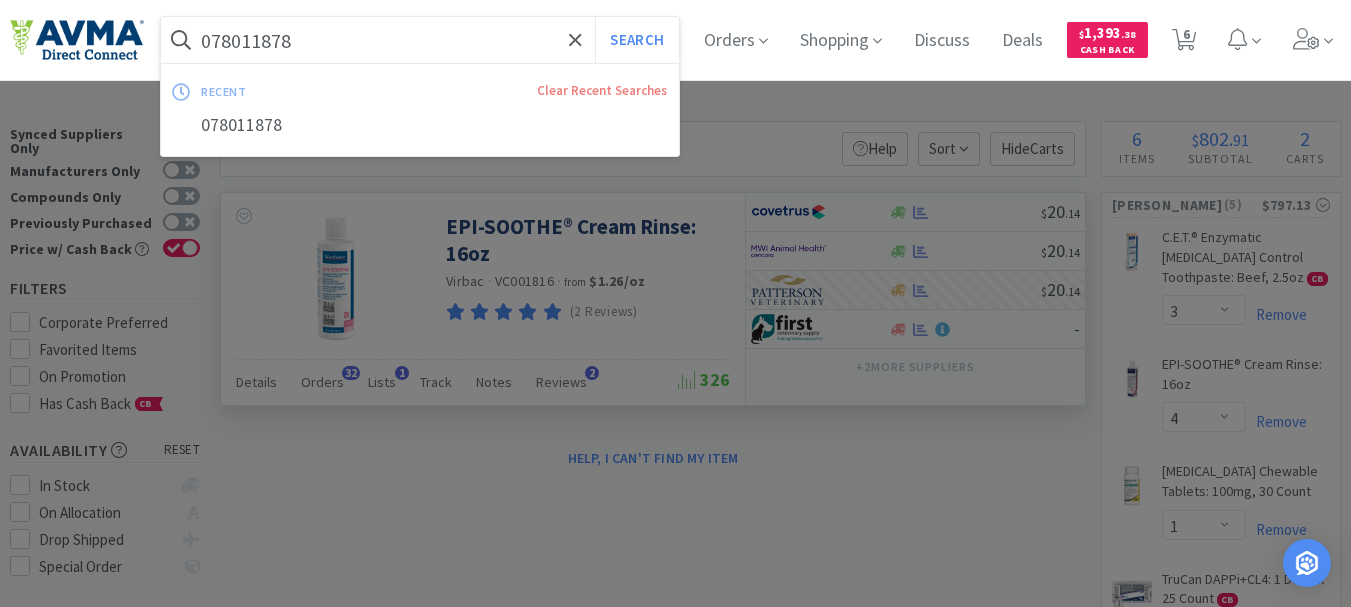 paste on "85129" 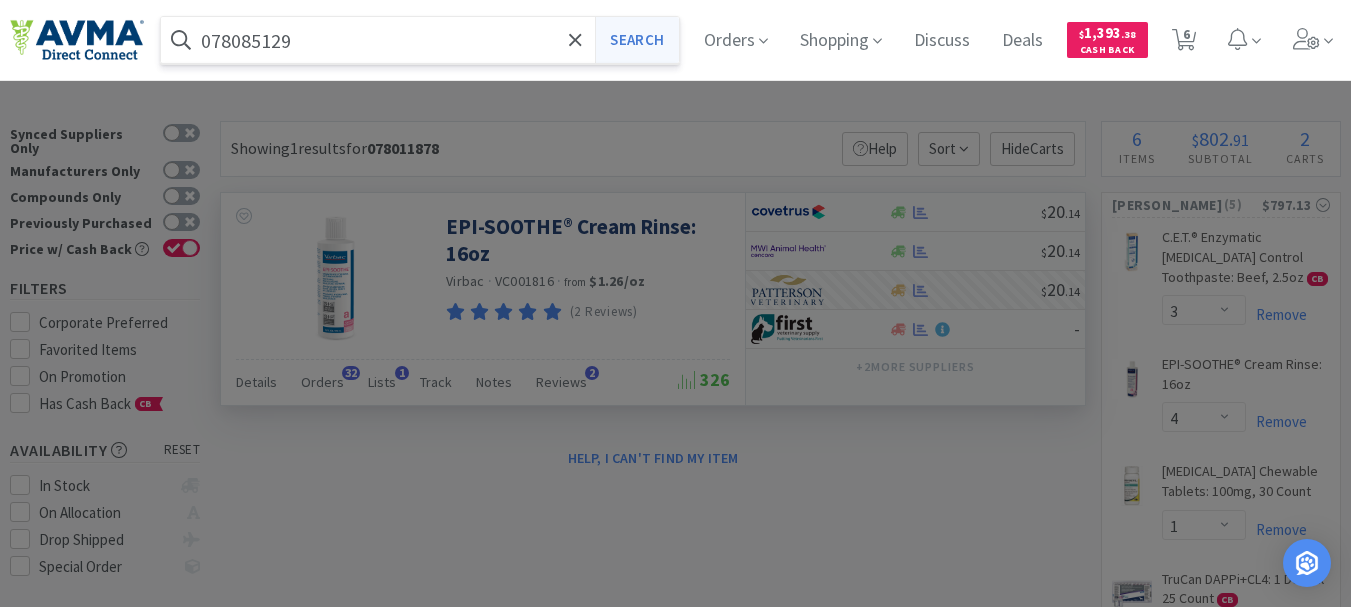 type on "078085129" 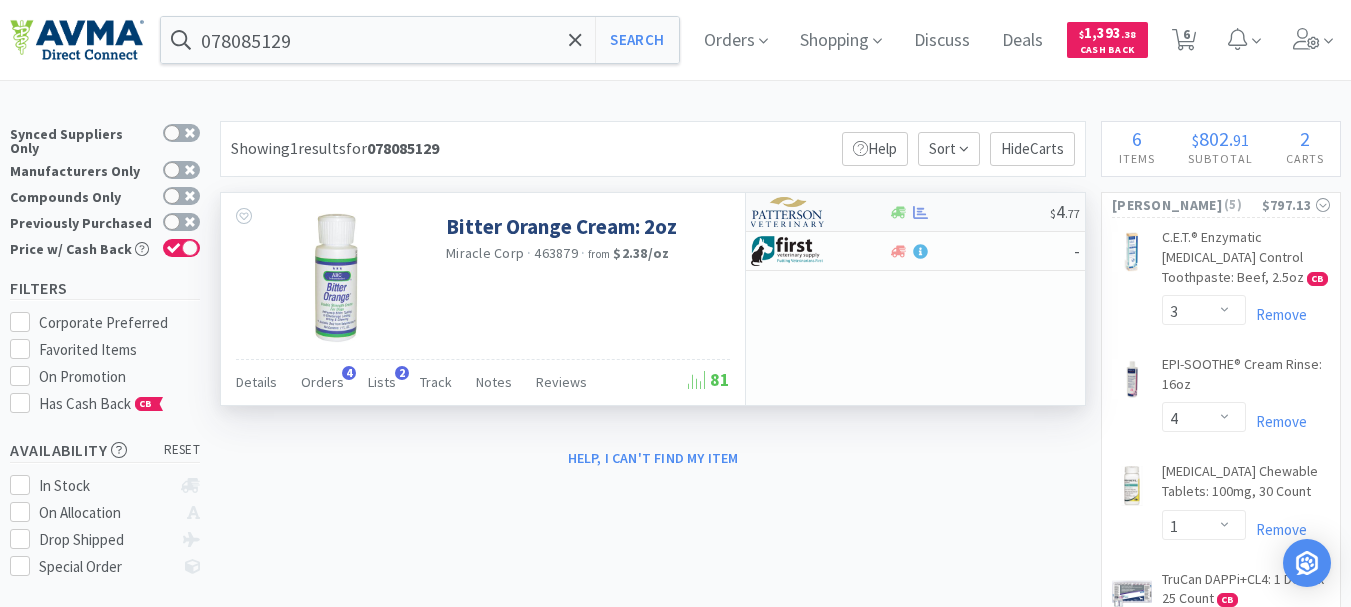 click at bounding box center (788, 212) 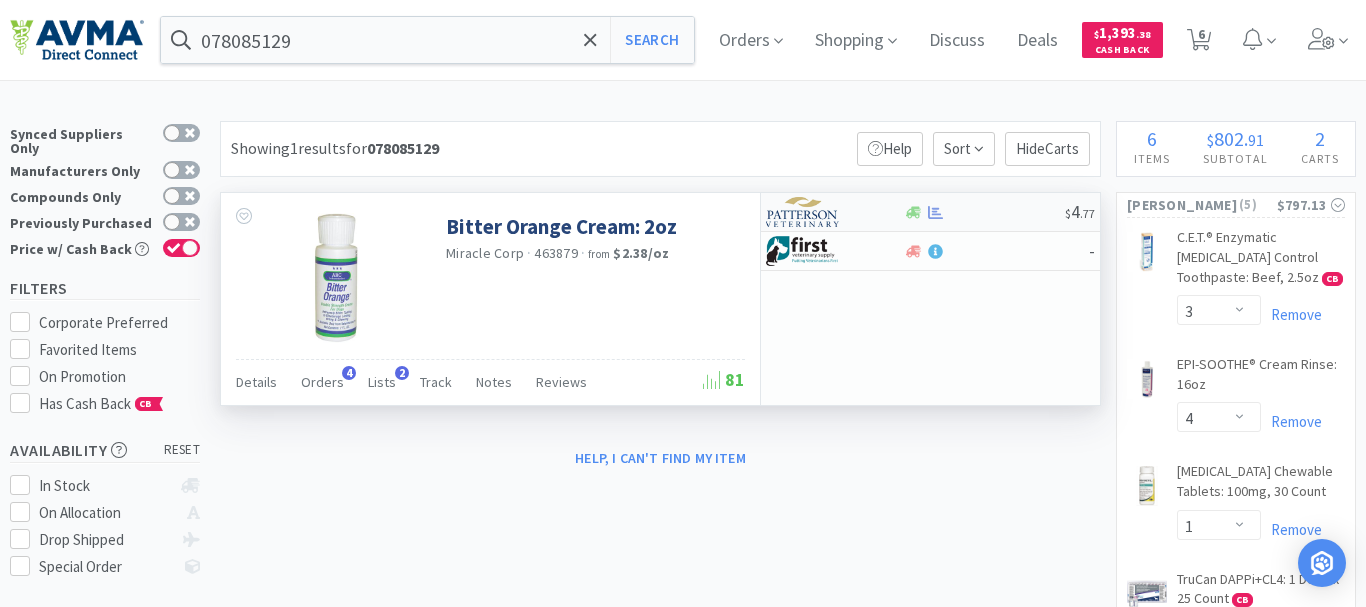 select on "1" 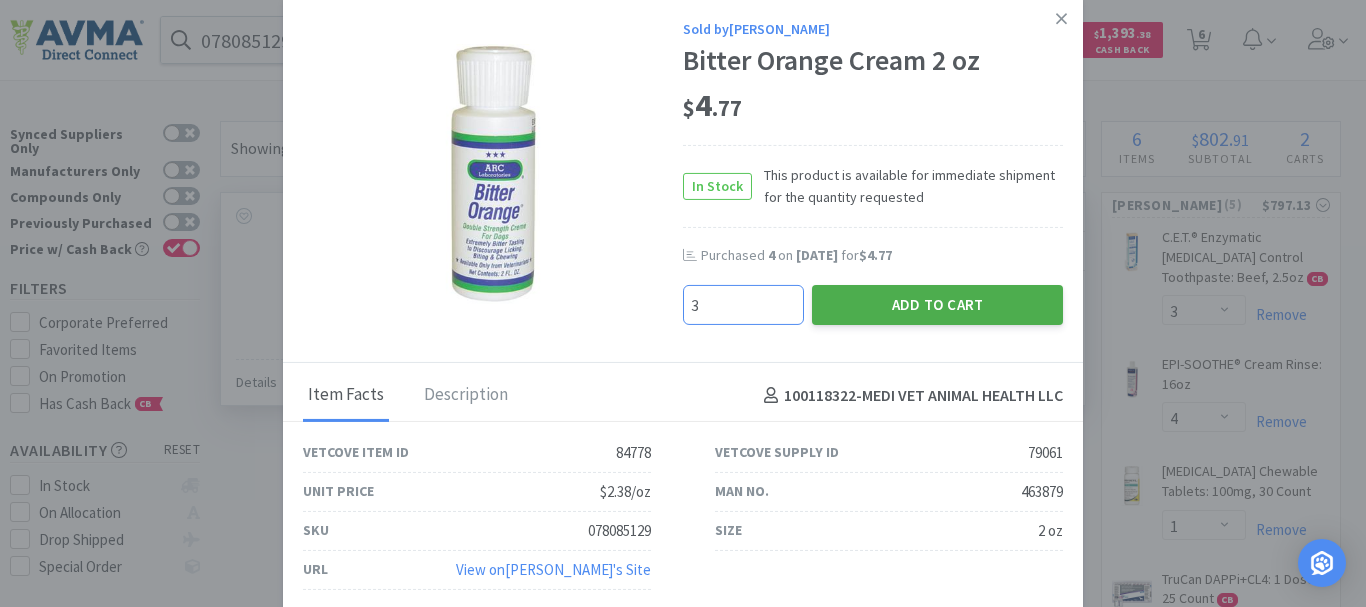 type on "3" 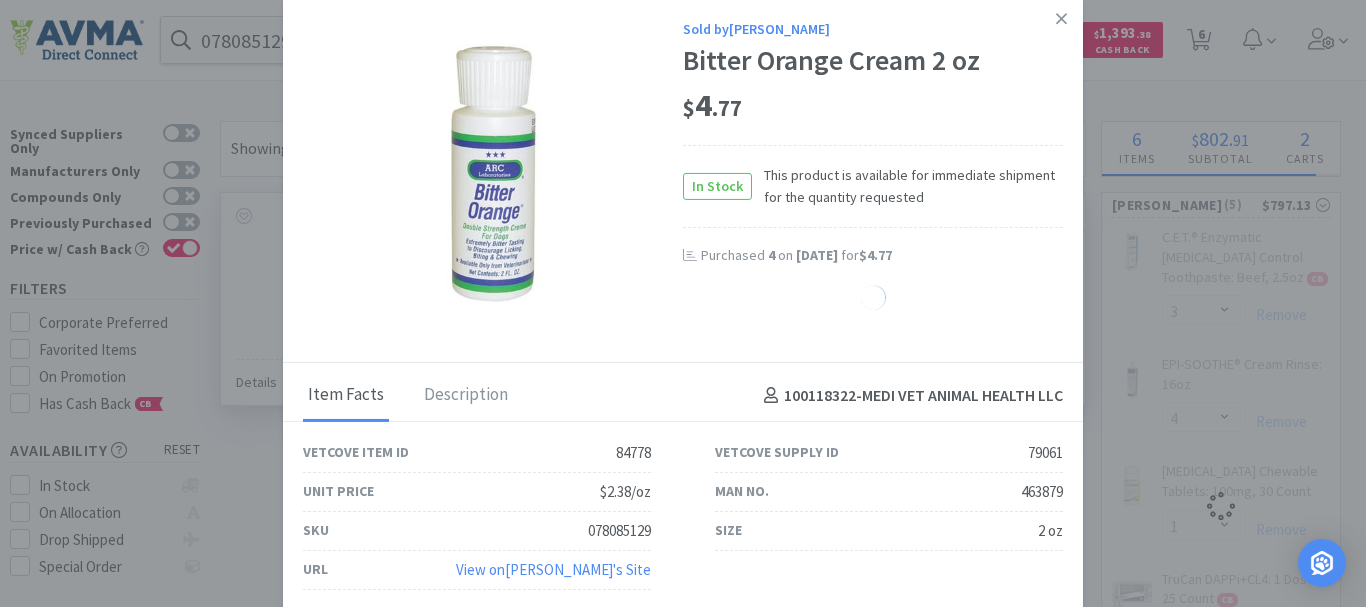 select on "3" 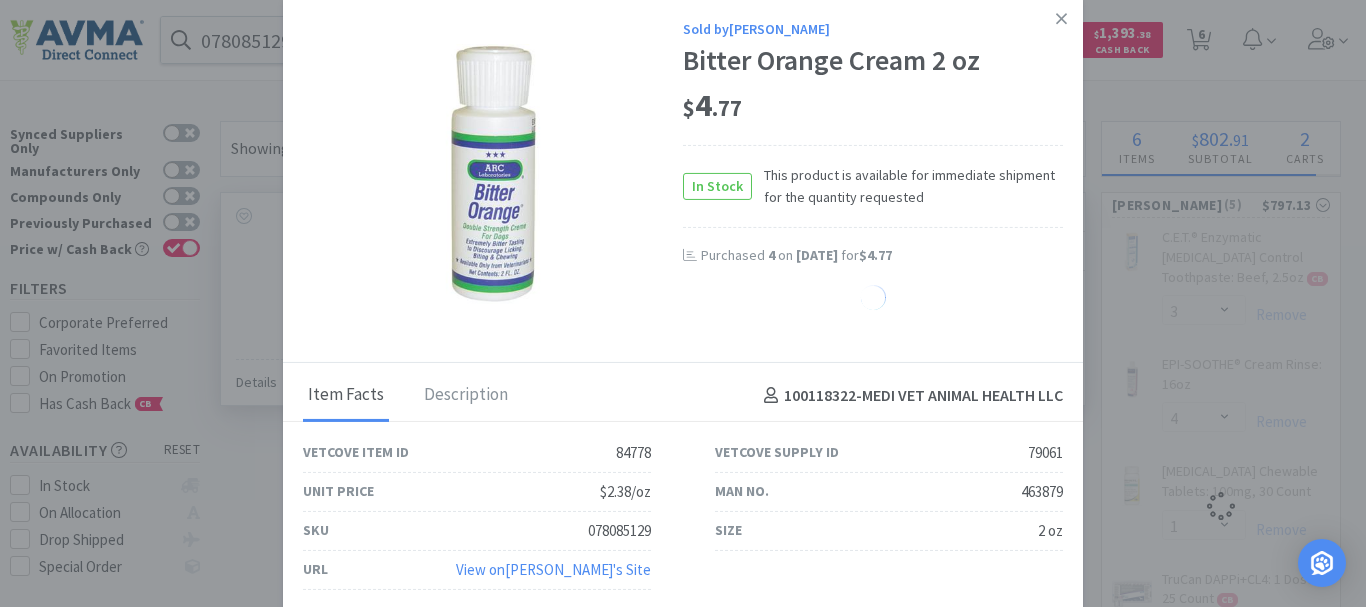 select on "4" 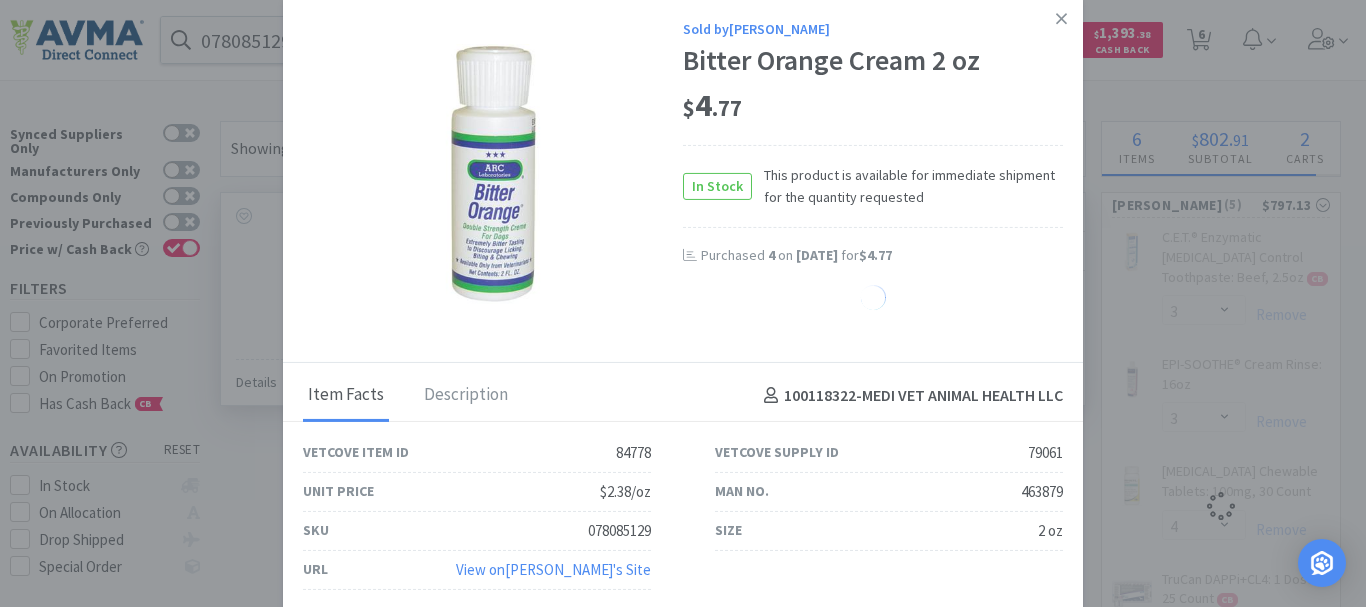 select on "1" 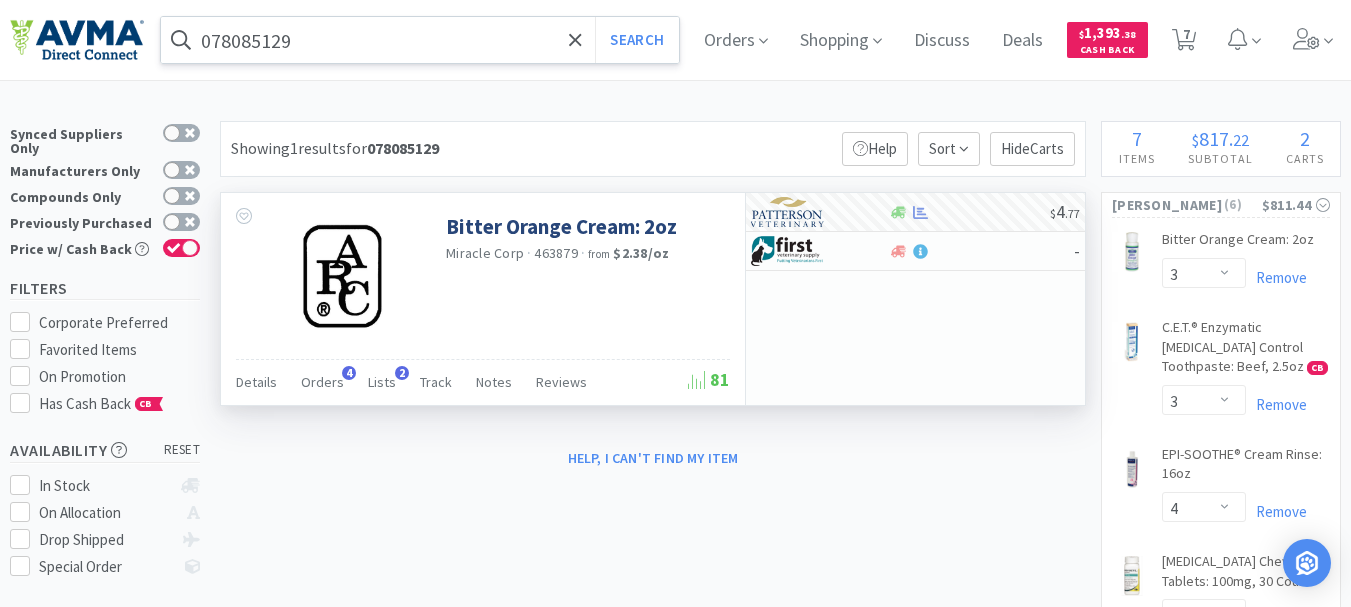click on "078085129" at bounding box center (420, 40) 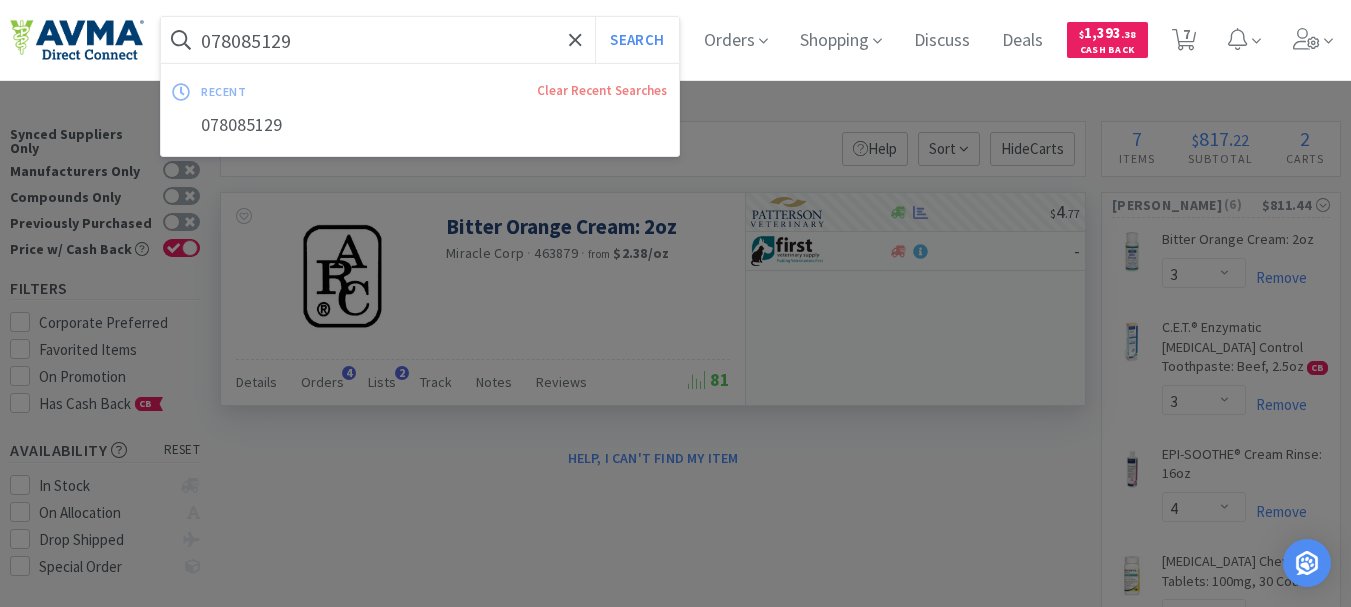 paste on "441243" 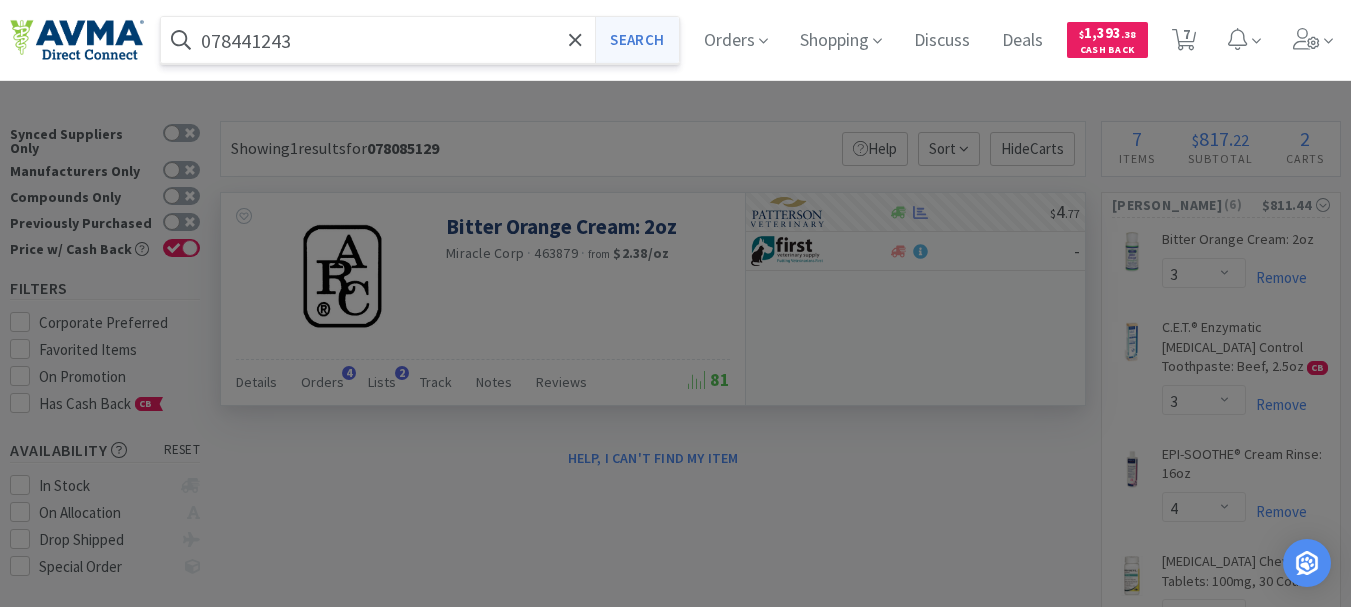 type on "078441243" 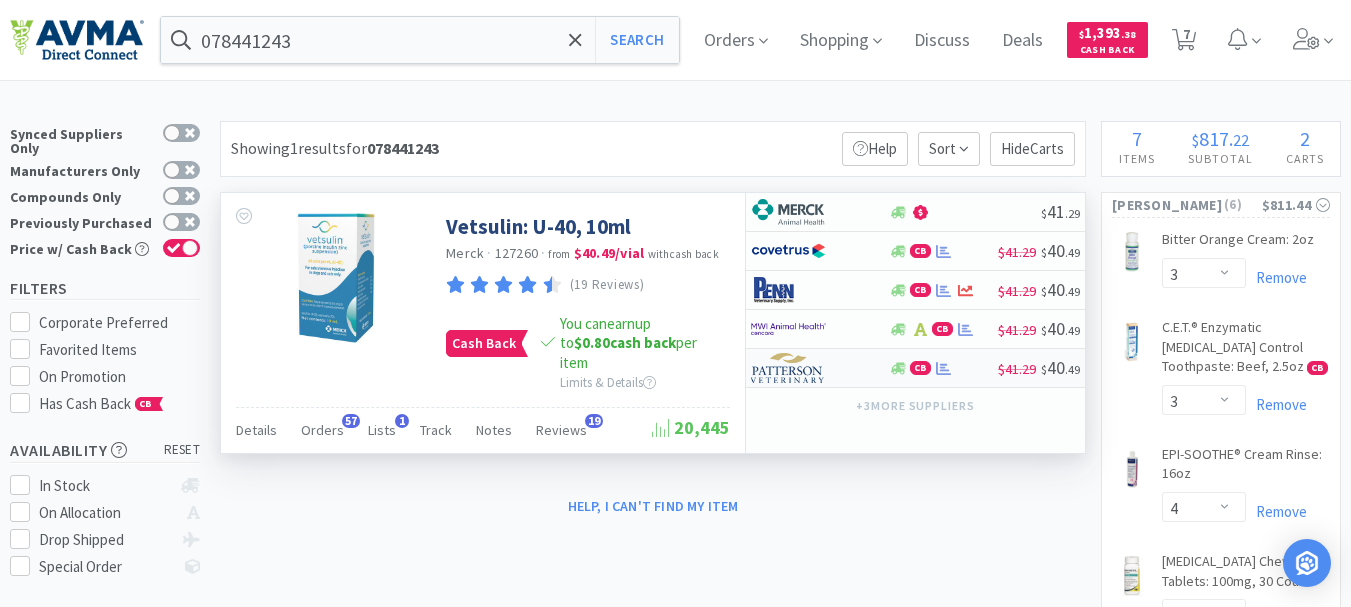 click at bounding box center [788, 368] 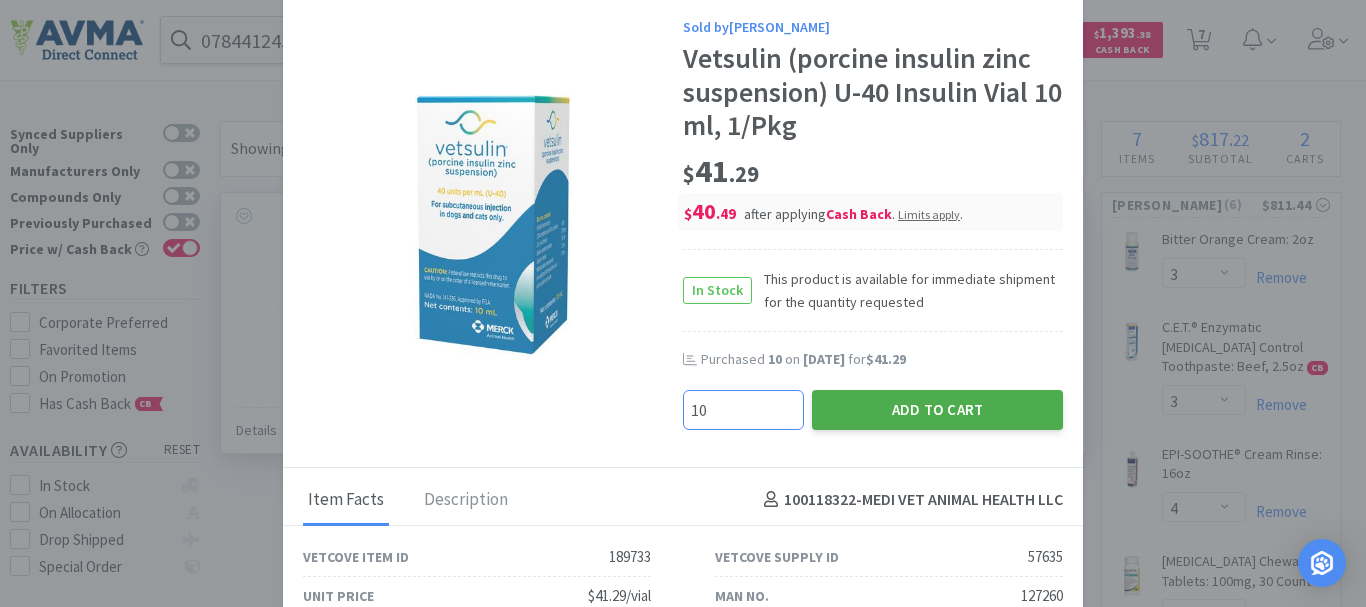 type on "10" 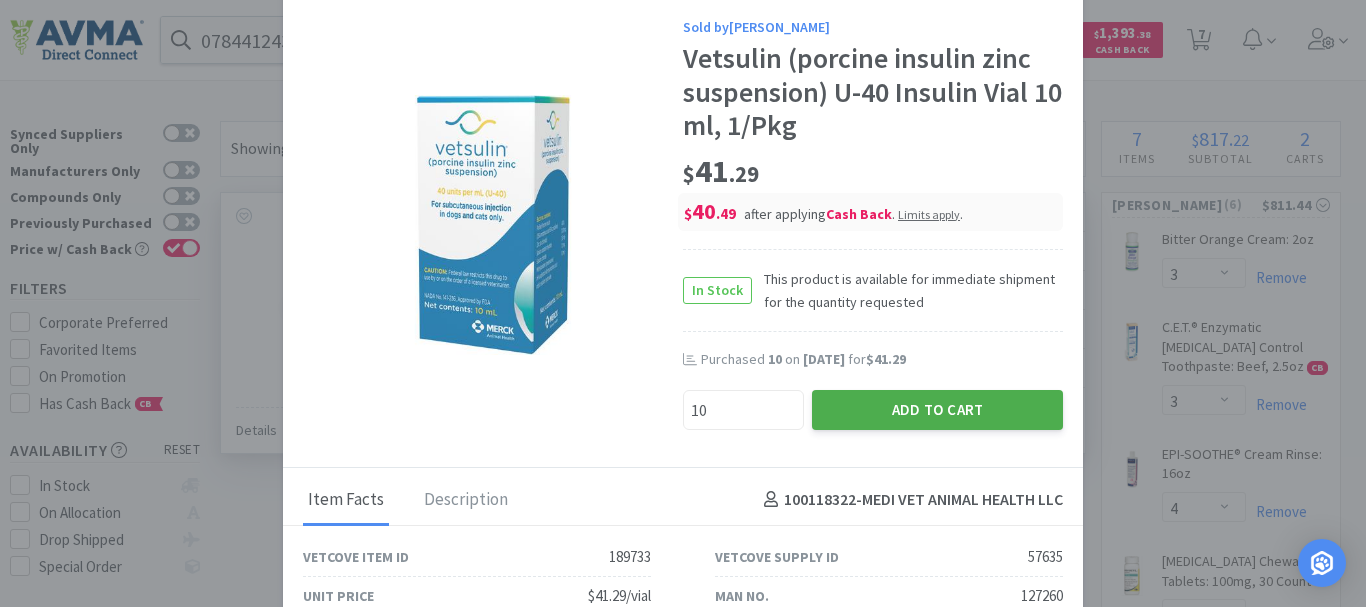 click on "Add to Cart" at bounding box center [937, 410] 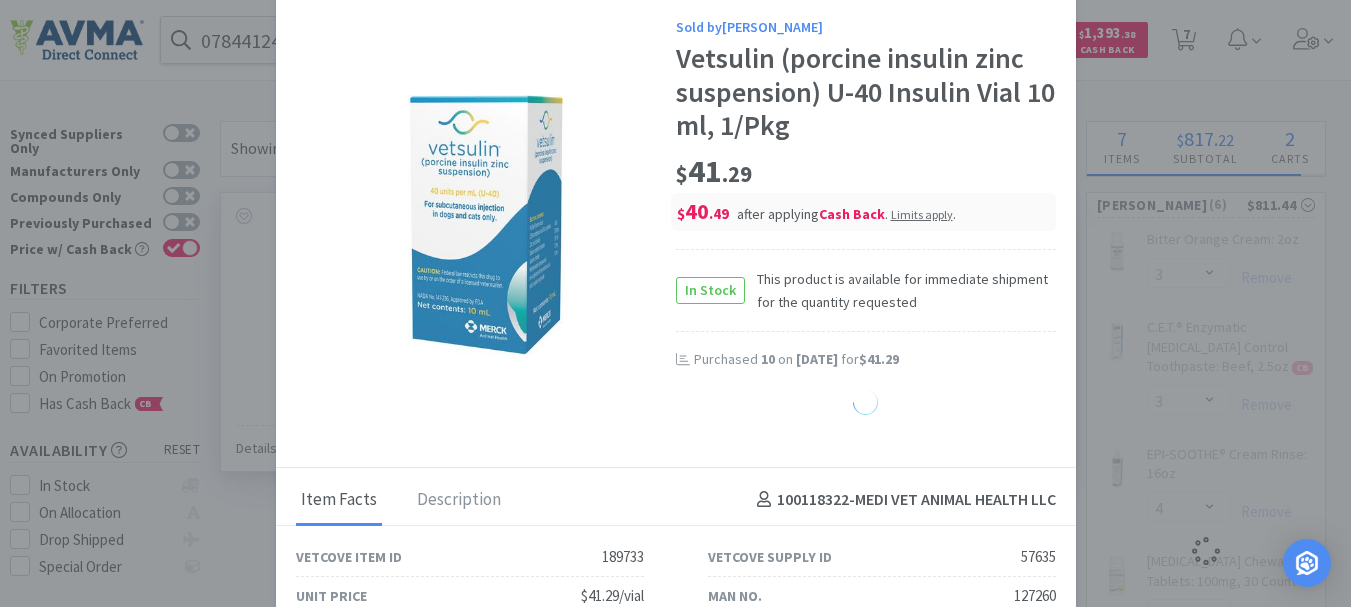 select on "10" 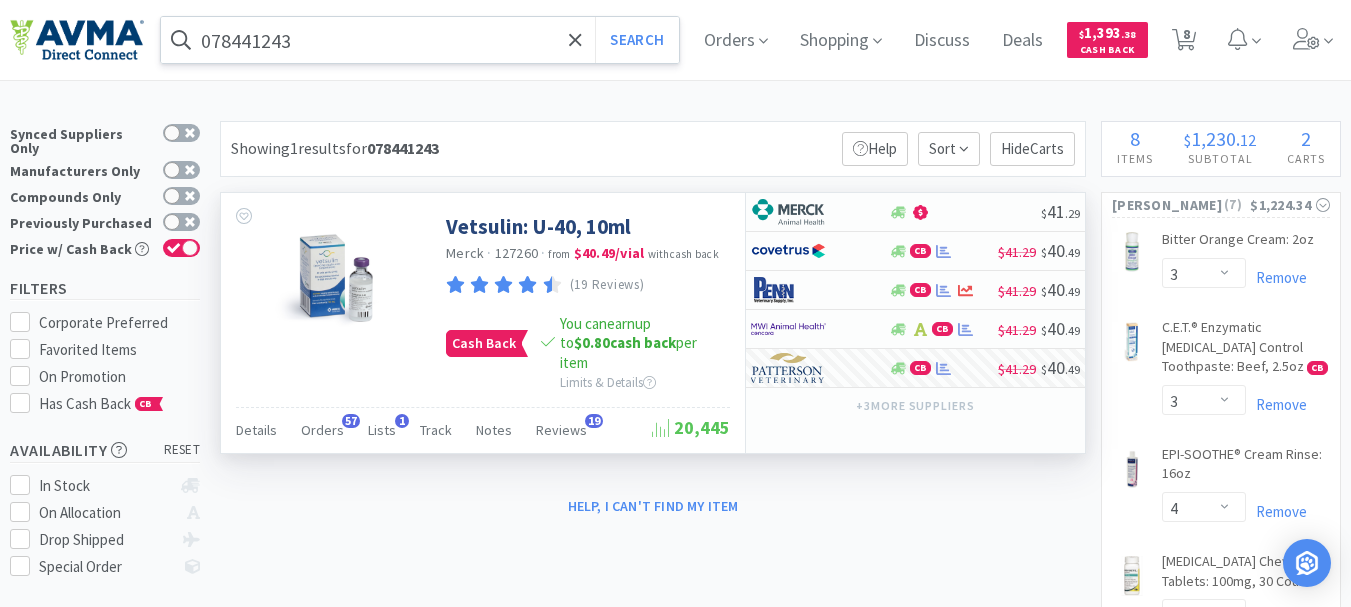 click on "078441243" at bounding box center (420, 40) 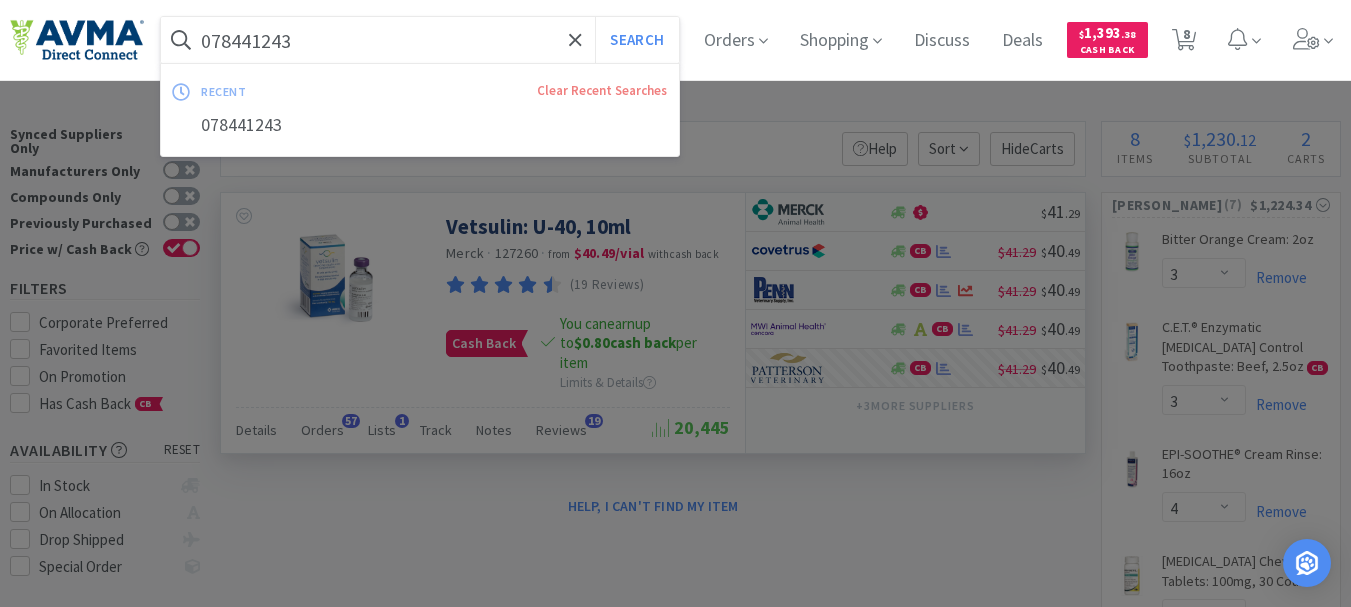 paste on "360742" 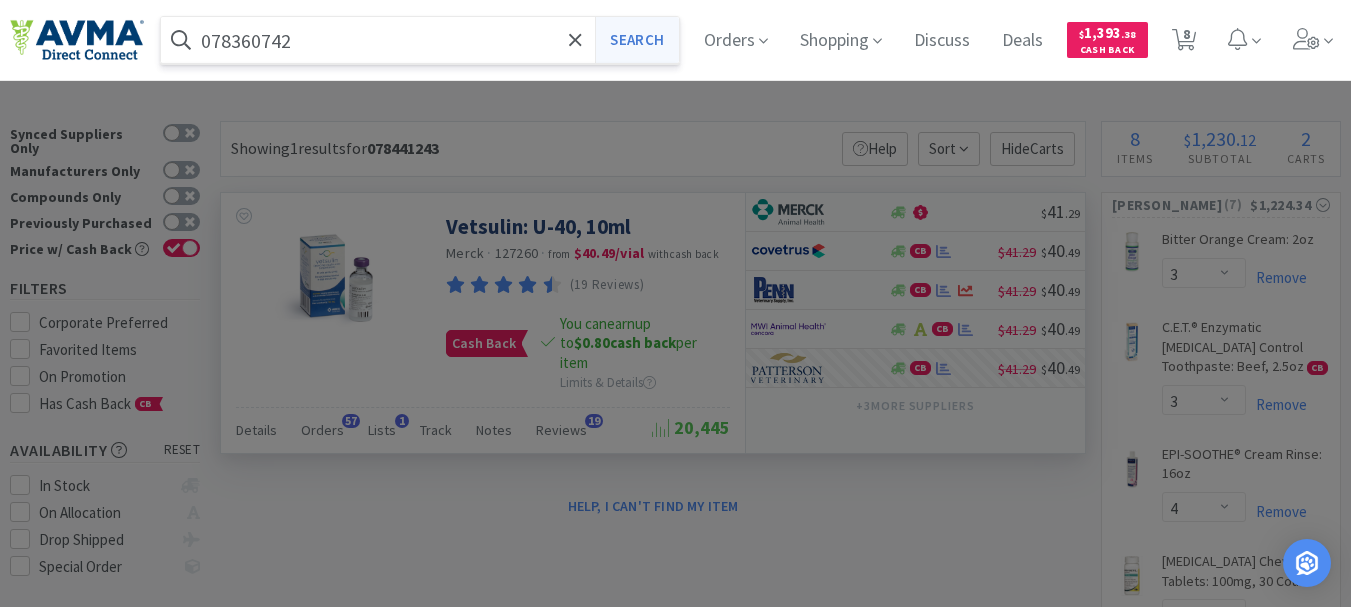 type on "078360742" 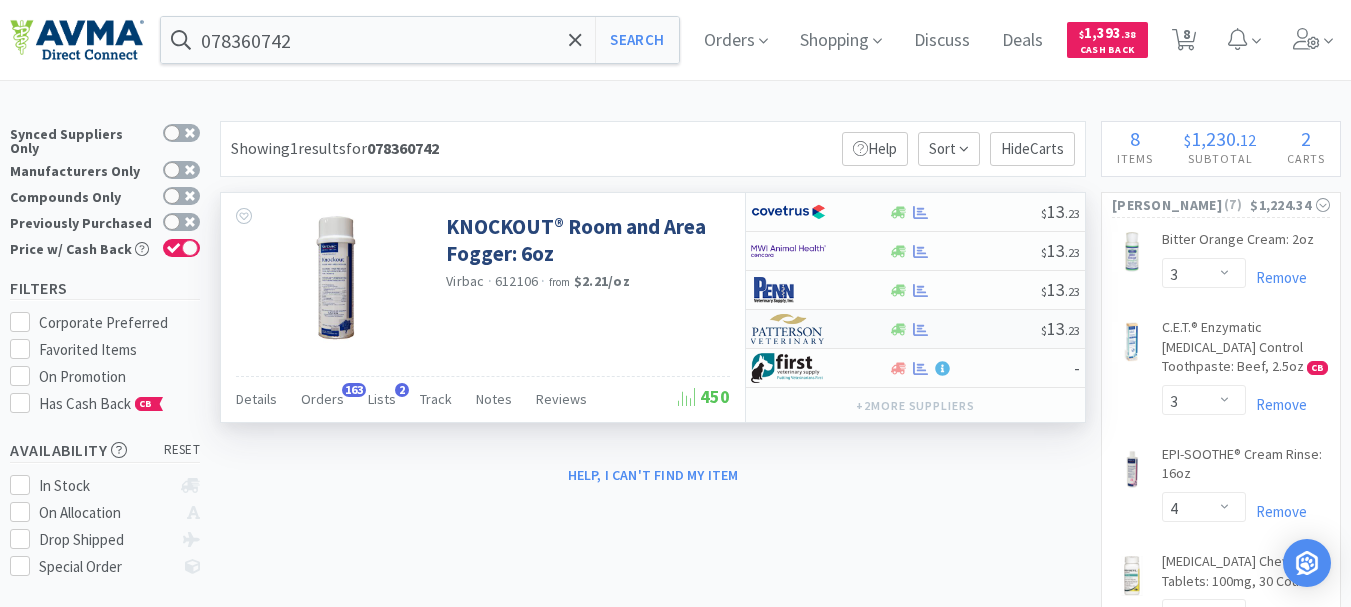 click at bounding box center (788, 329) 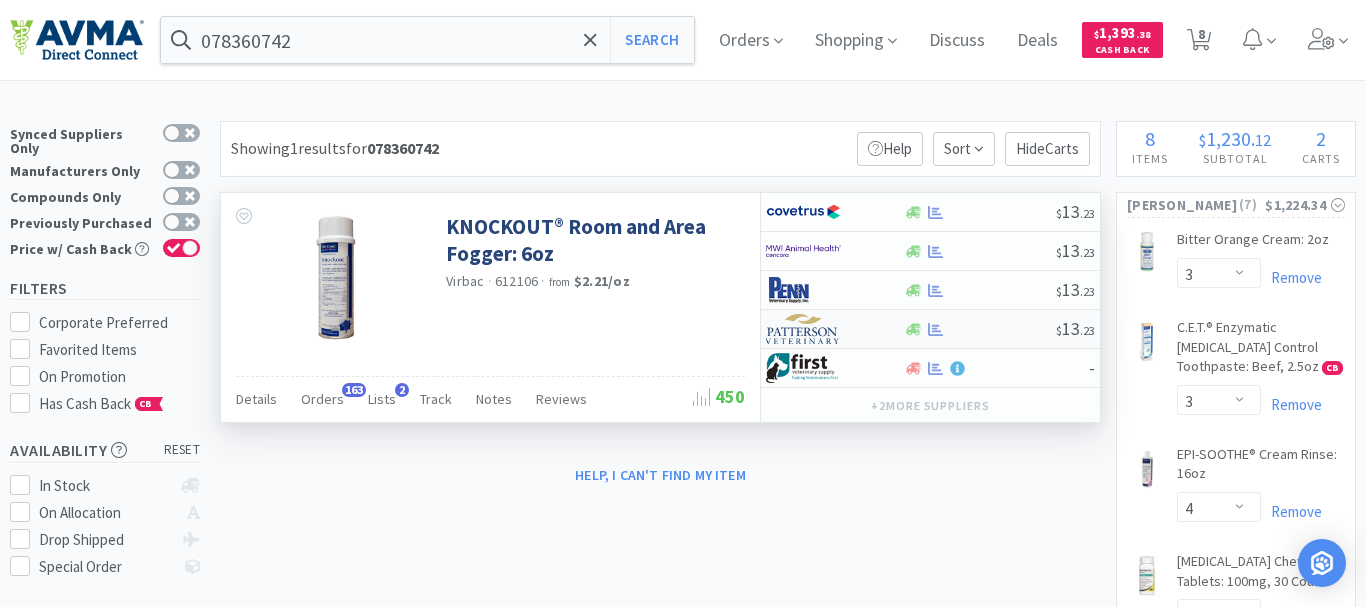 select on "1" 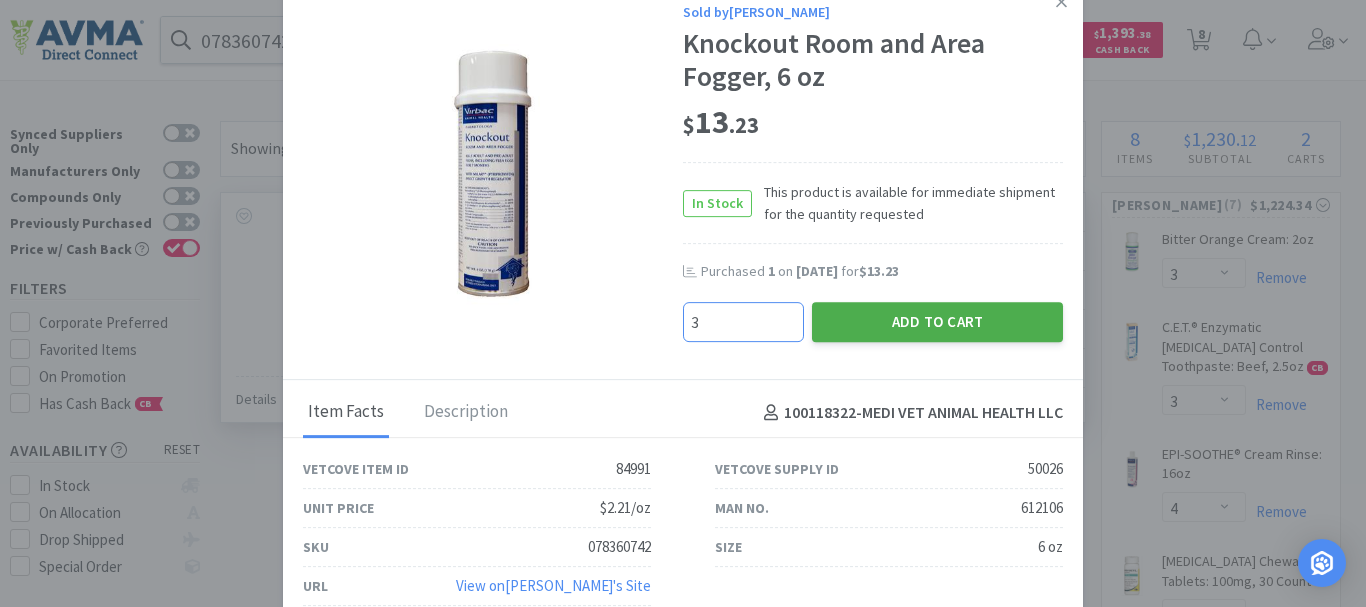 type on "3" 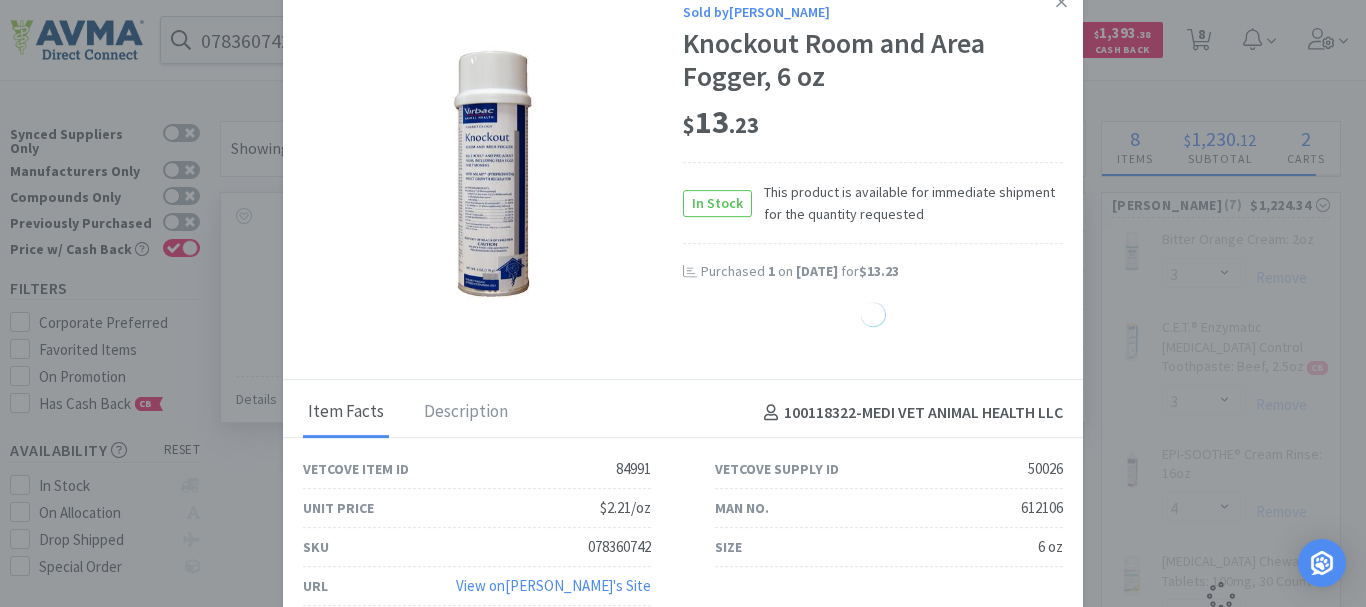 select on "3" 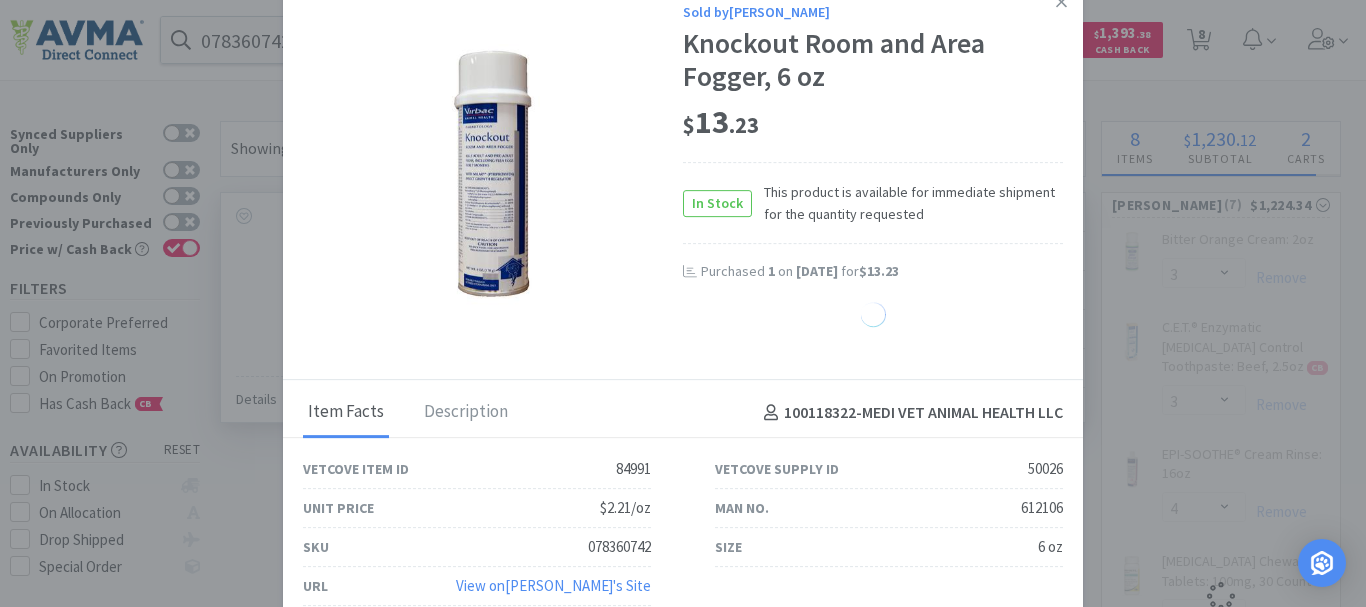 select on "1" 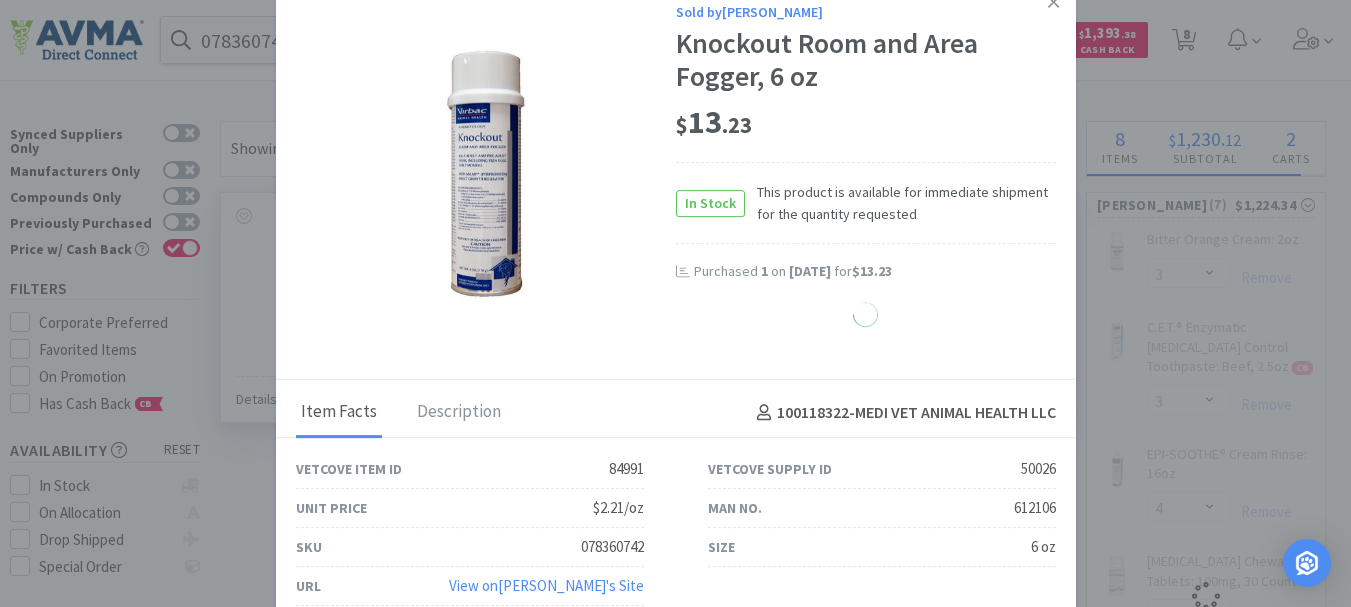 select on "10" 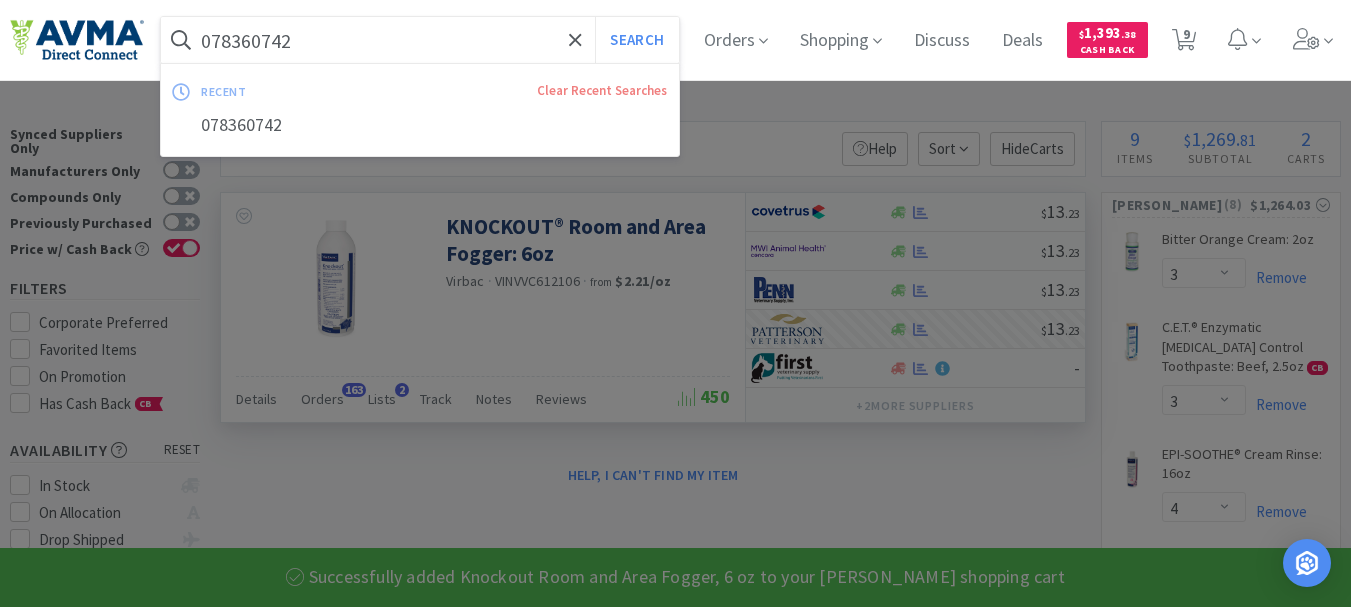 click on "078360742" at bounding box center (420, 40) 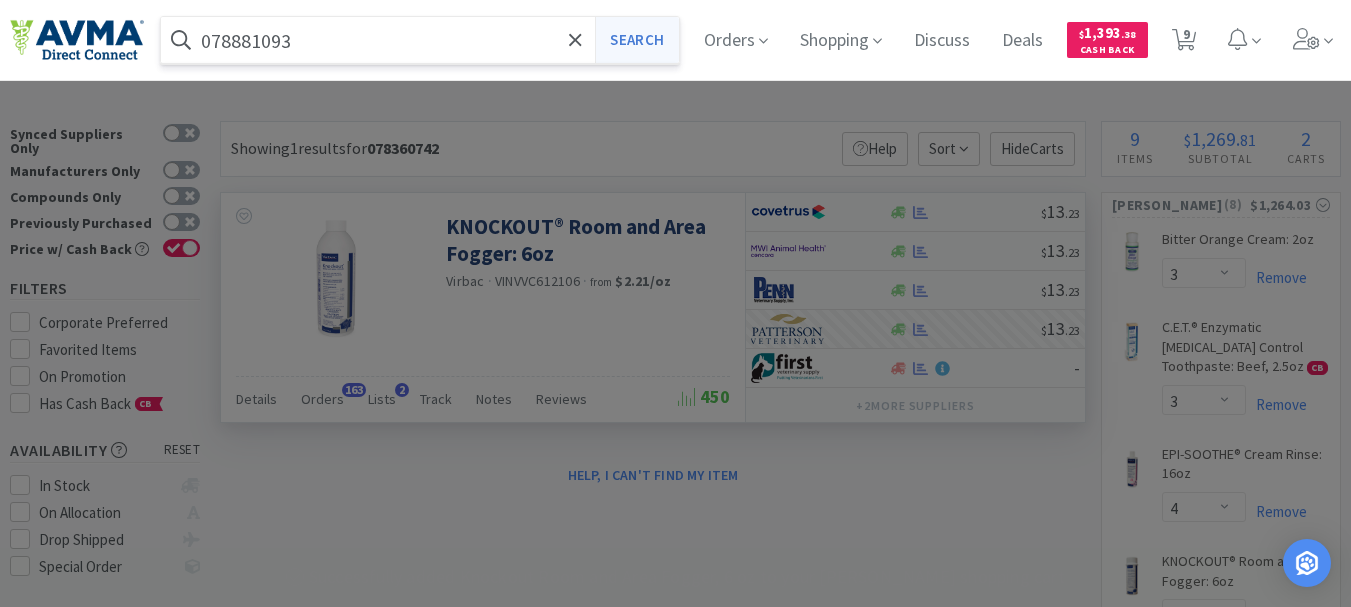 type on "078881093" 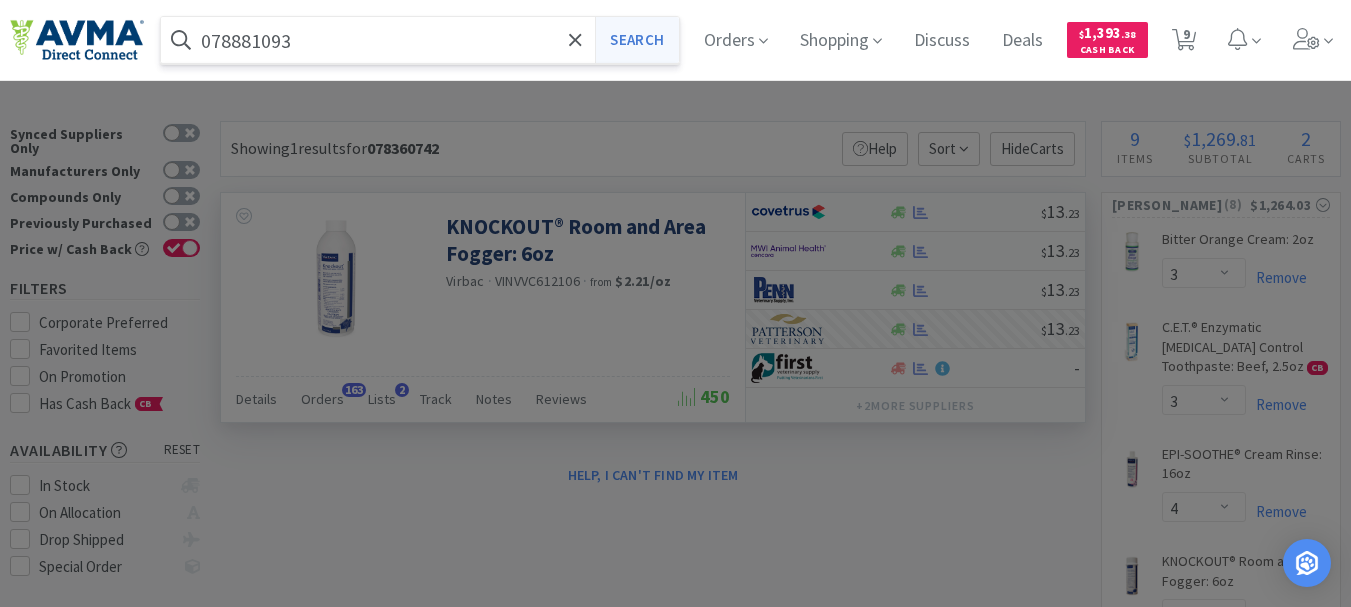 click on "Search" at bounding box center [636, 40] 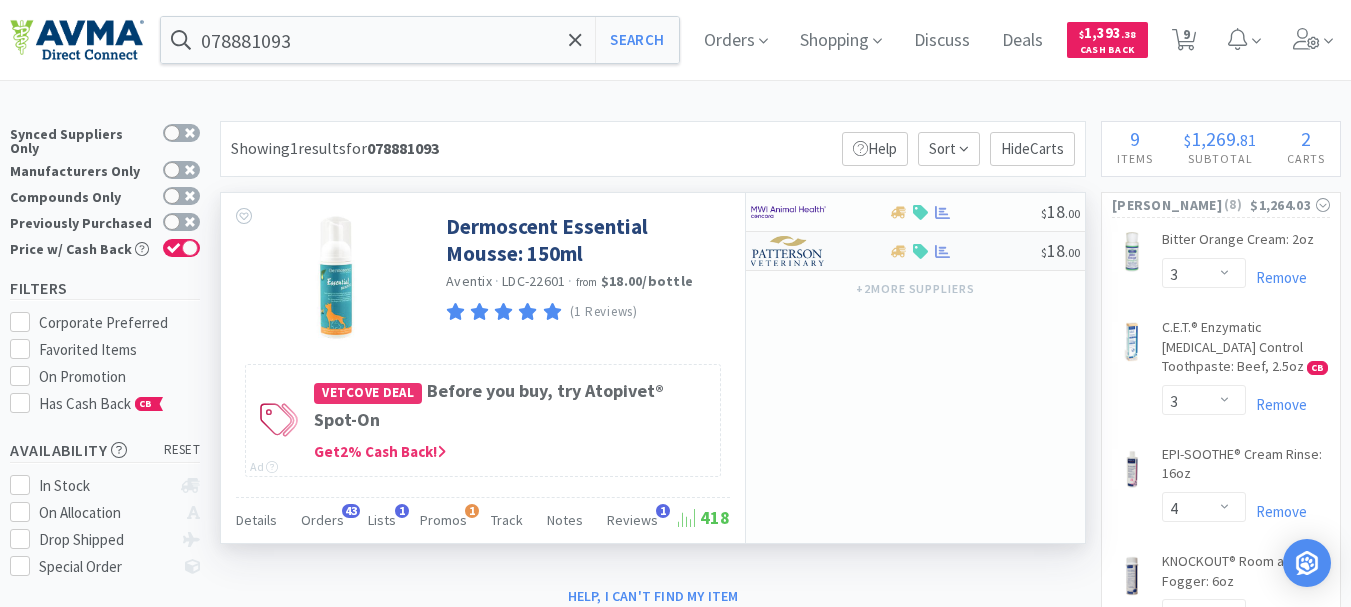 click at bounding box center [788, 251] 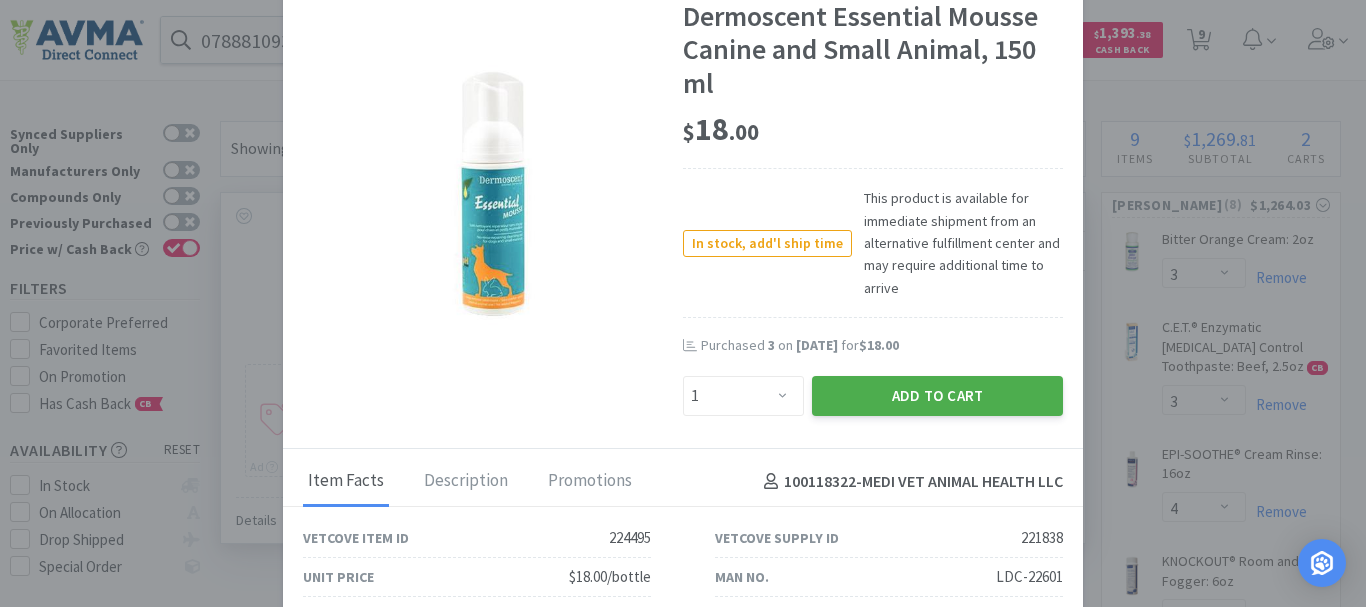 click on "Add to Cart" at bounding box center [937, 396] 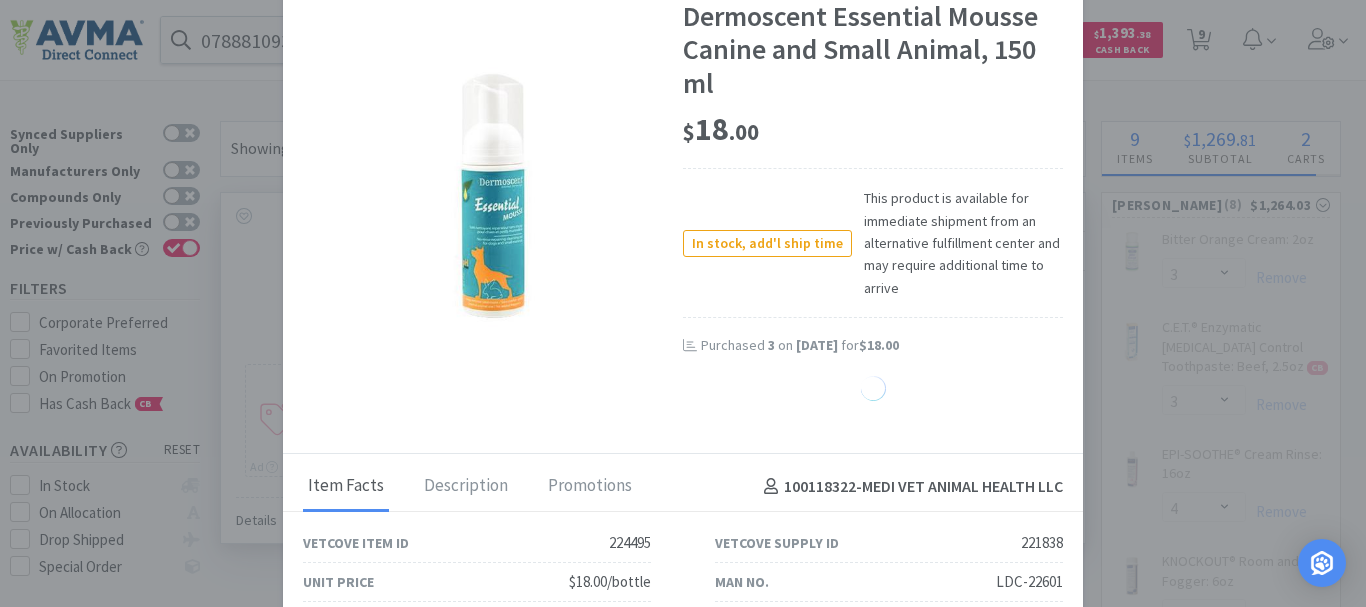 select on "1" 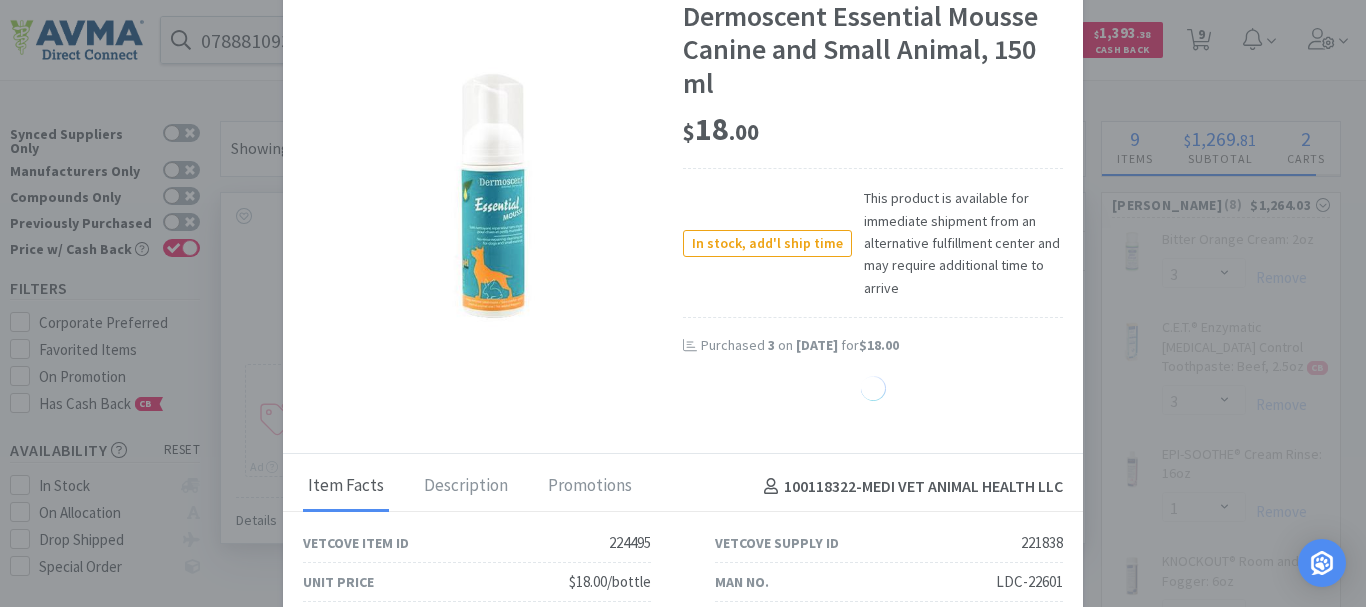 select on "10" 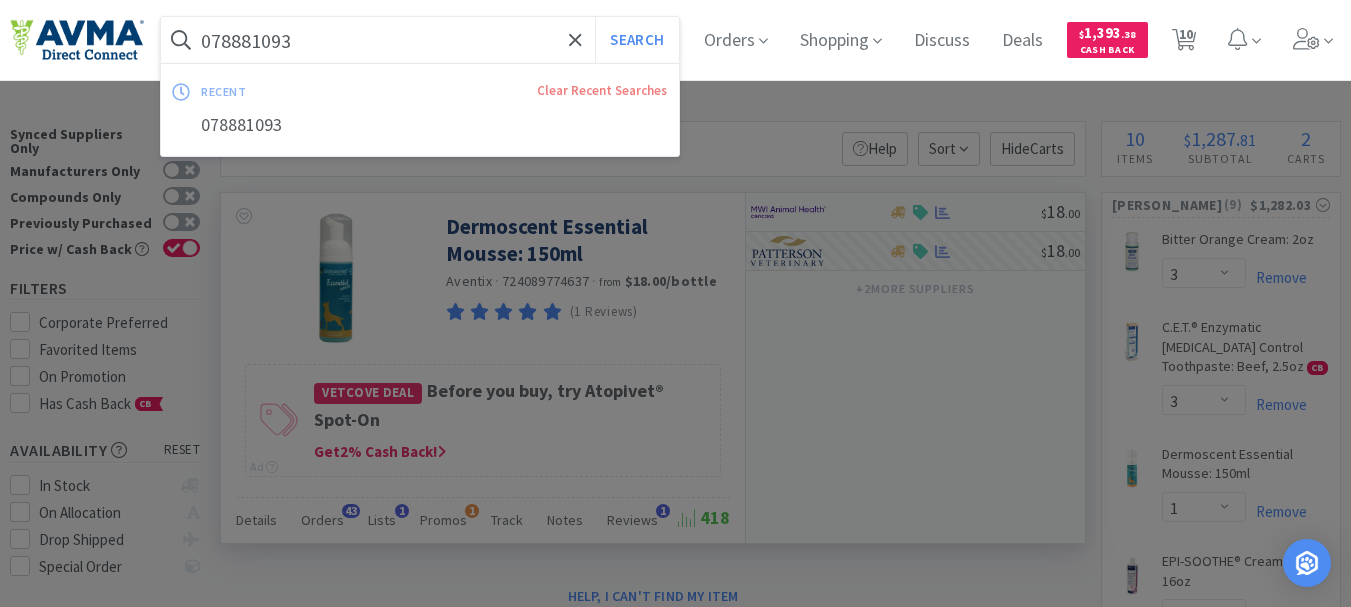 click on "078881093" at bounding box center (420, 40) 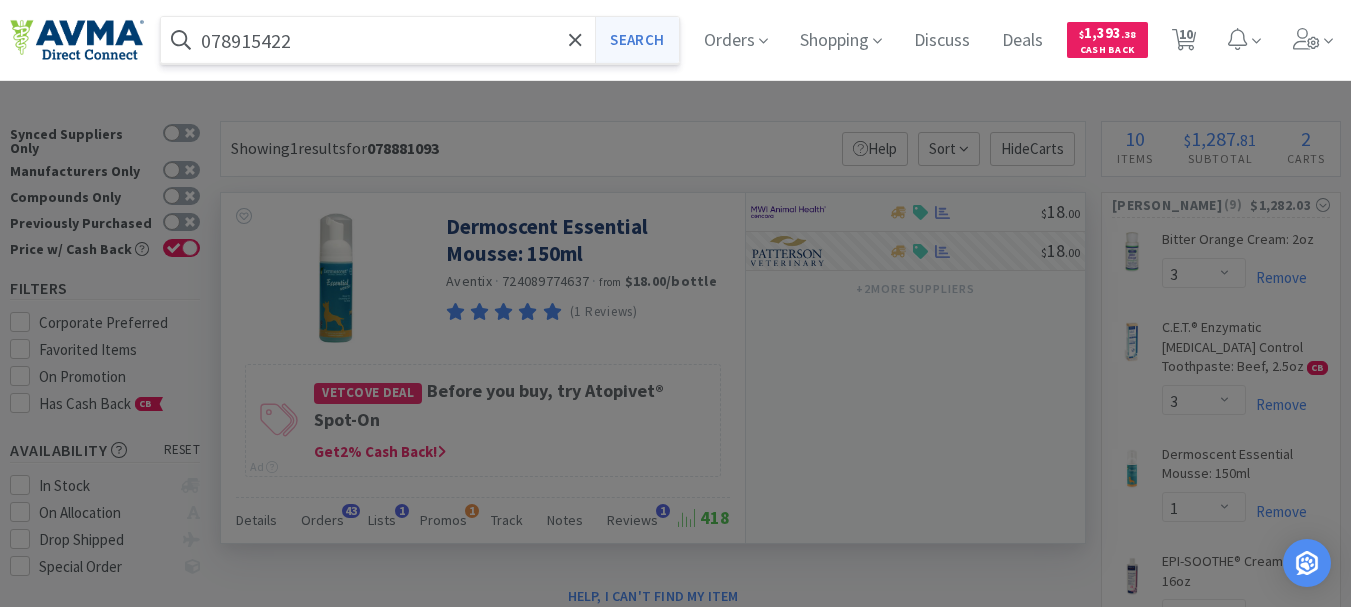 type on "078915422" 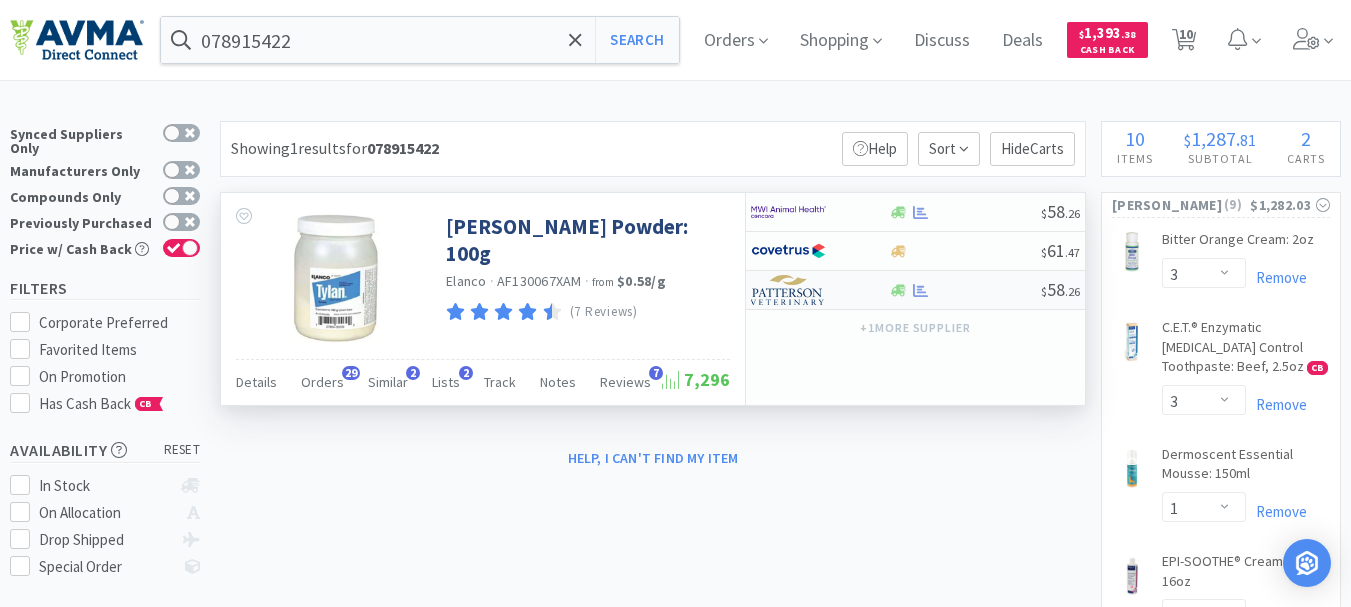 click at bounding box center [788, 290] 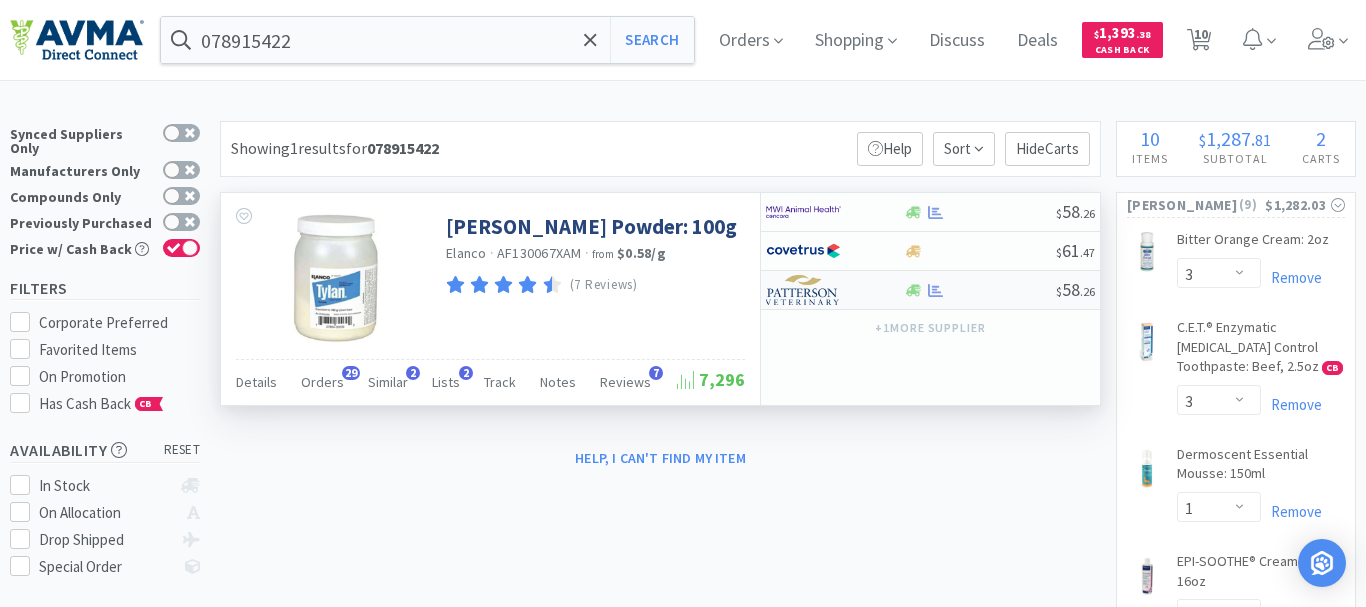 select on "1" 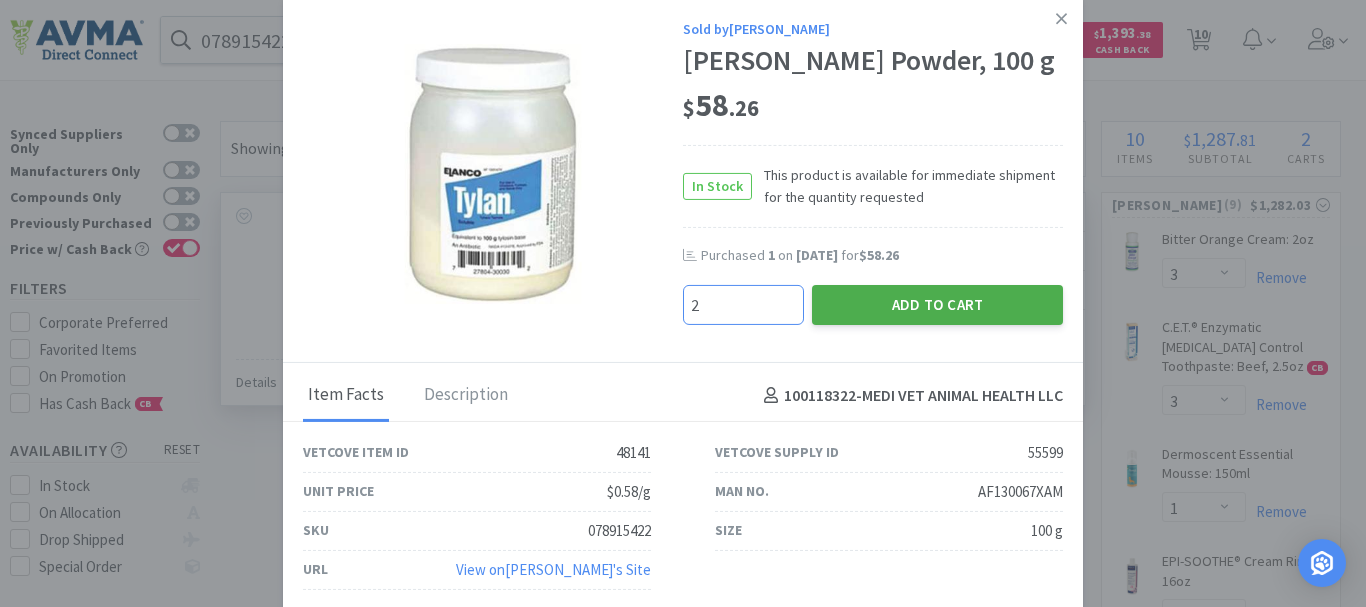 type on "2" 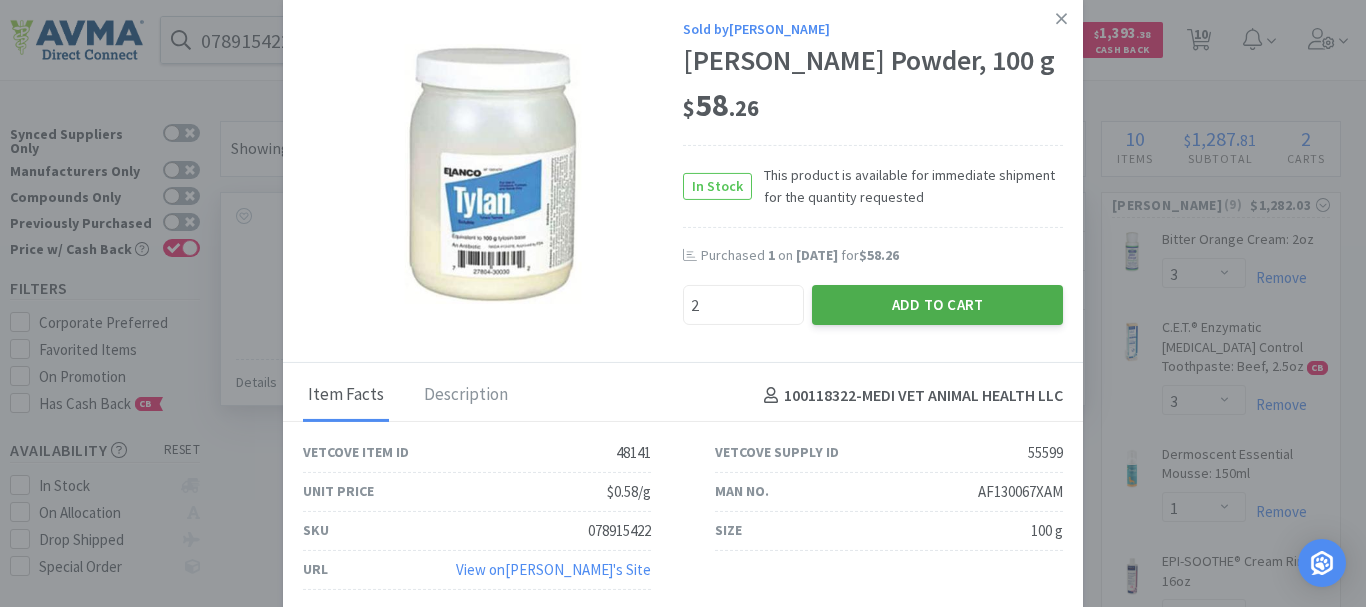 click on "Add to Cart" at bounding box center [937, 305] 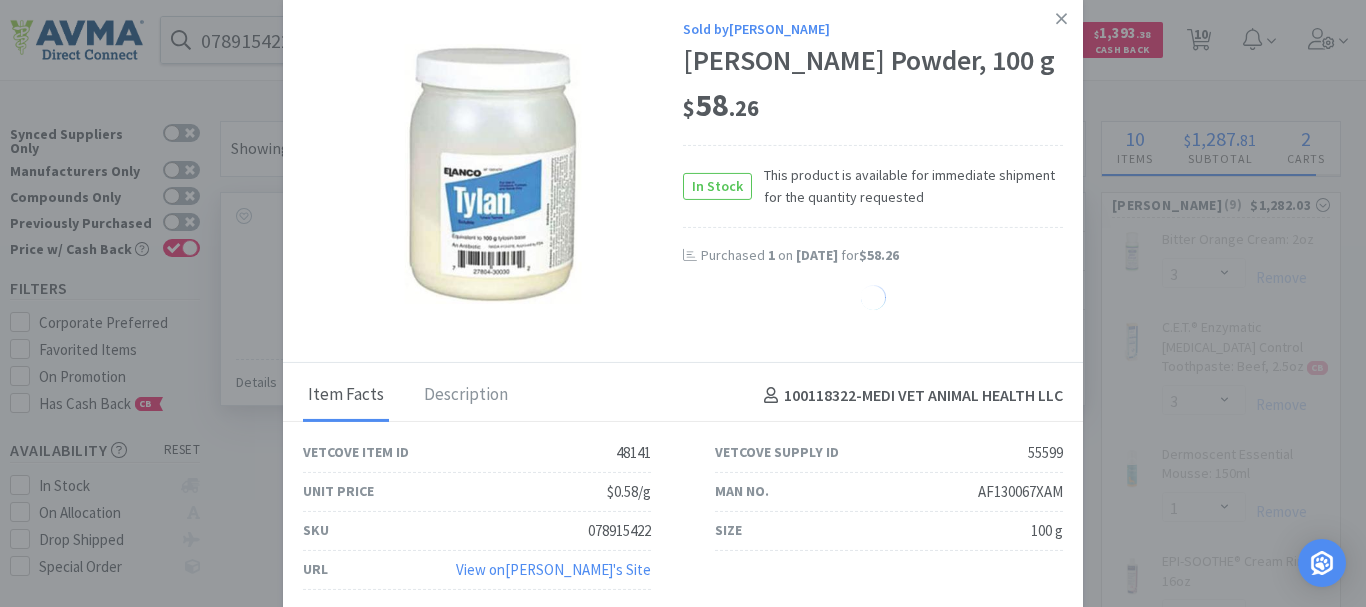 select on "2" 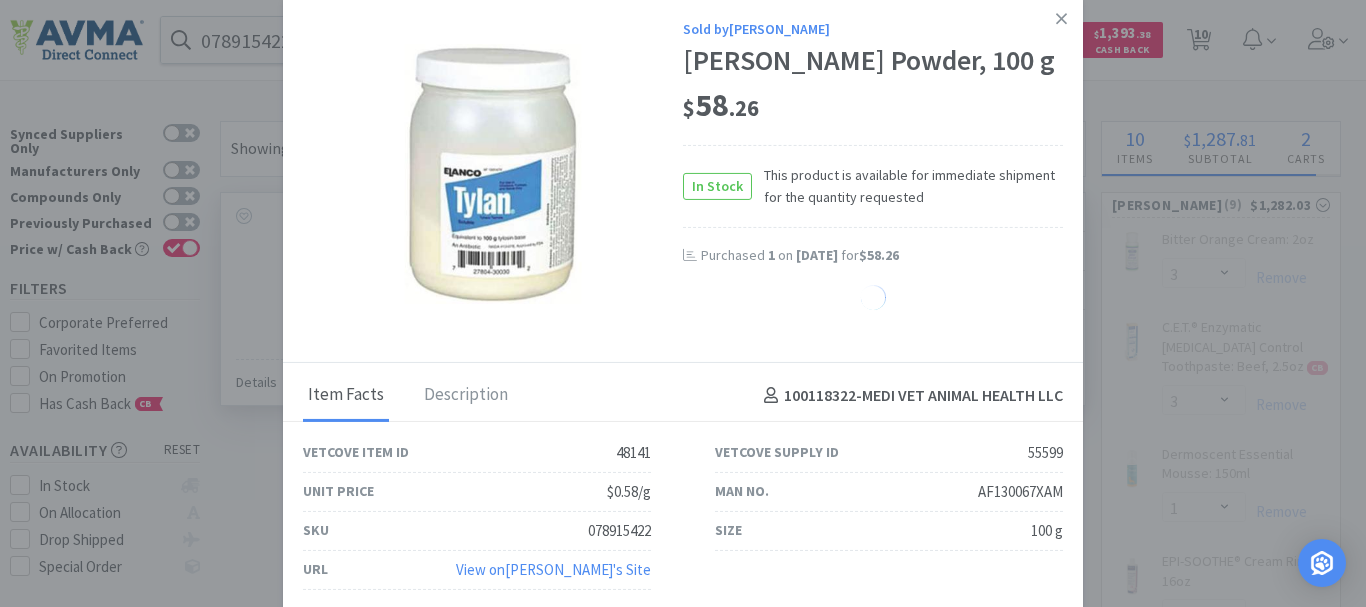 select on "1" 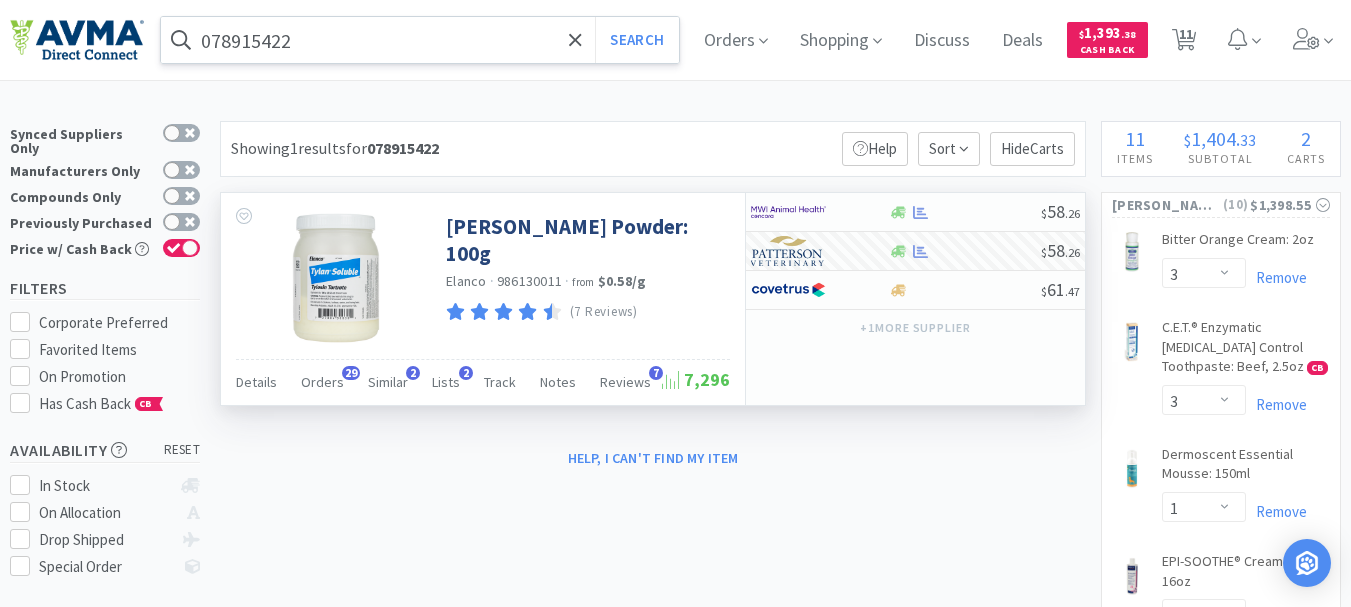 click on "078915422" at bounding box center [420, 40] 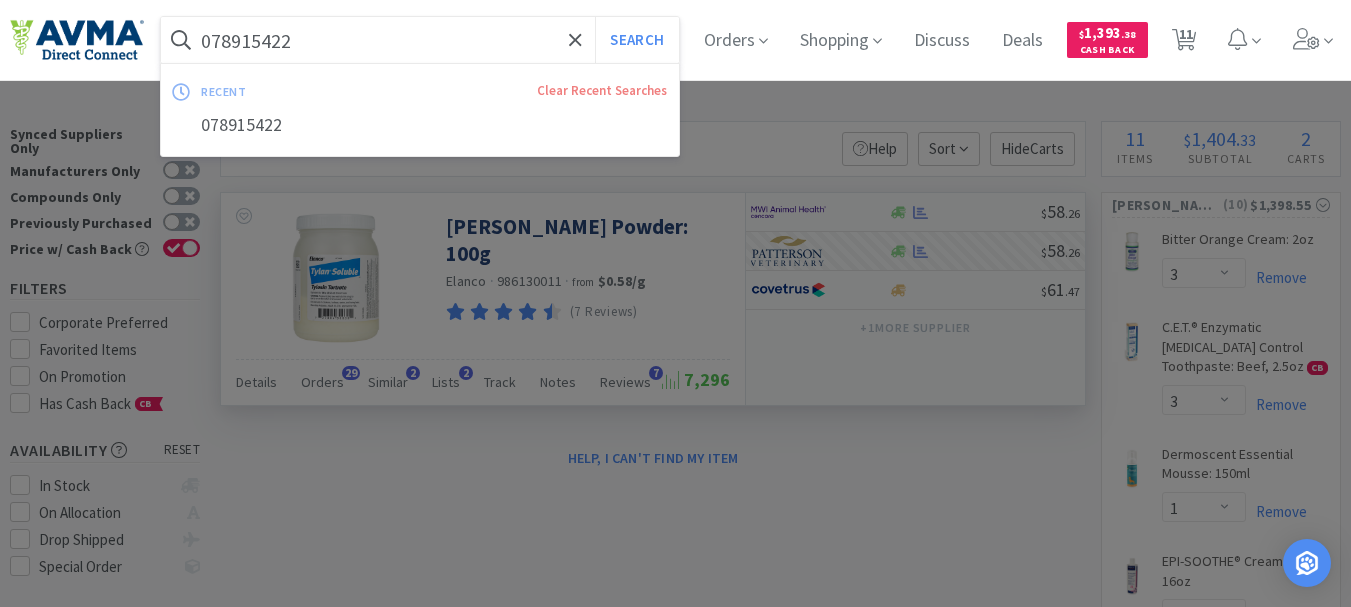 paste on "678006" 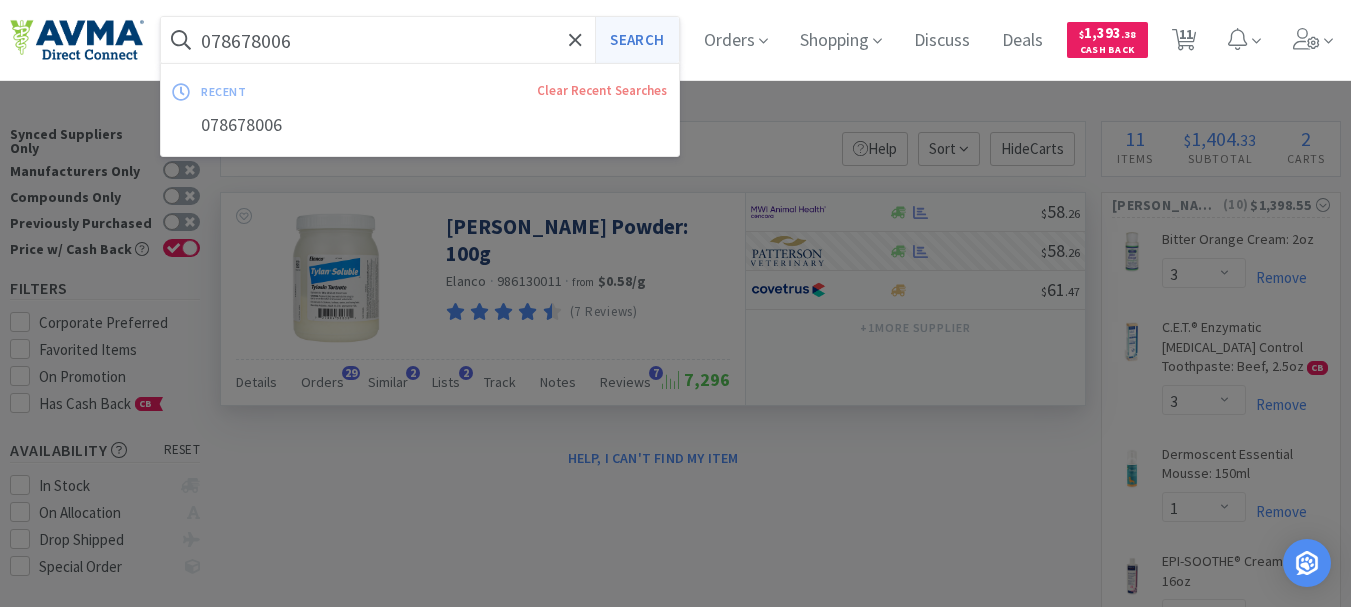 type on "078678006" 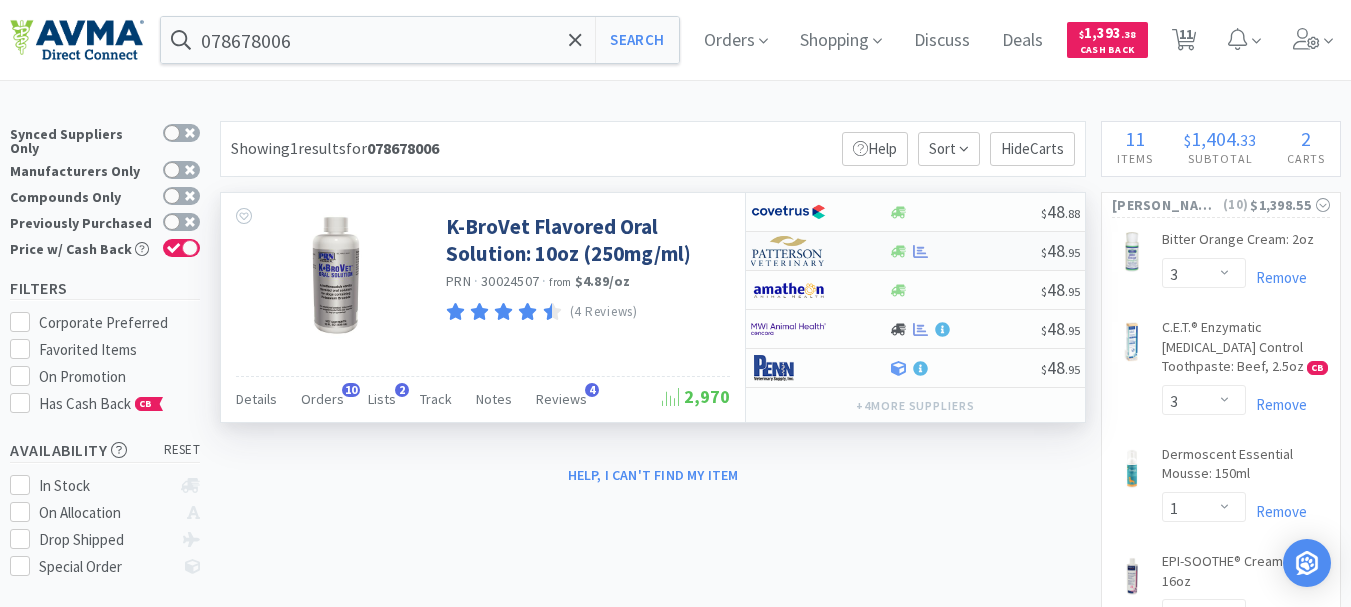click at bounding box center (788, 251) 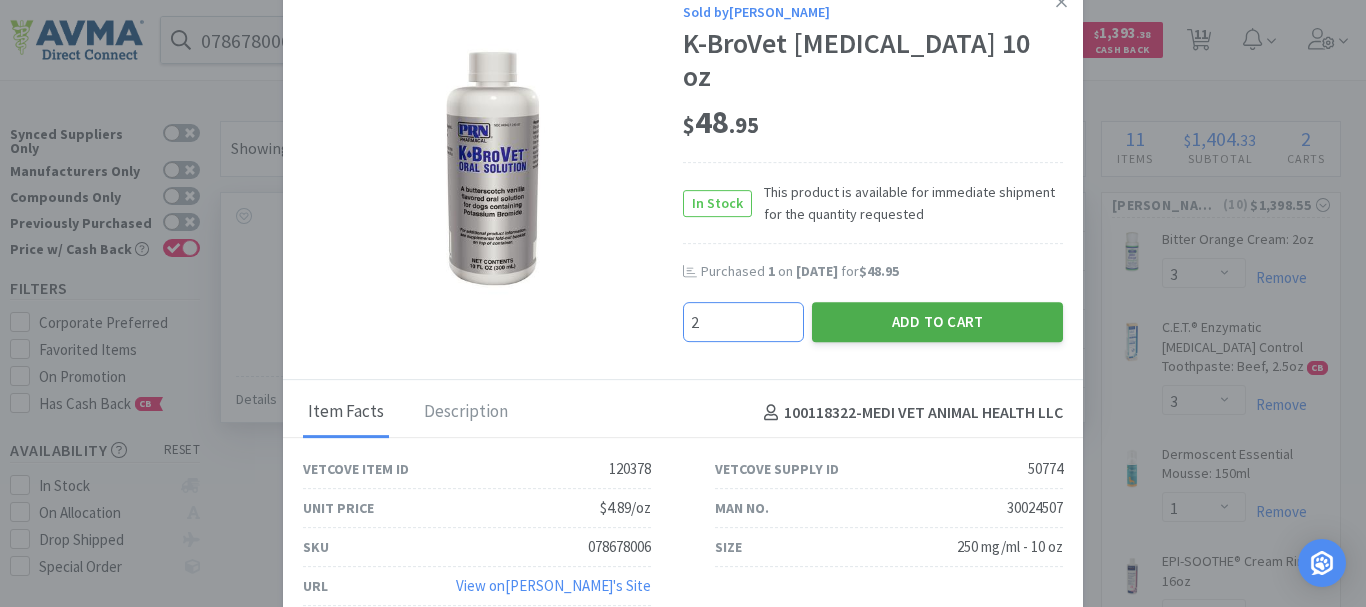 type on "2" 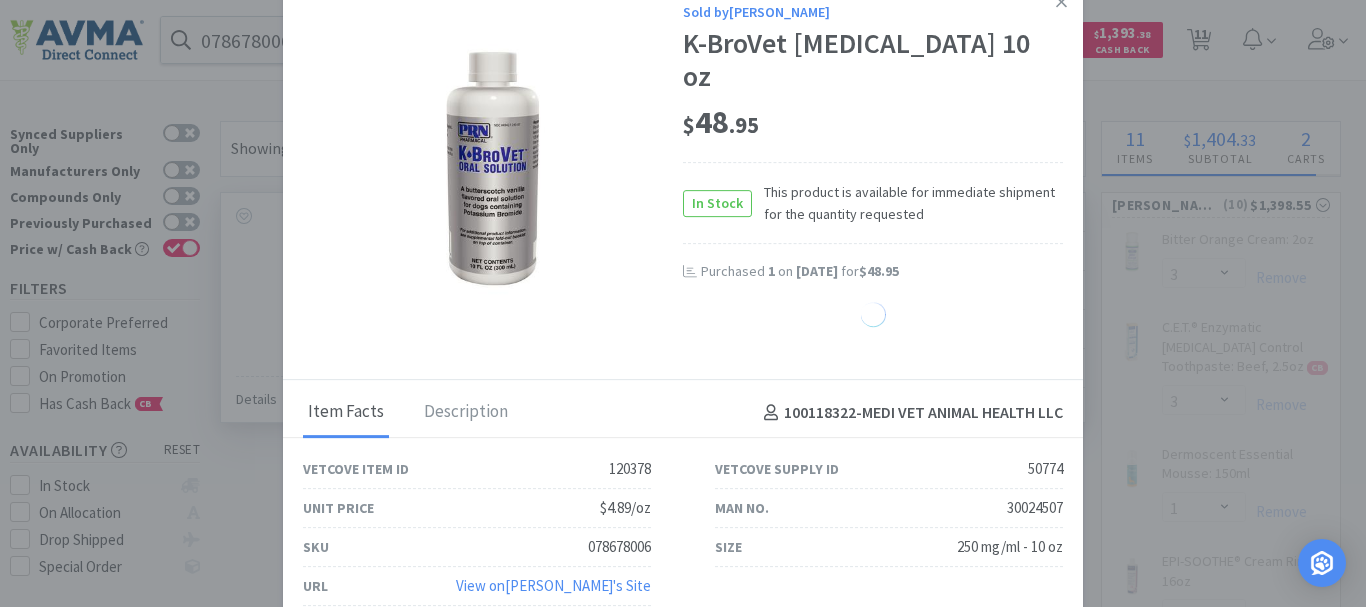 select on "2" 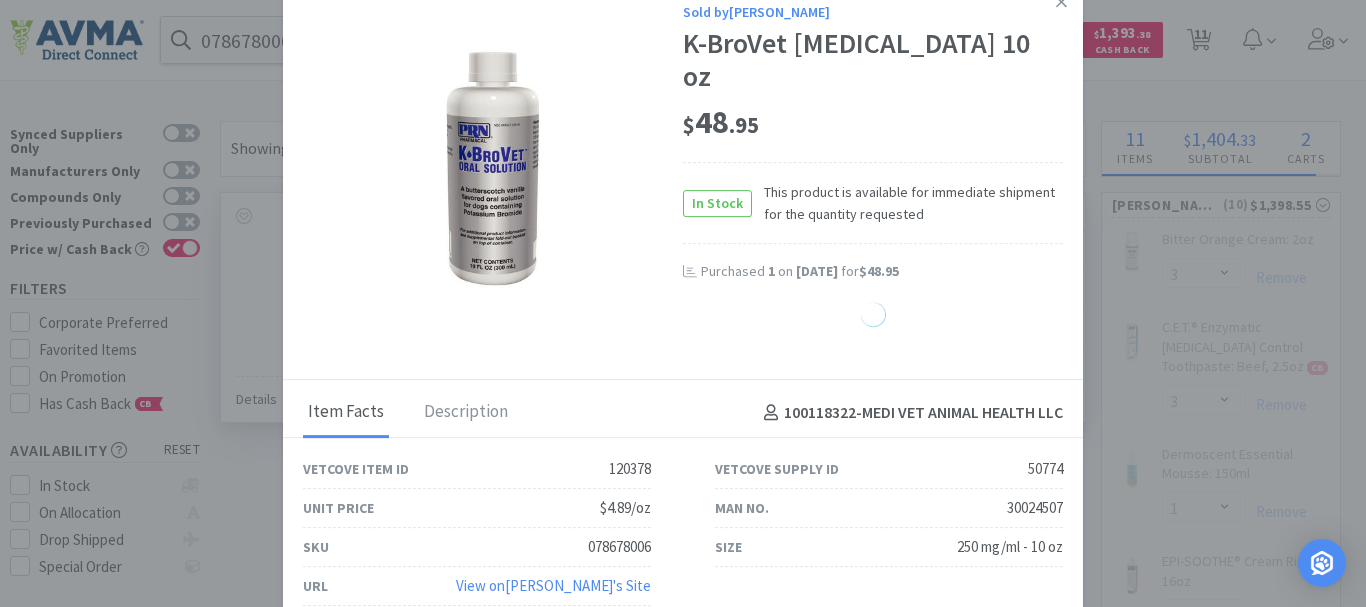 select on "3" 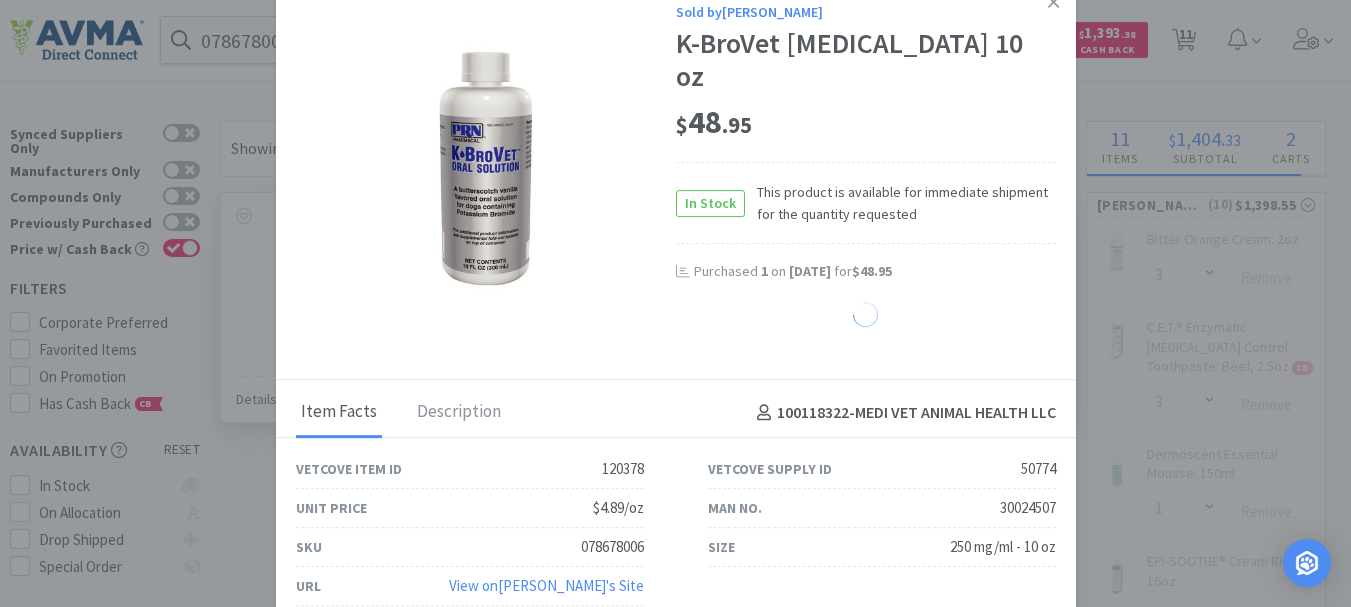 select on "10" 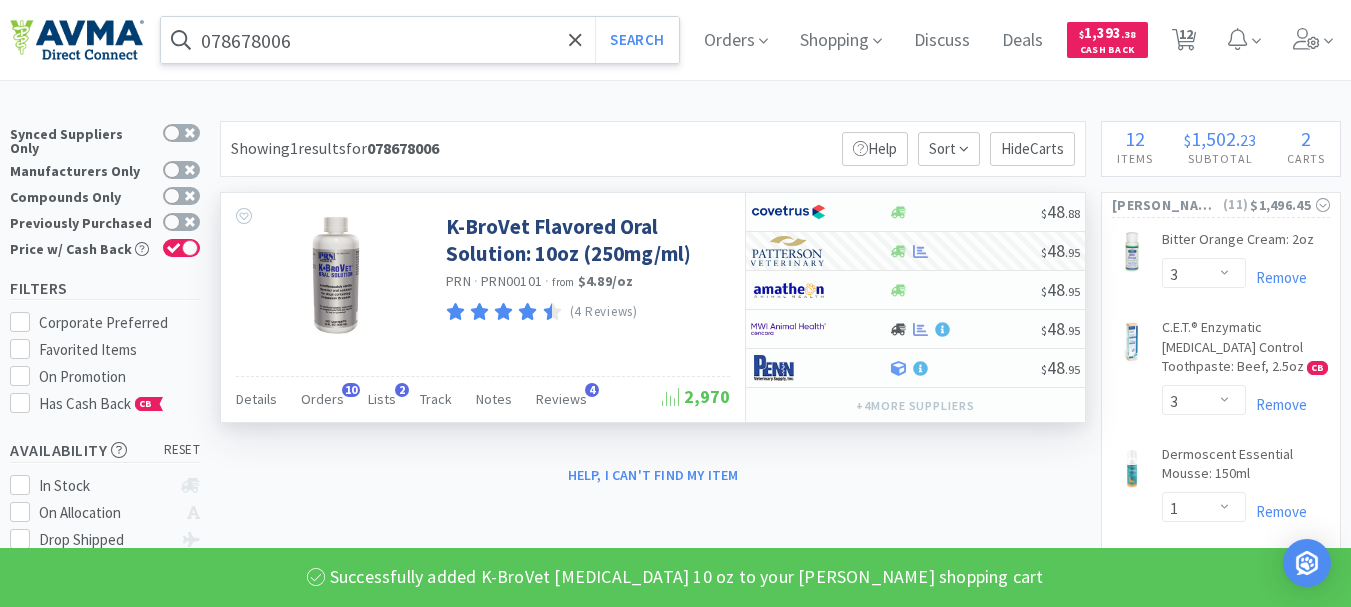 click on "078678006" at bounding box center (420, 40) 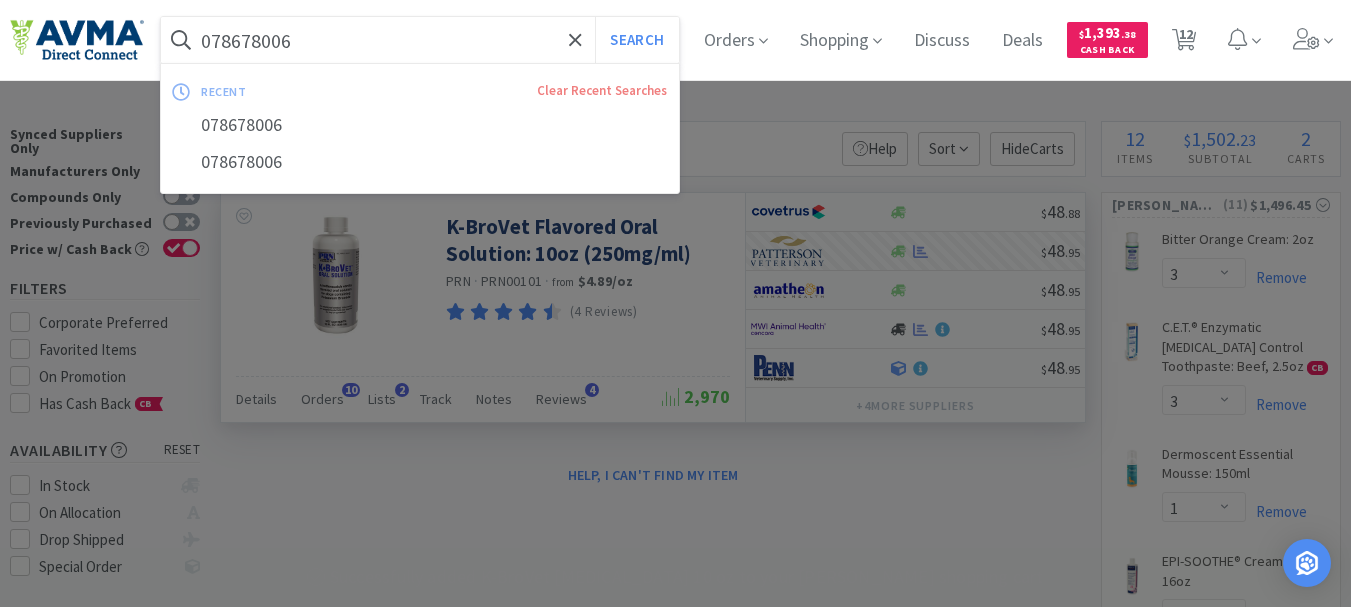 paste on "865228" 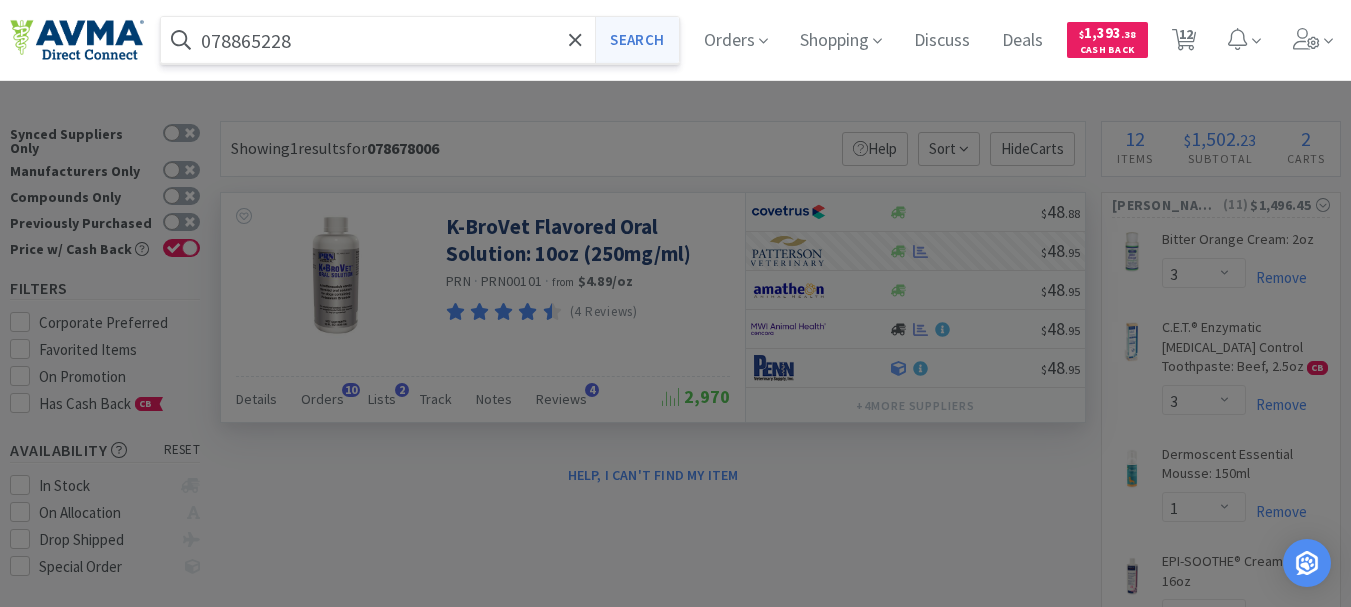 type on "078865228" 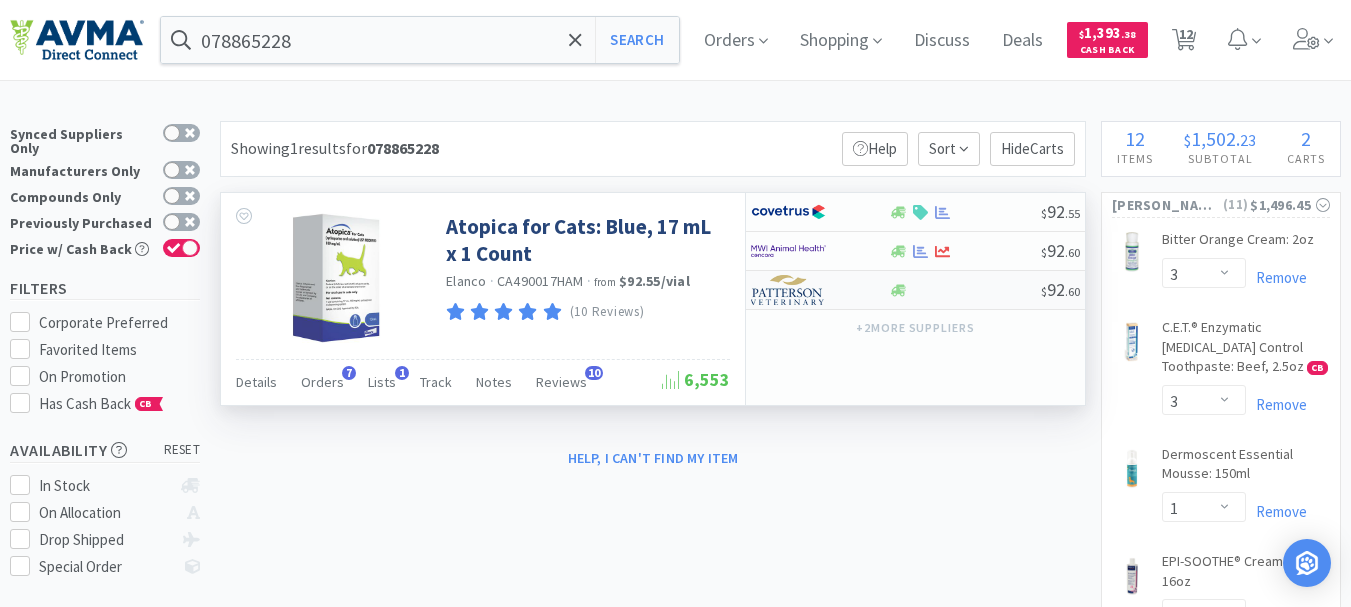 click at bounding box center (788, 290) 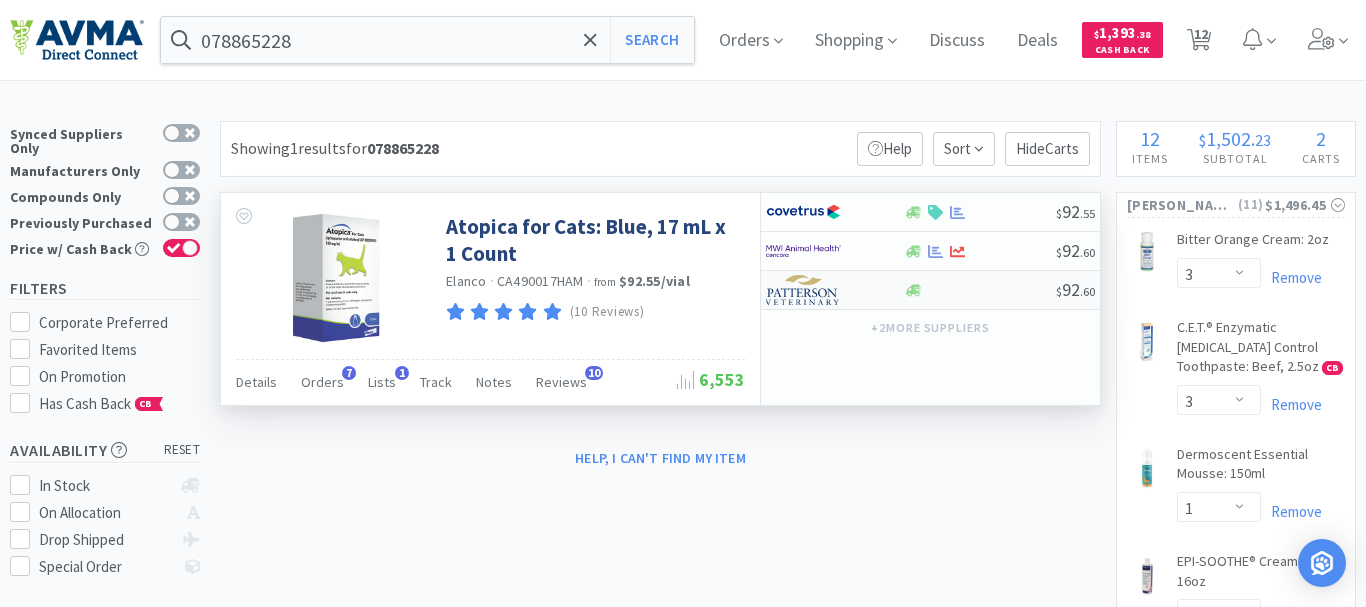 select on "1" 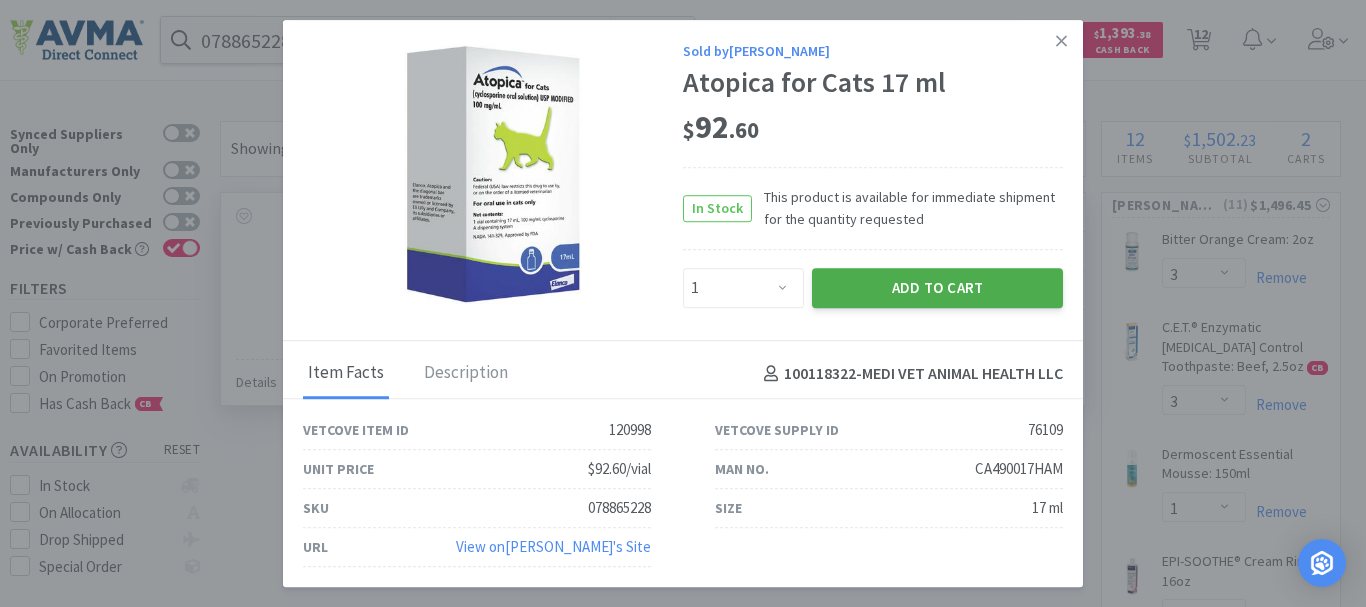 click on "Add to Cart" at bounding box center [937, 288] 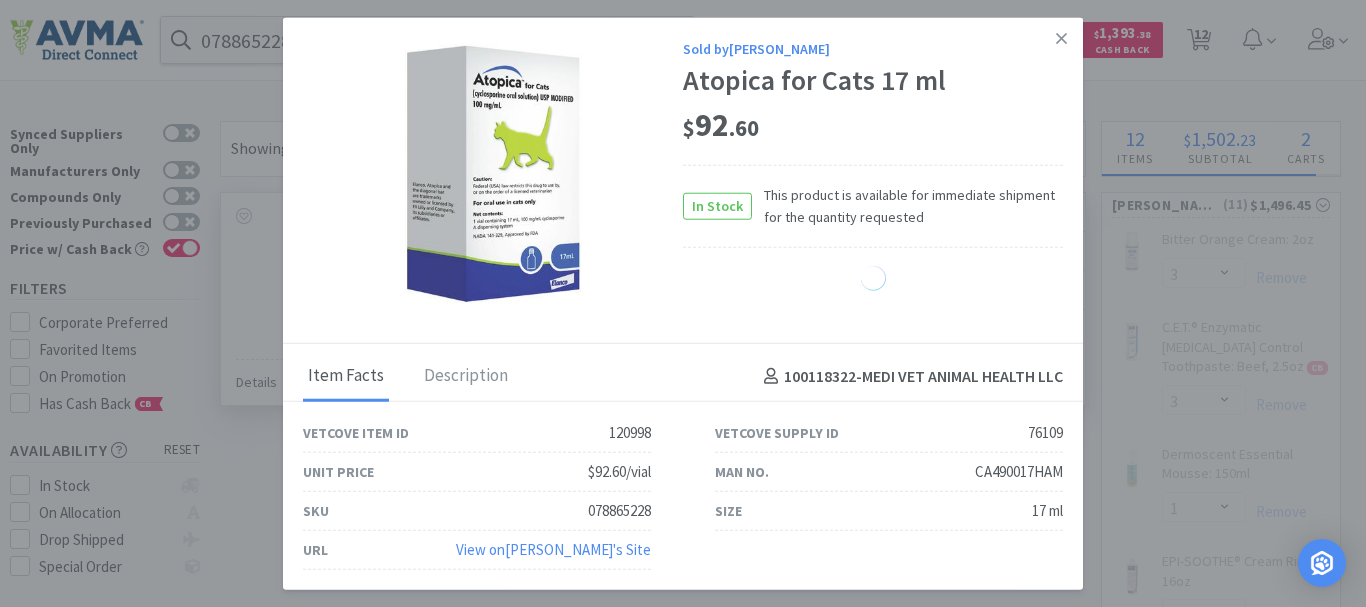 select on "1" 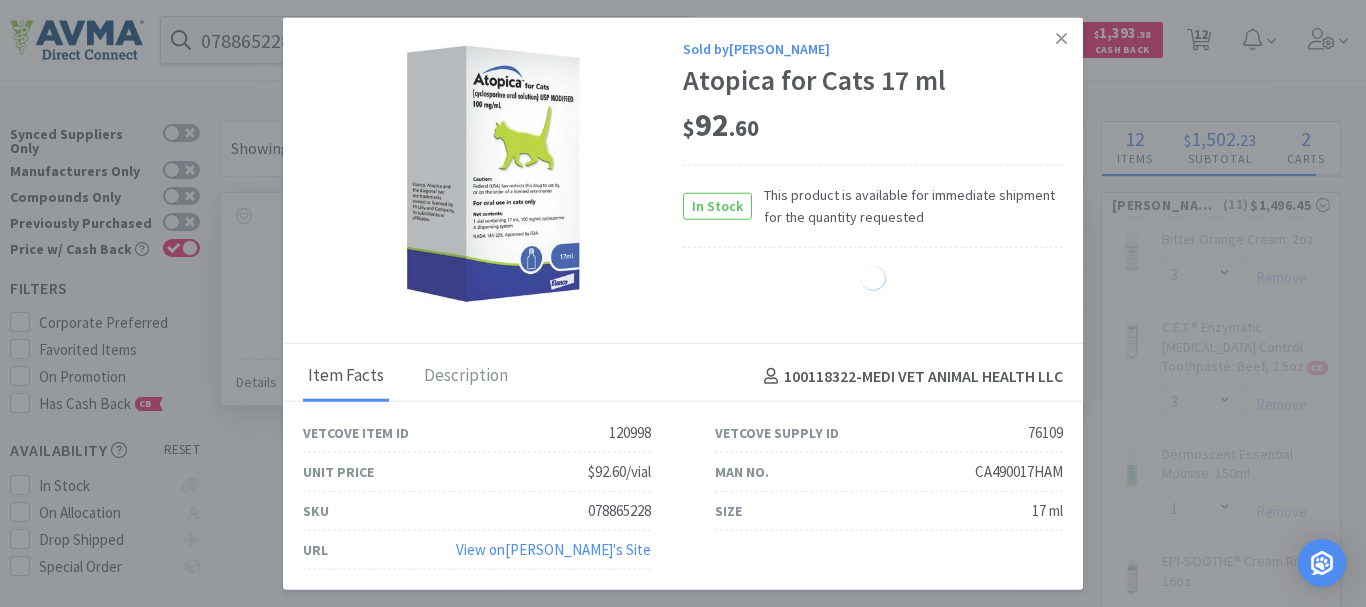 select on "3" 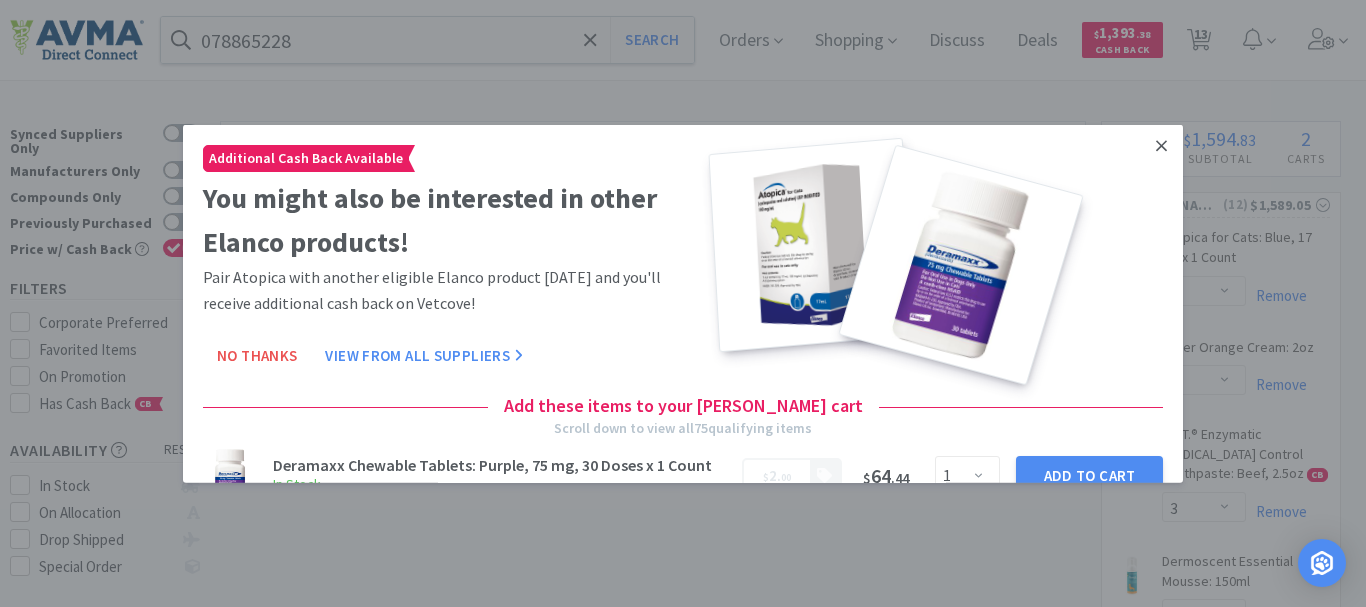 click 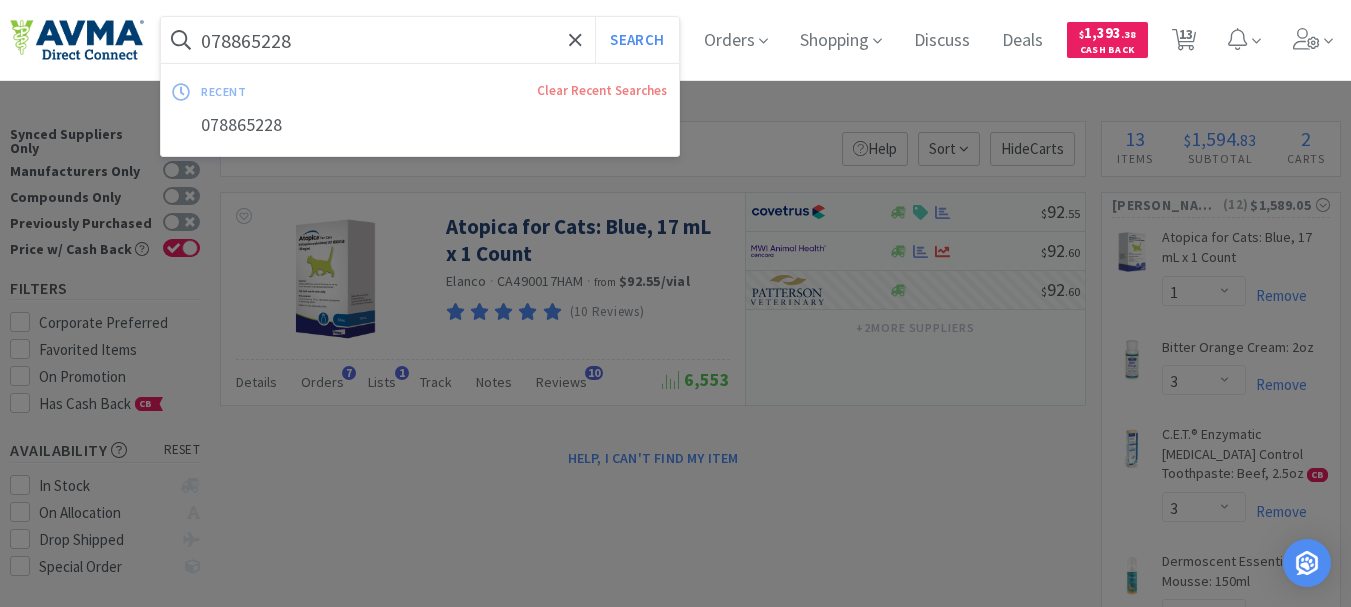 click on "078865228" at bounding box center [420, 40] 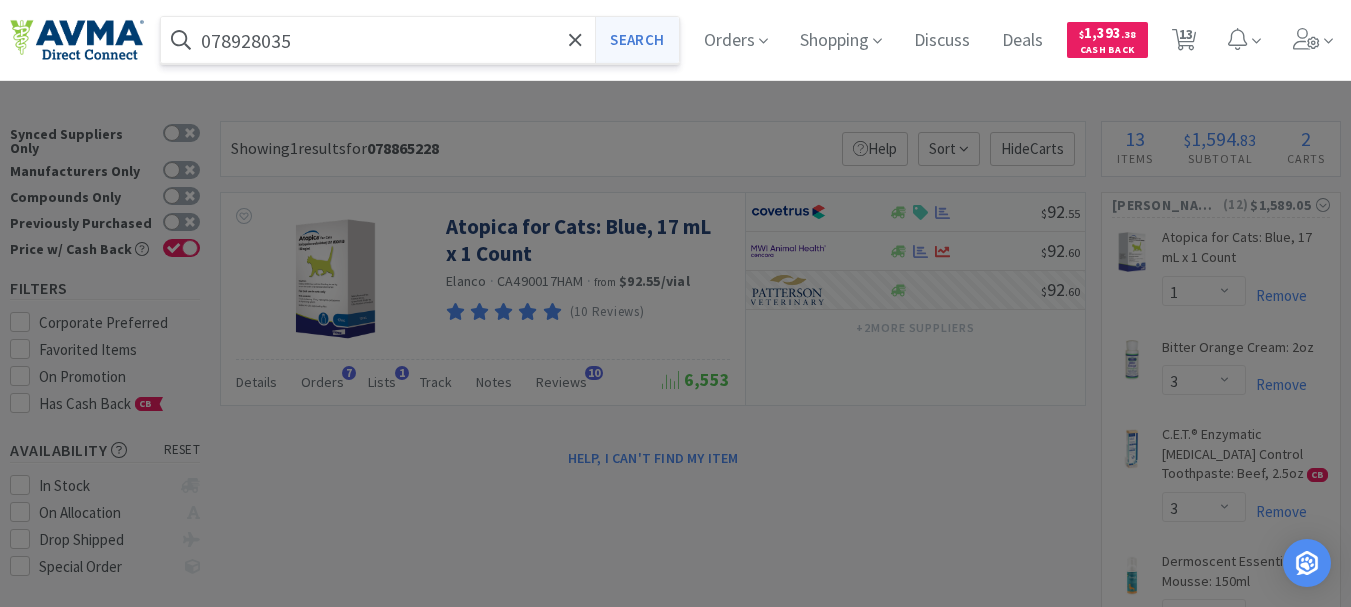 click on "Search" at bounding box center (636, 40) 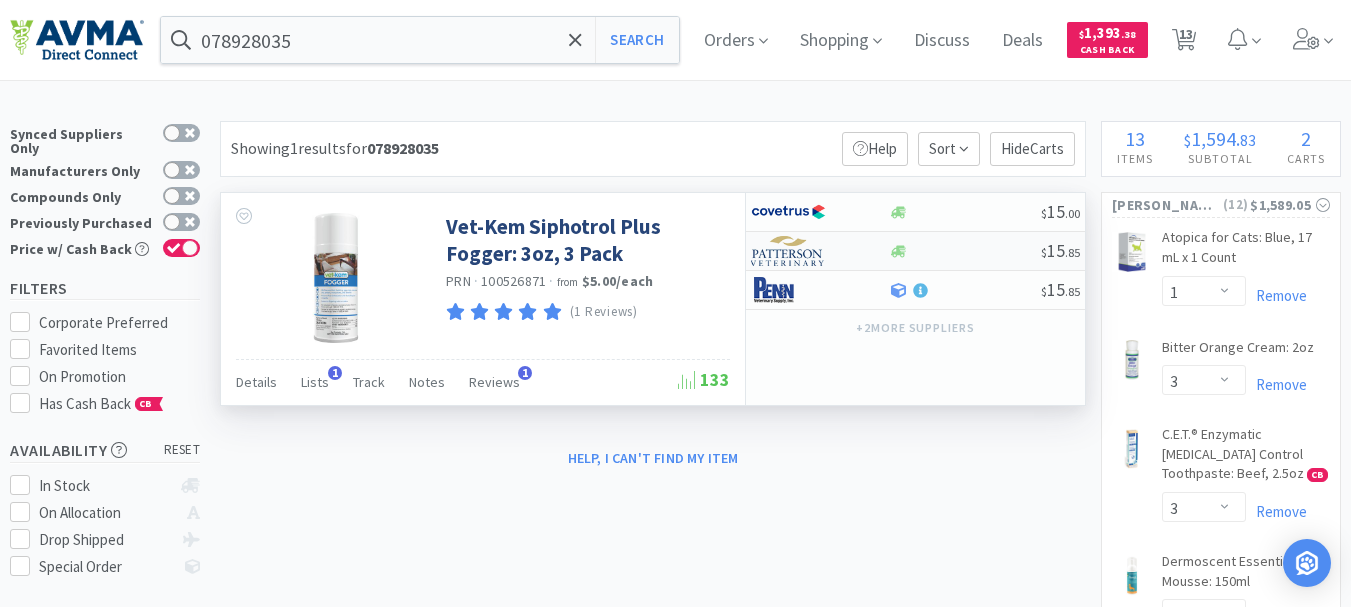 click at bounding box center (788, 251) 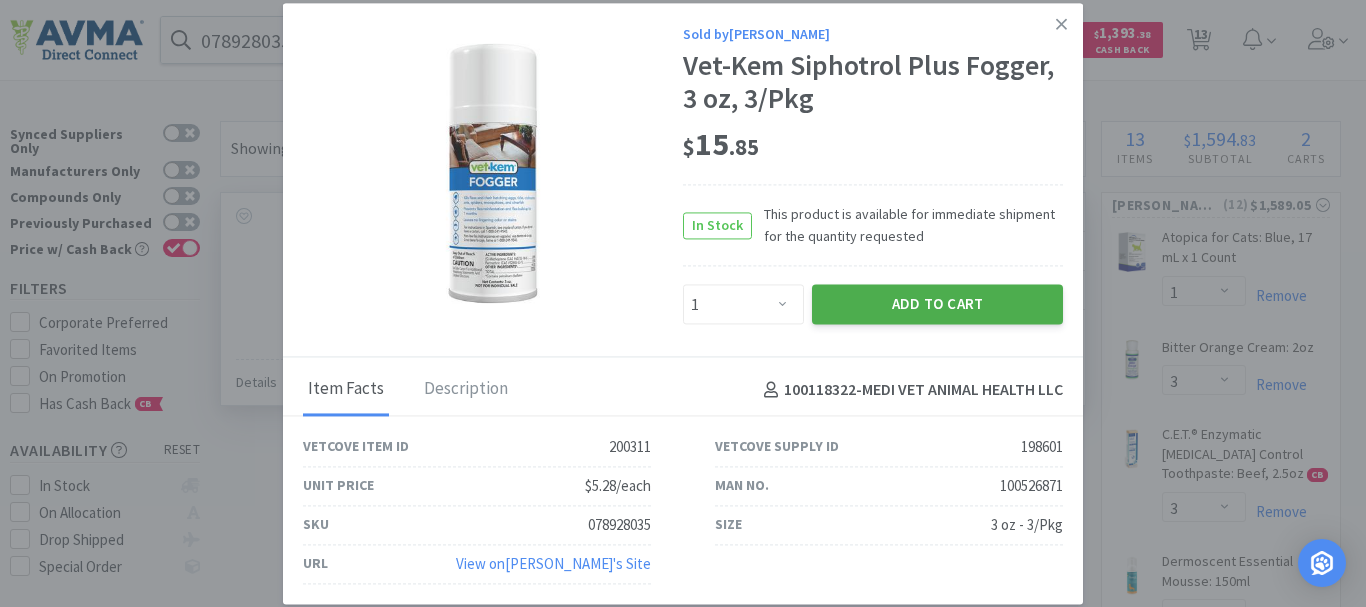 click on "Add to Cart" at bounding box center [937, 305] 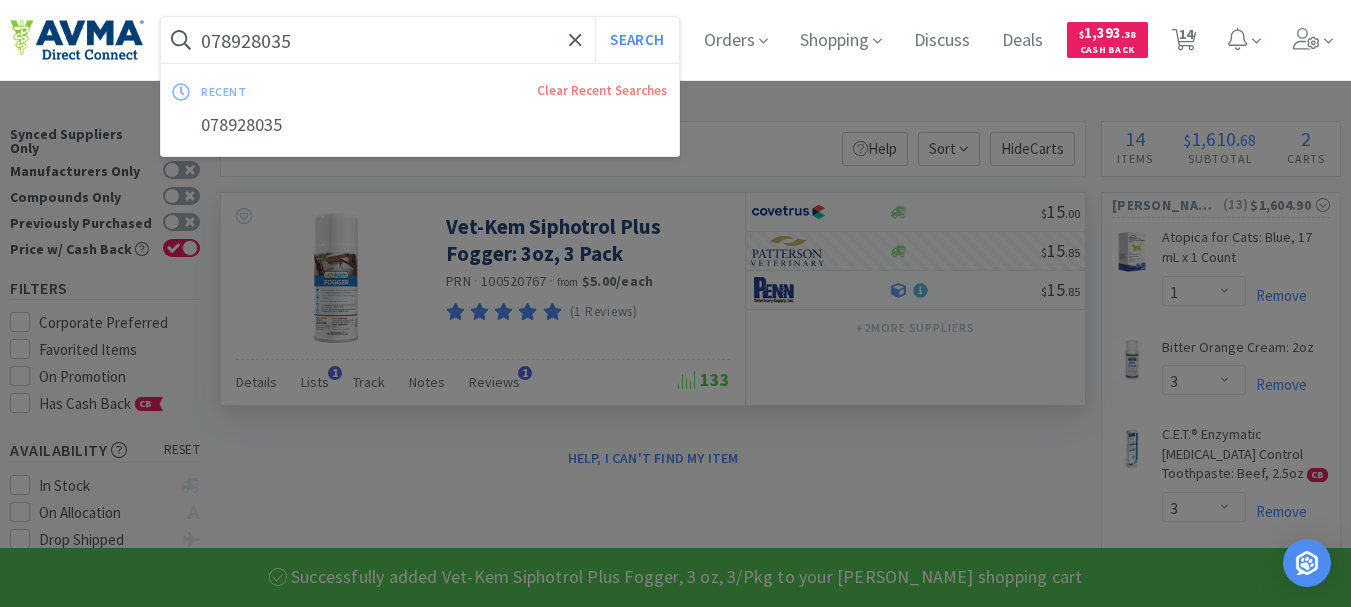 click on "078928035" at bounding box center (420, 40) 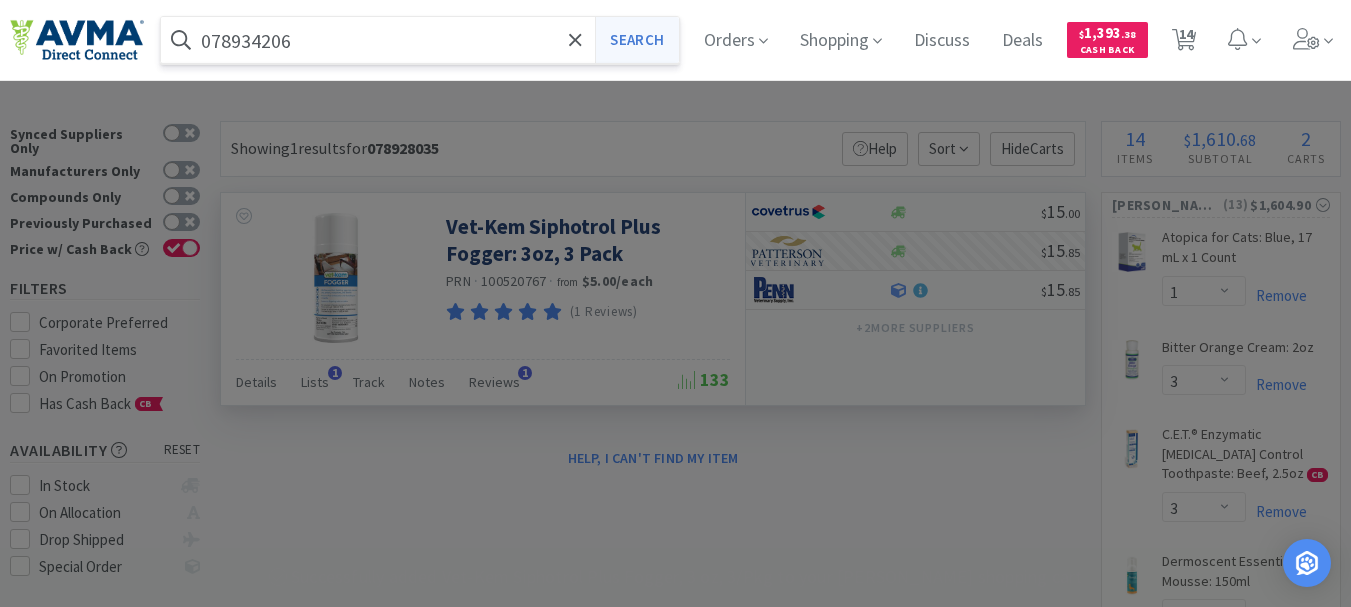 click on "Search" at bounding box center [636, 40] 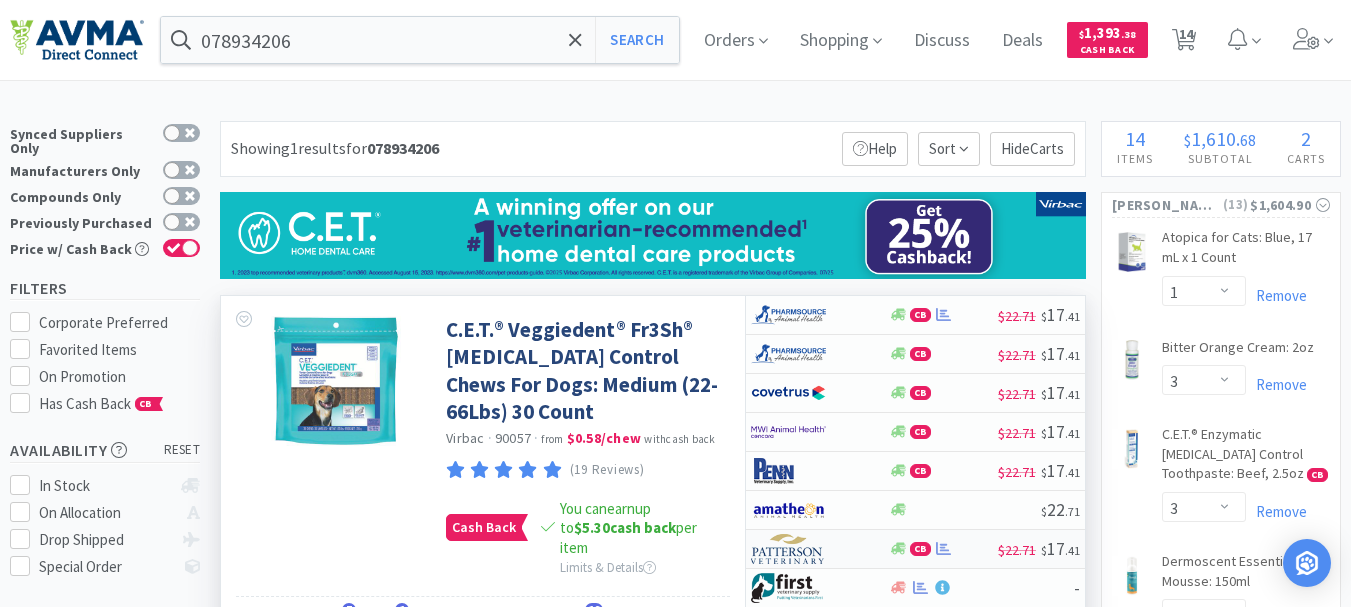 click at bounding box center [788, 549] 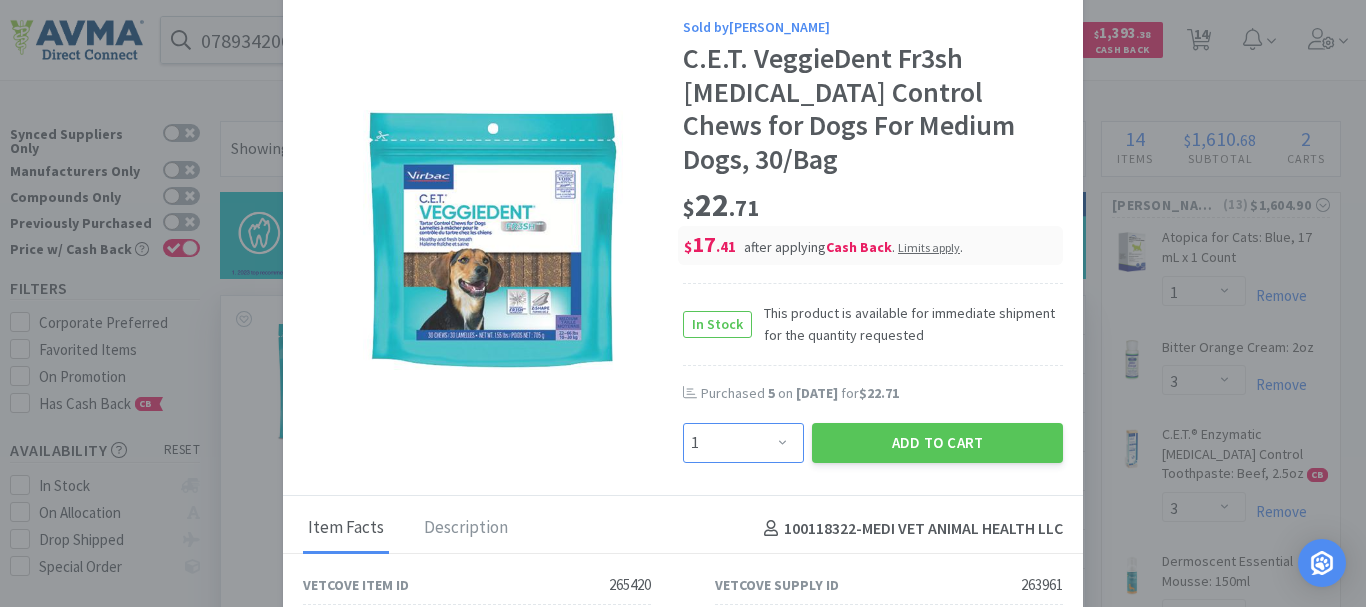 drag, startPoint x: 775, startPoint y: 413, endPoint x: 775, endPoint y: 398, distance: 15 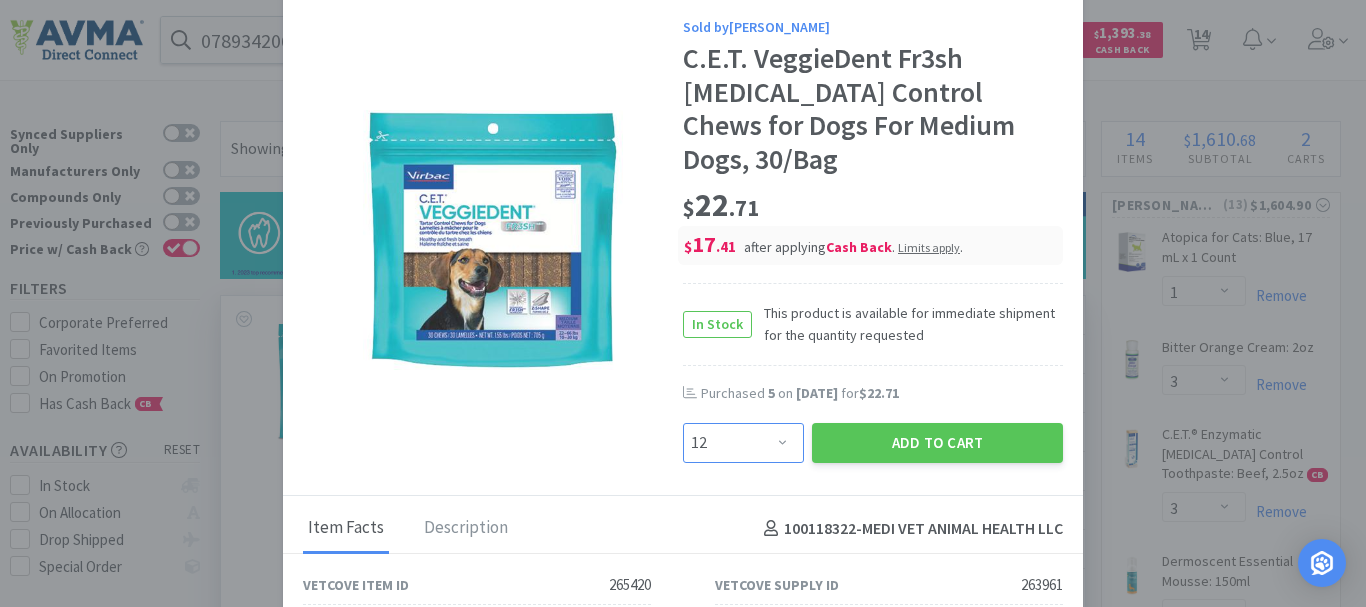 click on "Enter Quantity 1 2 3 4 5 6 7 8 9 10 11 12 13 14 15 16 17 18 19 20 Enter Quantity" at bounding box center [743, 443] 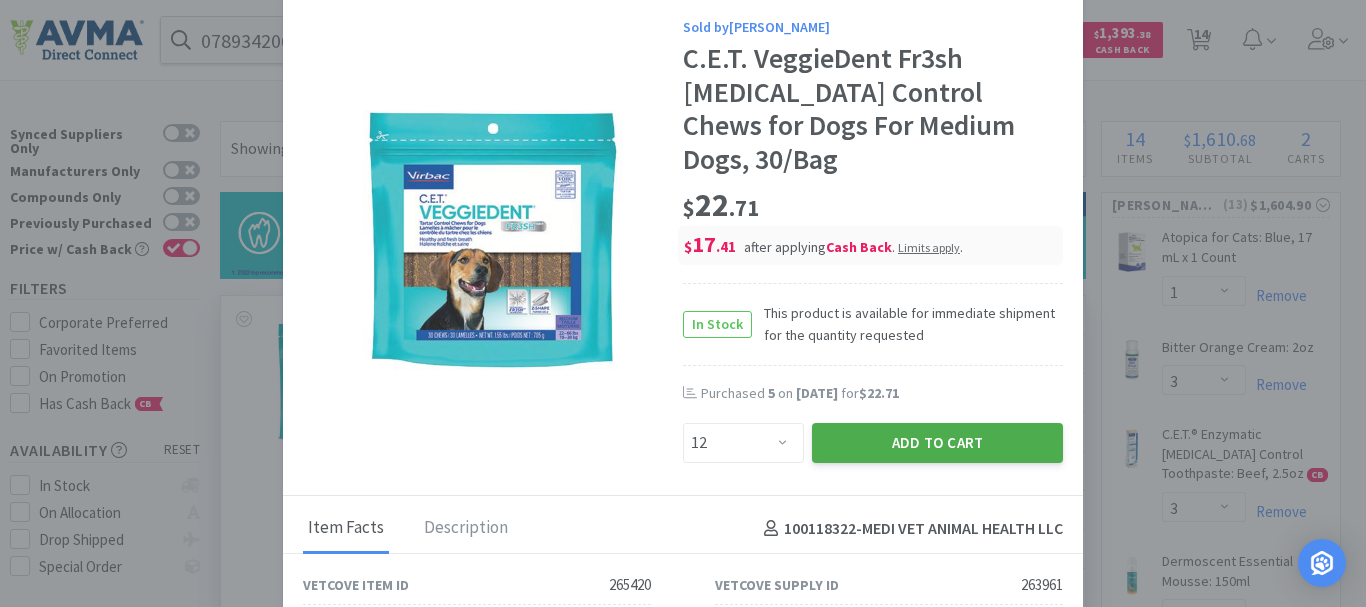 click on "Add to Cart" at bounding box center [937, 443] 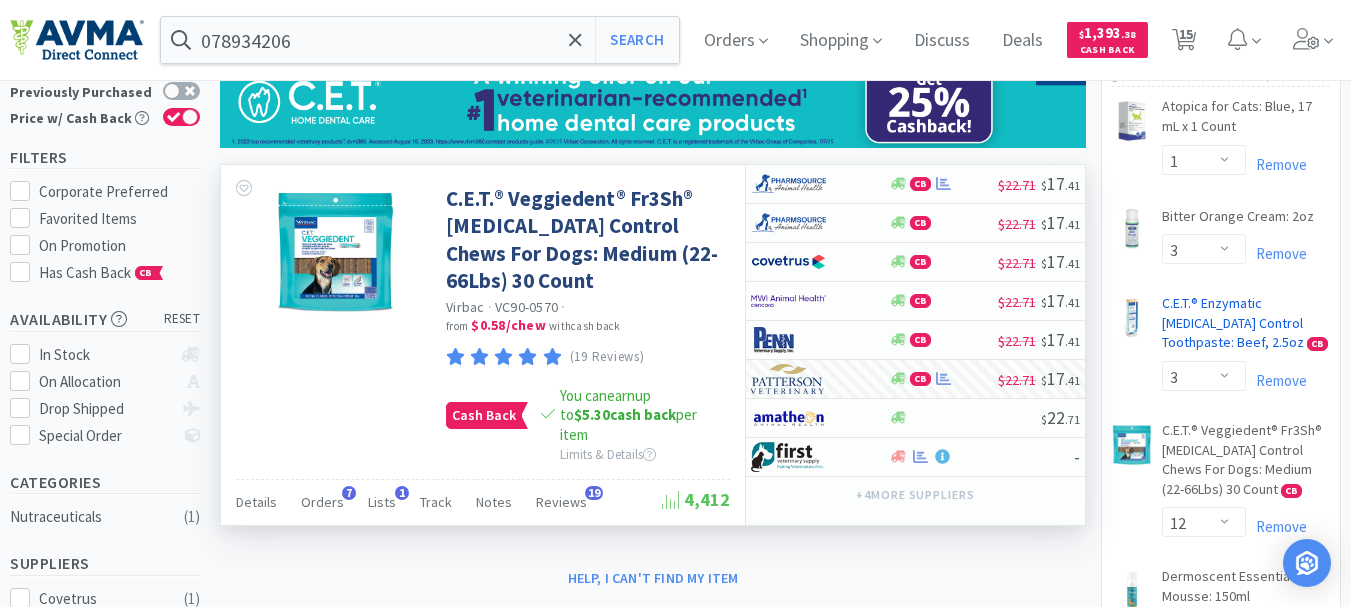 scroll, scrollTop: 200, scrollLeft: 0, axis: vertical 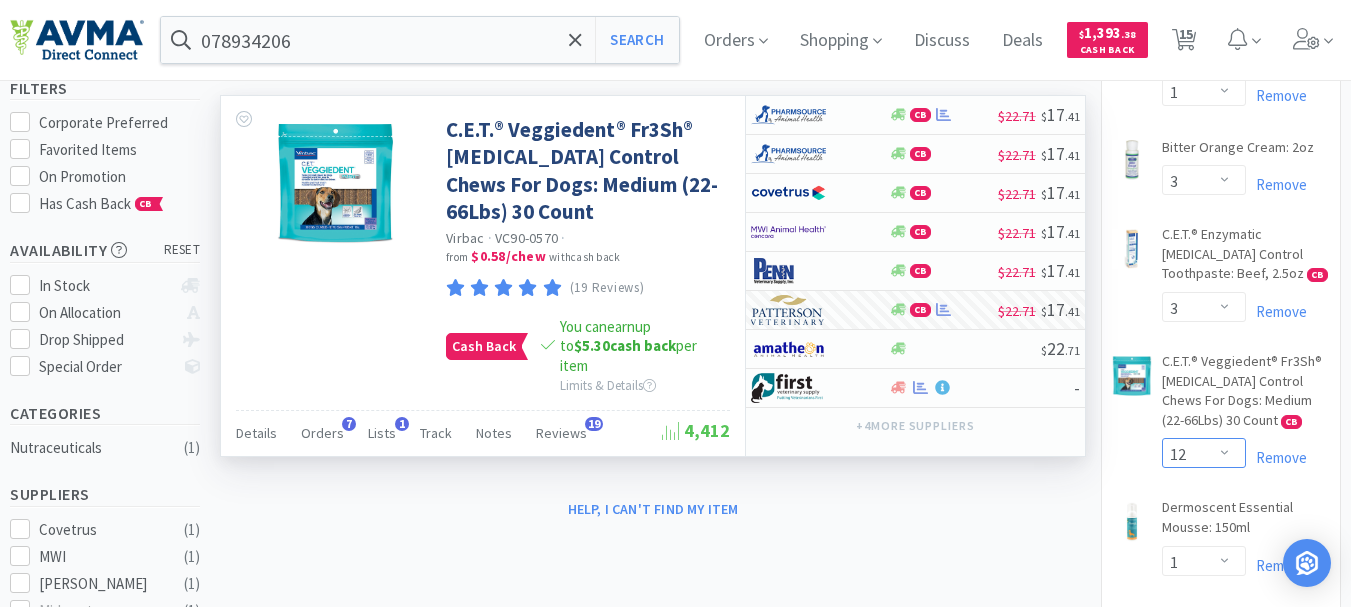 click on "Enter Quantity 1 2 3 4 5 6 7 8 9 10 11 12 13 14 15 16 17 18 19 20 Enter Quantity" at bounding box center [1204, 453] 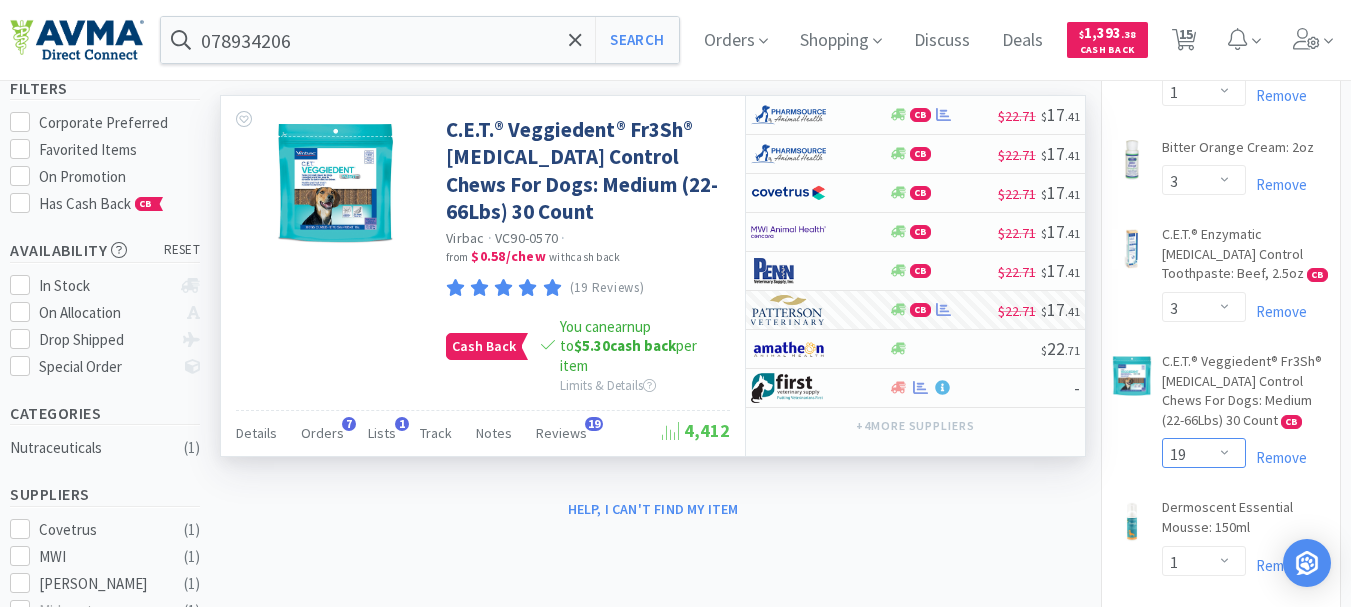 click on "Enter Quantity 1 2 3 4 5 6 7 8 9 10 11 12 13 14 15 16 17 18 19 20 Enter Quantity" at bounding box center (1204, 453) 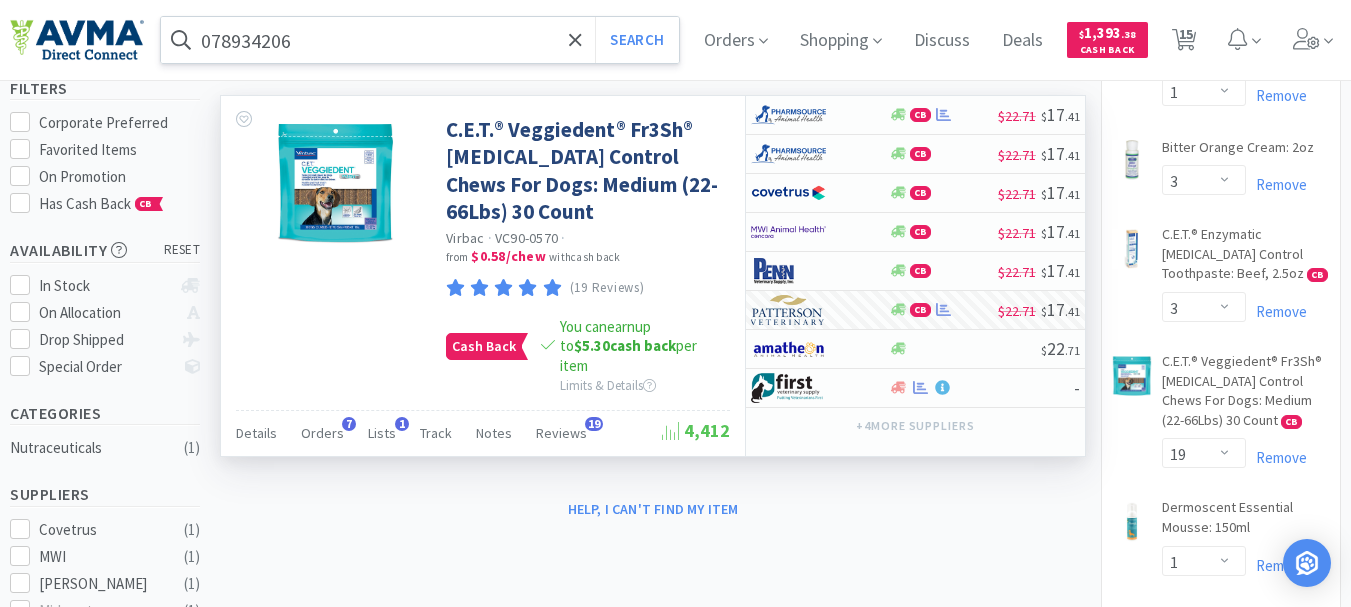 click on "078934206" at bounding box center [420, 40] 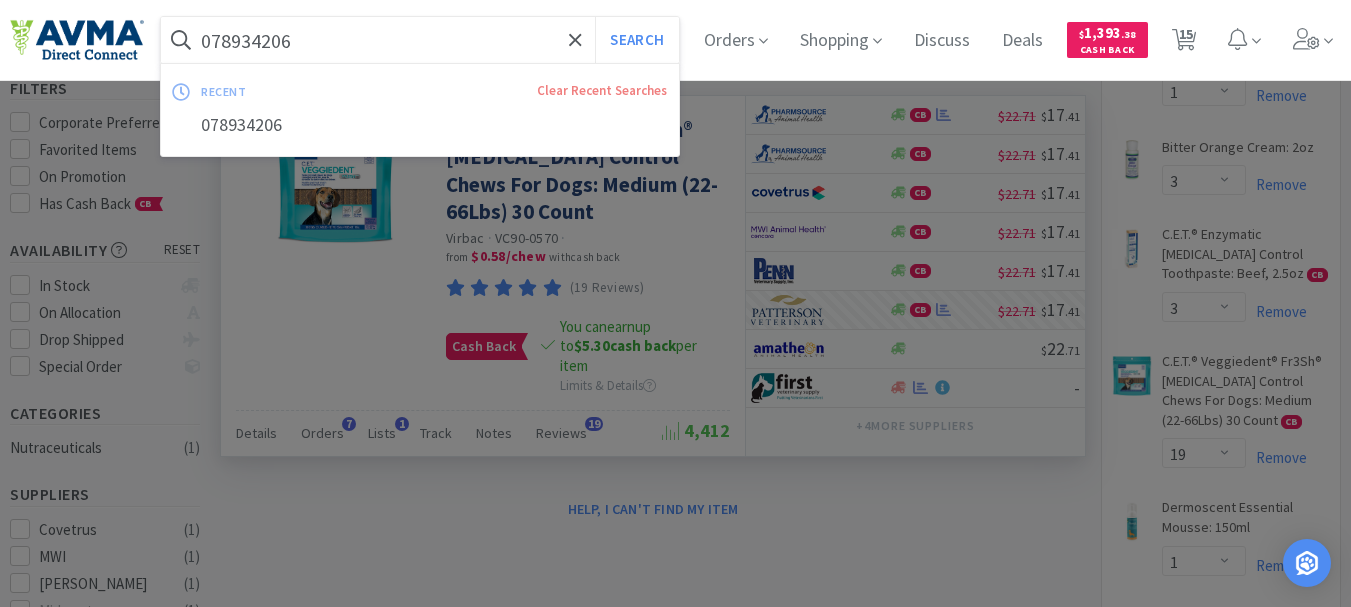 paste on "49088" 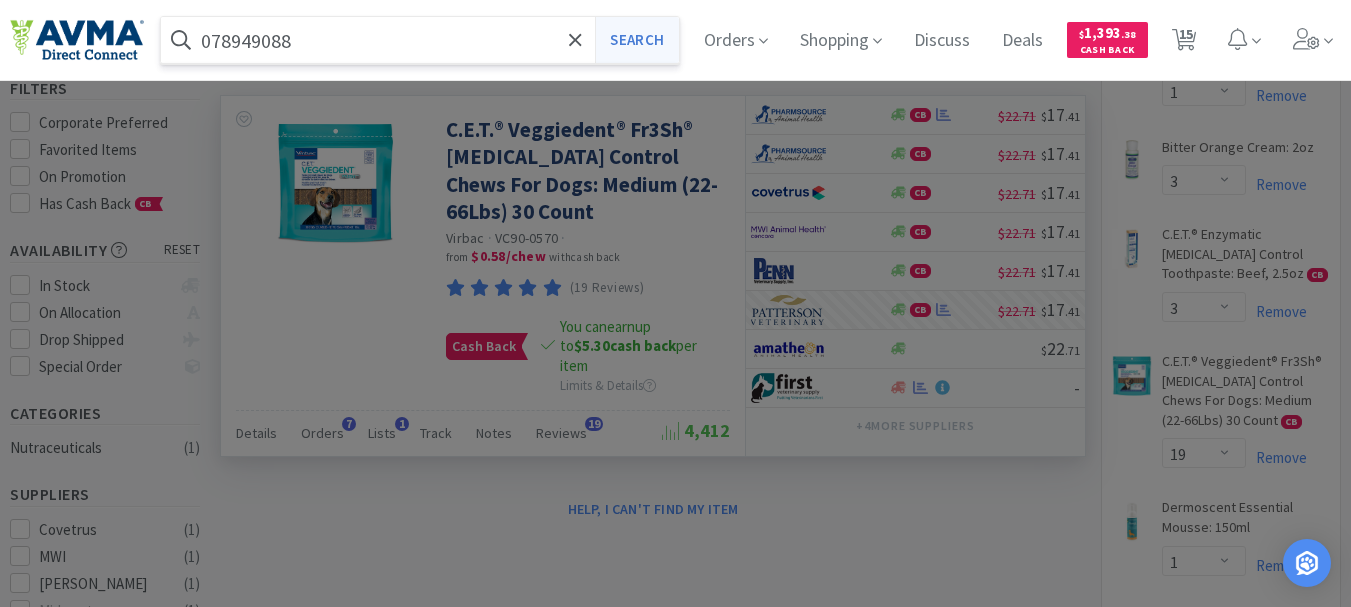 click on "Search" at bounding box center [636, 40] 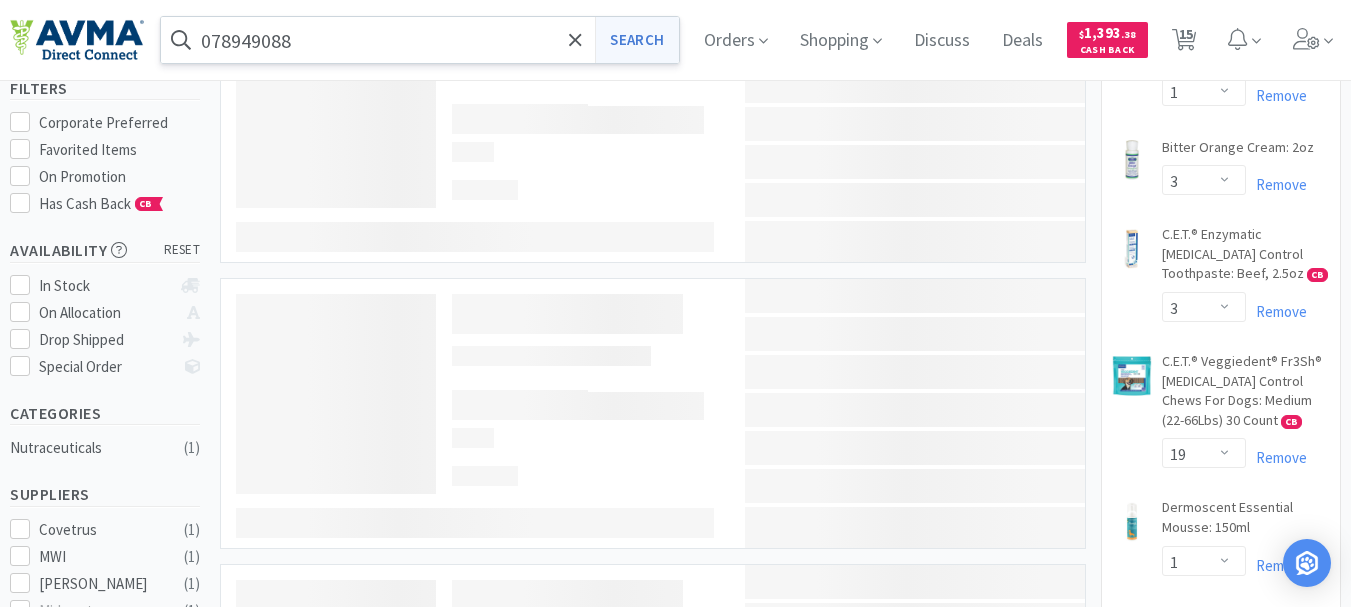 scroll, scrollTop: 0, scrollLeft: 0, axis: both 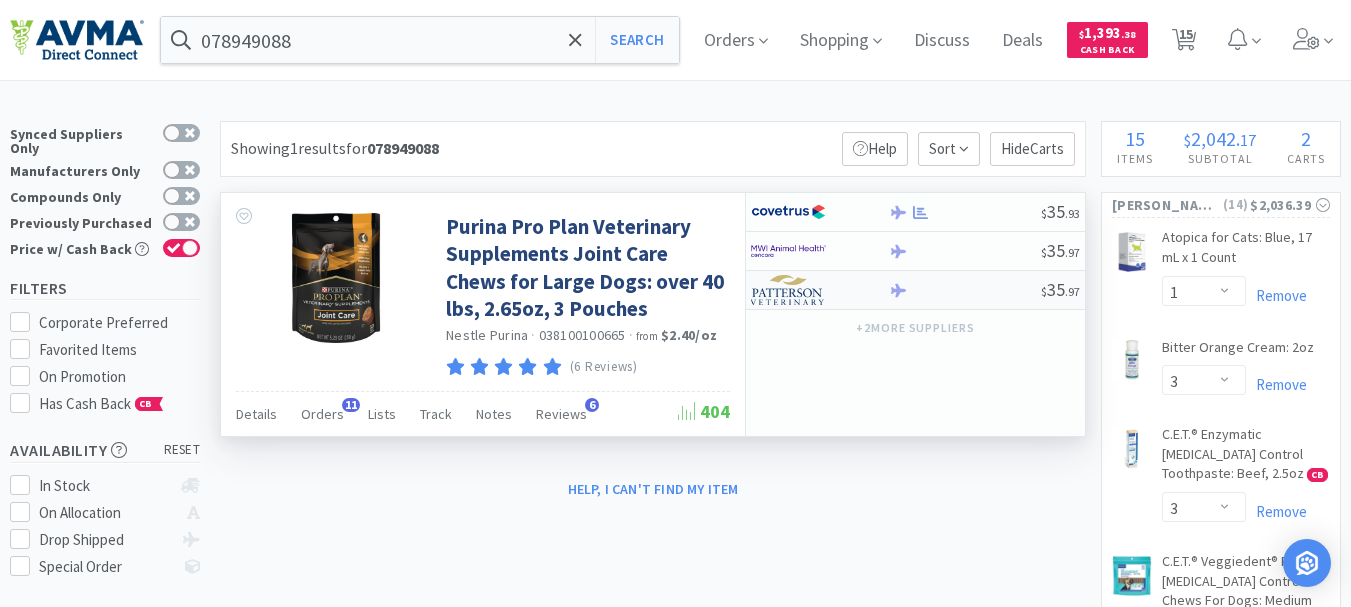 click at bounding box center [788, 290] 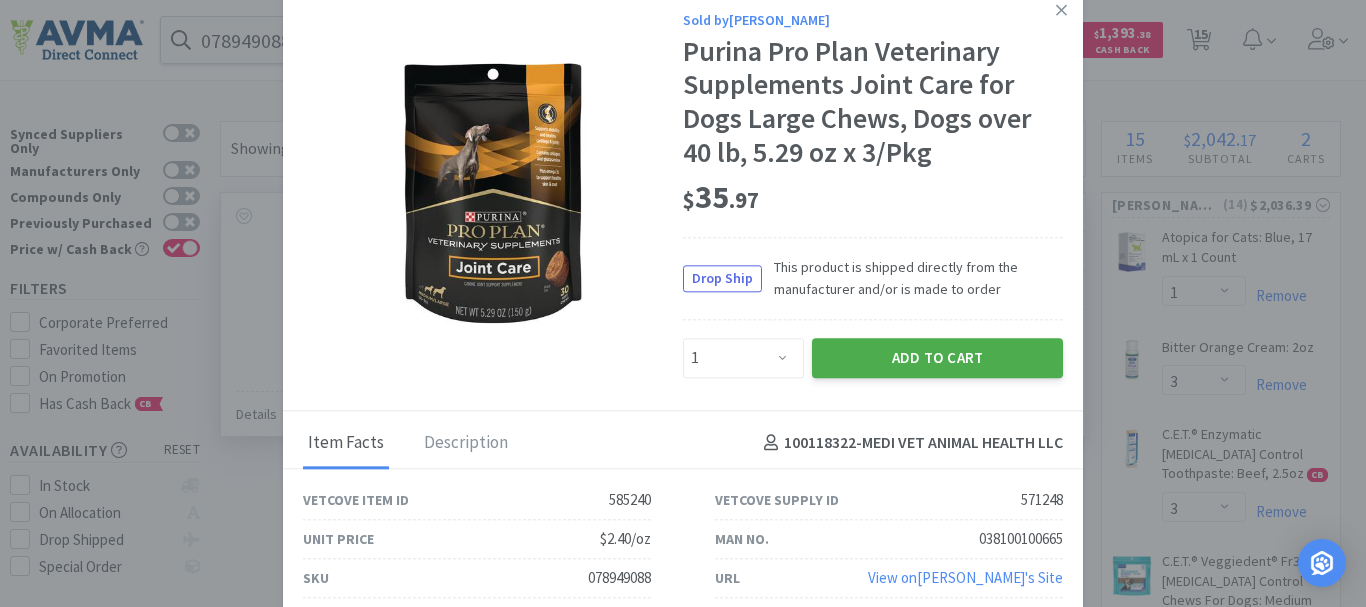 click on "Add to Cart" at bounding box center (937, 358) 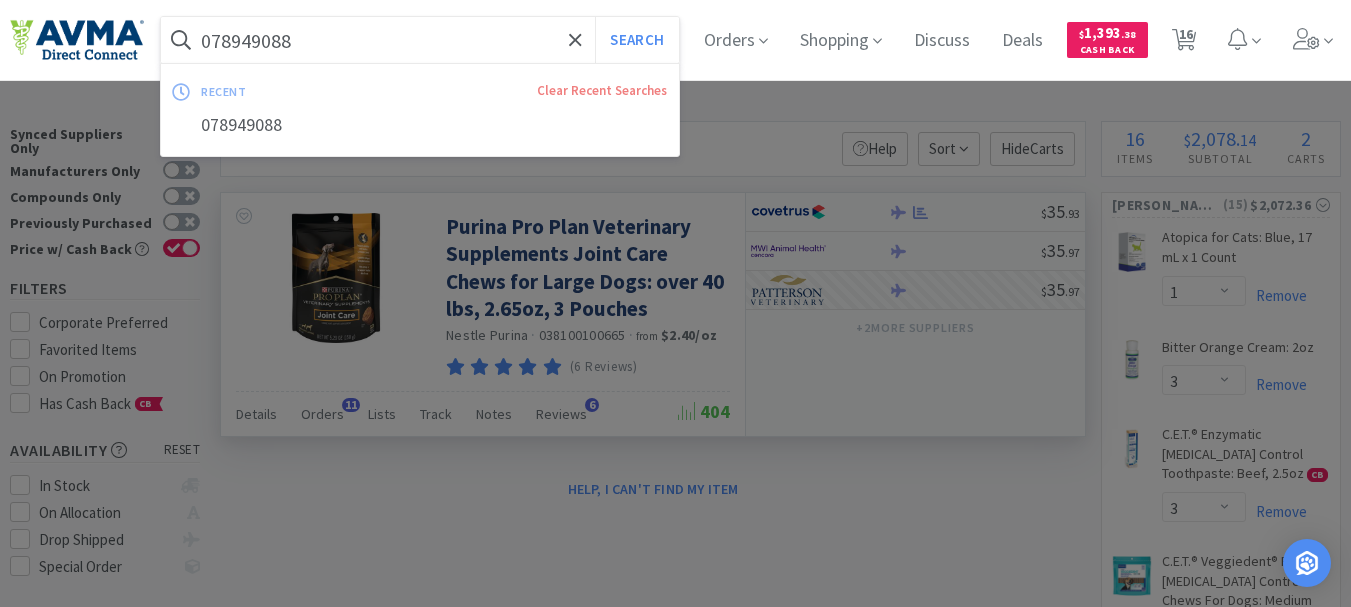 click on "078949088" at bounding box center (420, 40) 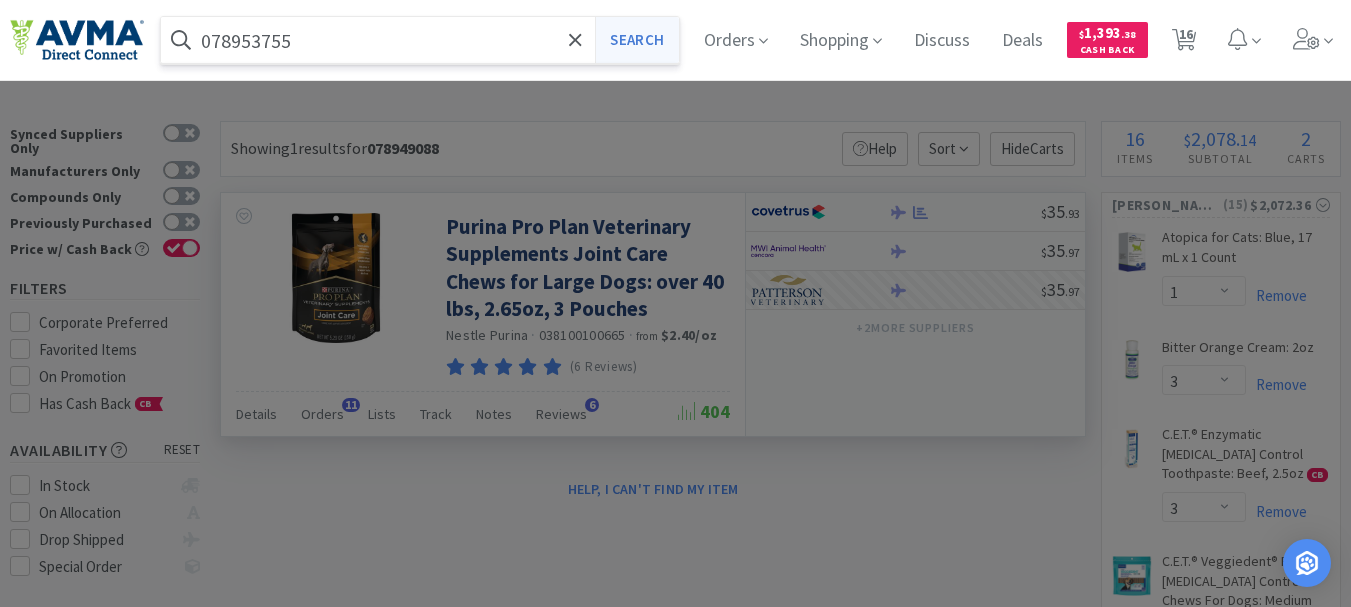 click on "Search" at bounding box center (636, 40) 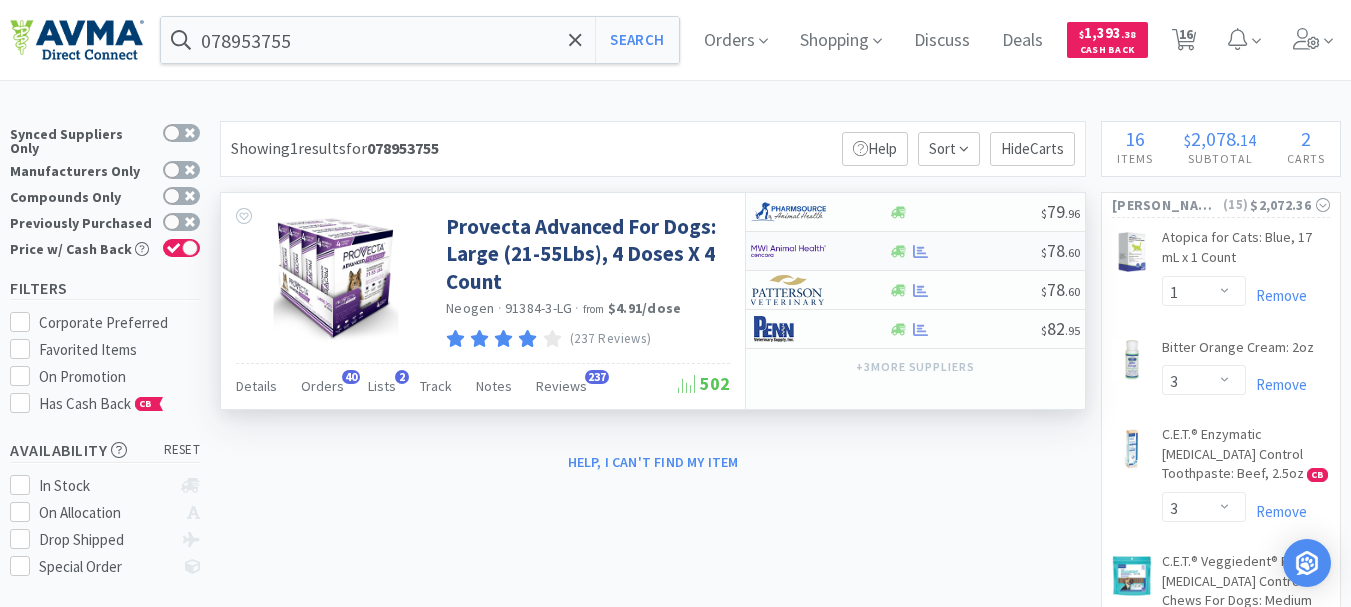 click at bounding box center (788, 251) 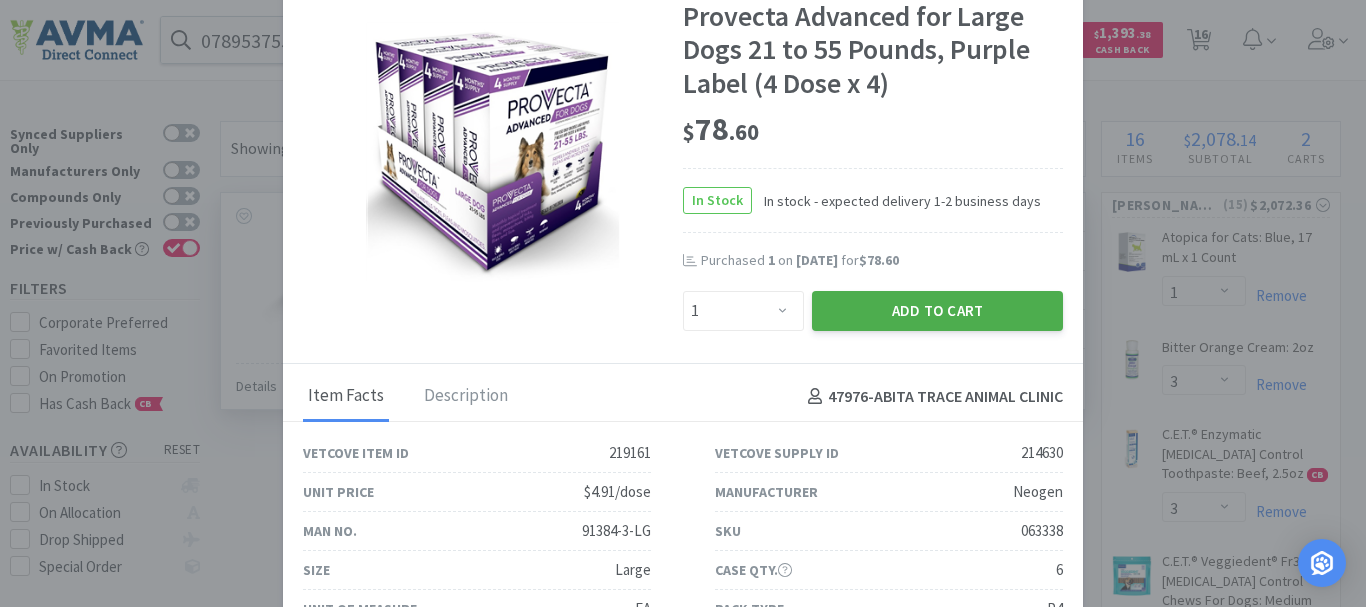 click on "Add to Cart" at bounding box center (937, 311) 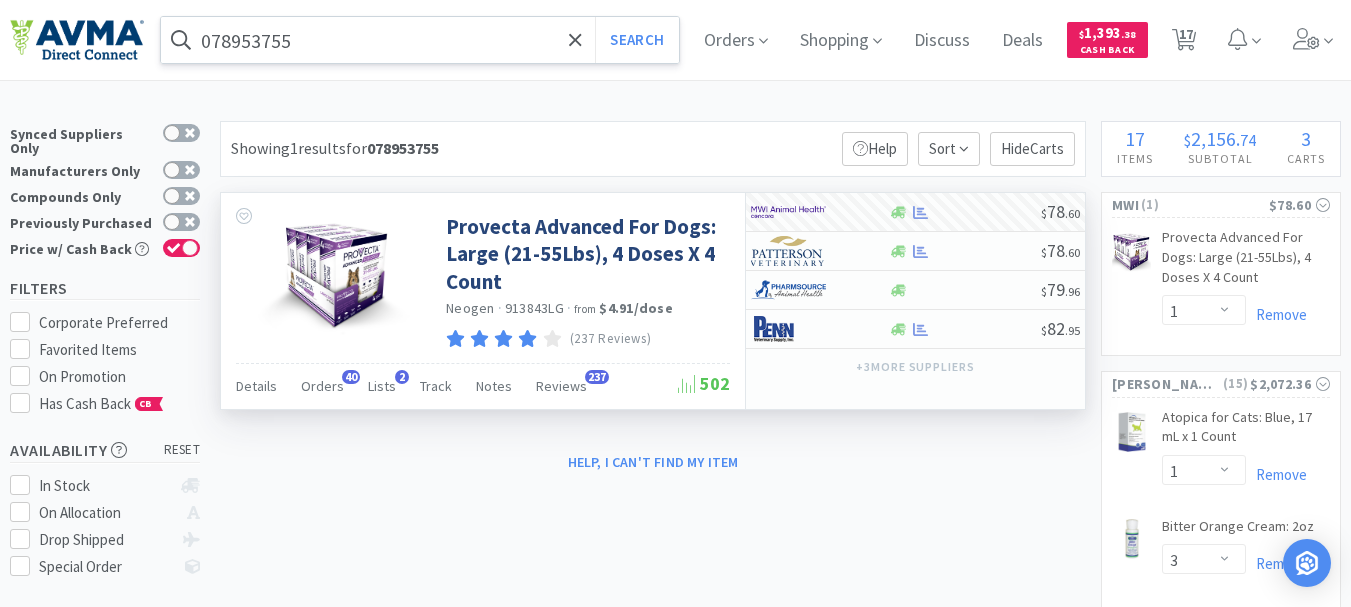 click on "078953755" at bounding box center (420, 40) 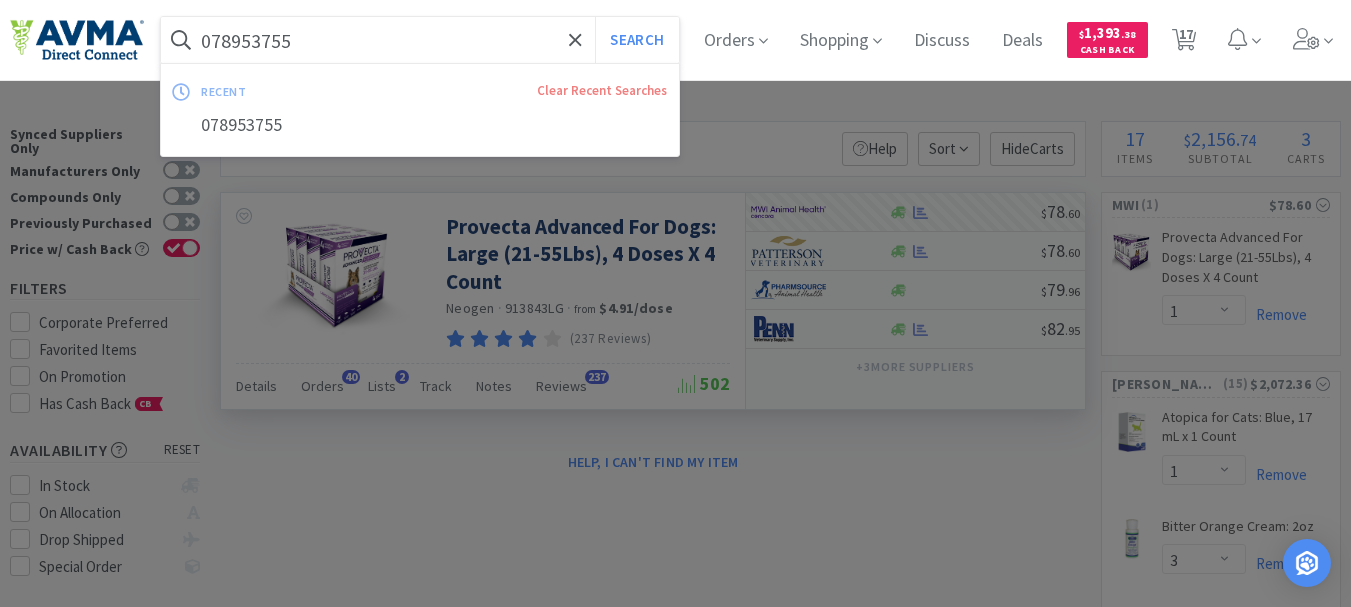 paste on "46965" 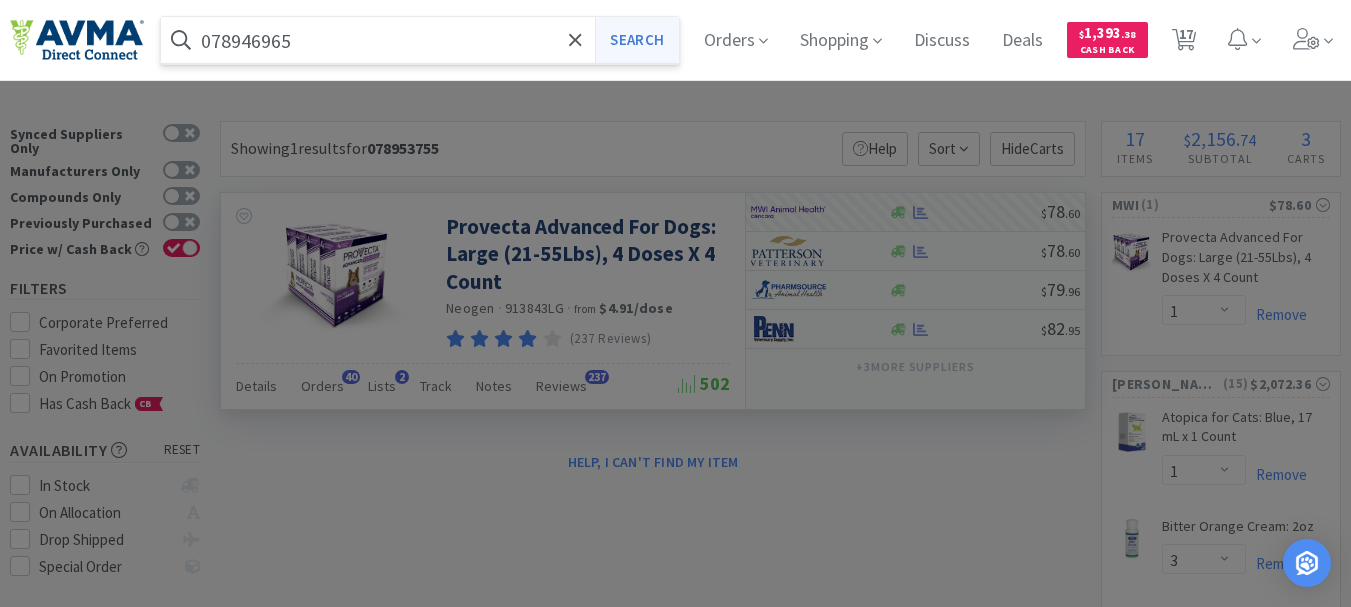 click on "Search" at bounding box center [636, 40] 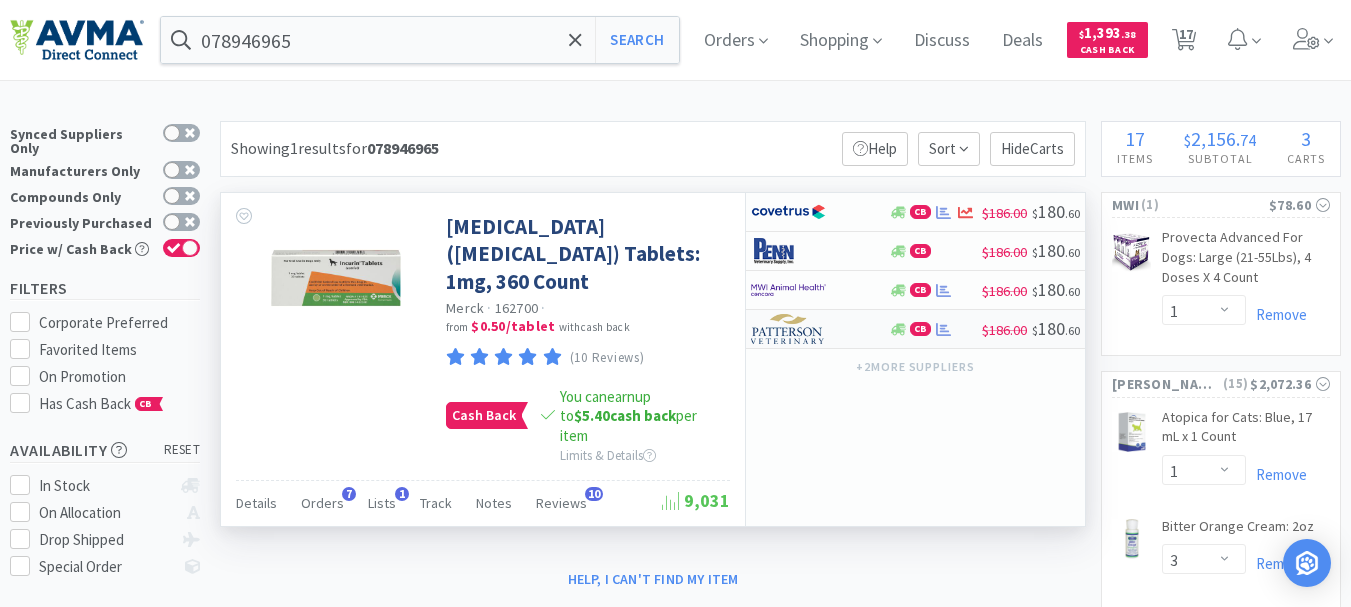 click at bounding box center (788, 329) 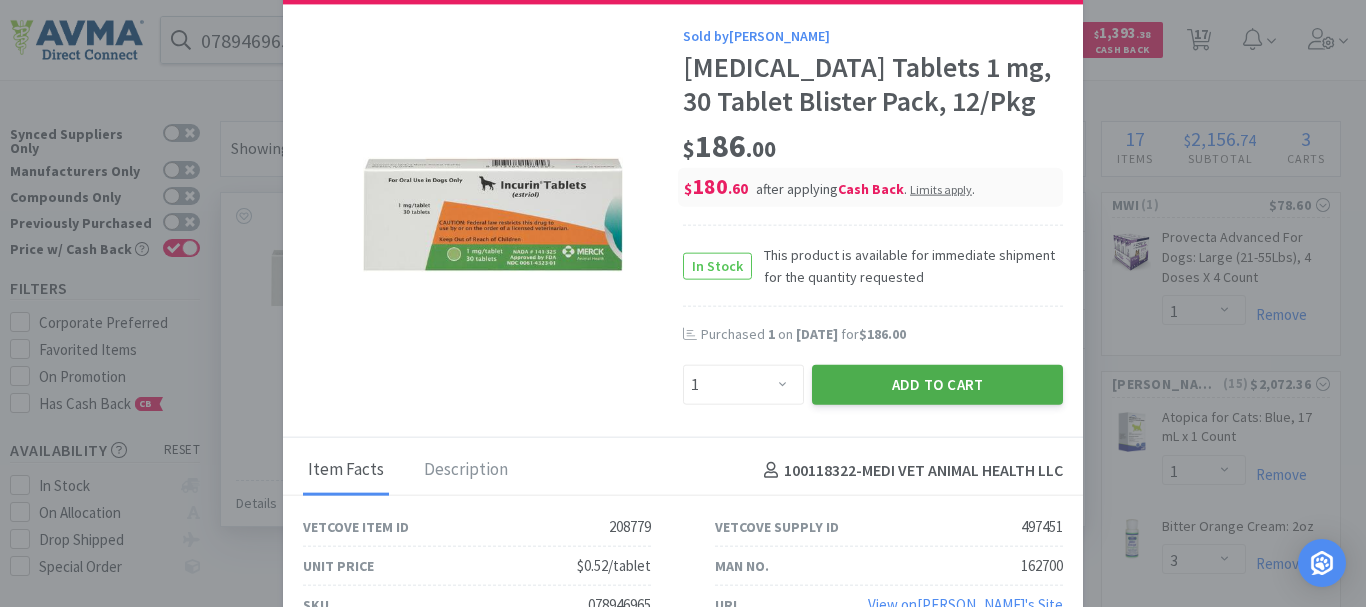 click on "Add to Cart" at bounding box center (937, 385) 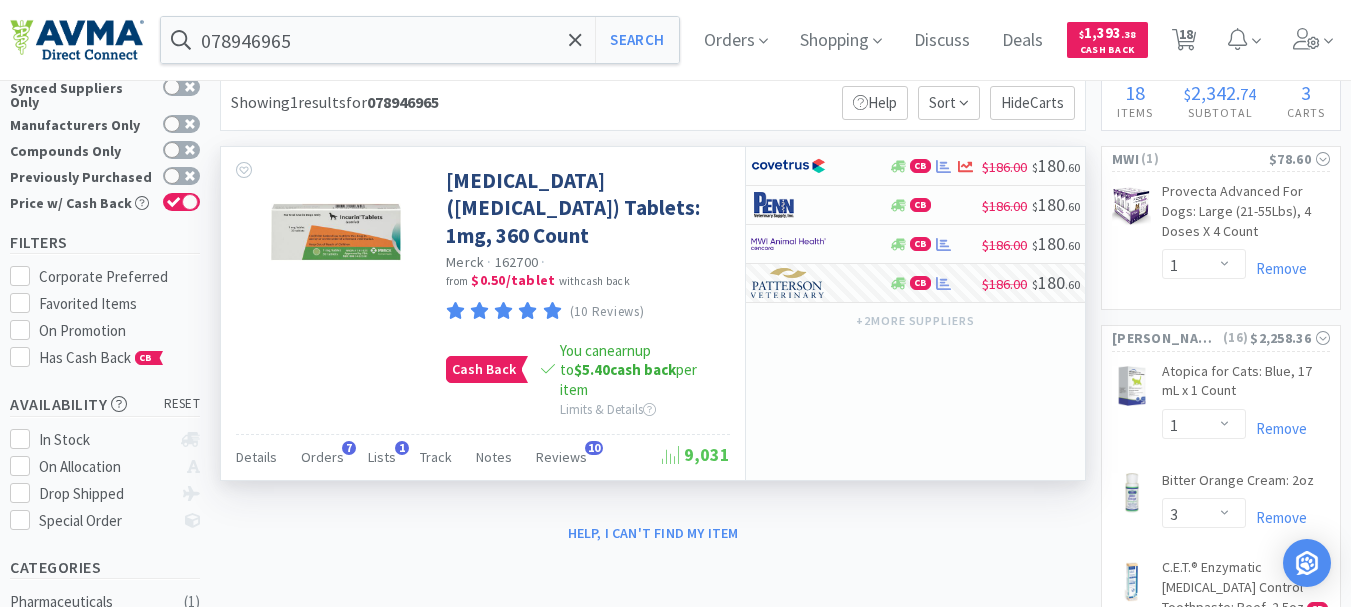 scroll, scrollTop: 0, scrollLeft: 0, axis: both 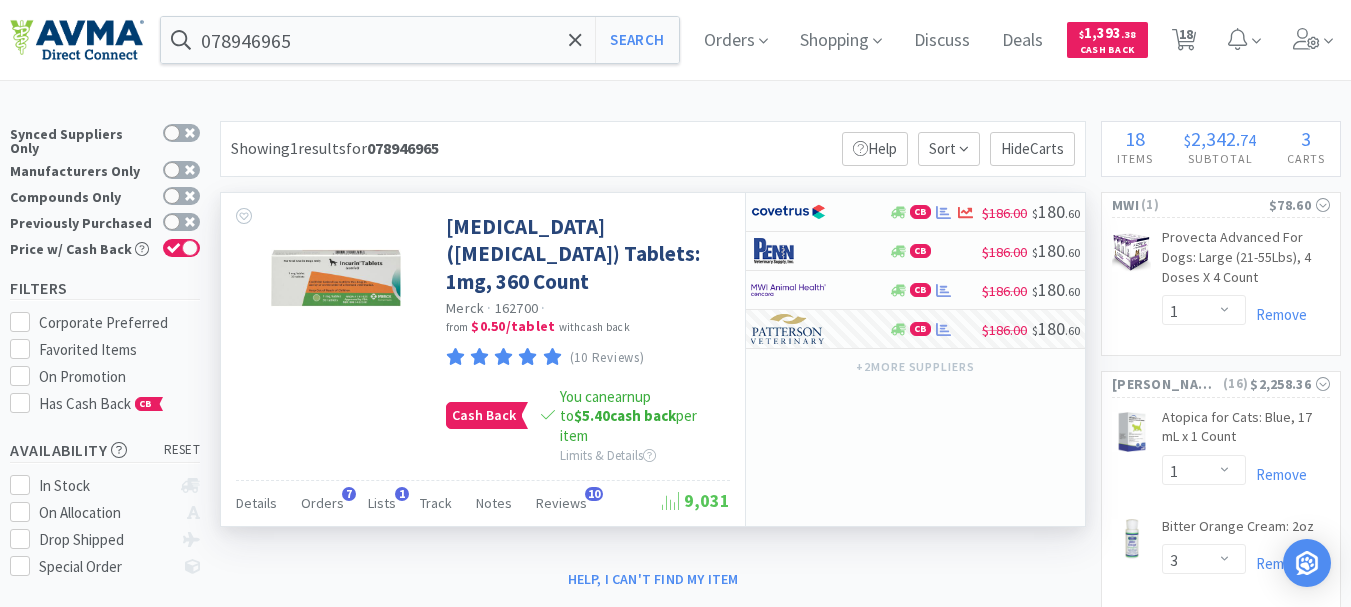 drag, startPoint x: 1196, startPoint y: 36, endPoint x: 1141, endPoint y: 110, distance: 92.20087 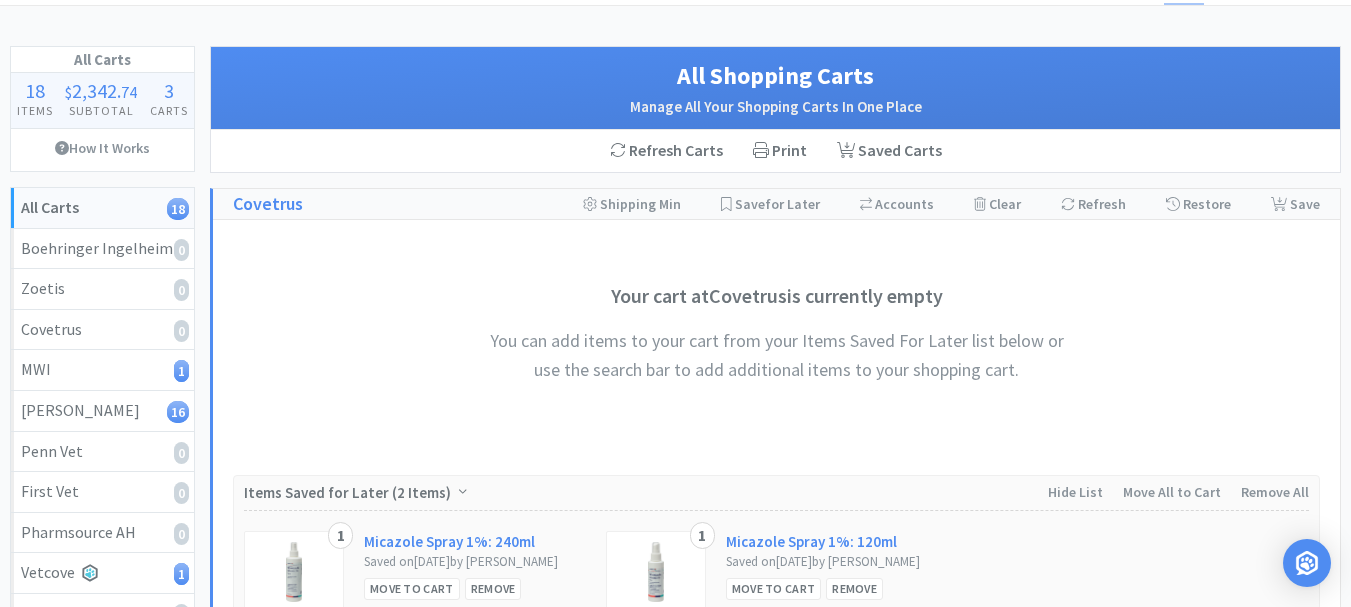 scroll, scrollTop: 200, scrollLeft: 0, axis: vertical 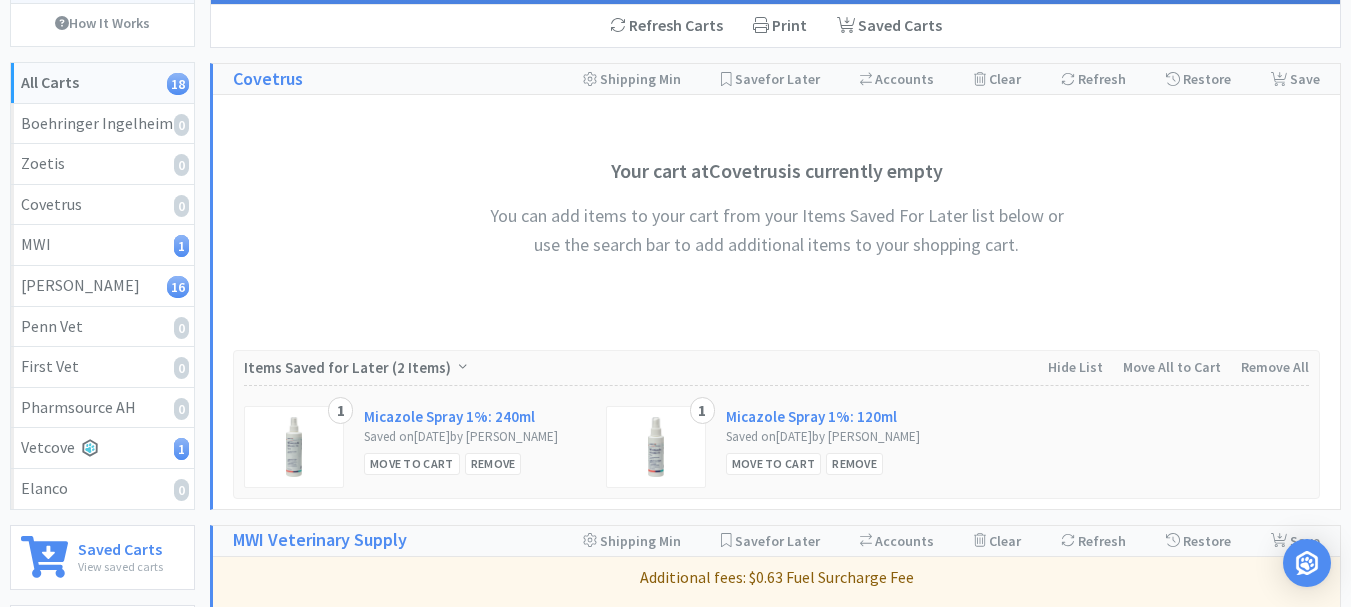 click on "Your cart at  Covetrus  is currently empty You can add items to your cart from your Items Saved For Later list below or use the search bar to add additional items to your shopping cart." at bounding box center [776, 222] 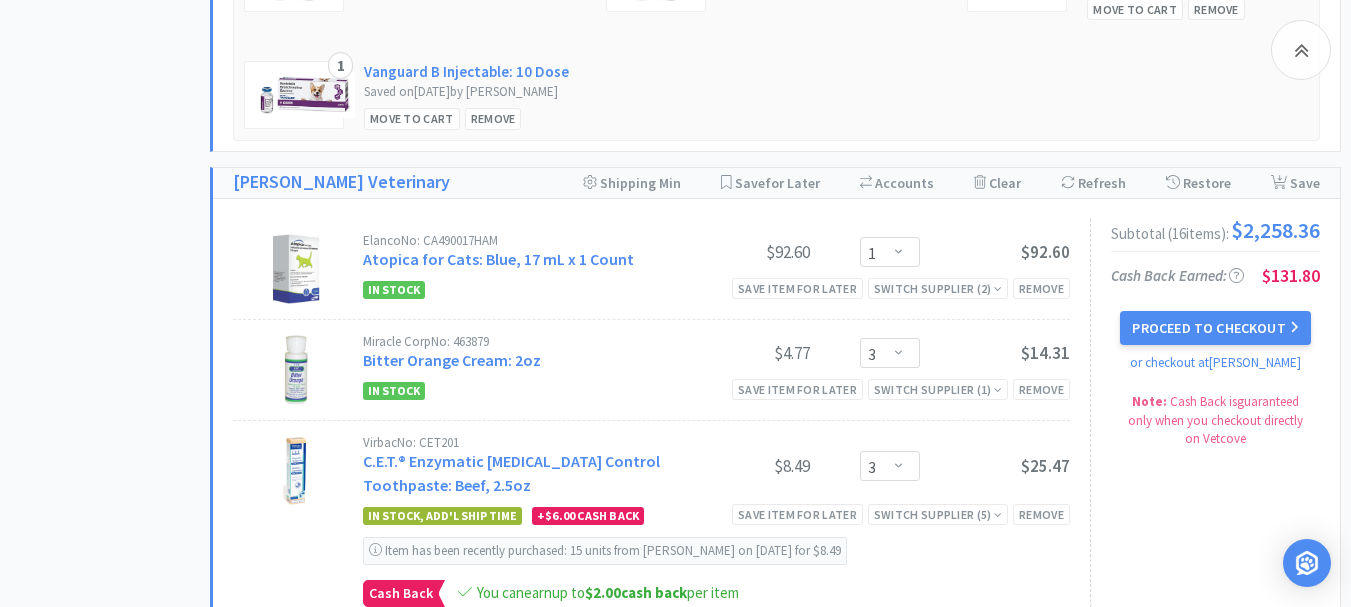 scroll, scrollTop: 1300, scrollLeft: 0, axis: vertical 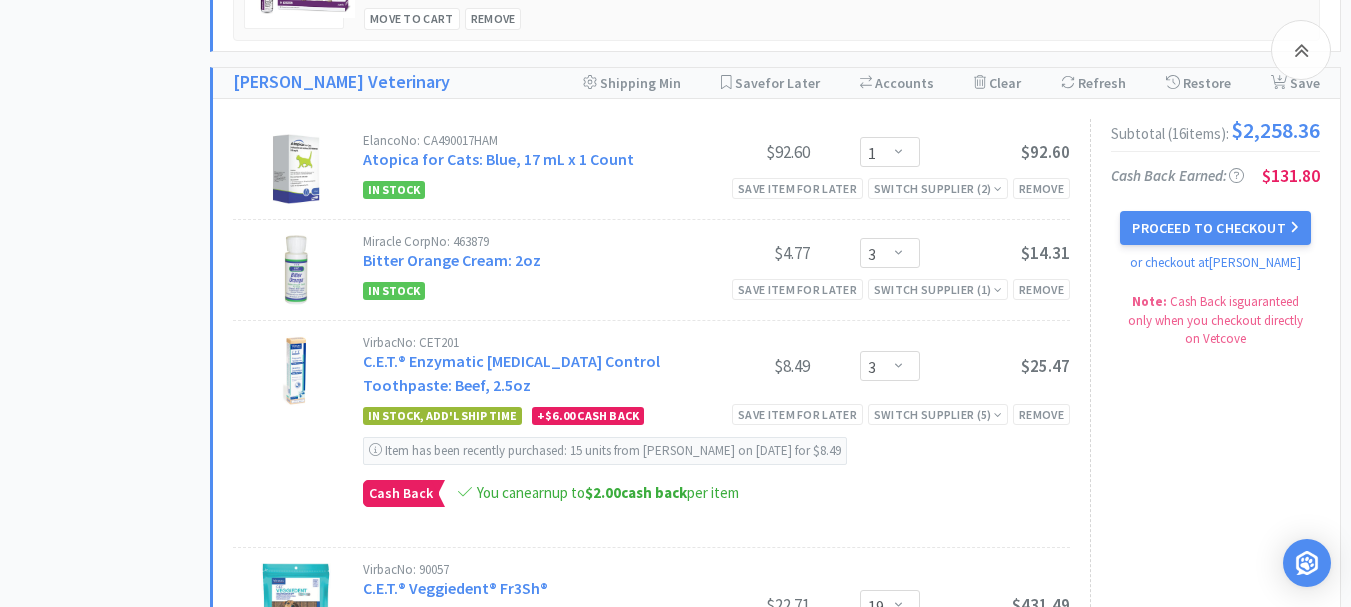 click on "Virbac  No: CET201 C.E.T.® Enzymatic [MEDICAL_DATA] Control Toothpaste: Beef, 2.5oz $8.49   Enter Quantity 1 2 3 4 5 6 7 8 9 10 11 12 13 14 15 16 17 18 19 20 Enter Quantity $25.47 In stock, add'l ship time +  $6.00   Cash Back Save item for later Switch Supplier ( 5 )    Remove     Item has been recently purchased: 15 units from [PERSON_NAME] on [DATE] for $8.49 Cash Back You can  earn  up to  $2.00  cash back  per item" at bounding box center (716, 434) 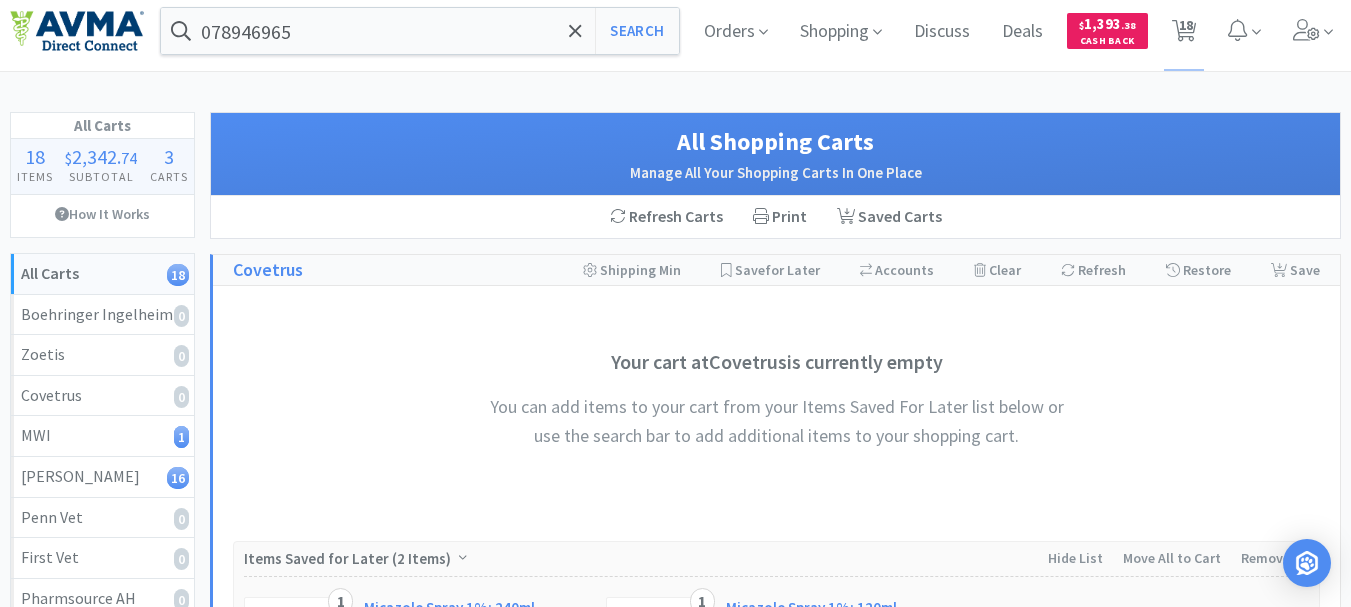 scroll, scrollTop: 0, scrollLeft: 0, axis: both 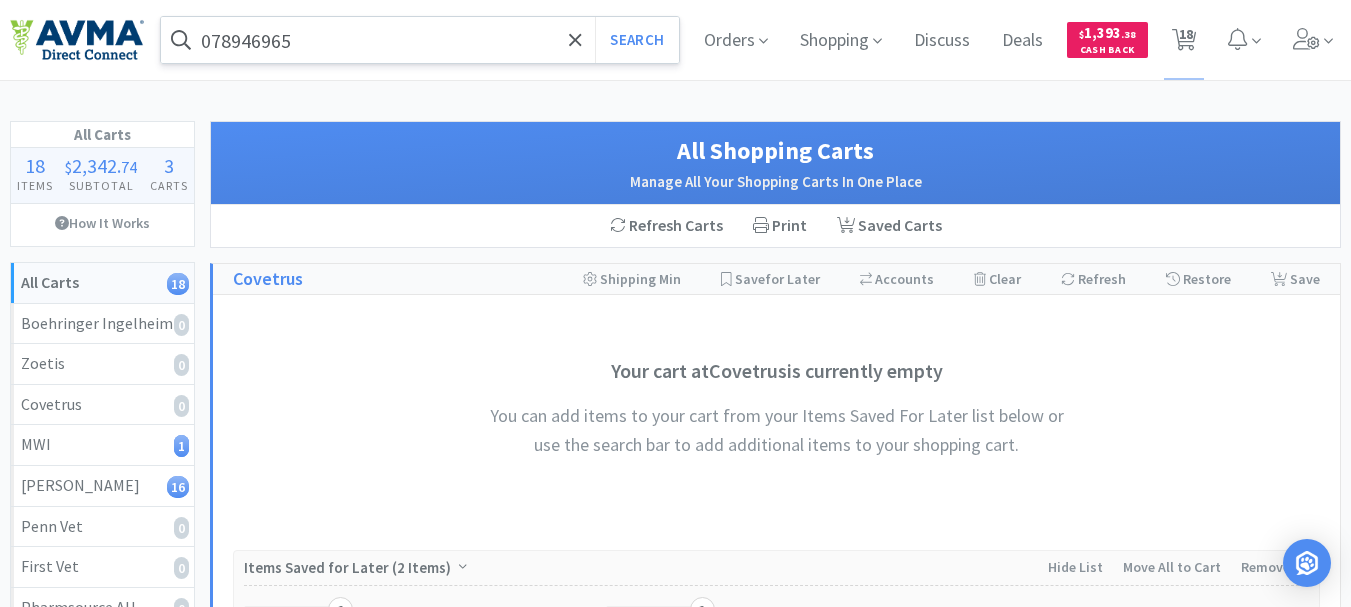 click on "078946965" at bounding box center (420, 40) 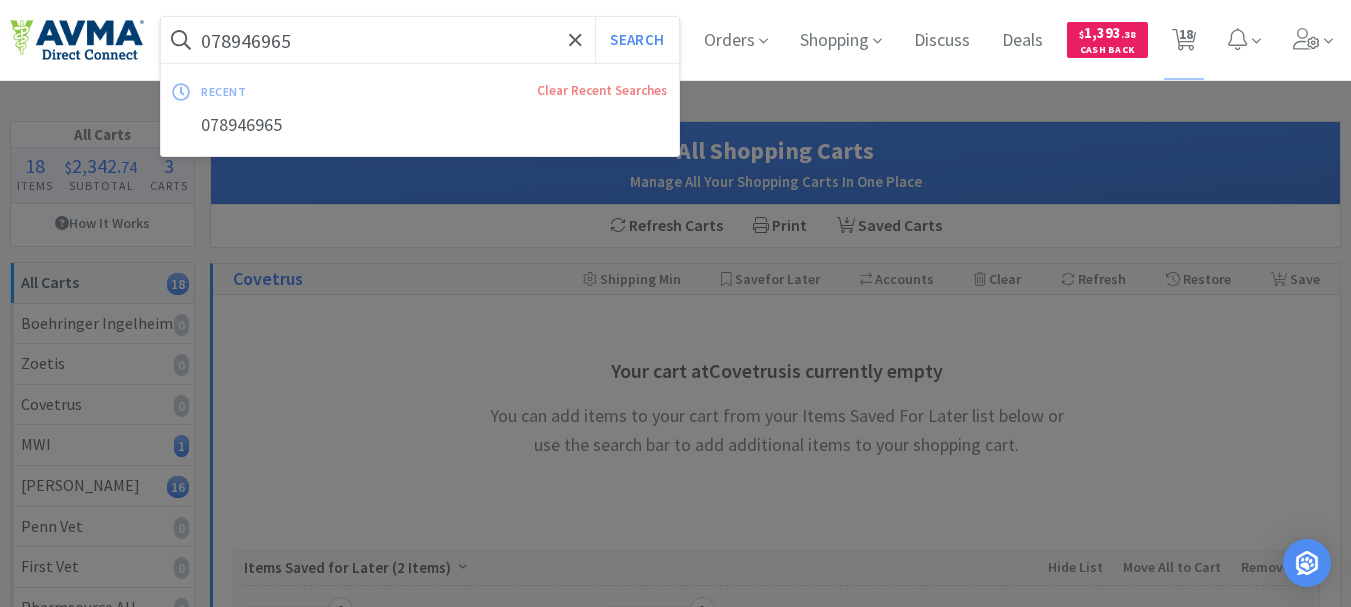 paste on "53755" 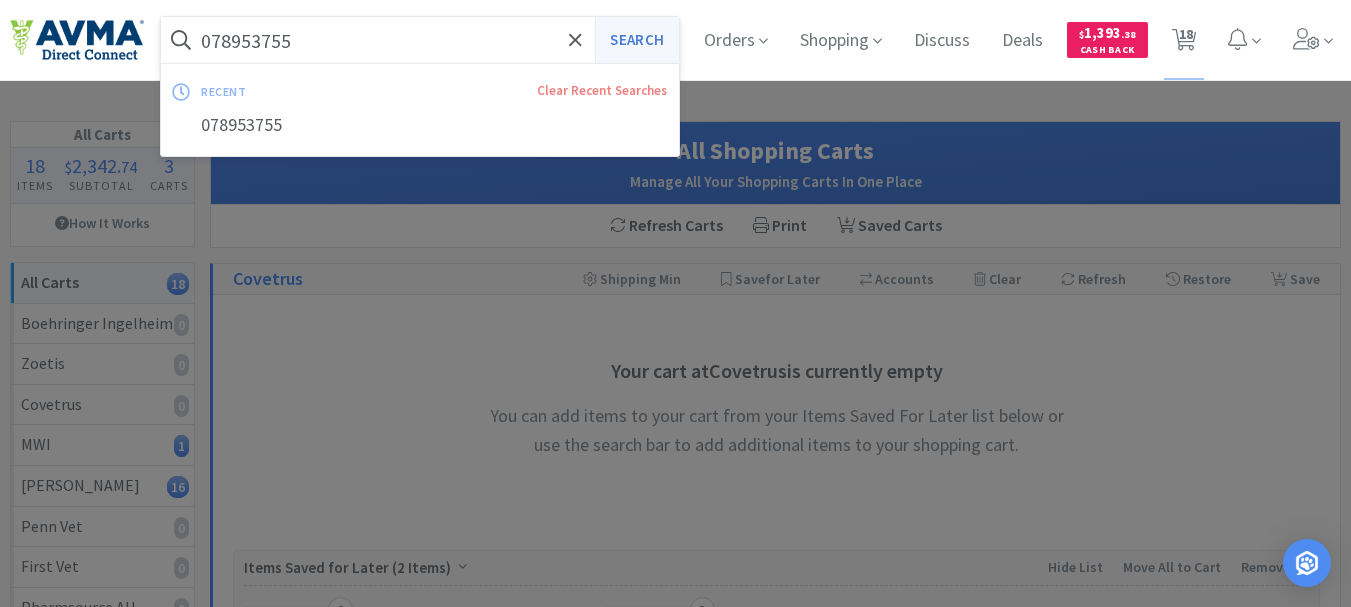 click on "Search" at bounding box center (636, 40) 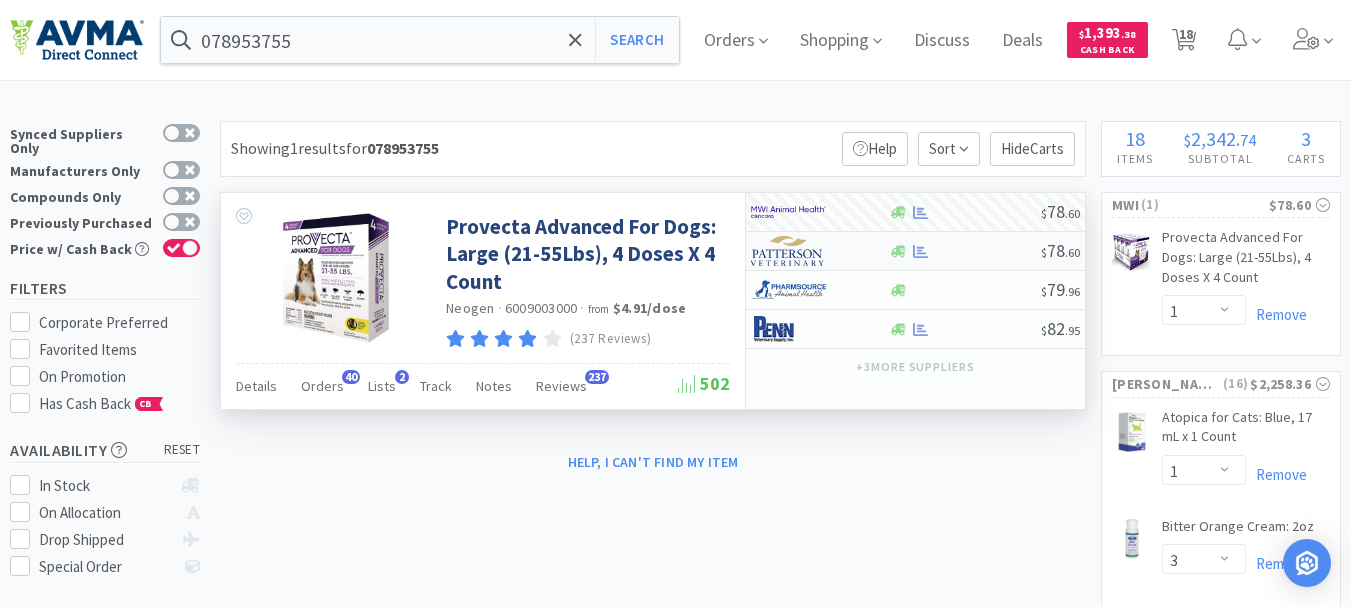 click at bounding box center (788, 251) 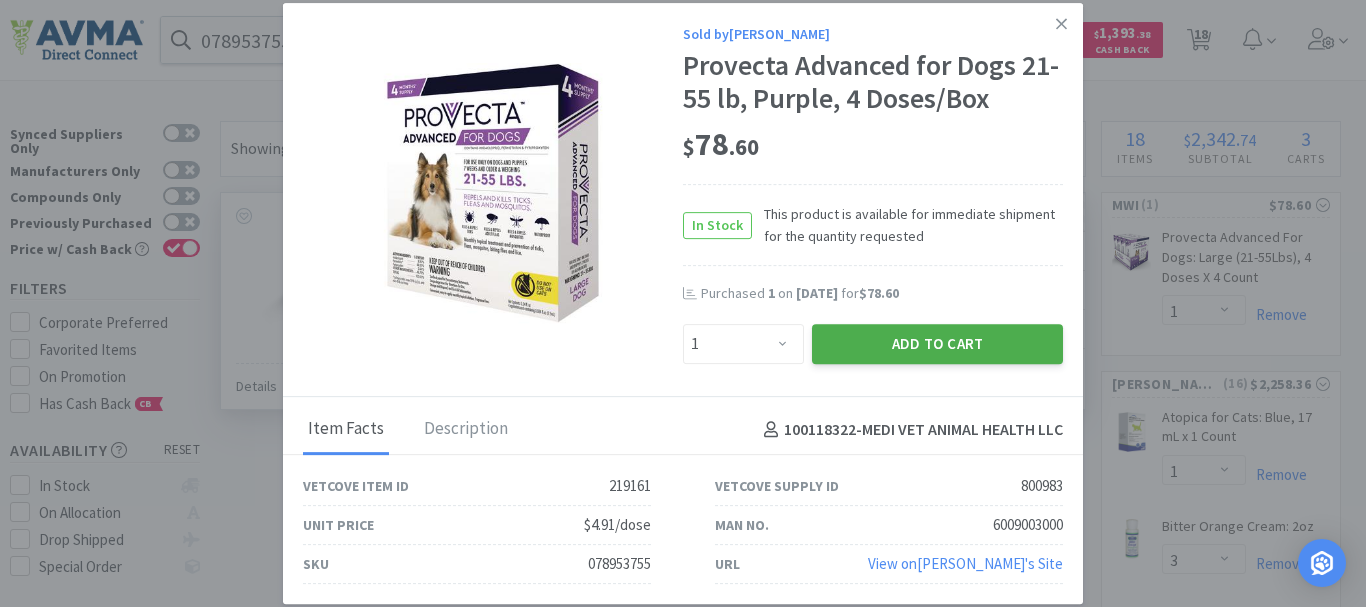 click on "Add to Cart" at bounding box center [937, 344] 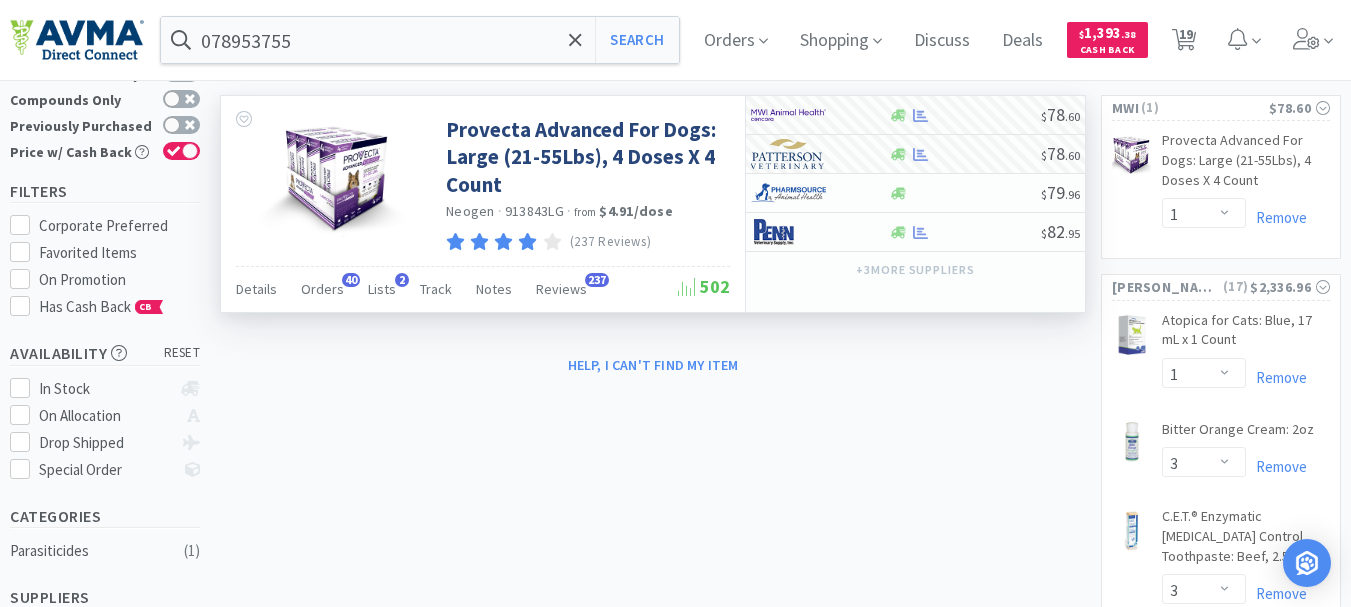 scroll, scrollTop: 0, scrollLeft: 0, axis: both 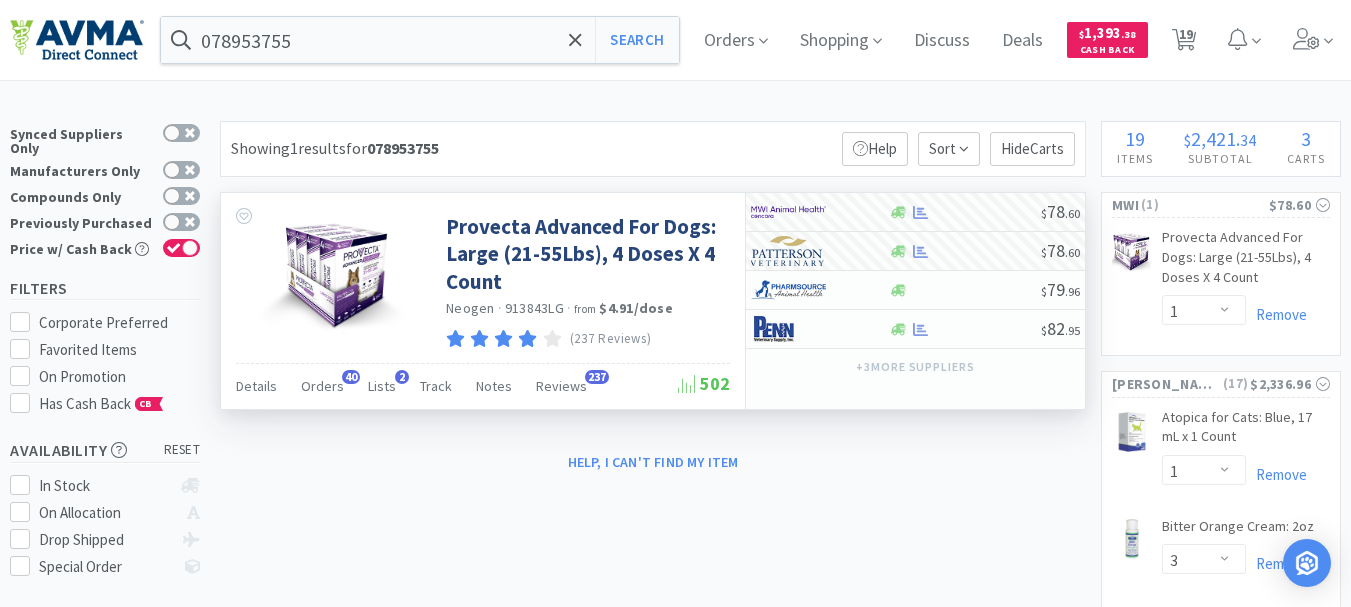 drag, startPoint x: 1201, startPoint y: 34, endPoint x: 1143, endPoint y: 90, distance: 80.622574 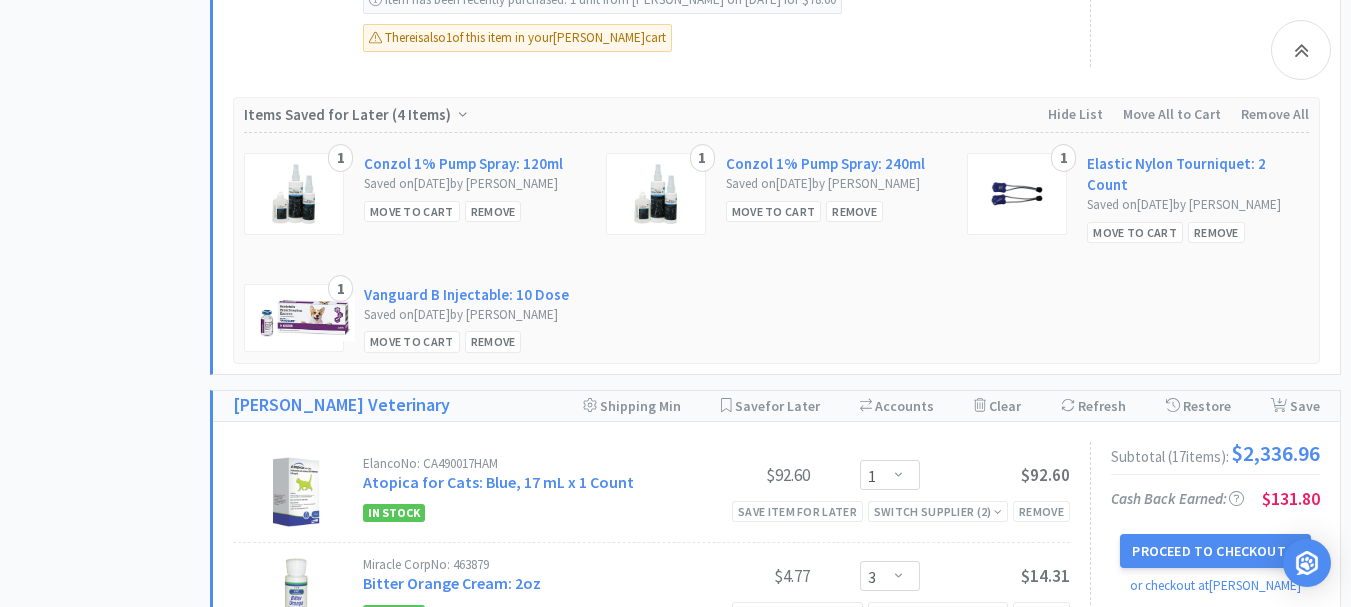 scroll, scrollTop: 1200, scrollLeft: 0, axis: vertical 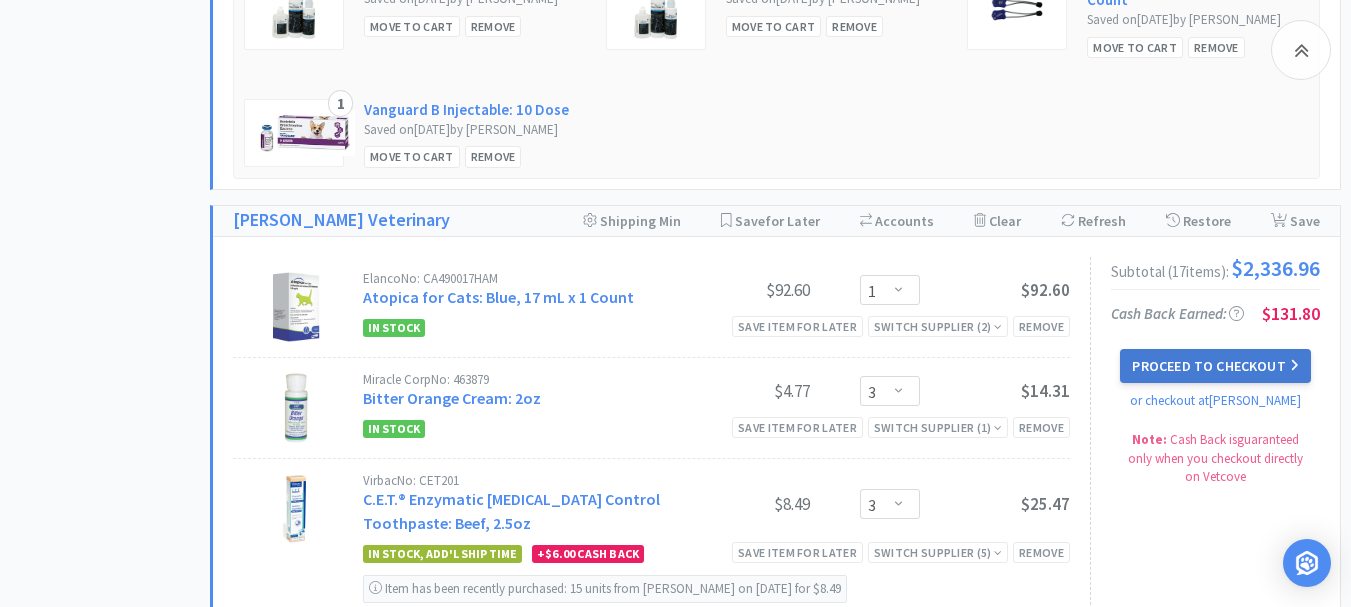 click on "Proceed to Checkout" at bounding box center [1215, 366] 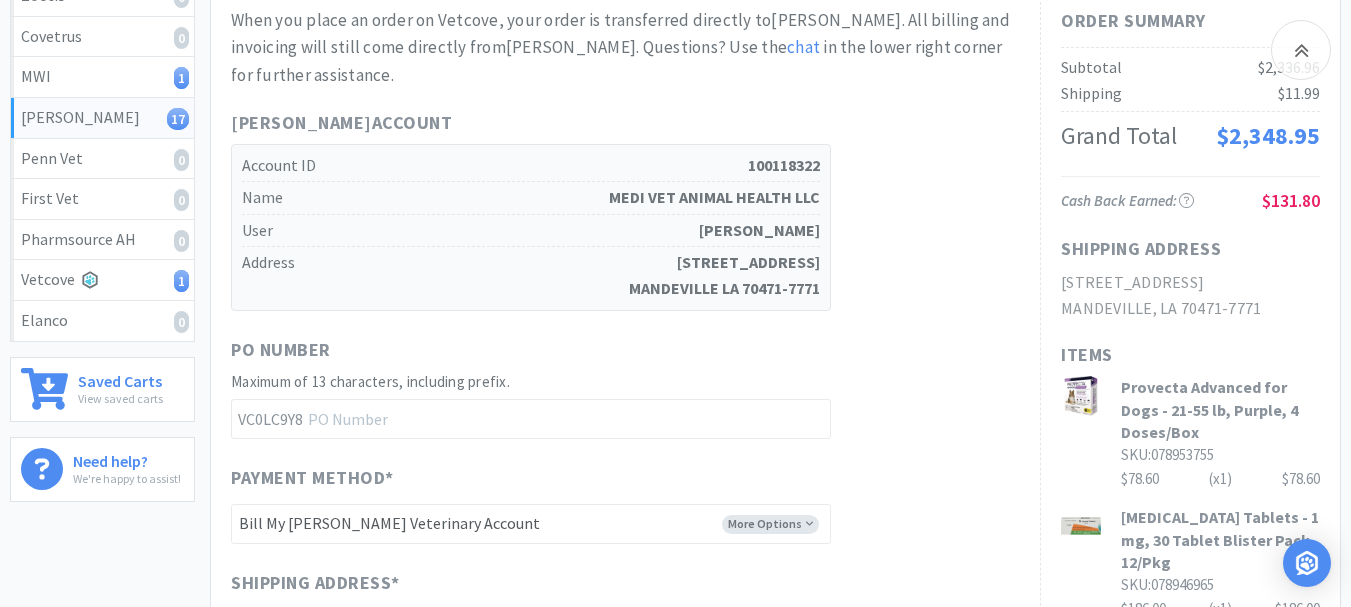 scroll, scrollTop: 400, scrollLeft: 0, axis: vertical 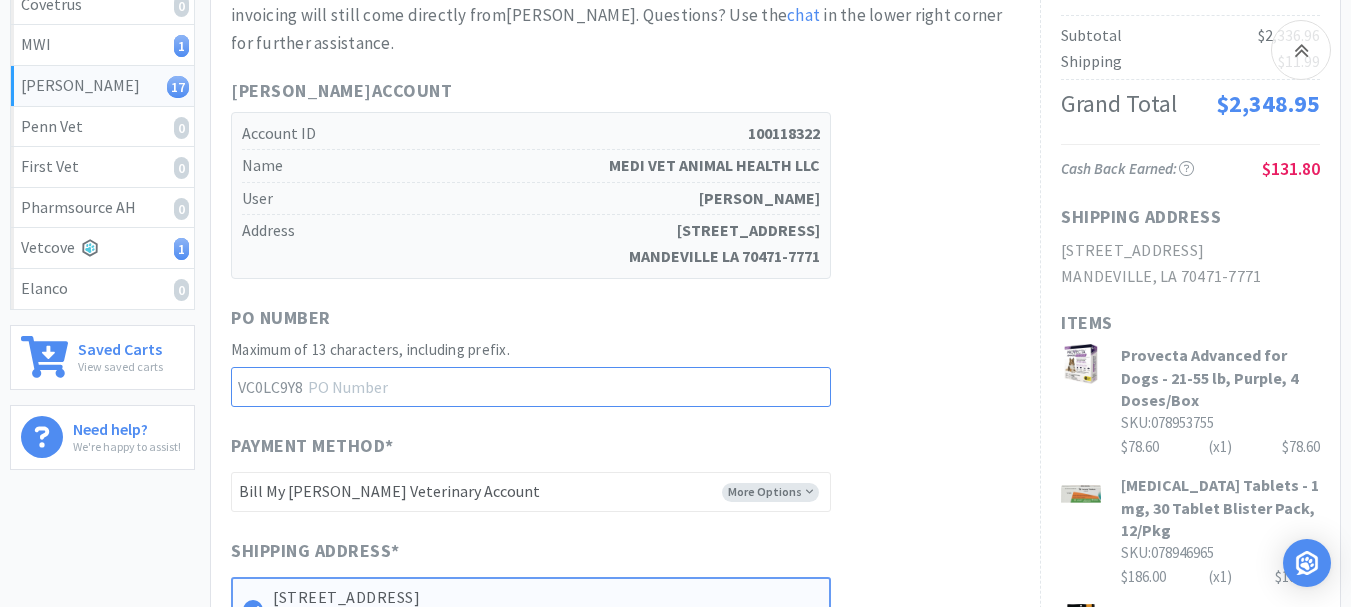 click at bounding box center [531, 387] 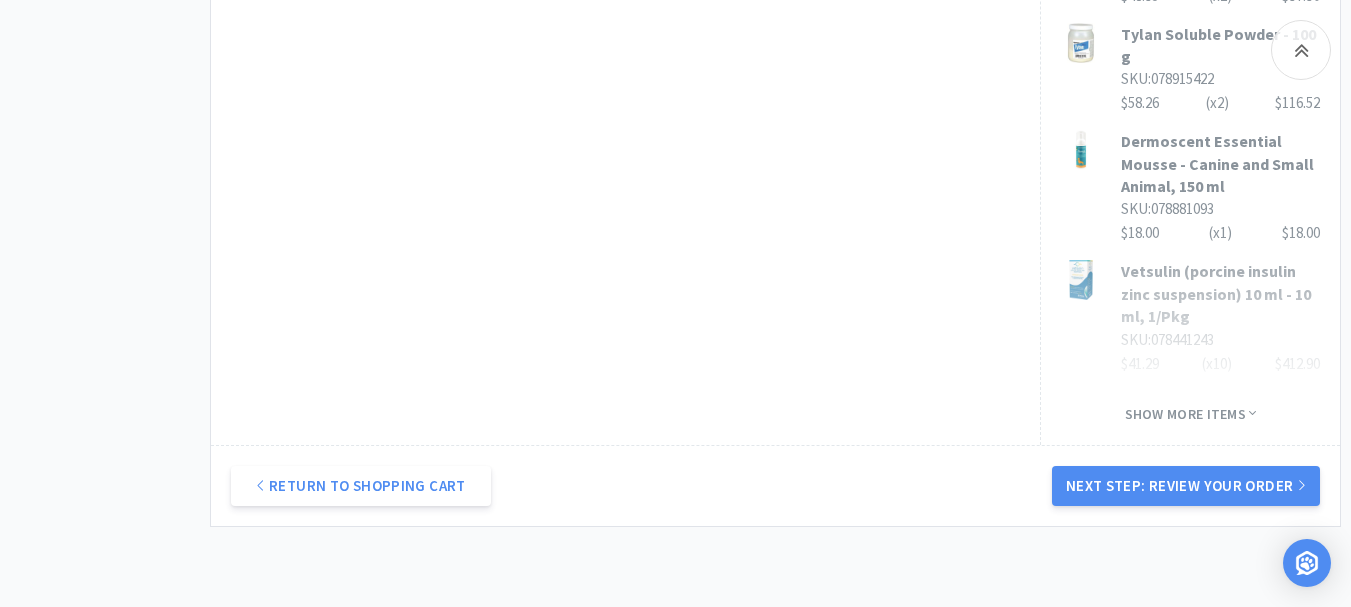 scroll, scrollTop: 1780, scrollLeft: 0, axis: vertical 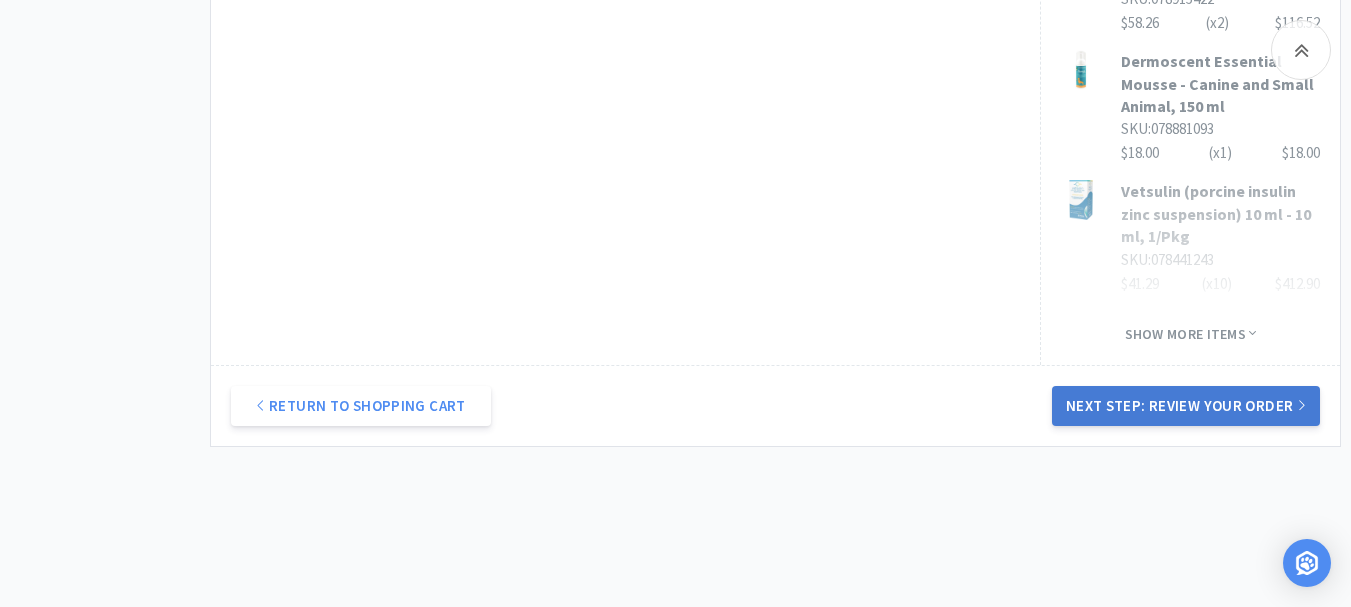 click on "Next Step: Review Your Order" at bounding box center (1186, 406) 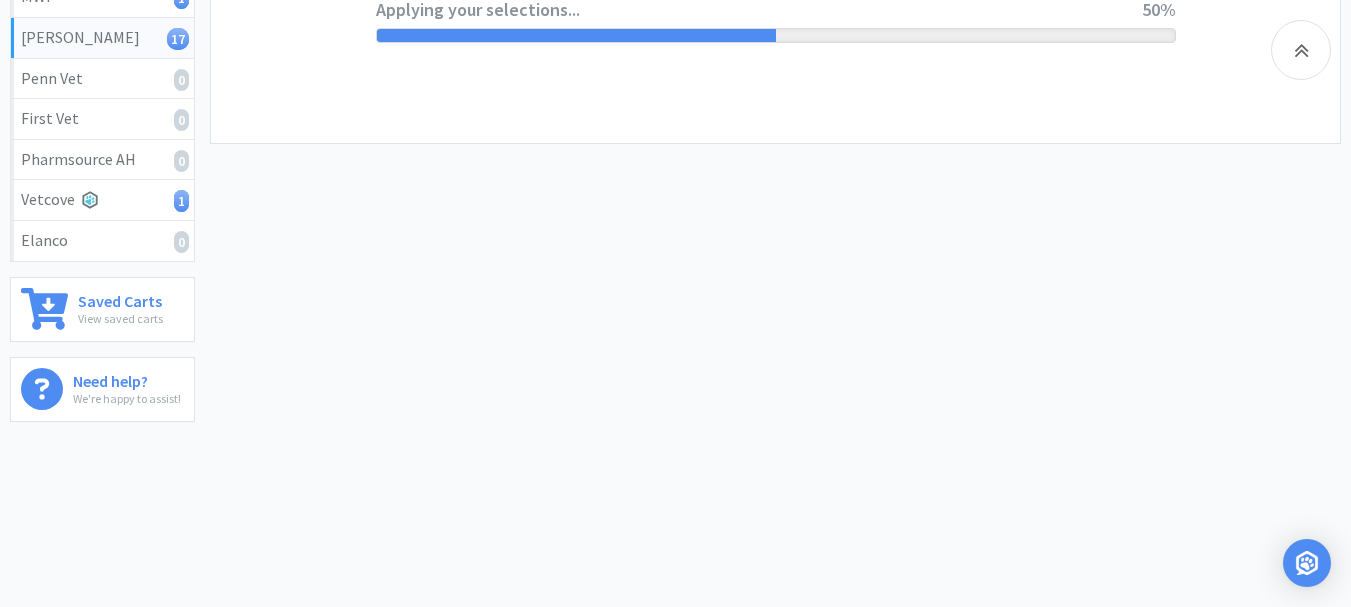 scroll, scrollTop: 0, scrollLeft: 0, axis: both 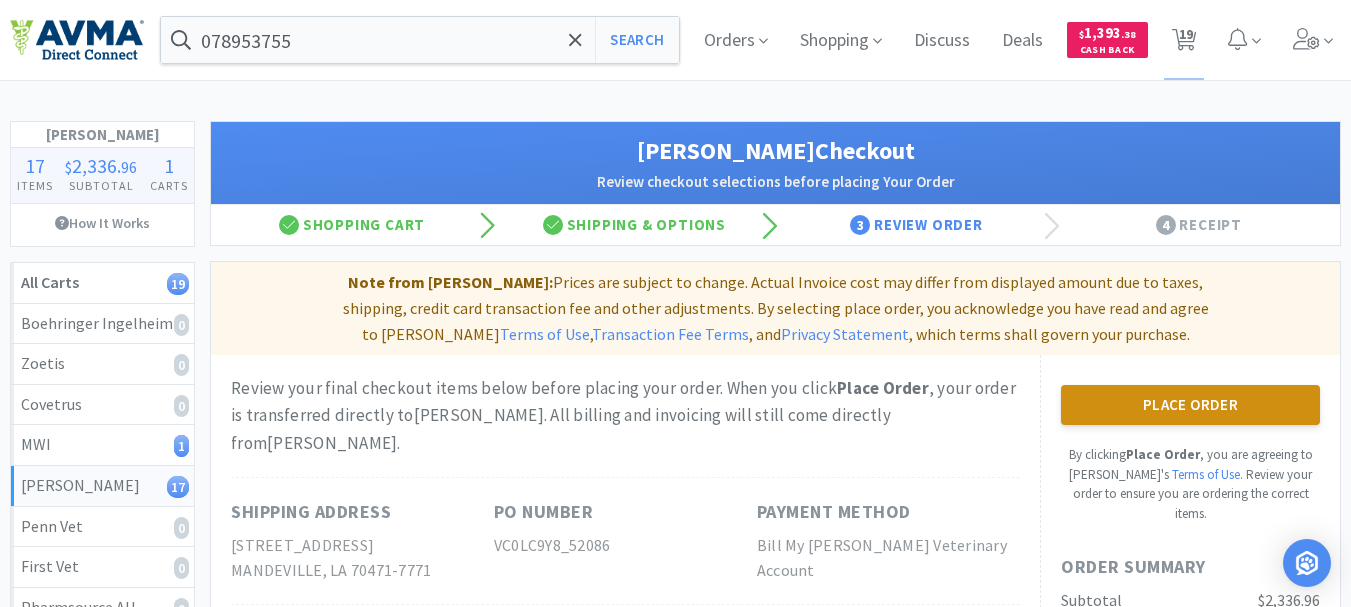 click on "Place Order" at bounding box center (1190, 405) 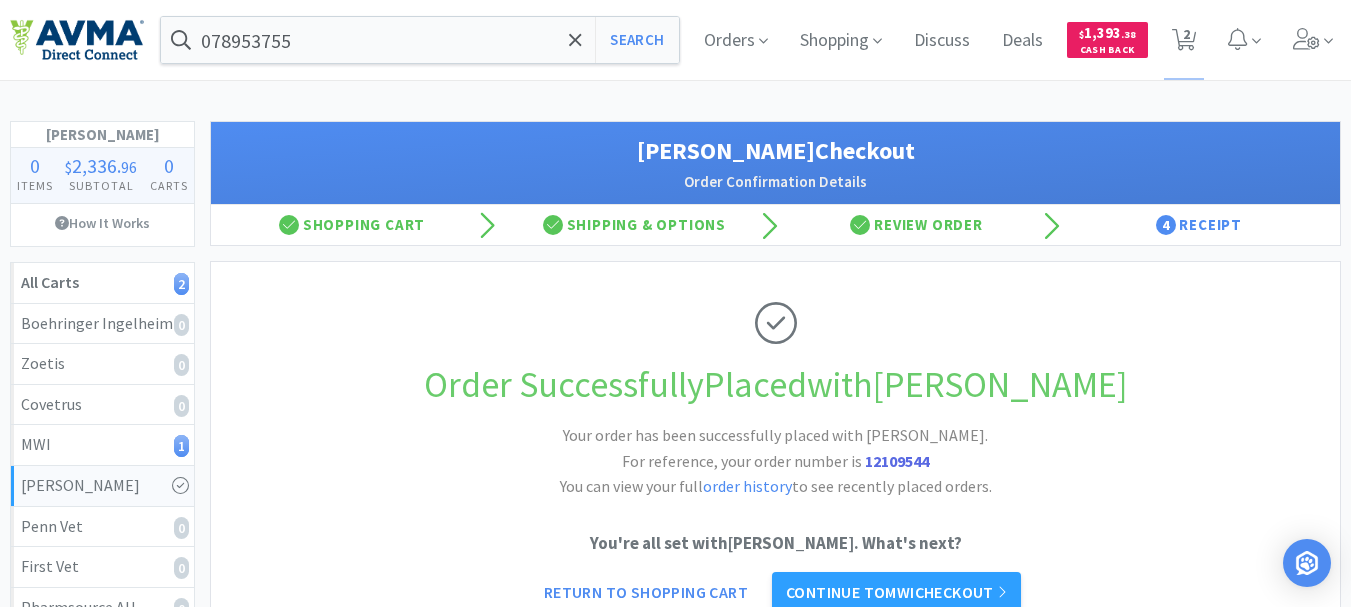 click on "12109544" at bounding box center (897, 461) 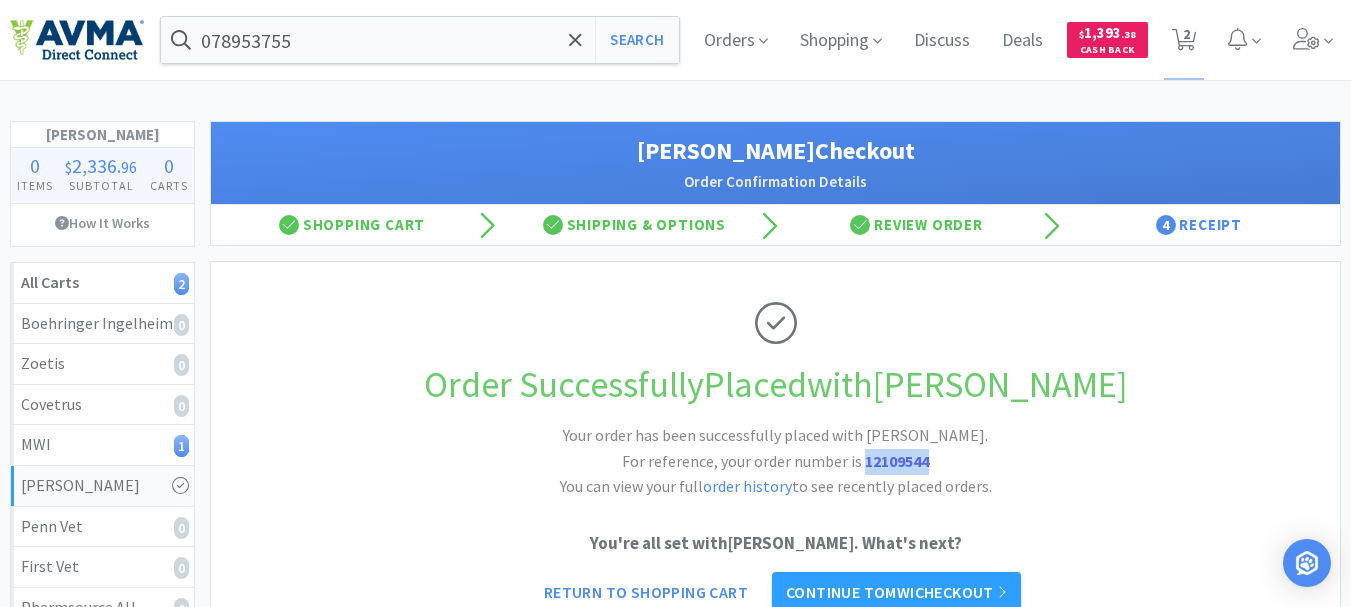 click on "12109544" at bounding box center [897, 461] 